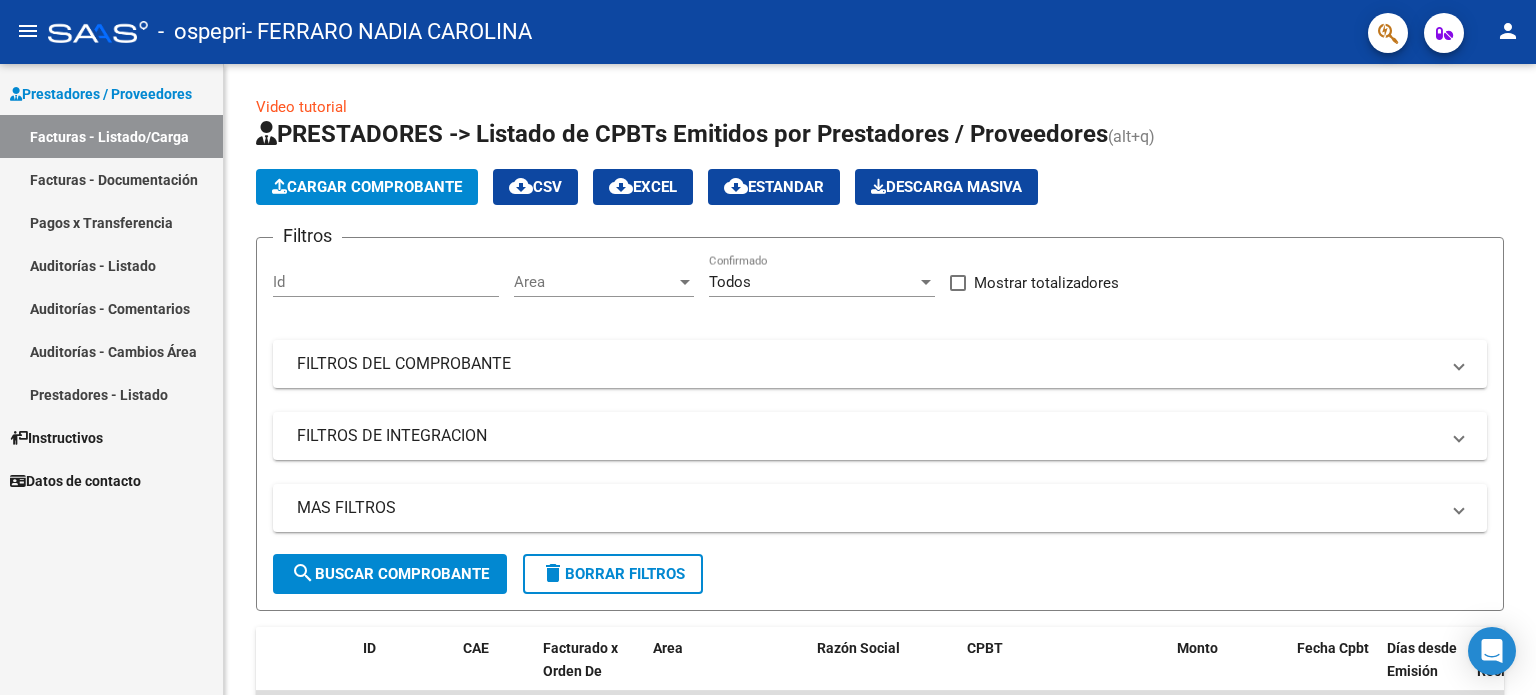 scroll, scrollTop: 0, scrollLeft: 0, axis: both 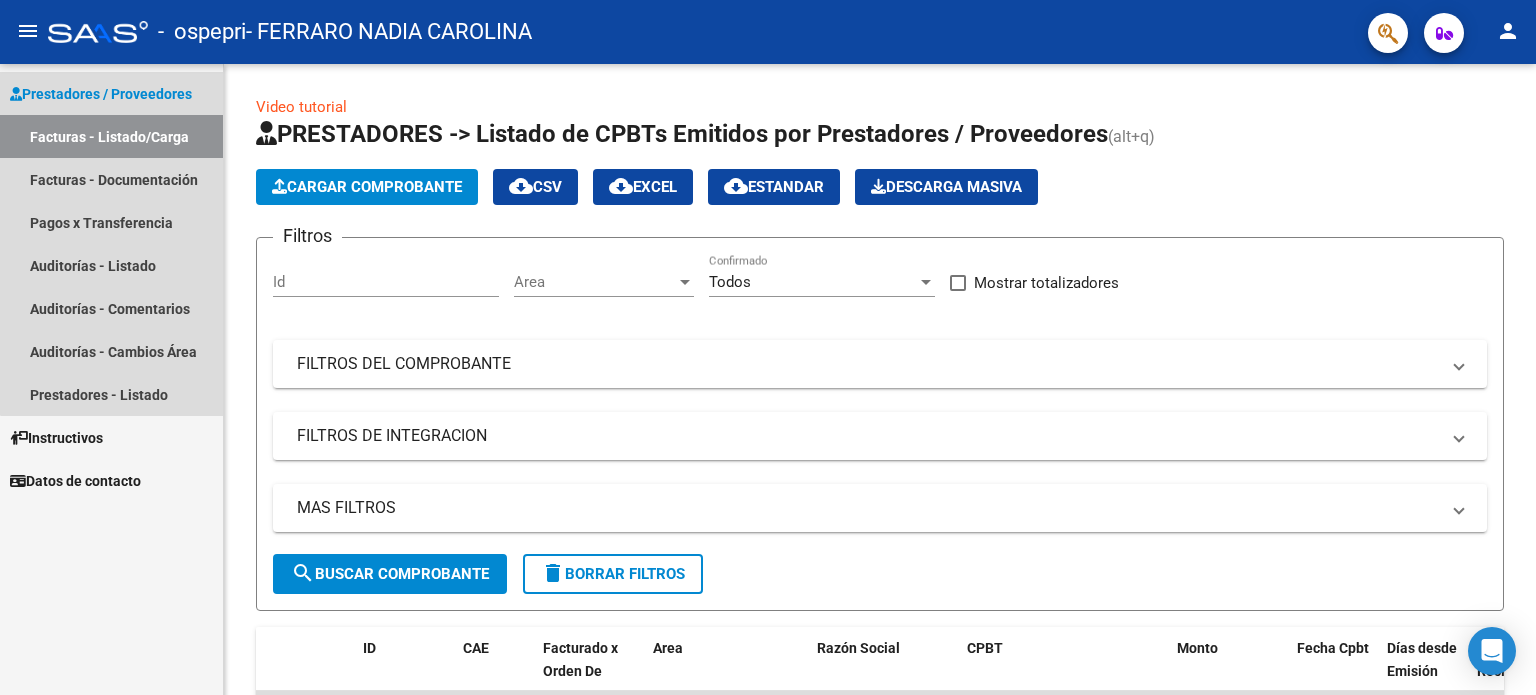 click on "Facturas - Listado/Carga" at bounding box center [111, 136] 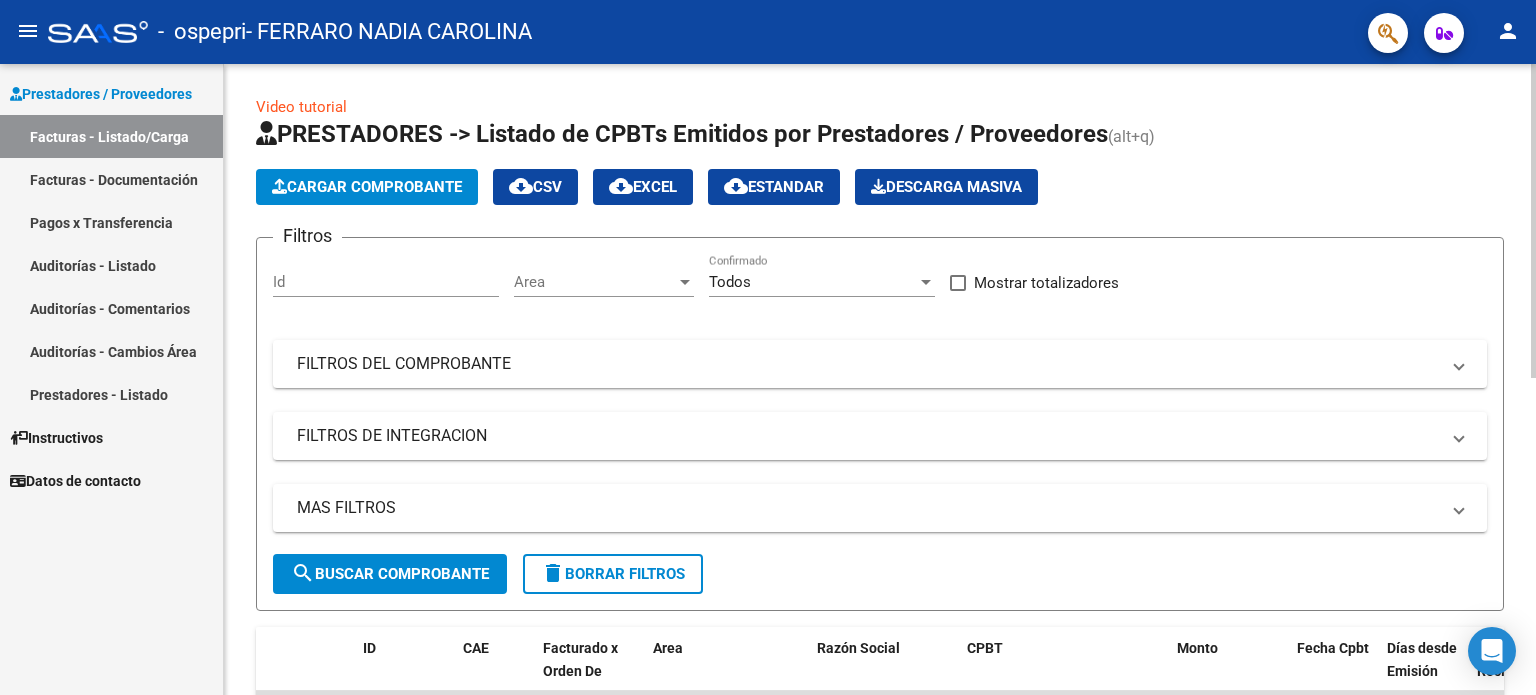 click on "Cargar Comprobante" 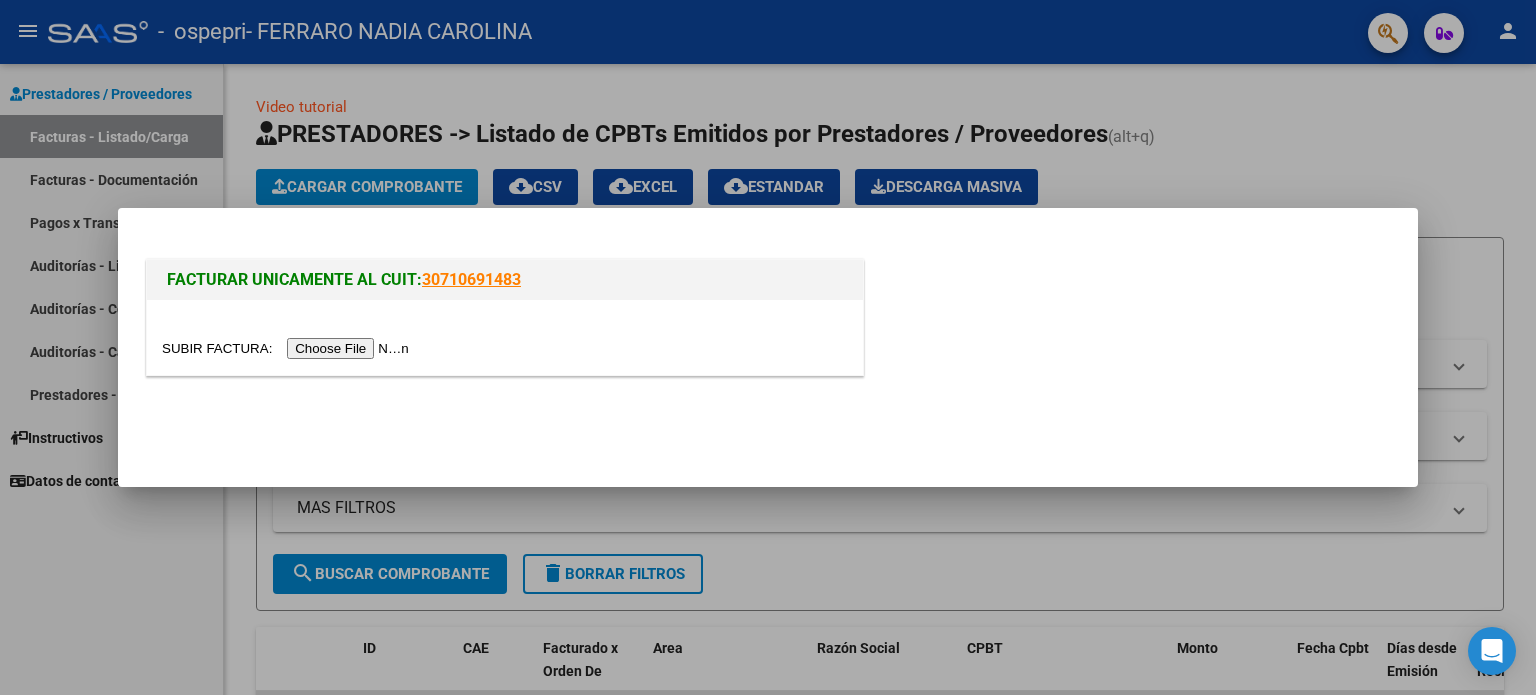 click at bounding box center [288, 348] 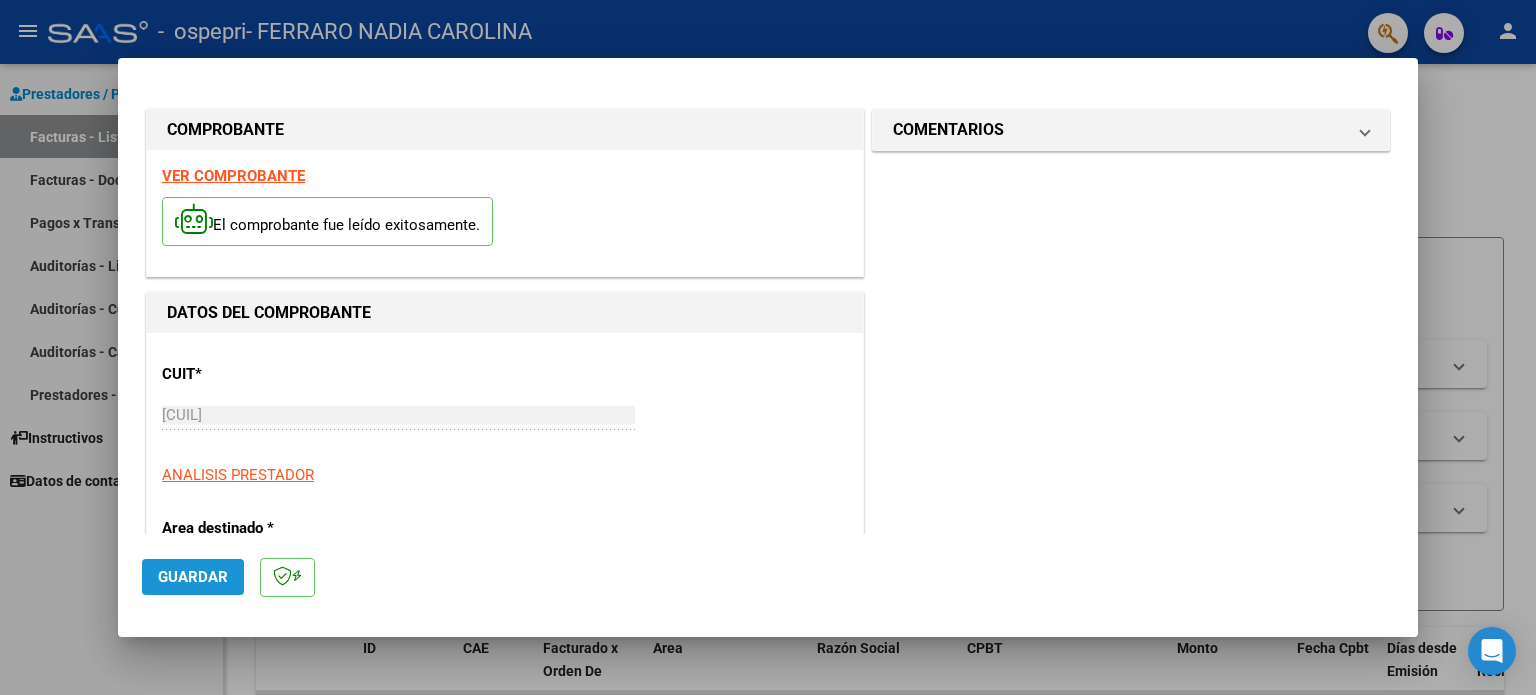 click on "Guardar" 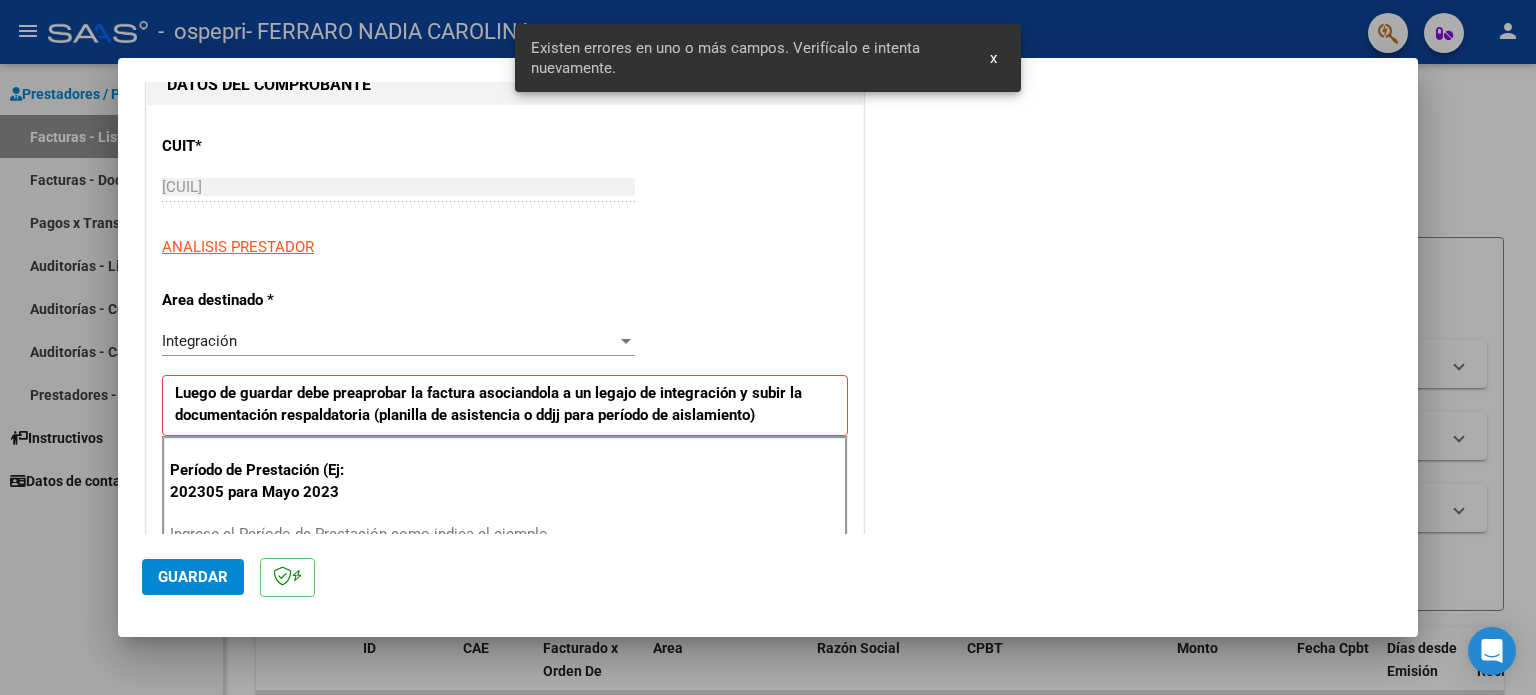 scroll, scrollTop: 431, scrollLeft: 0, axis: vertical 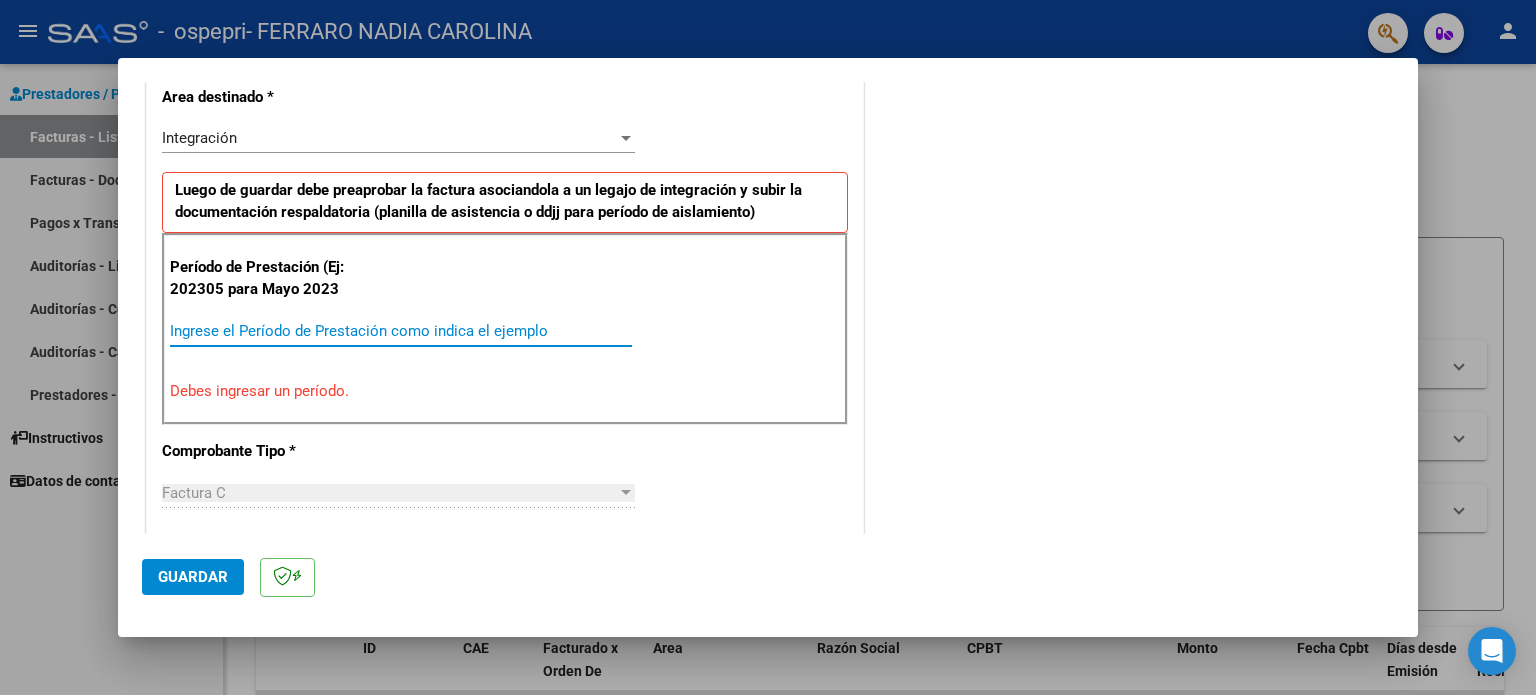 click on "Ingrese el Período de Prestación como indica el ejemplo" at bounding box center [401, 331] 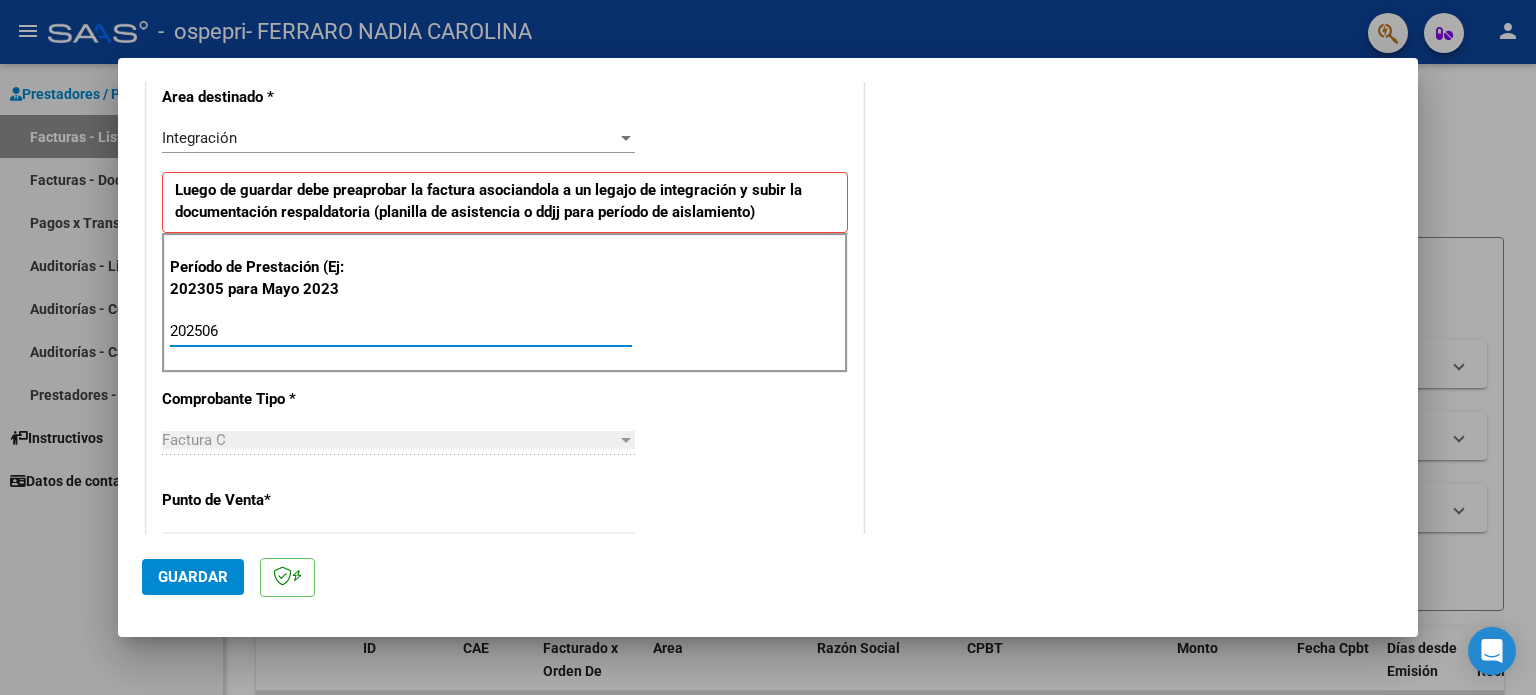 type on "202506" 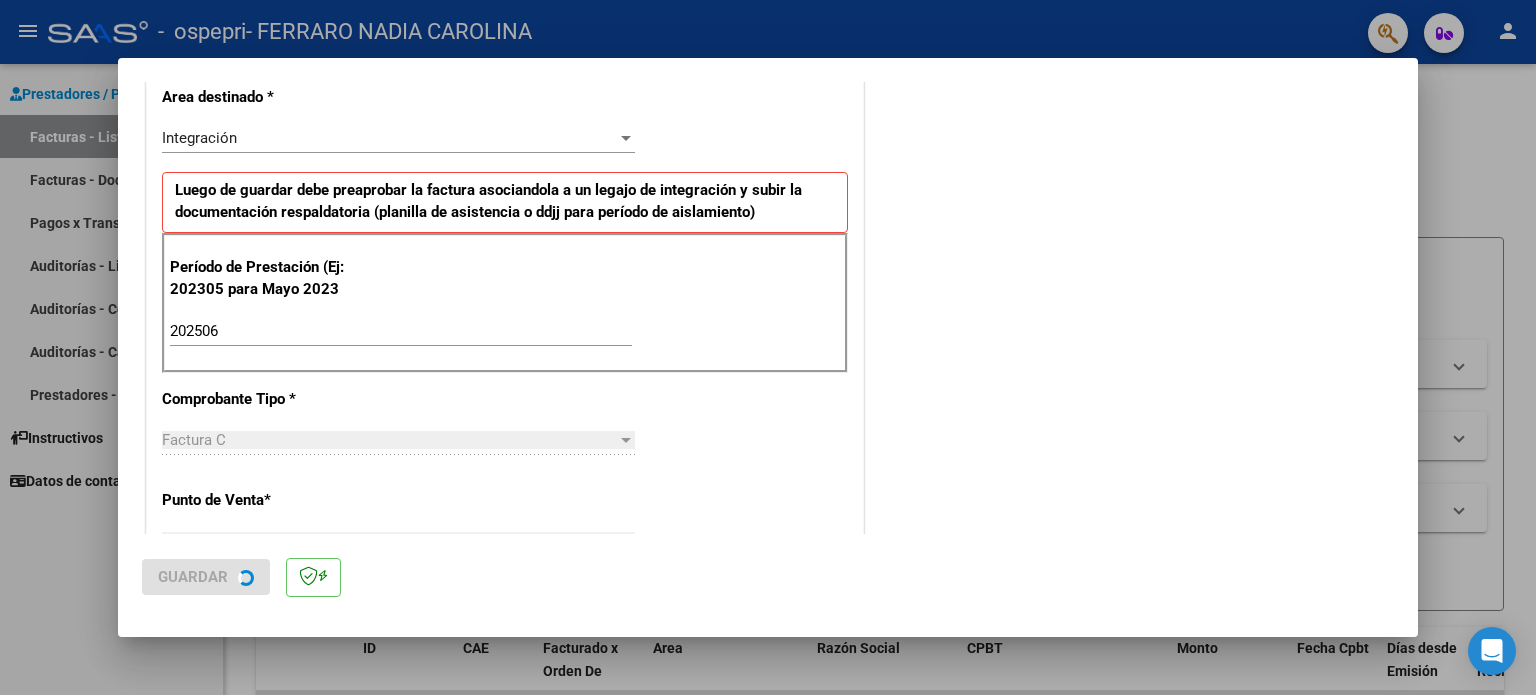 scroll, scrollTop: 0, scrollLeft: 0, axis: both 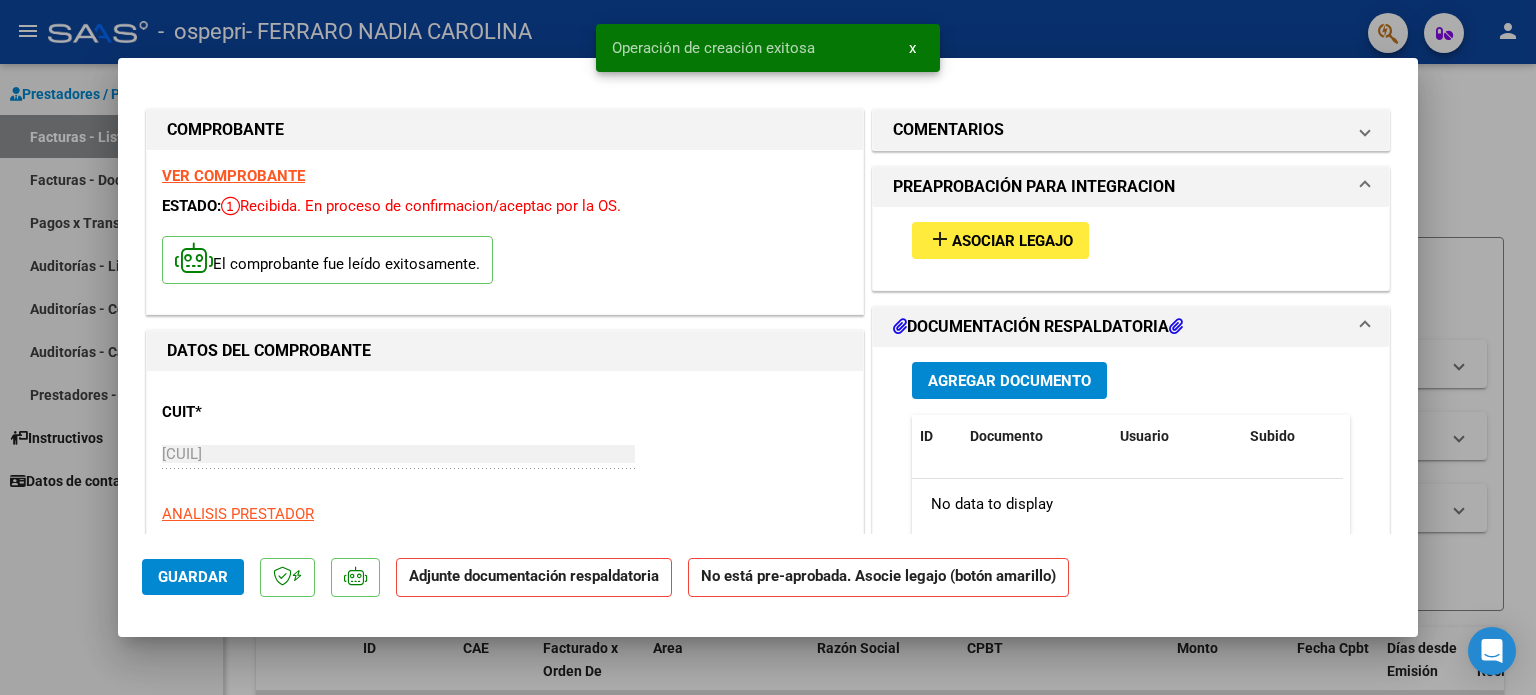 click on "add" at bounding box center (940, 239) 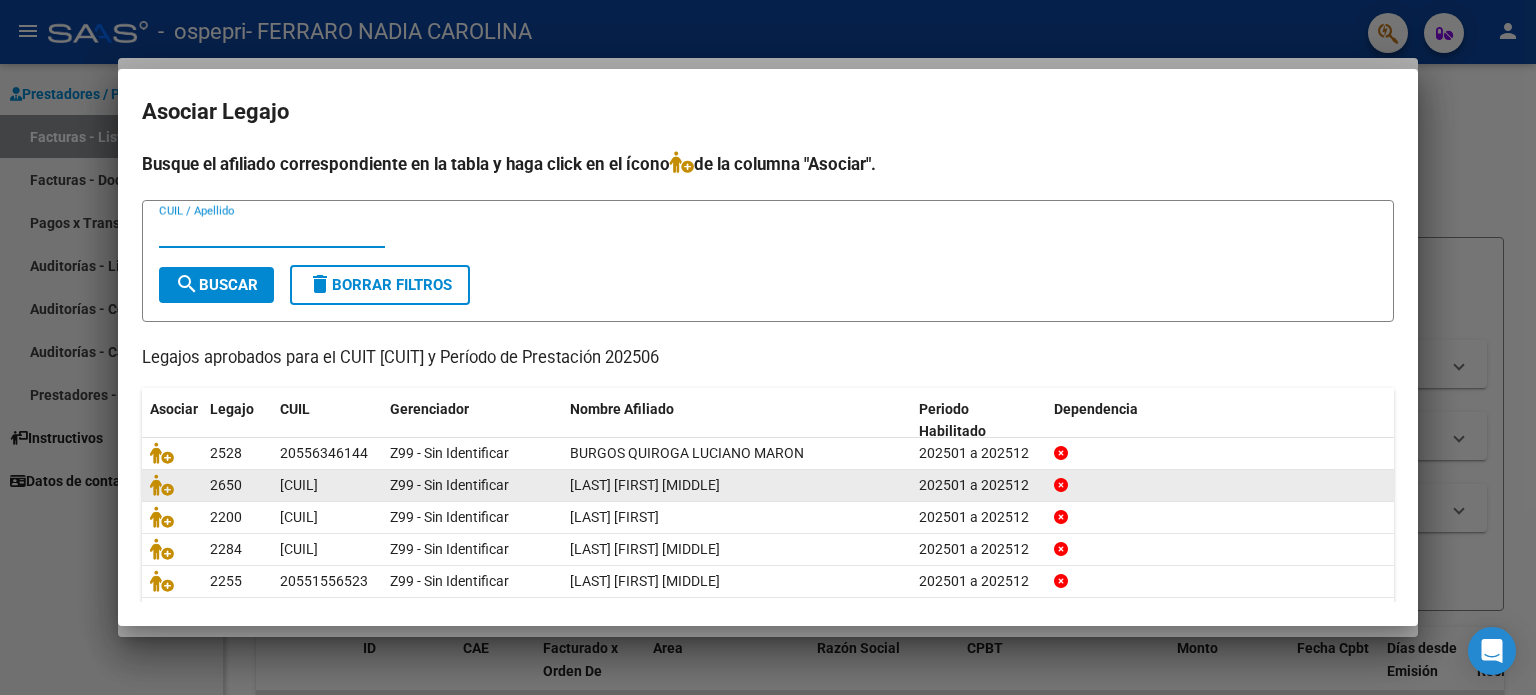 scroll, scrollTop: 67, scrollLeft: 0, axis: vertical 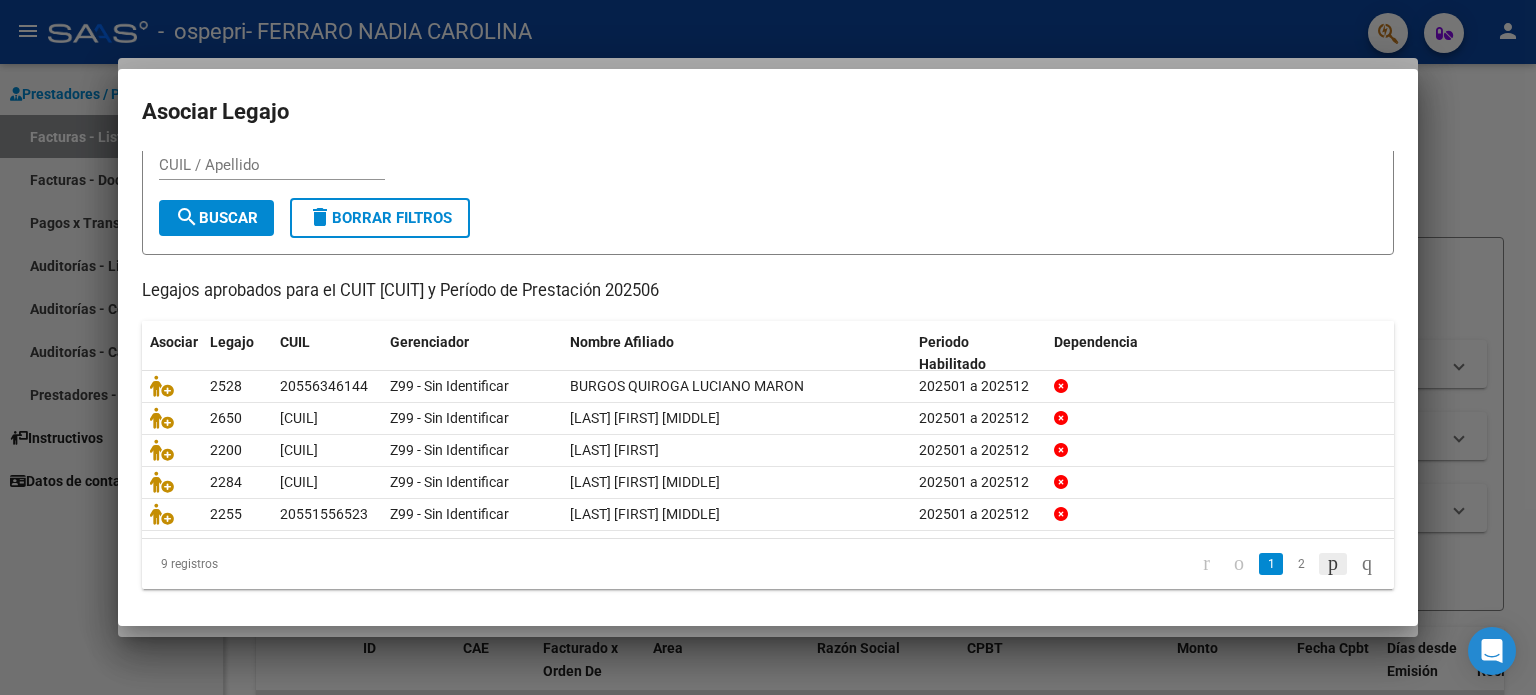 click 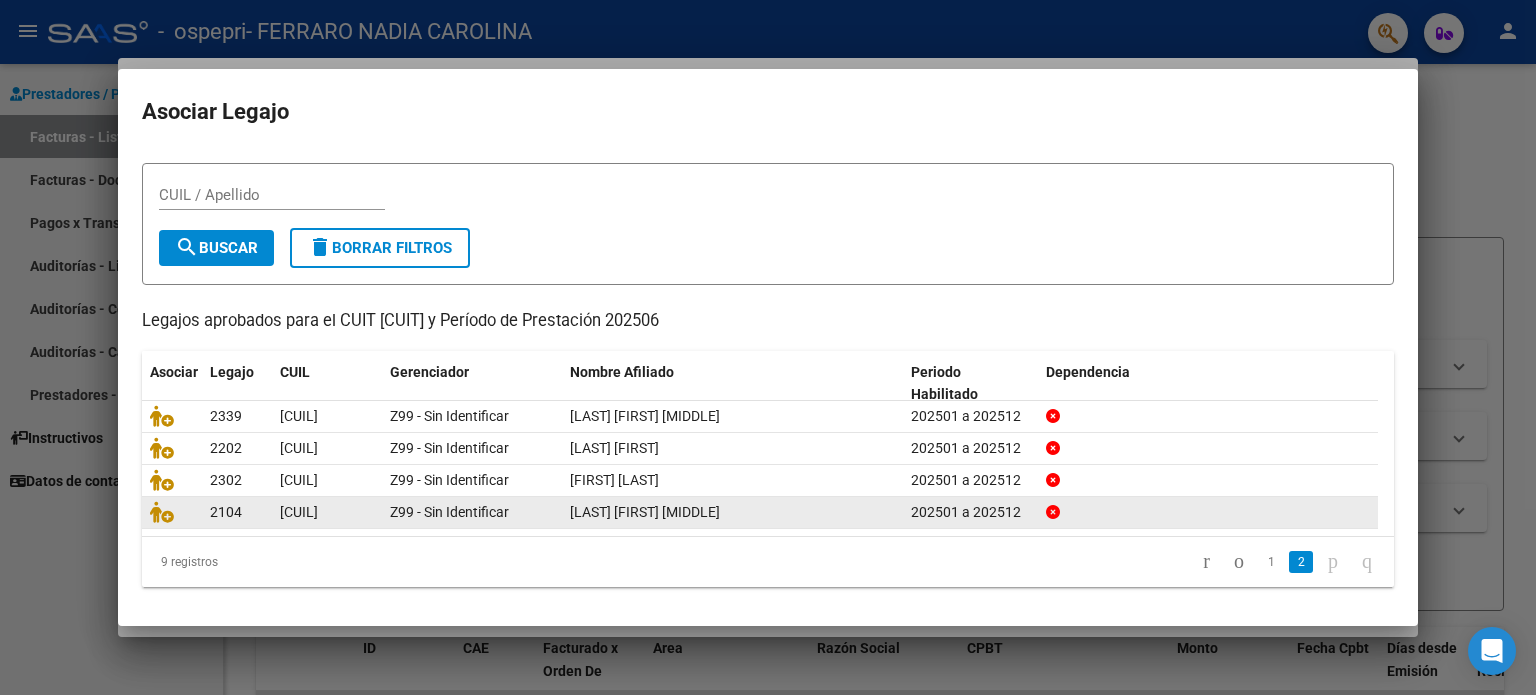 scroll, scrollTop: 35, scrollLeft: 0, axis: vertical 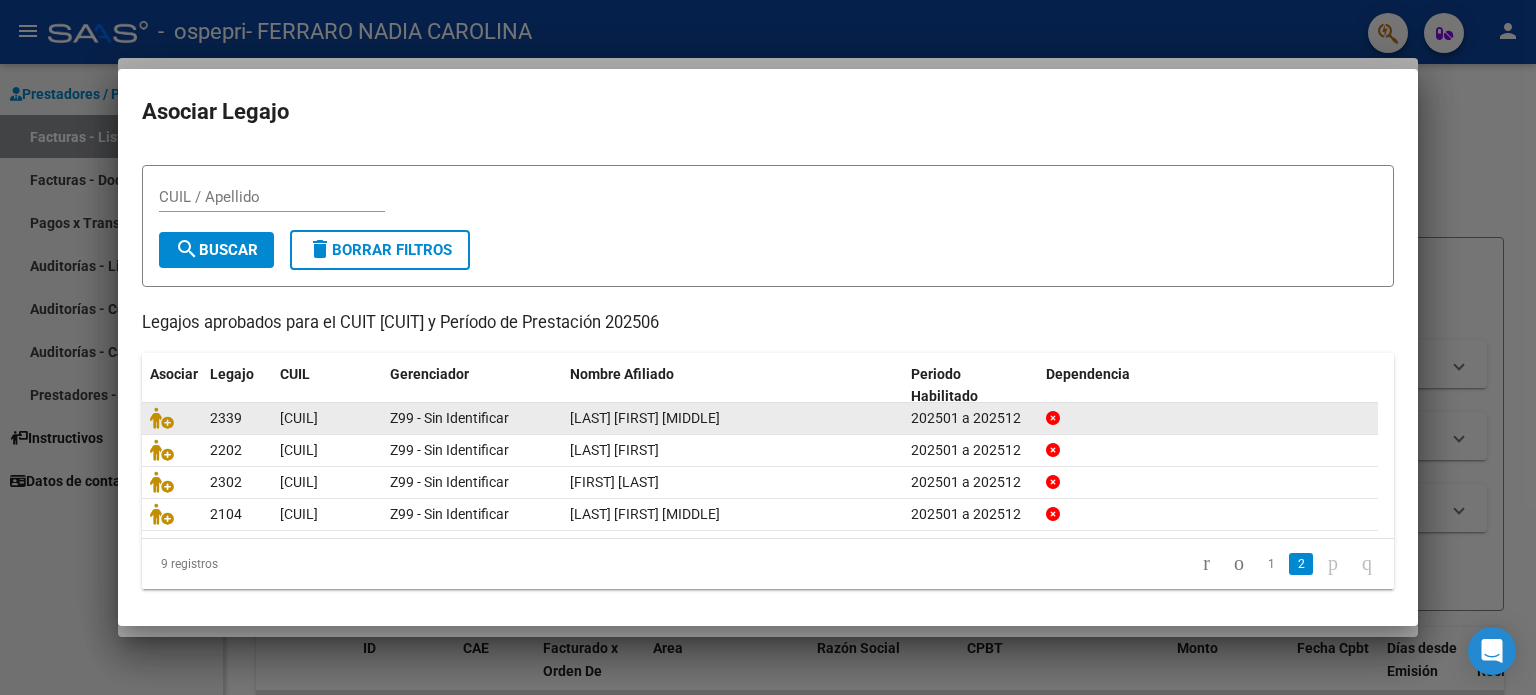click on "2339" 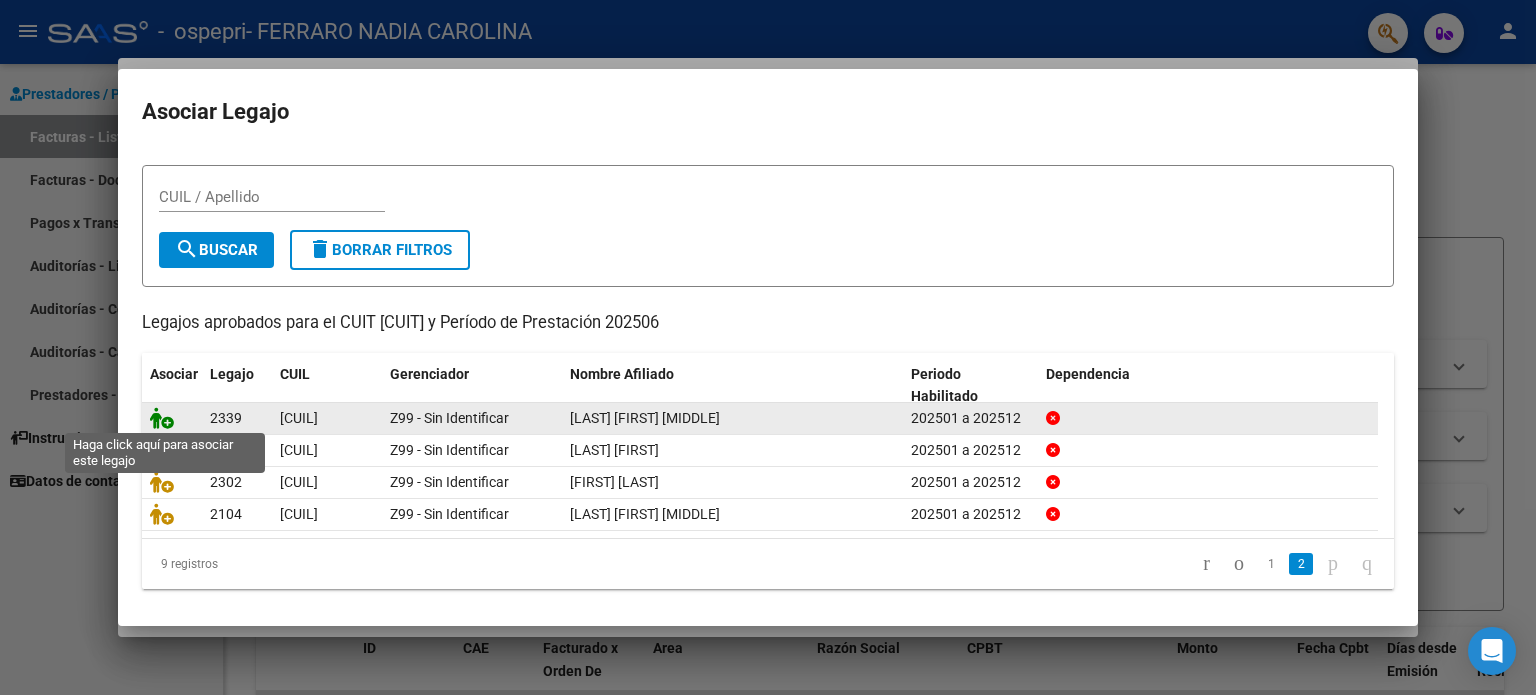 click 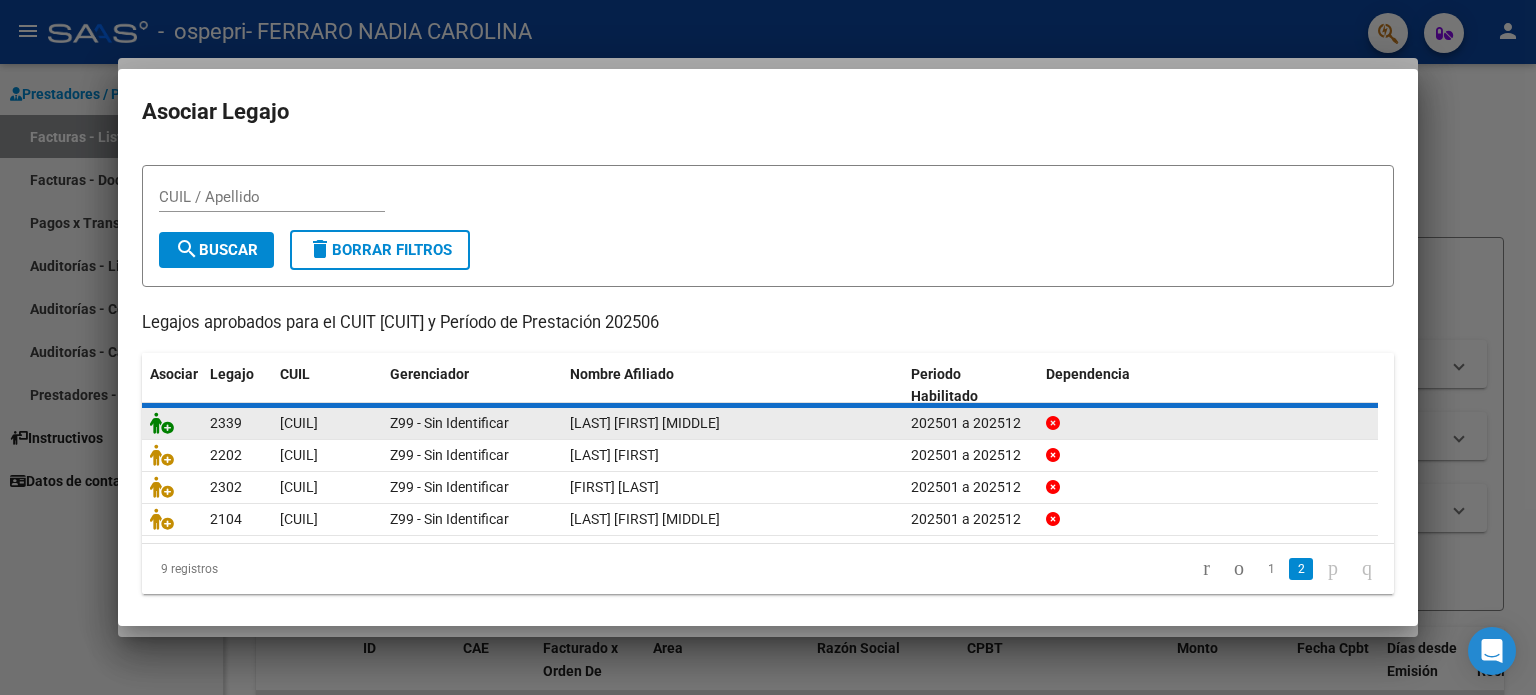 scroll, scrollTop: 0, scrollLeft: 0, axis: both 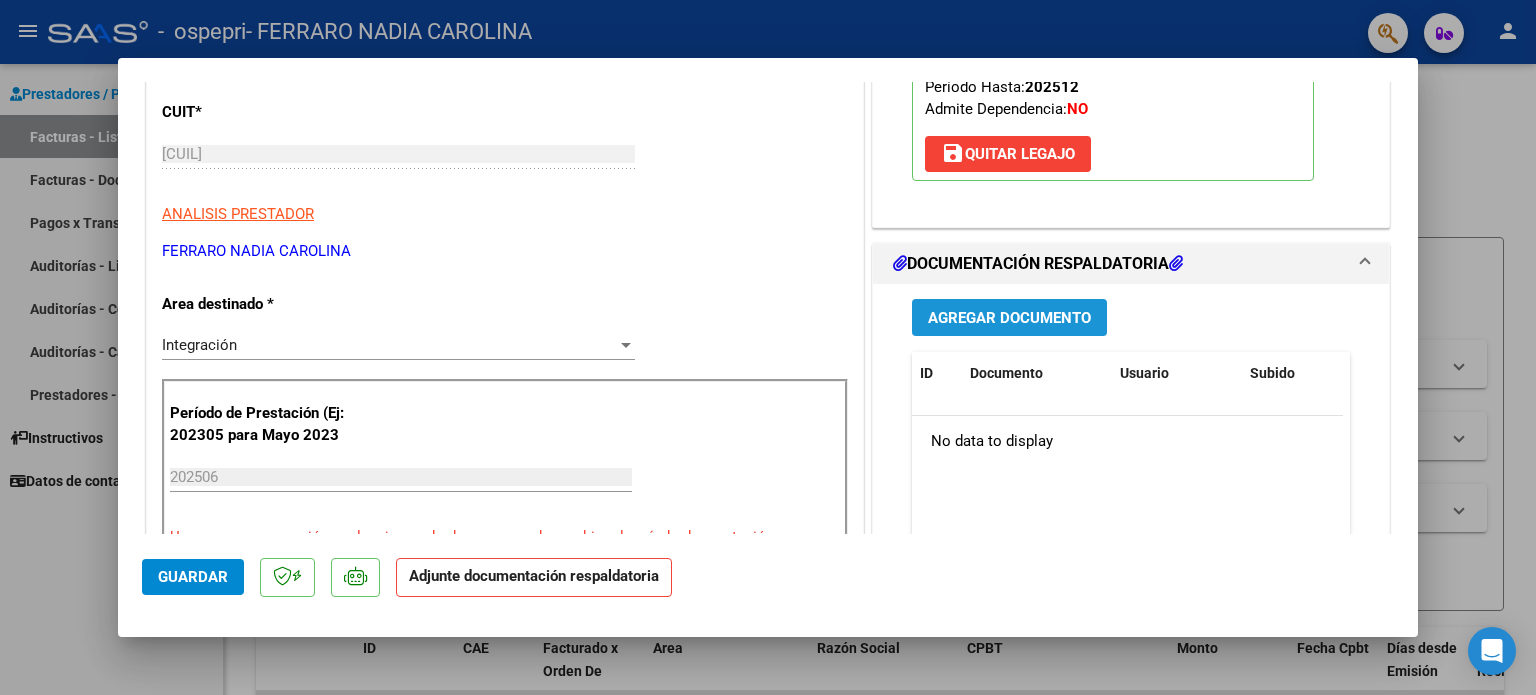click on "Agregar Documento" at bounding box center (1009, 318) 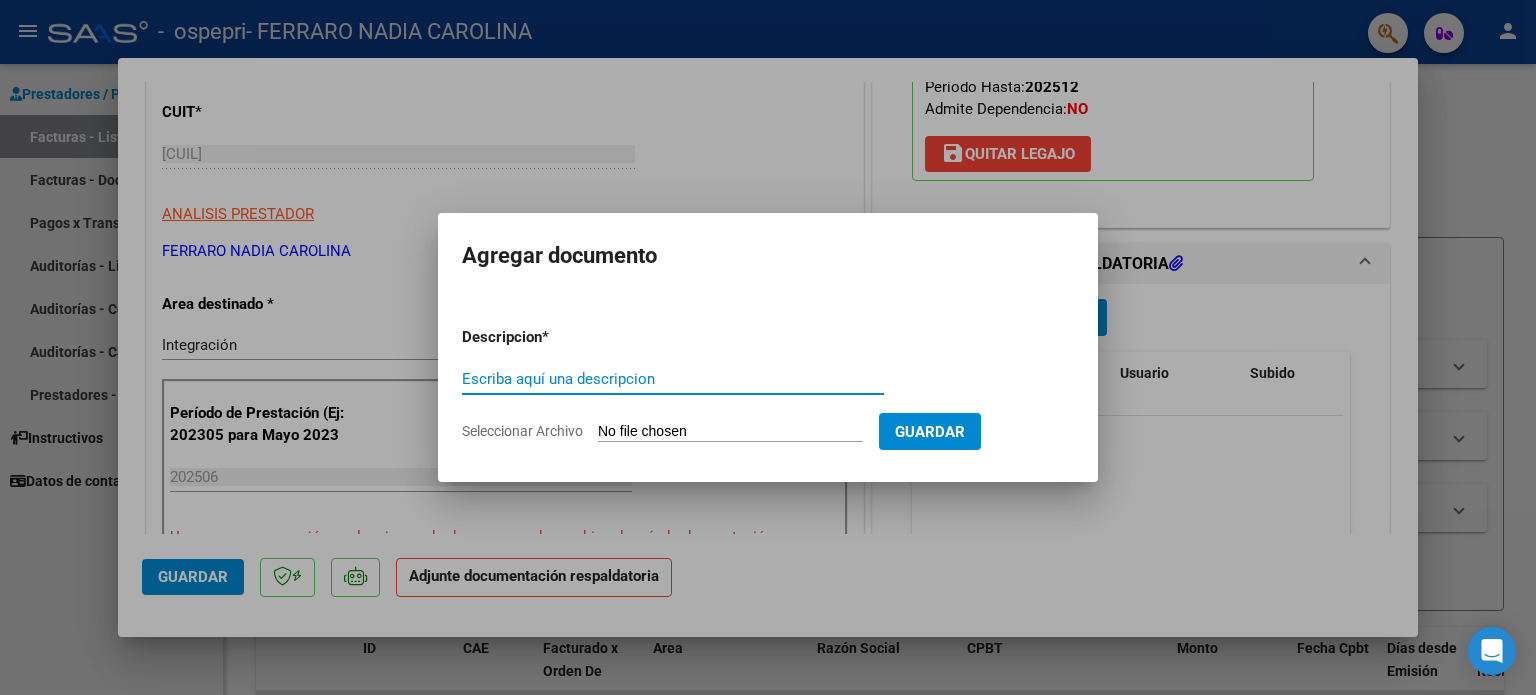 click on "Seleccionar Archivo" at bounding box center (730, 432) 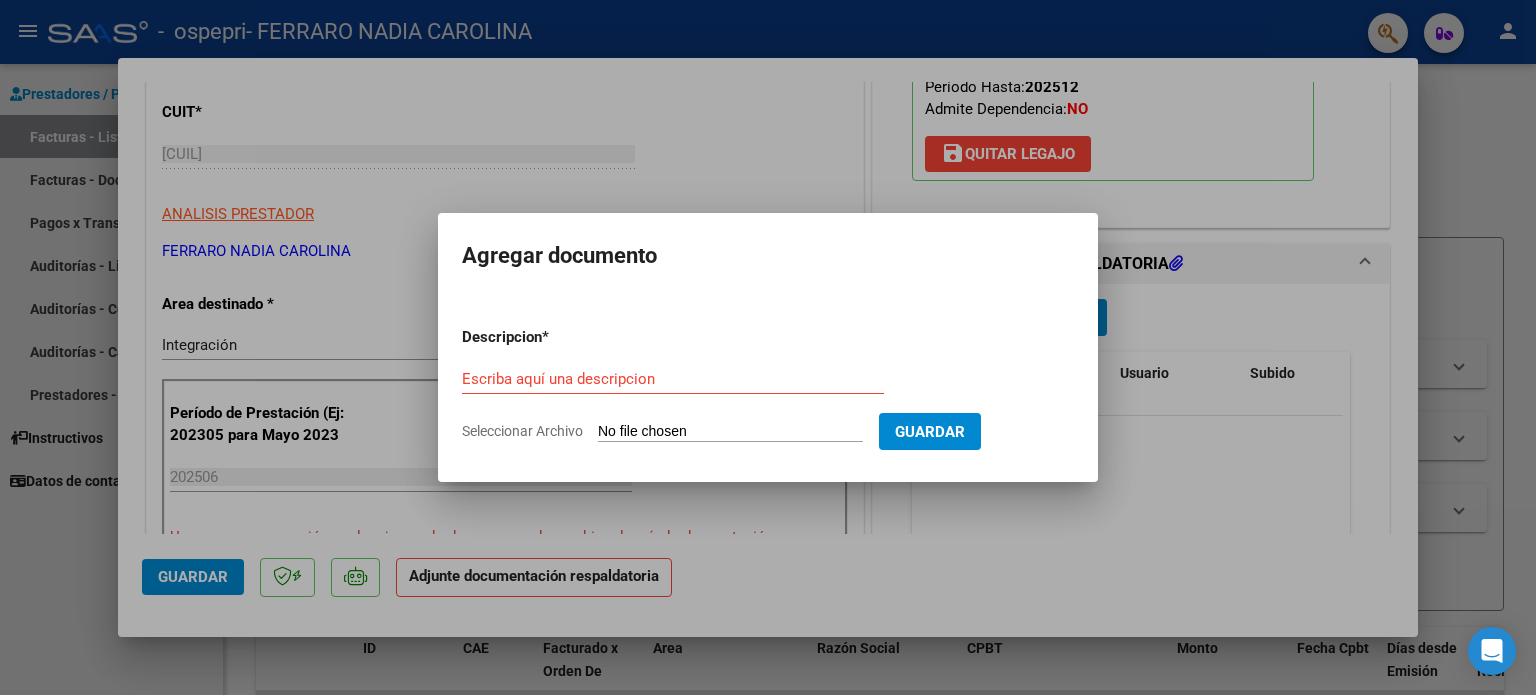 type on "C:\fakepath\apfmimpresionpreliq.pdf" 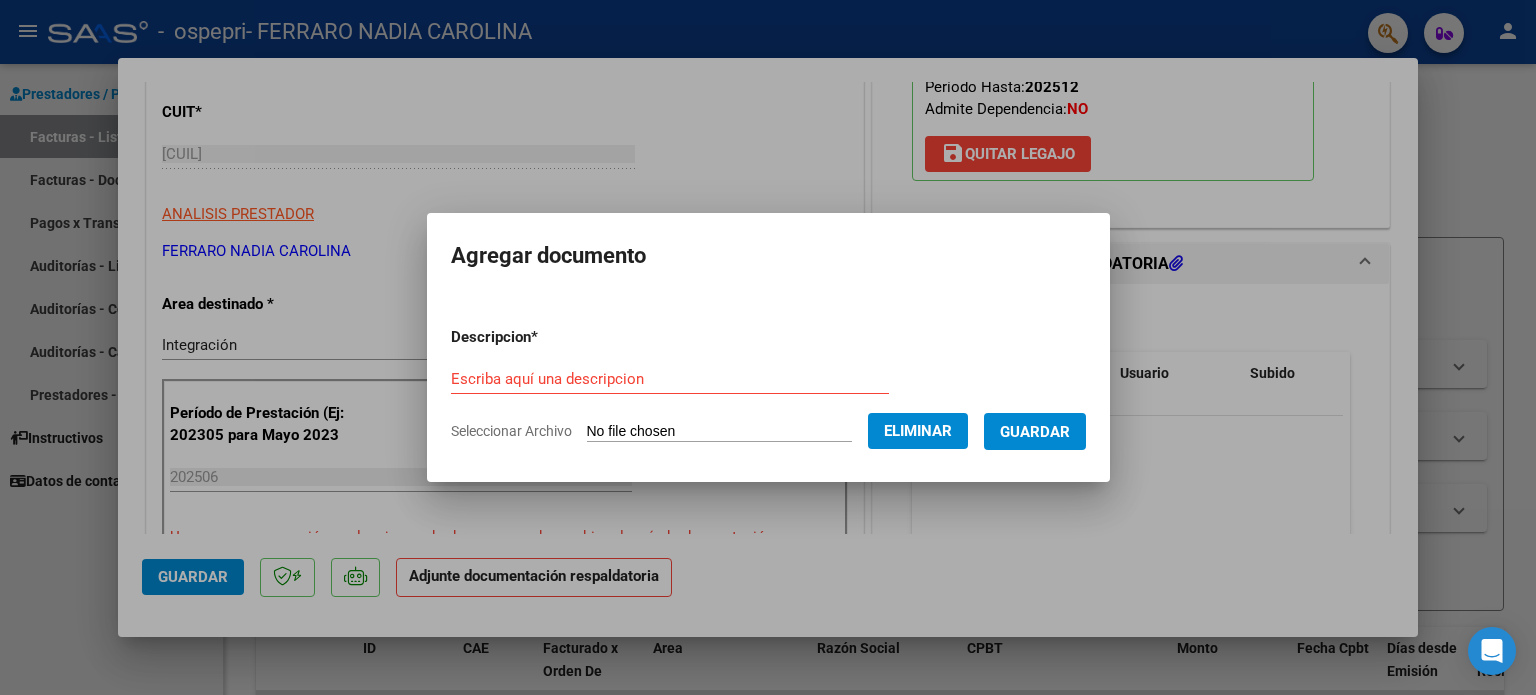 click on "Escriba aquí una descripcion" at bounding box center (670, 379) 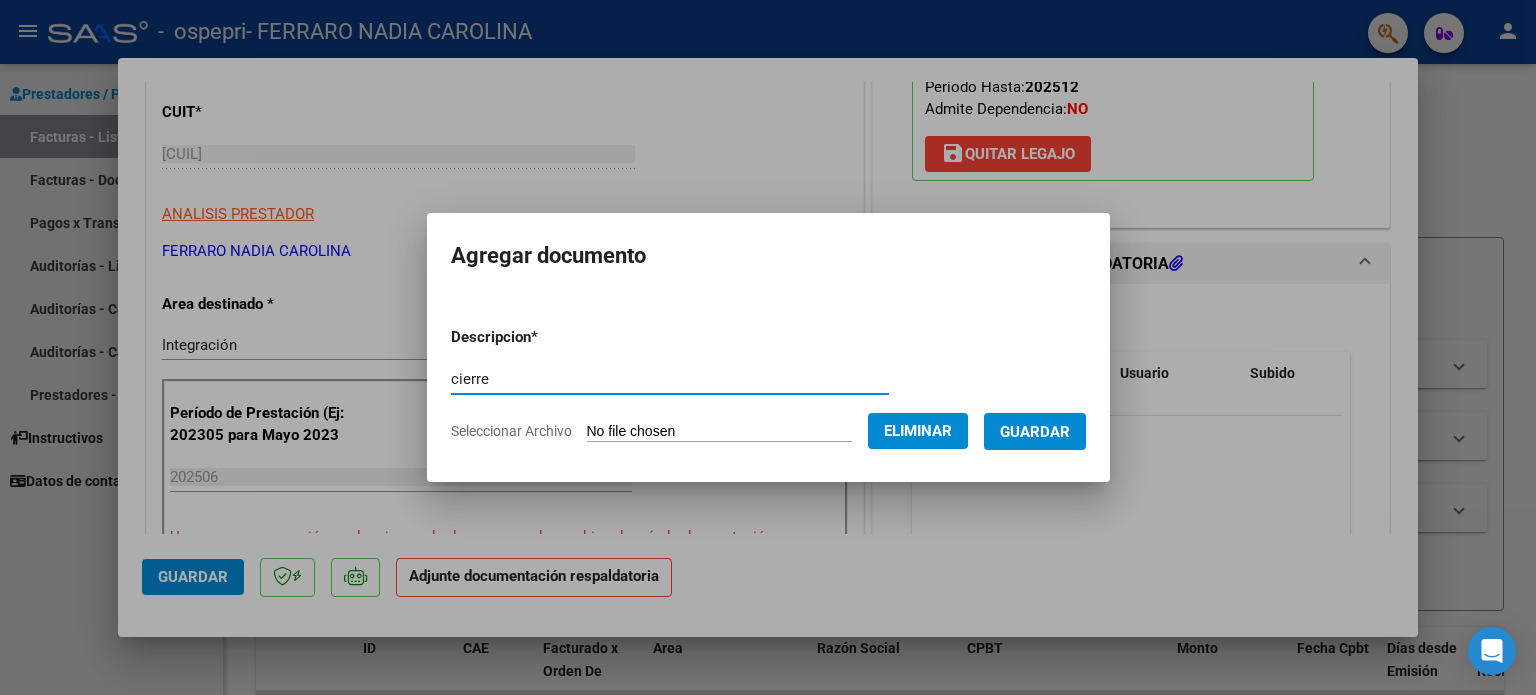 type on "cierre" 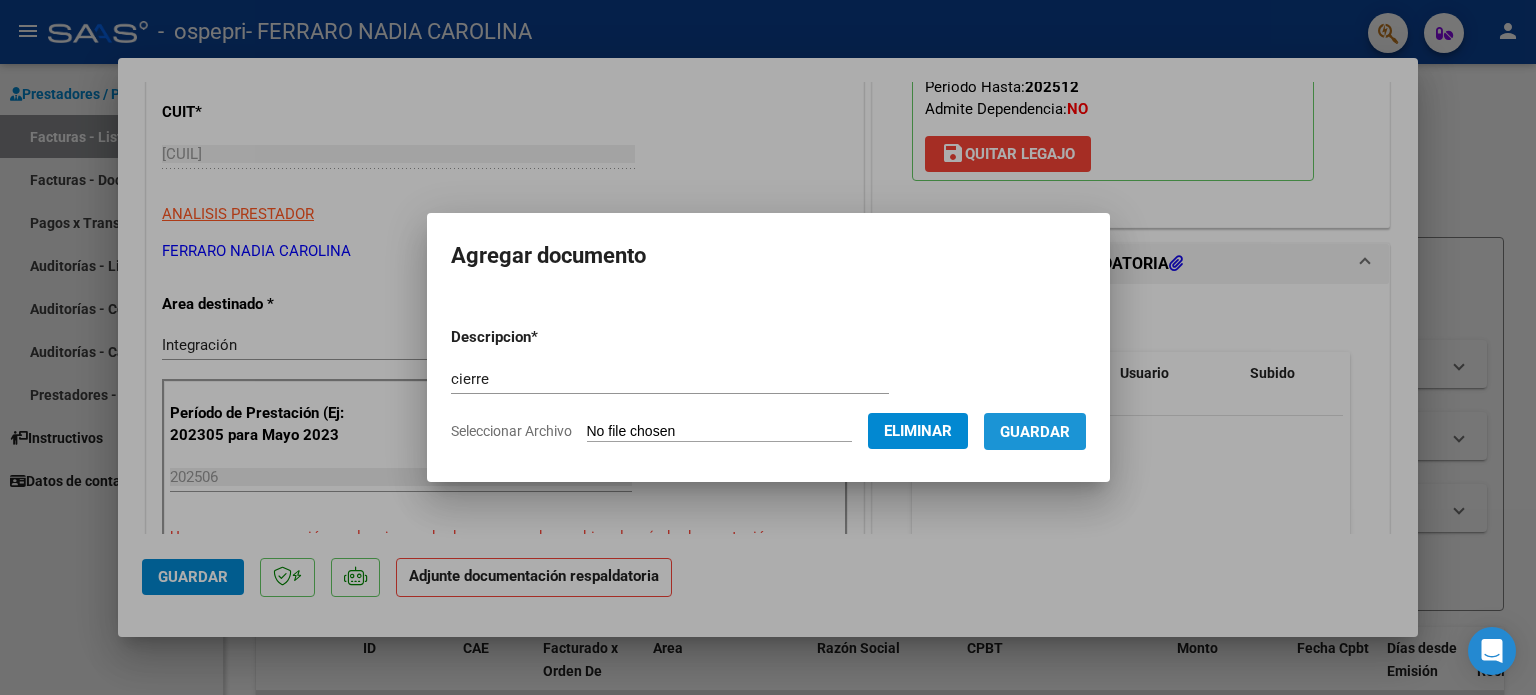 click on "Guardar" at bounding box center (1035, 432) 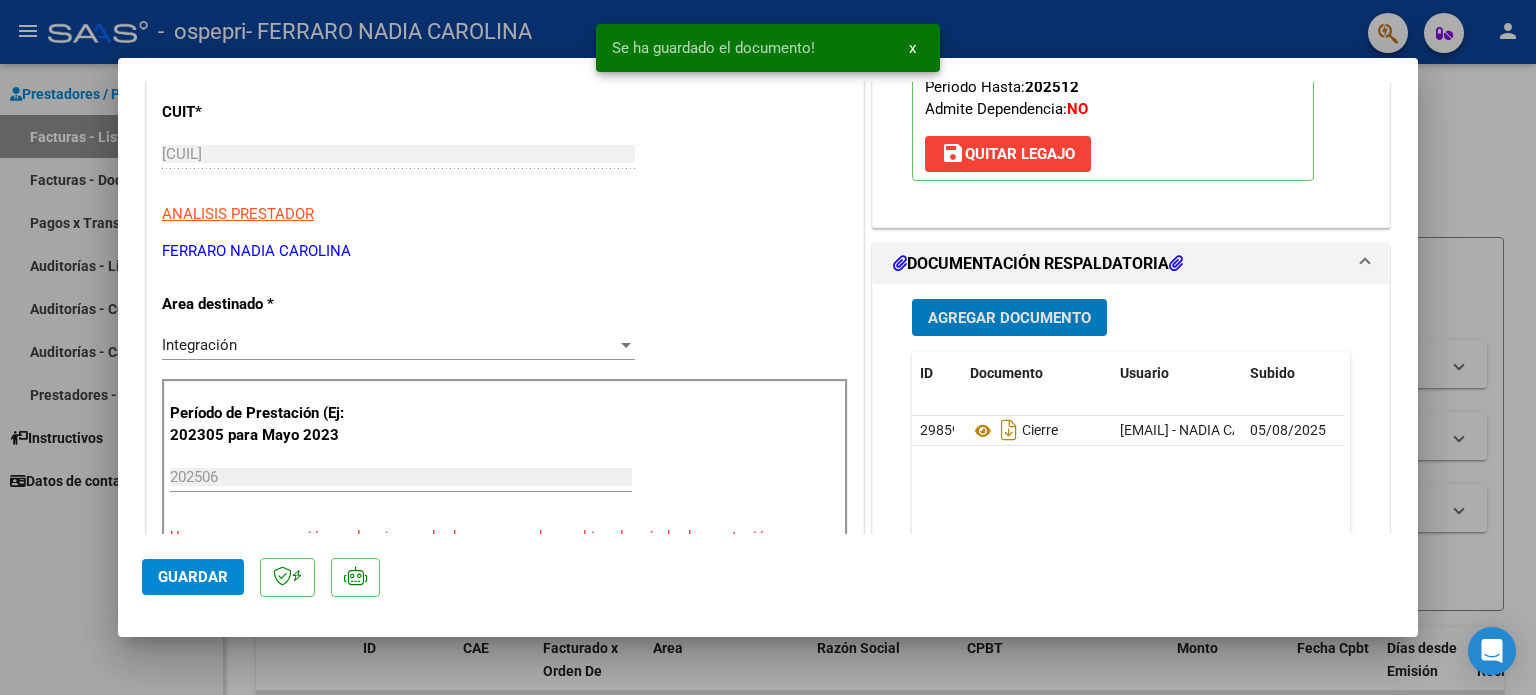 click on "Agregar Documento" at bounding box center [1009, 318] 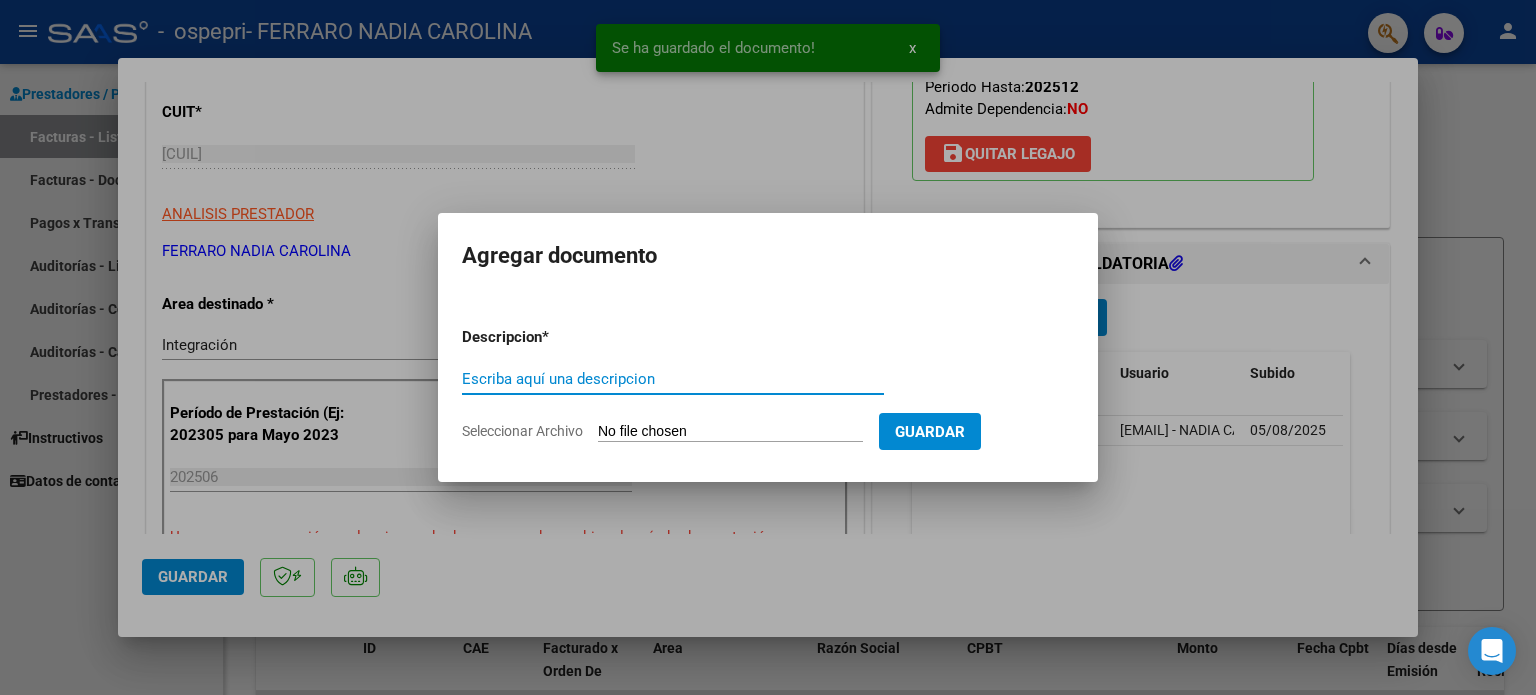 click on "Escriba aquí una descripcion" at bounding box center [673, 379] 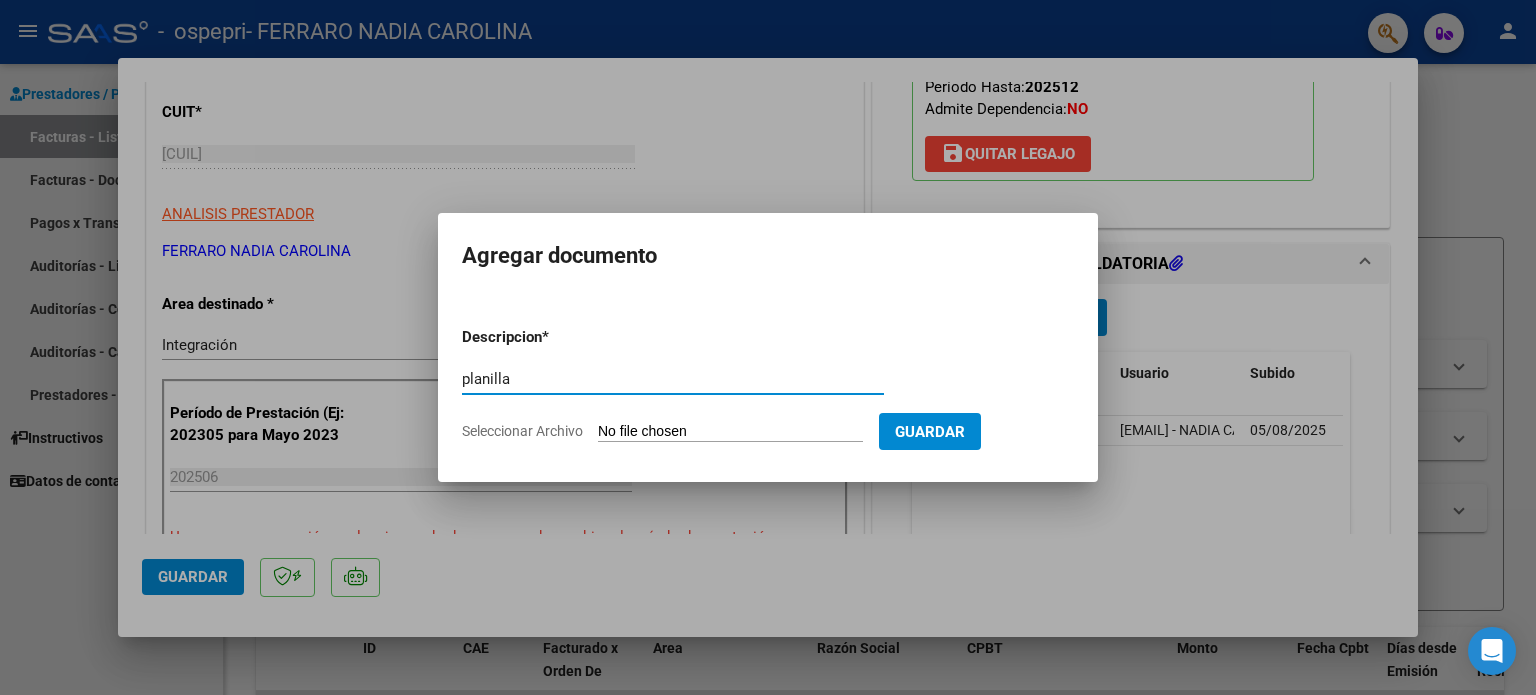 type on "planilla" 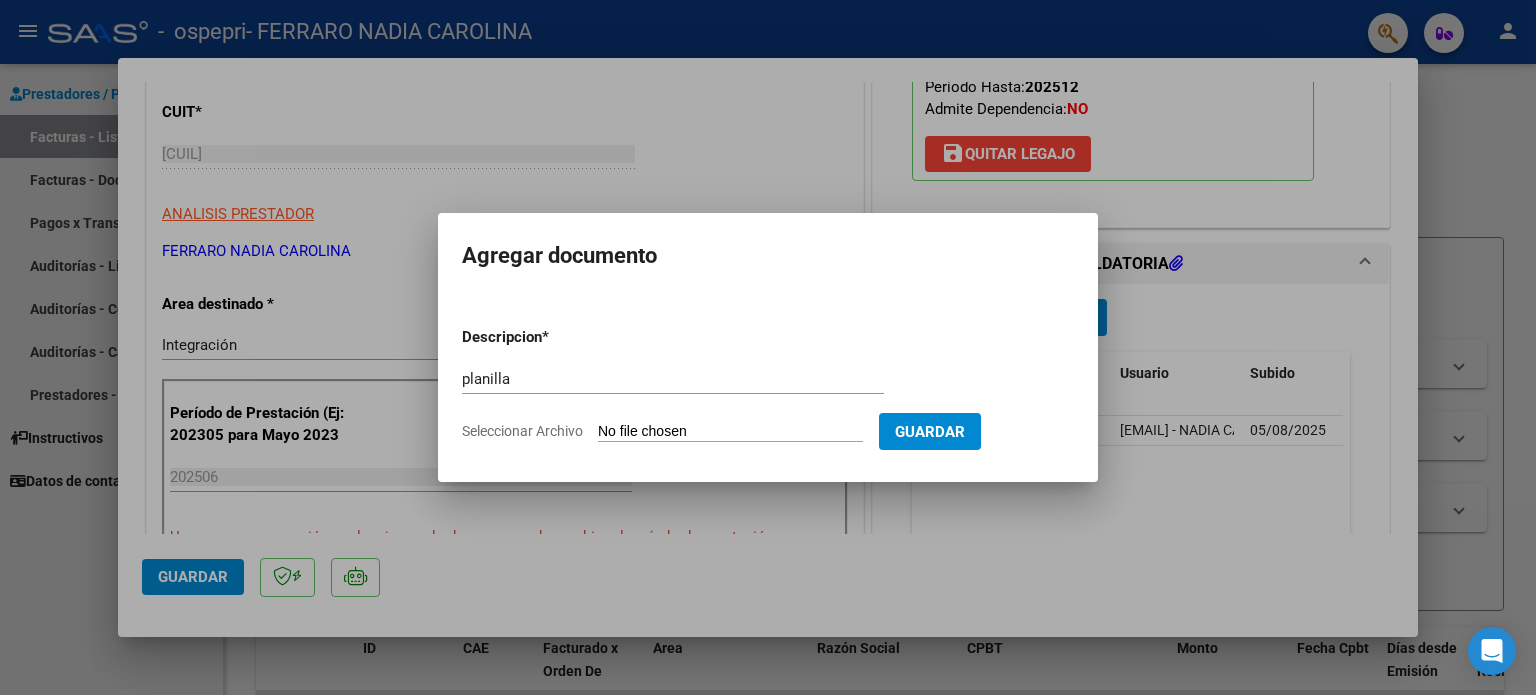 click on "Seleccionar Archivo" at bounding box center (730, 432) 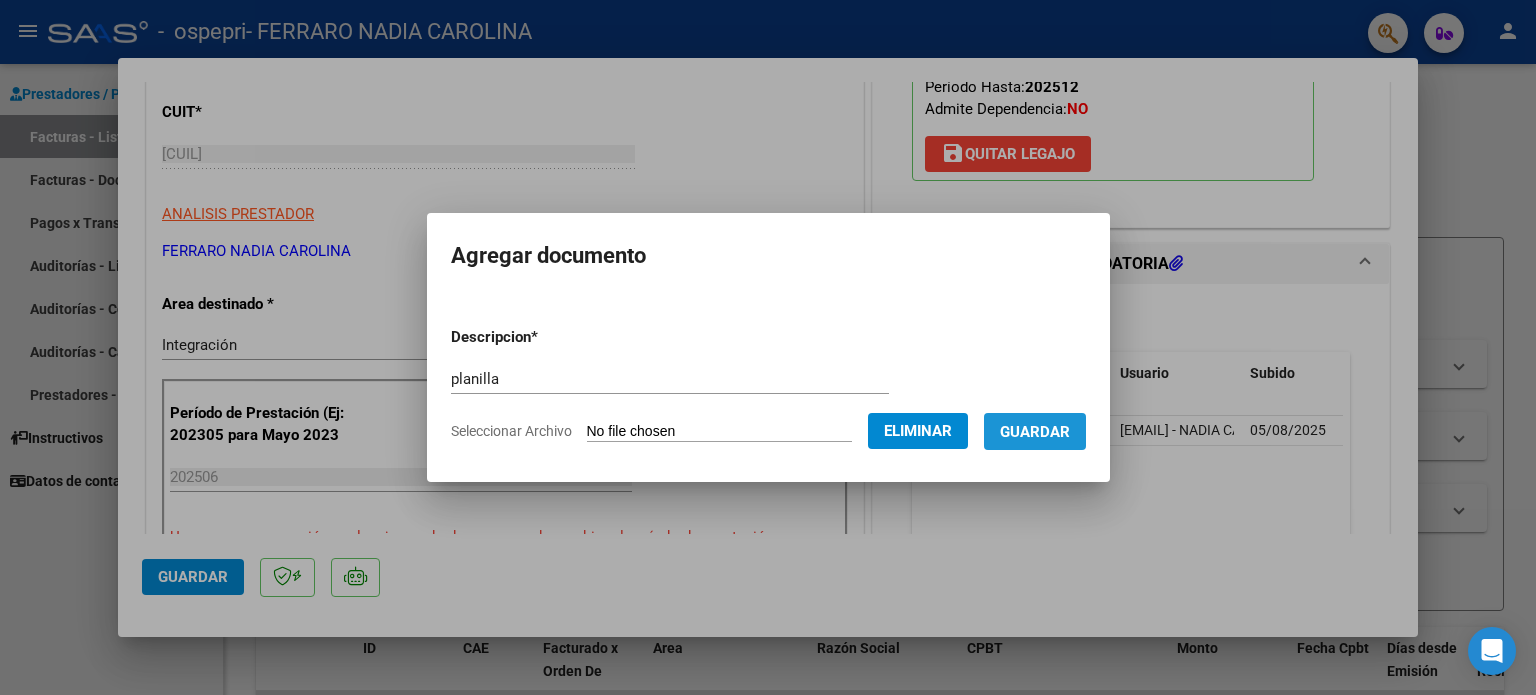 click on "Guardar" at bounding box center [1035, 432] 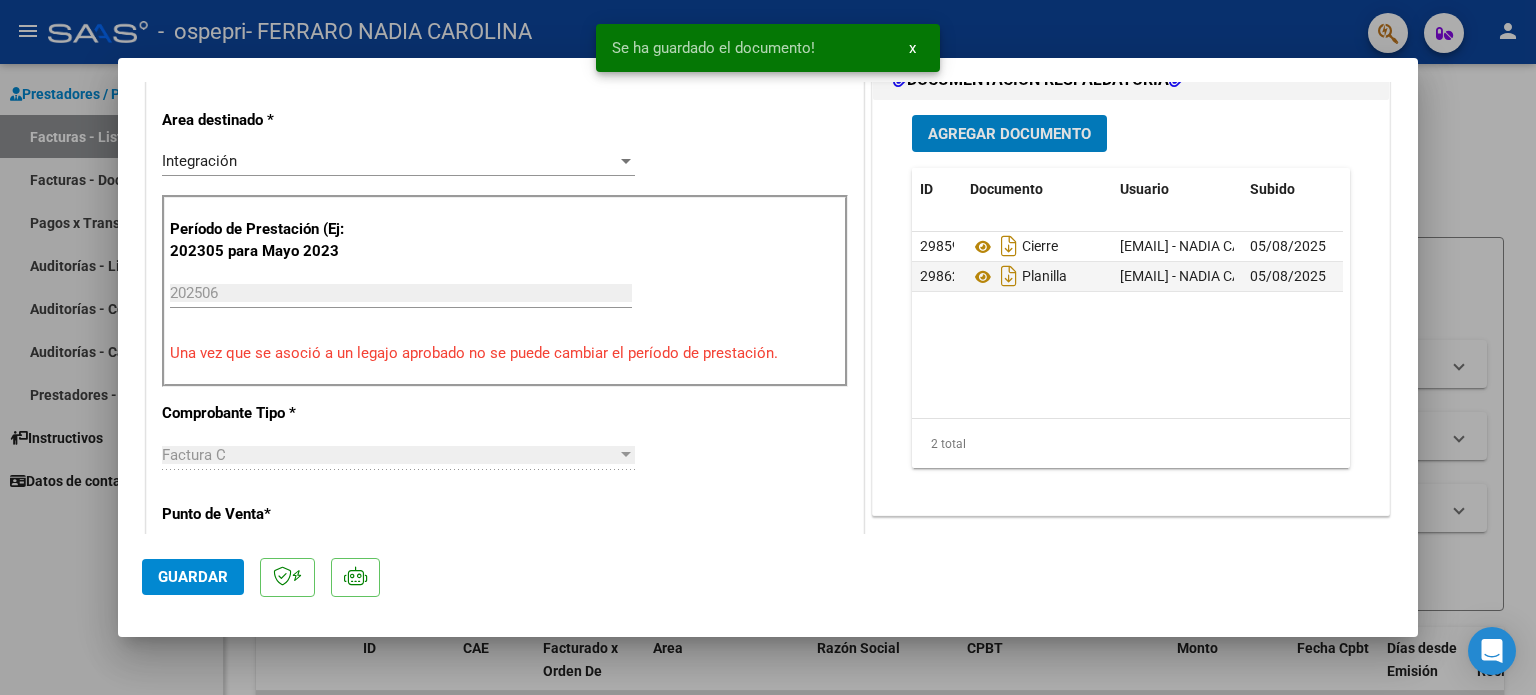 scroll, scrollTop: 700, scrollLeft: 0, axis: vertical 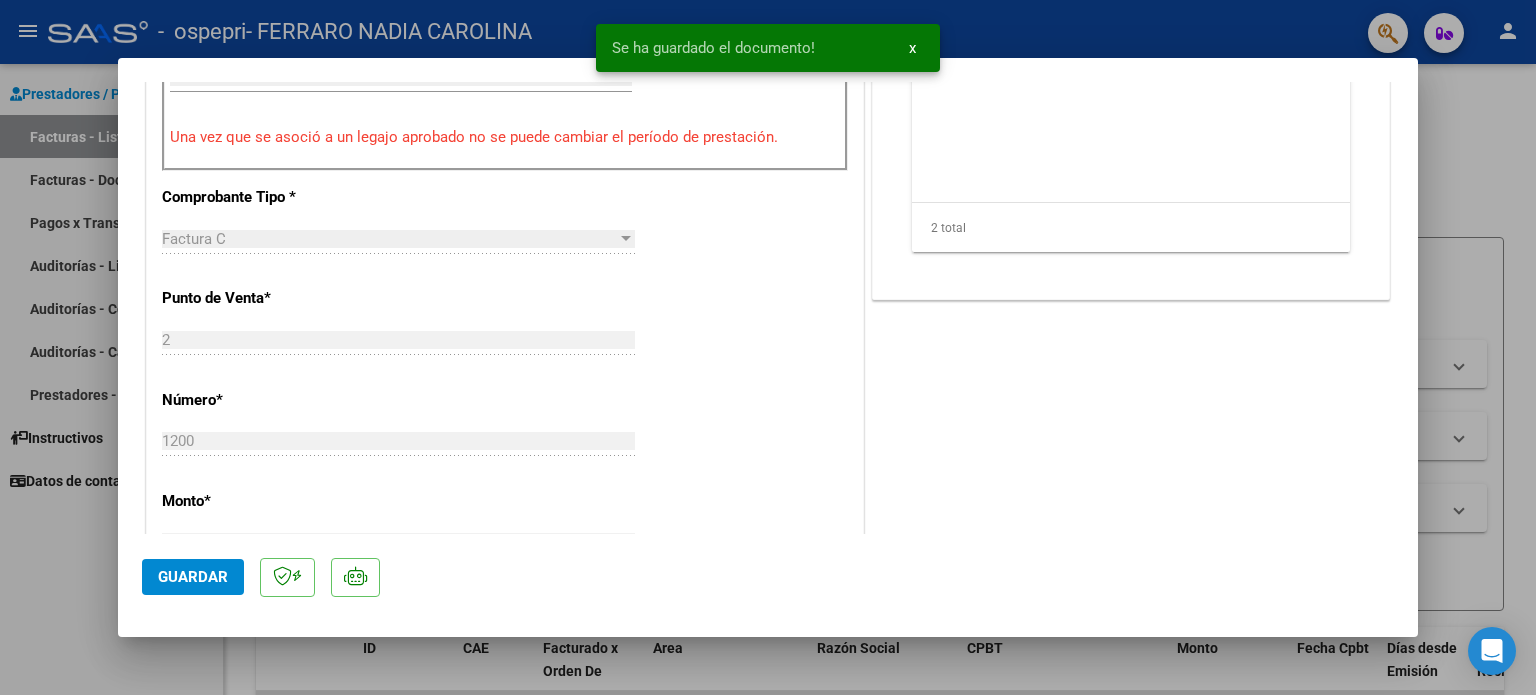 click on "Guardar" 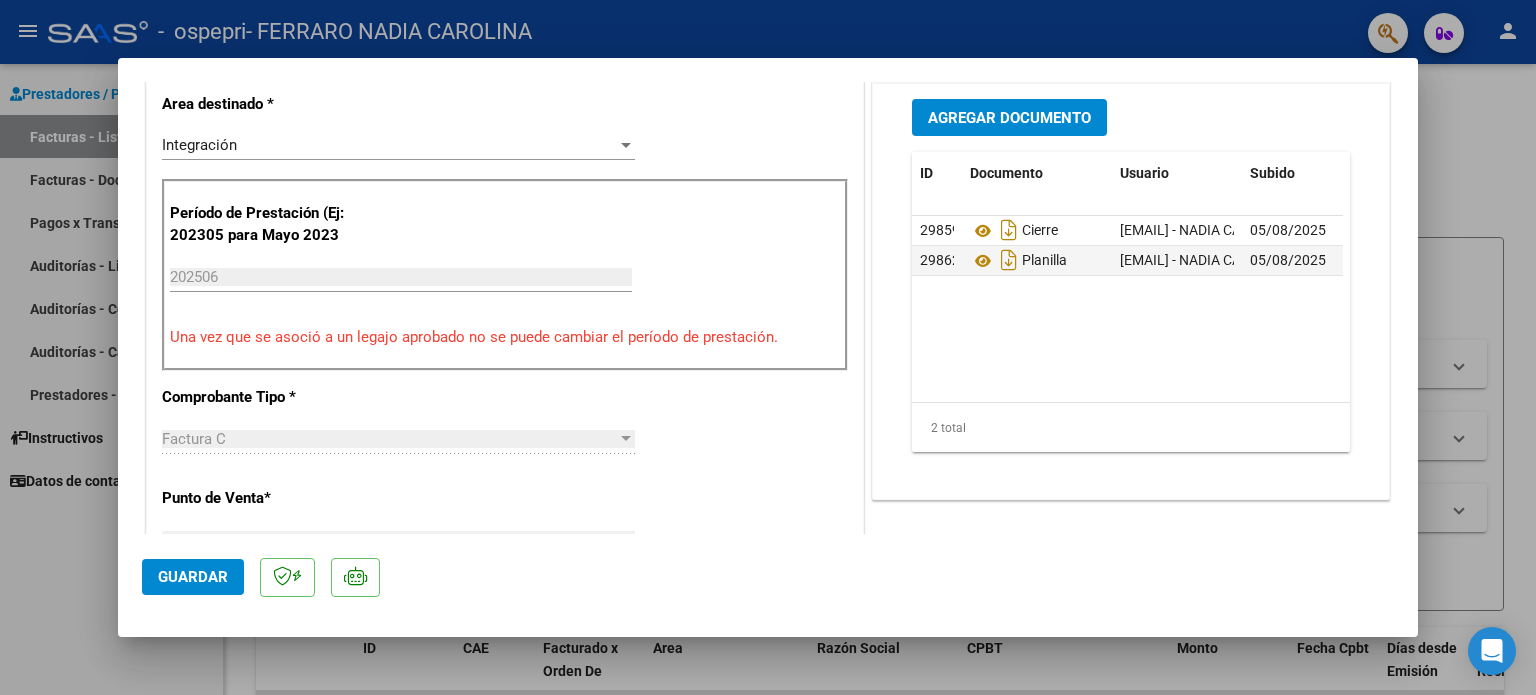 scroll, scrollTop: 1100, scrollLeft: 0, axis: vertical 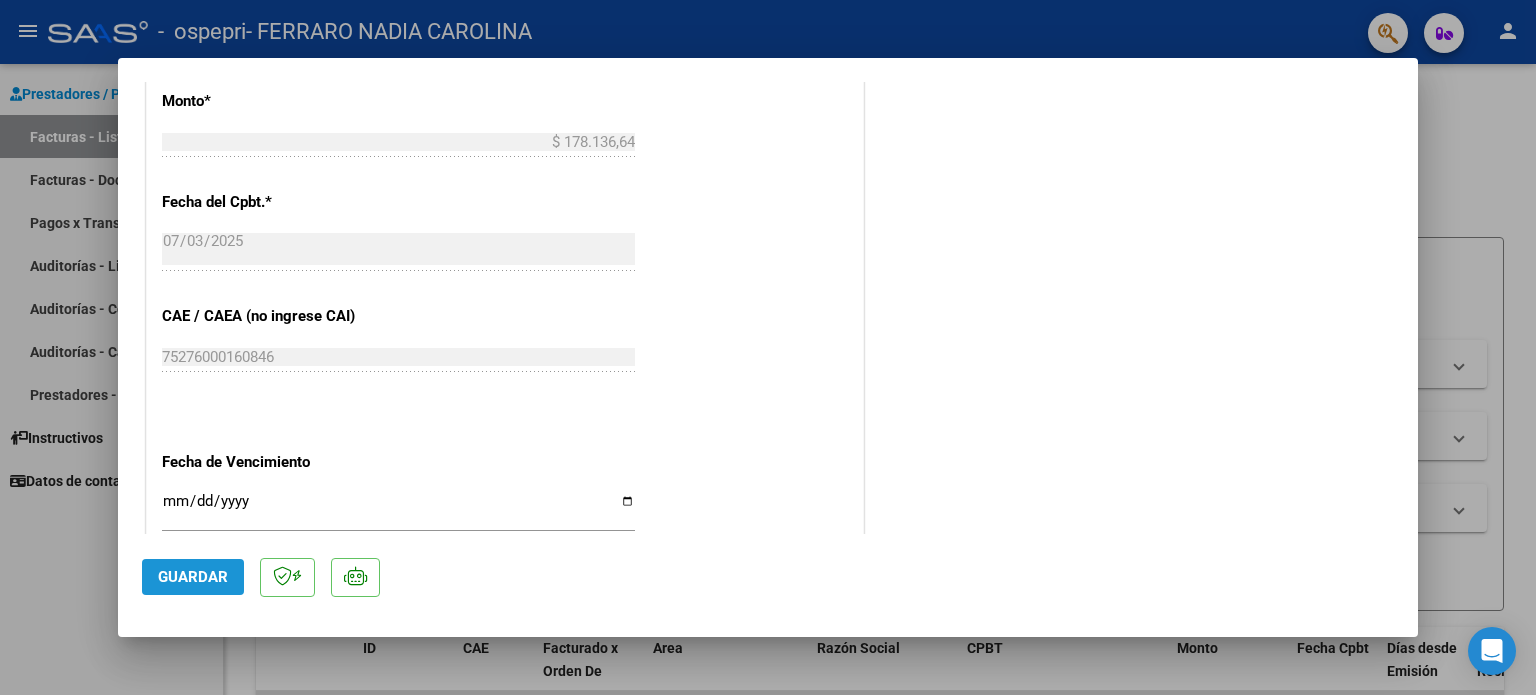 click on "Guardar" 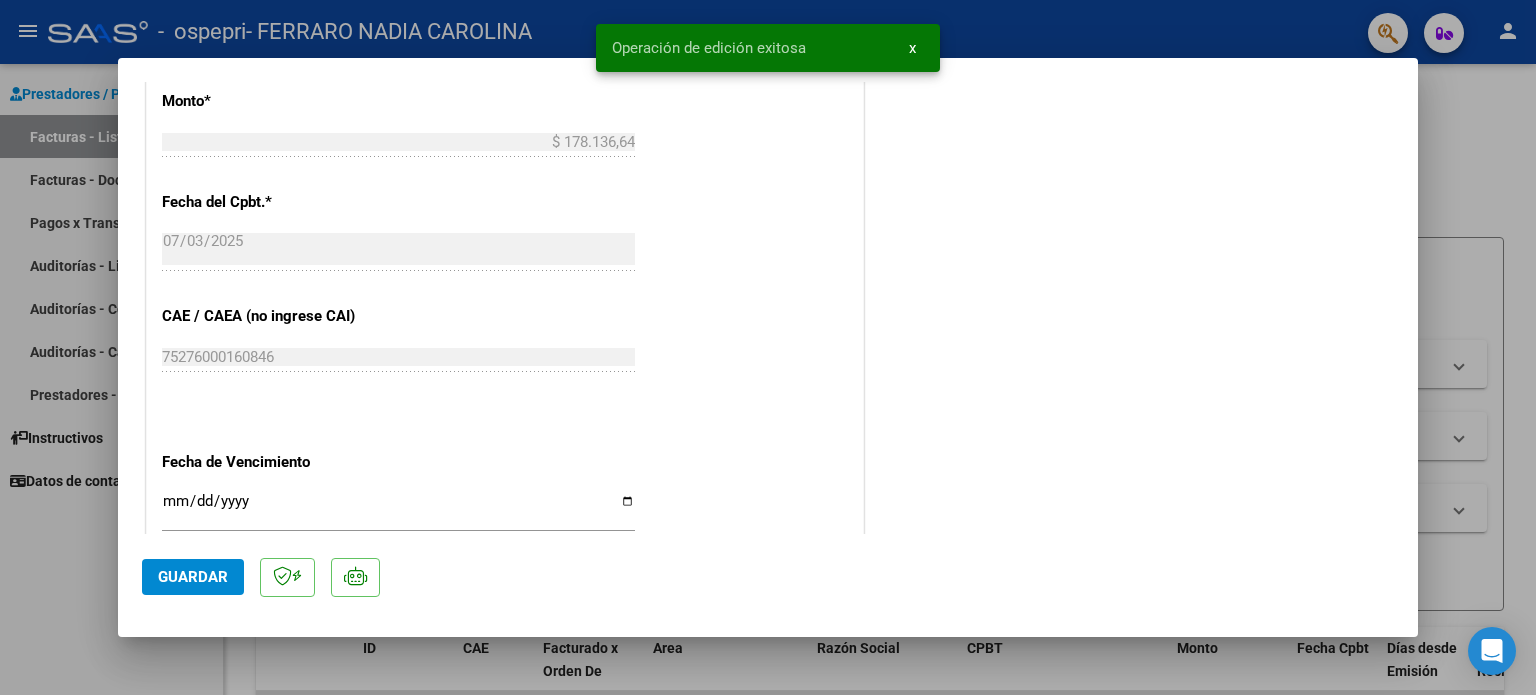 click at bounding box center [768, 347] 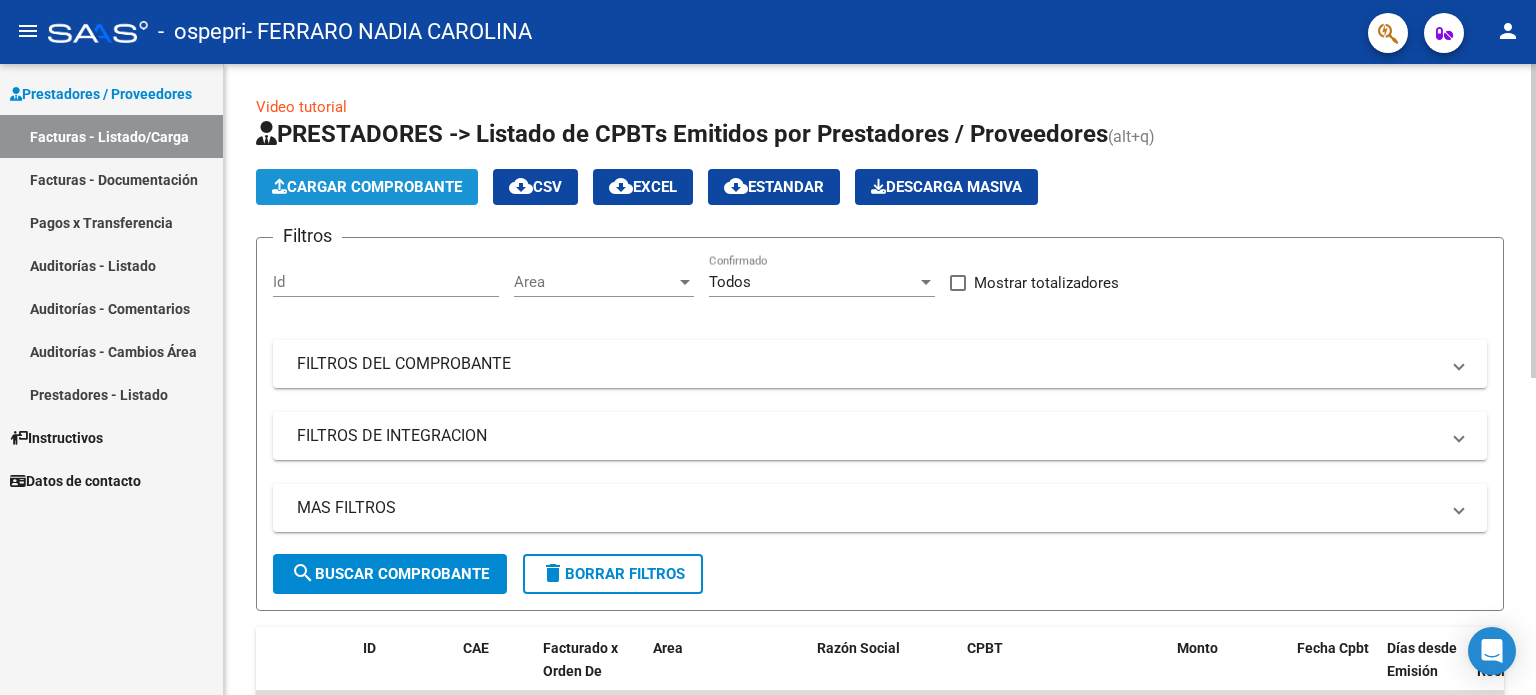 click on "Cargar Comprobante" 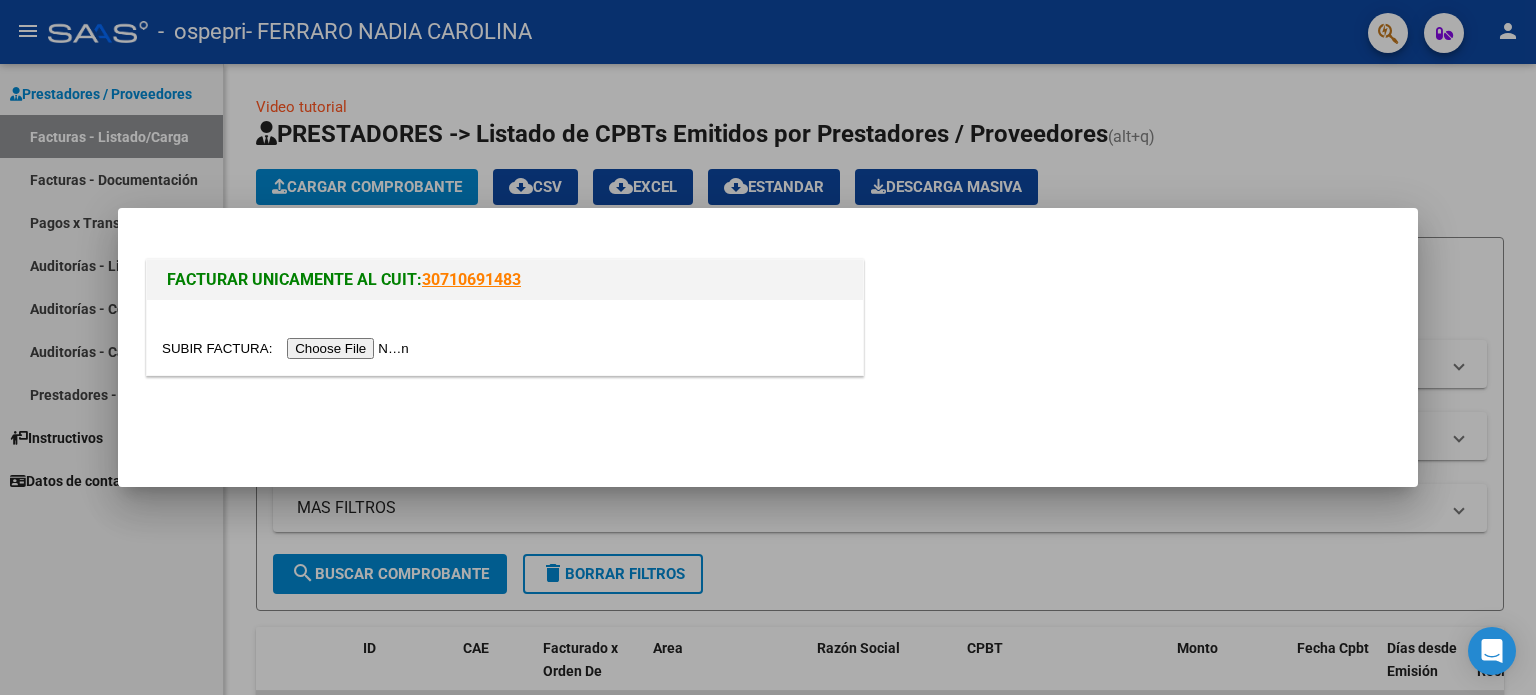 click at bounding box center [288, 348] 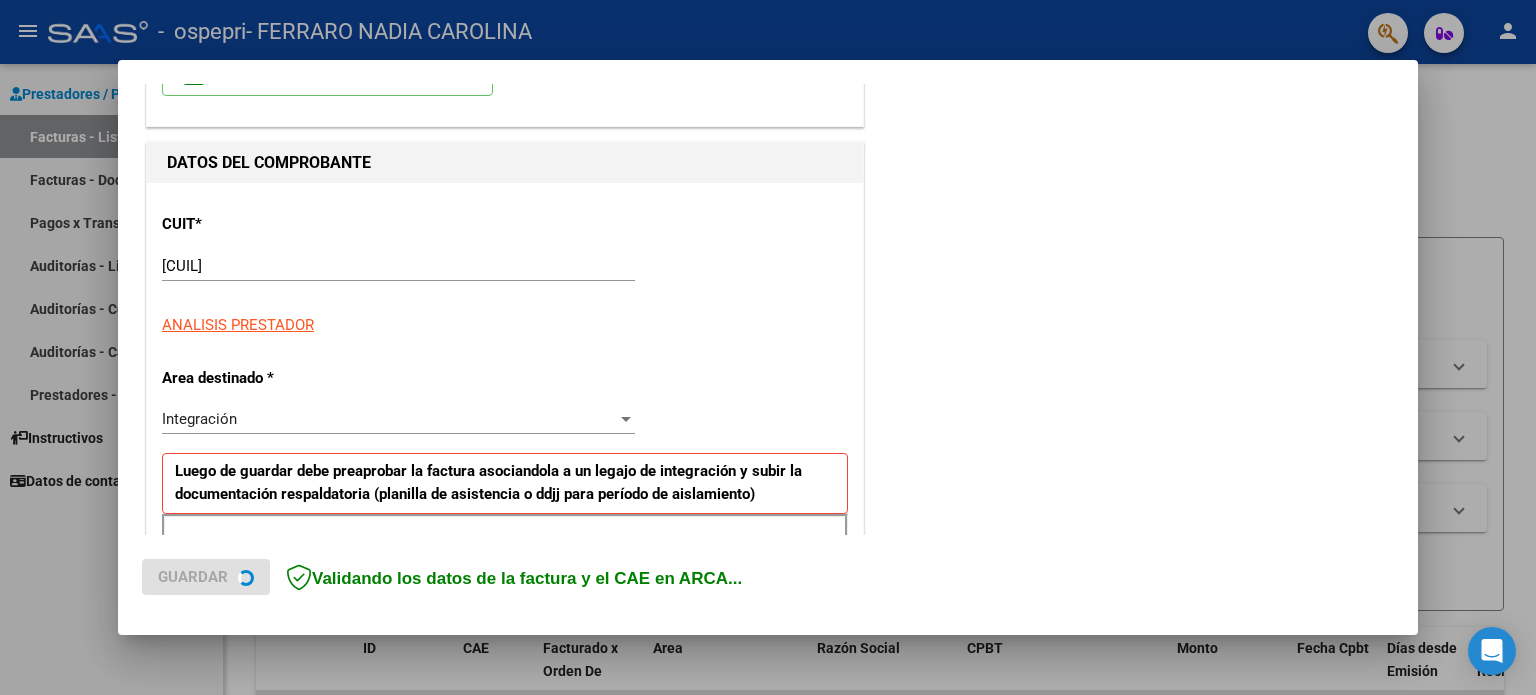 scroll, scrollTop: 200, scrollLeft: 0, axis: vertical 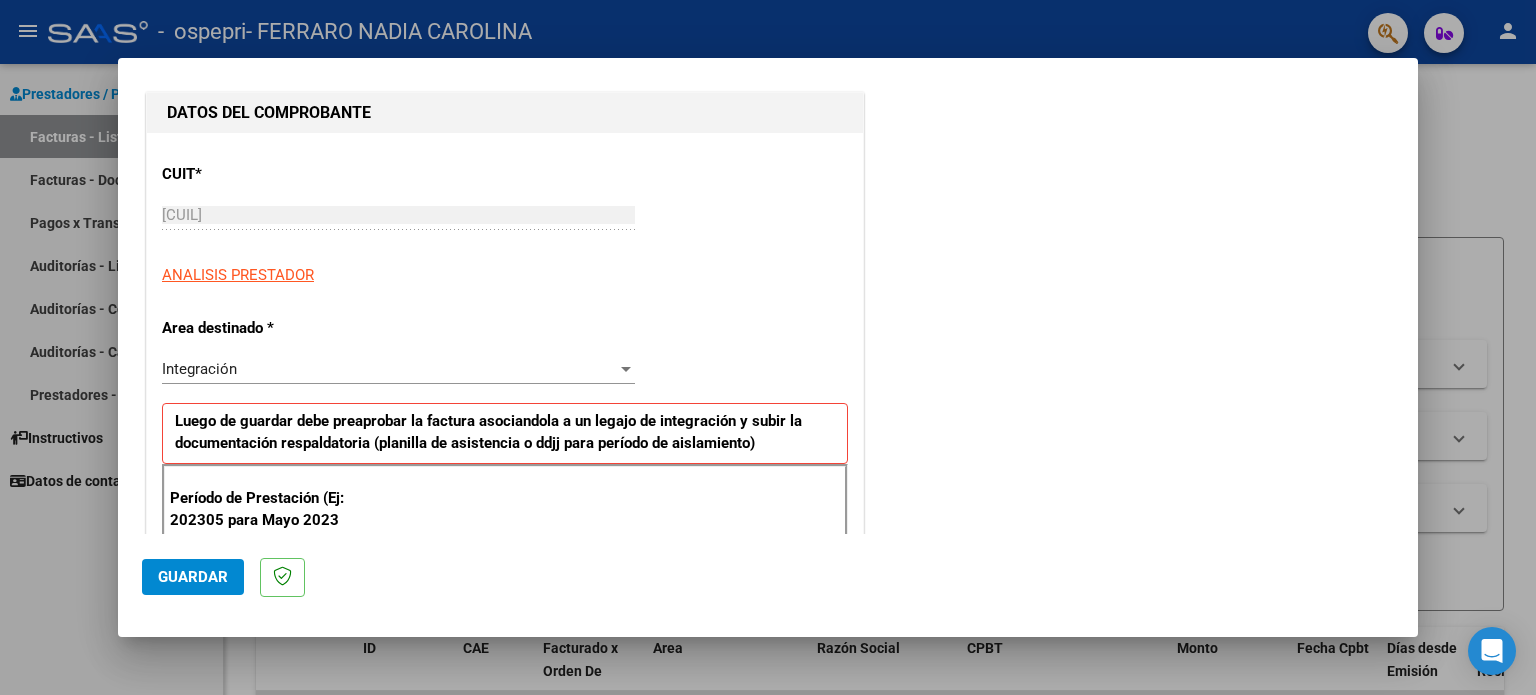 click on "Guardar" 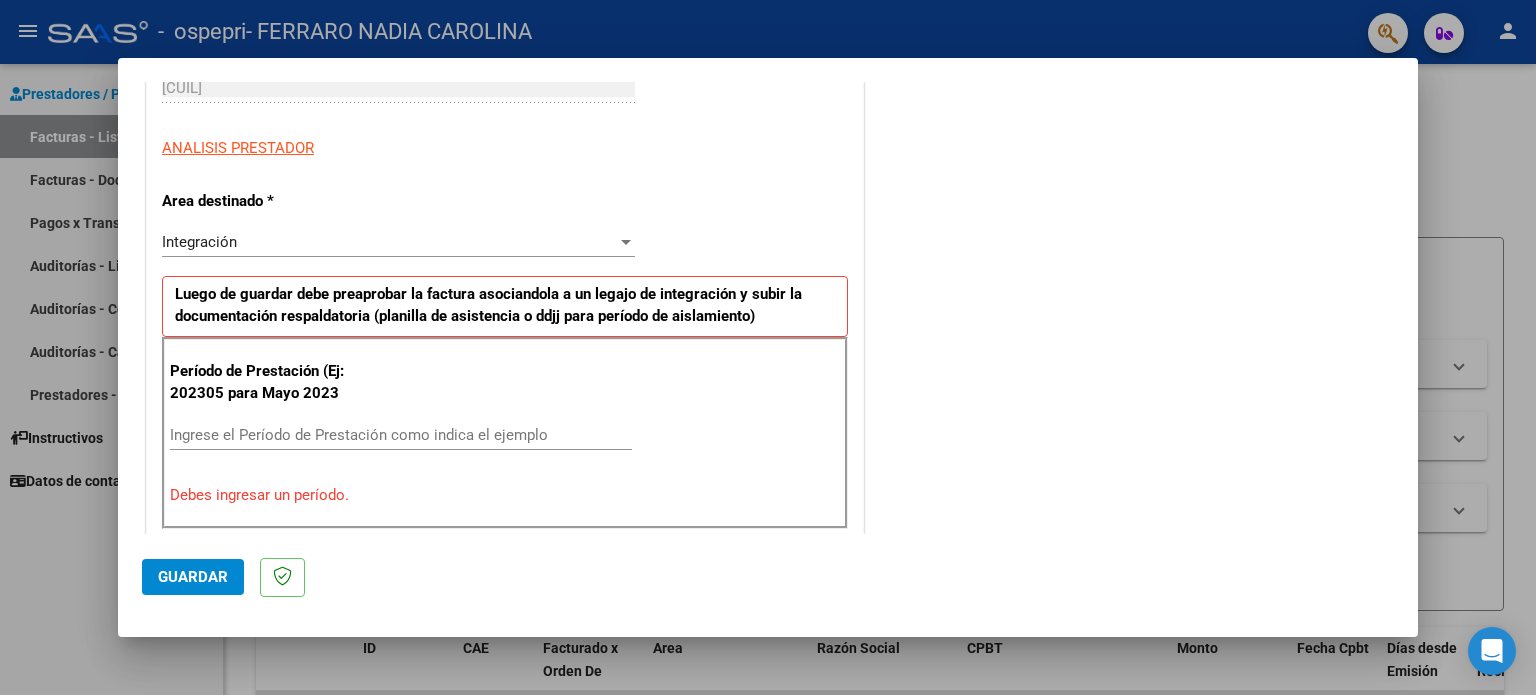 scroll, scrollTop: 331, scrollLeft: 0, axis: vertical 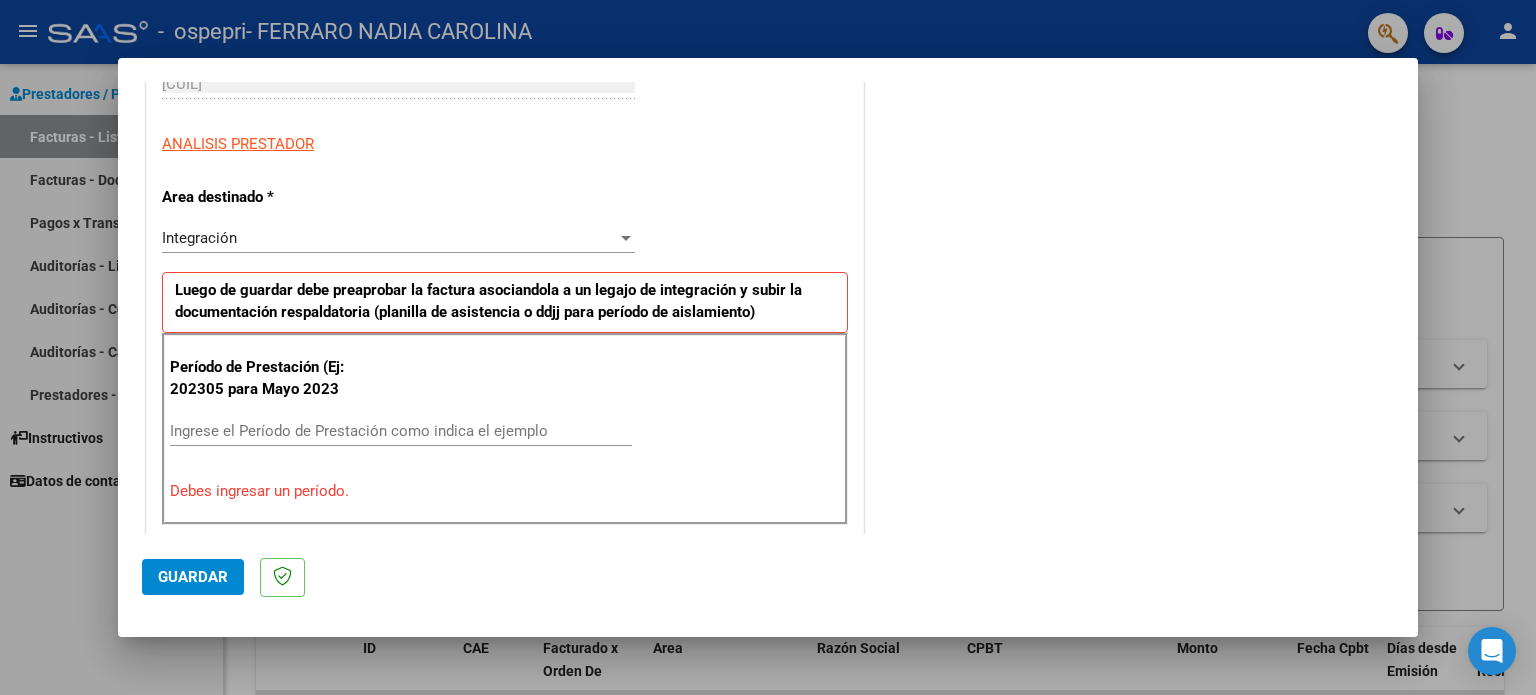 click on "Ingrese el Período de Prestación como indica el ejemplo" at bounding box center [401, 431] 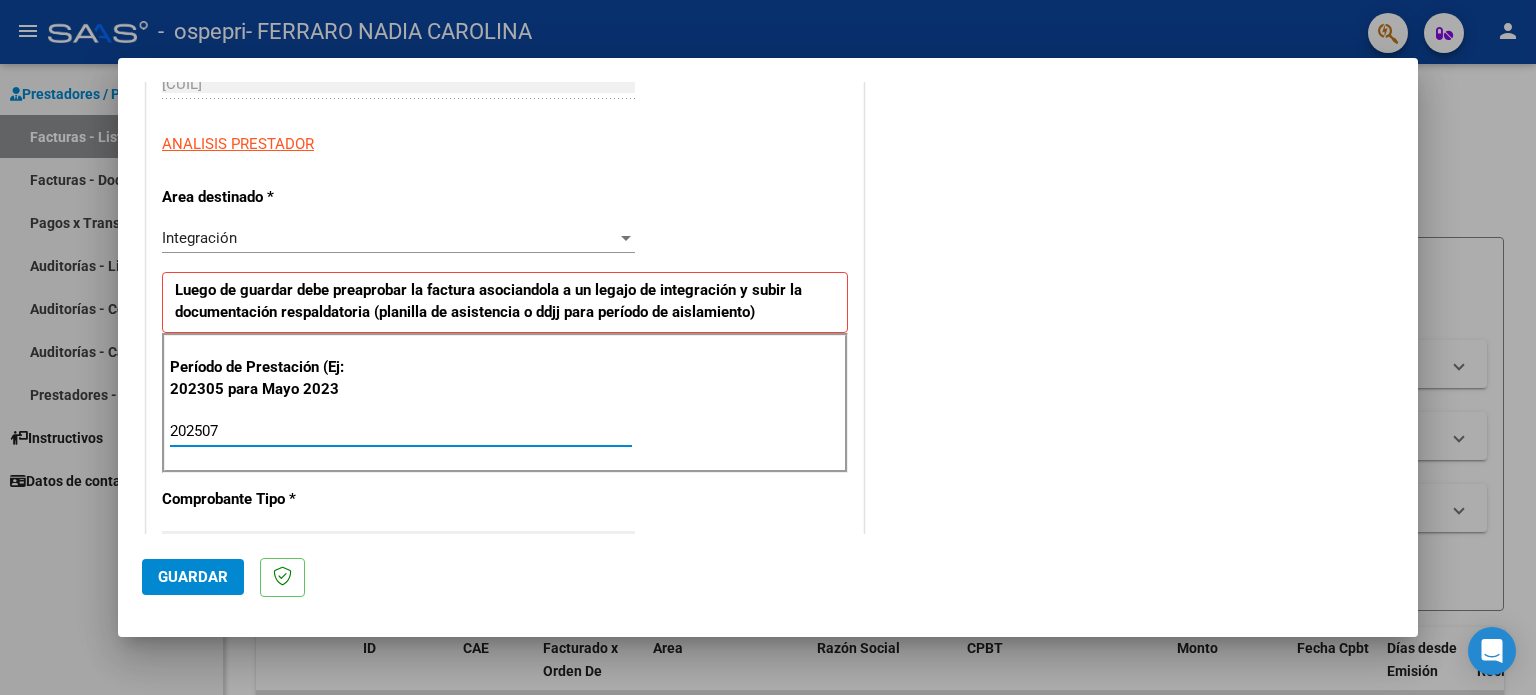 type on "202507" 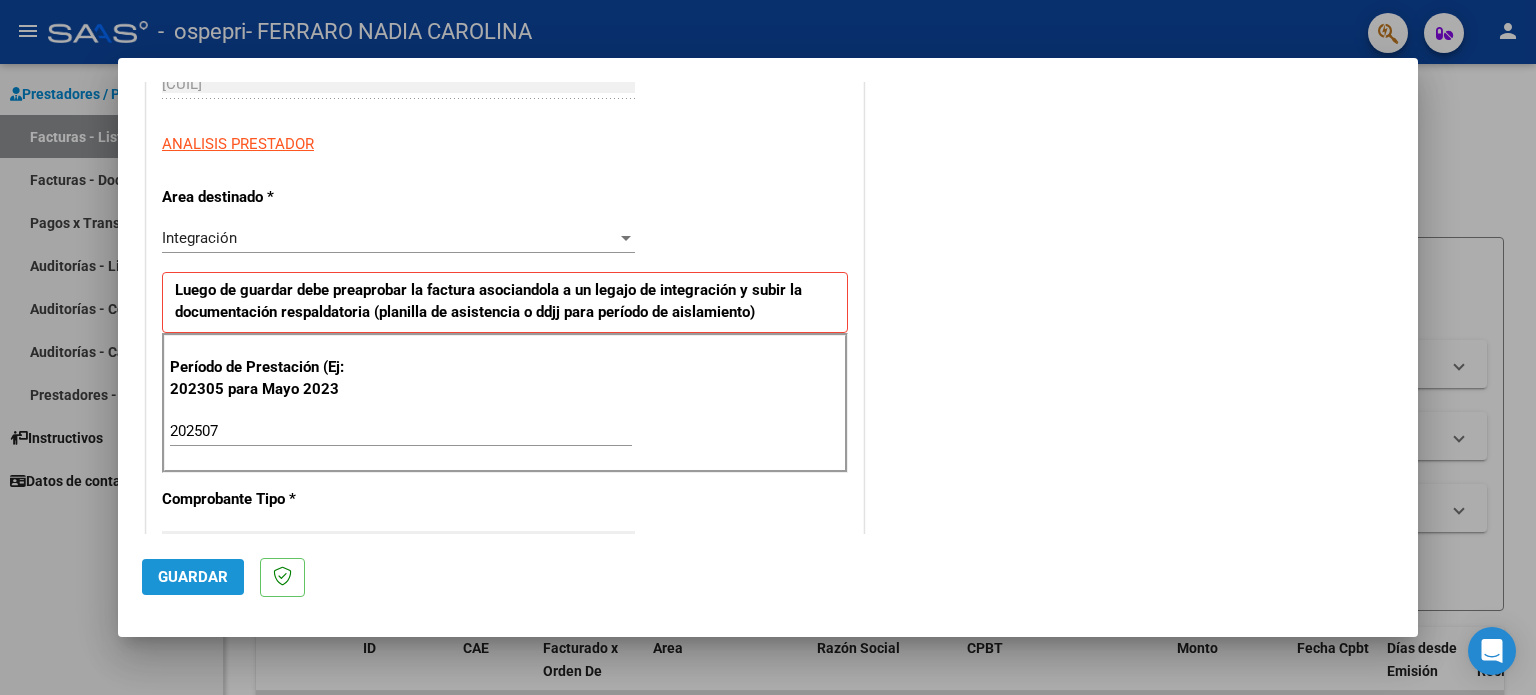 click on "Guardar" 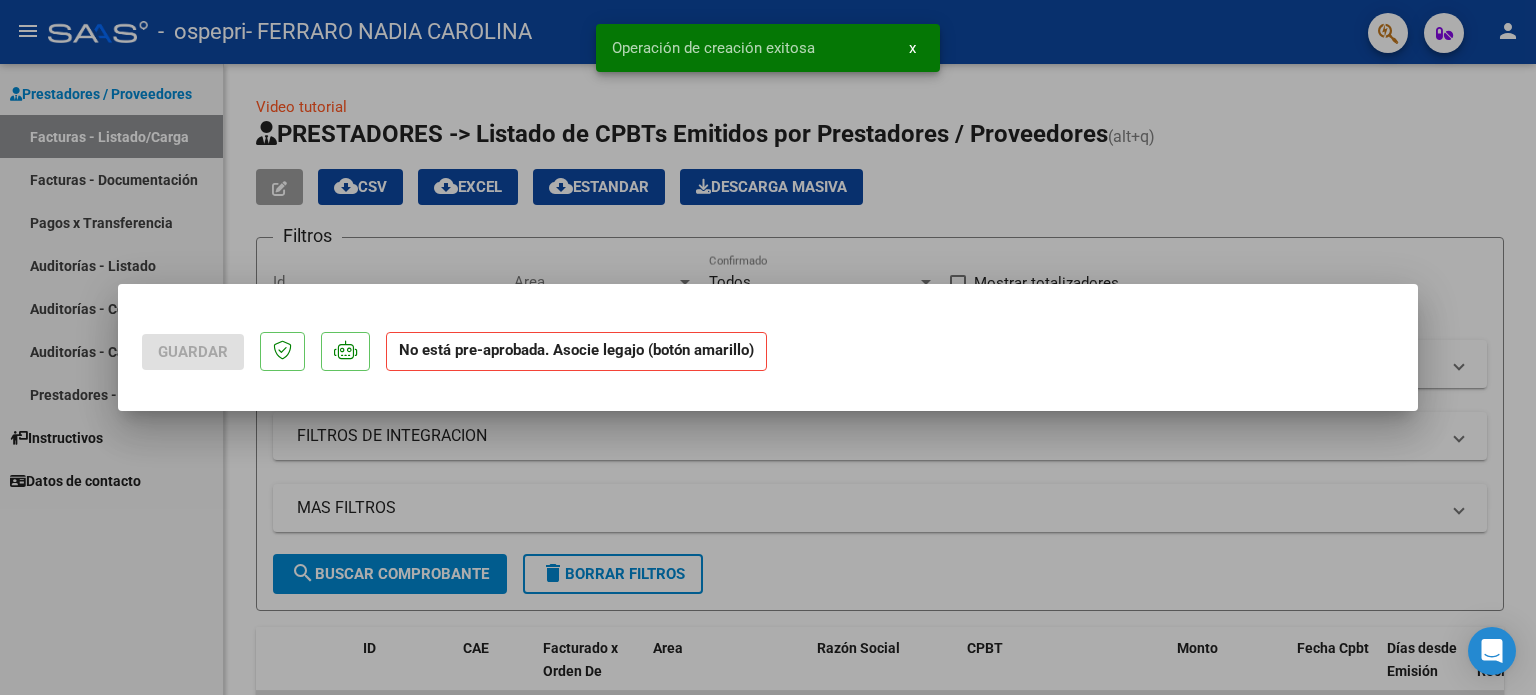scroll, scrollTop: 0, scrollLeft: 0, axis: both 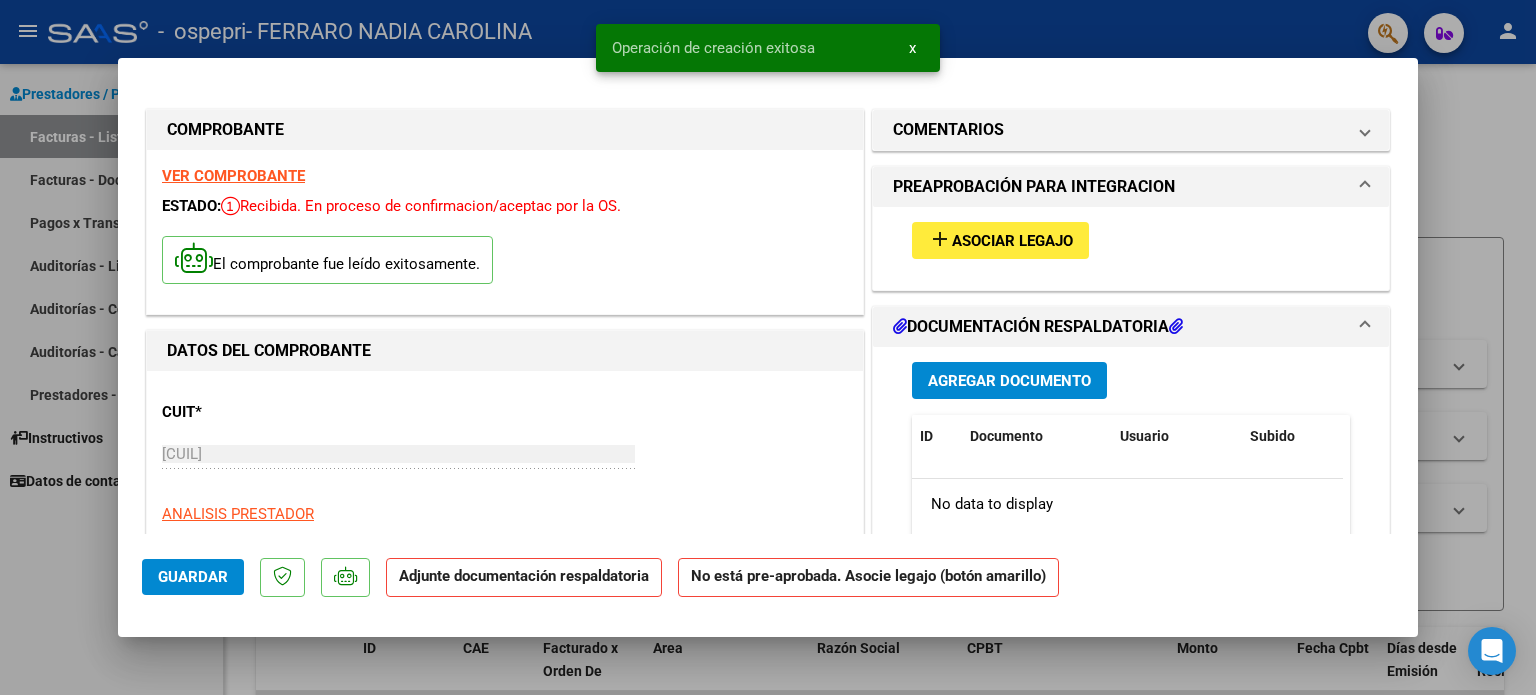 click on "Asociar Legajo" at bounding box center [1012, 241] 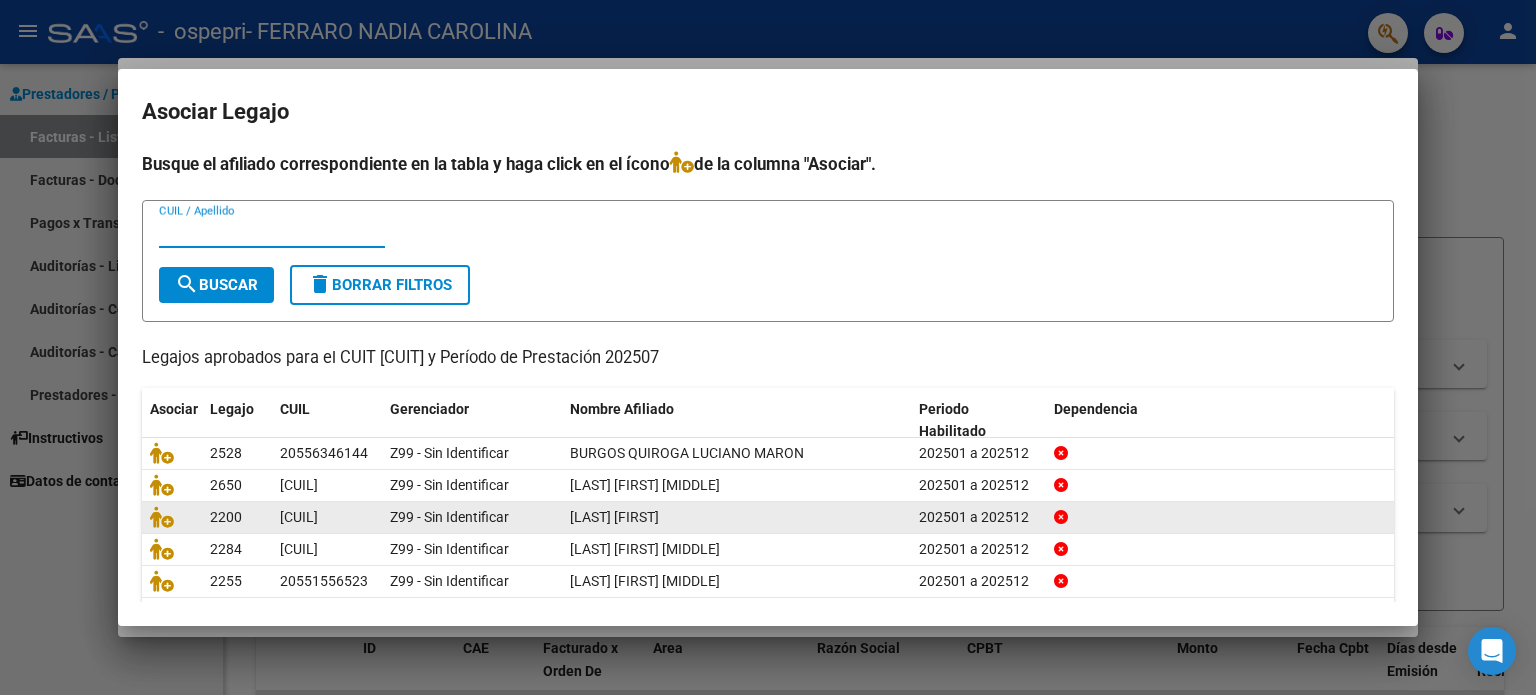 scroll, scrollTop: 67, scrollLeft: 0, axis: vertical 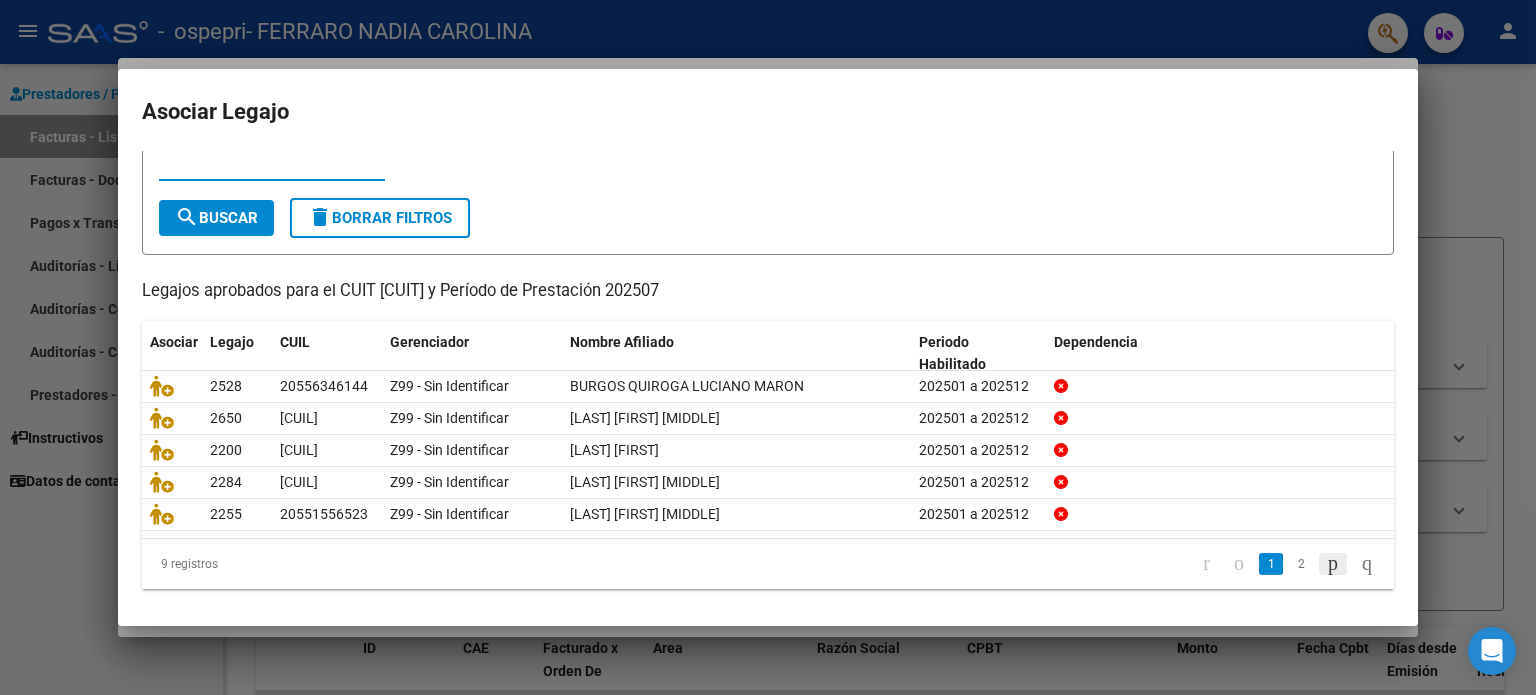 click 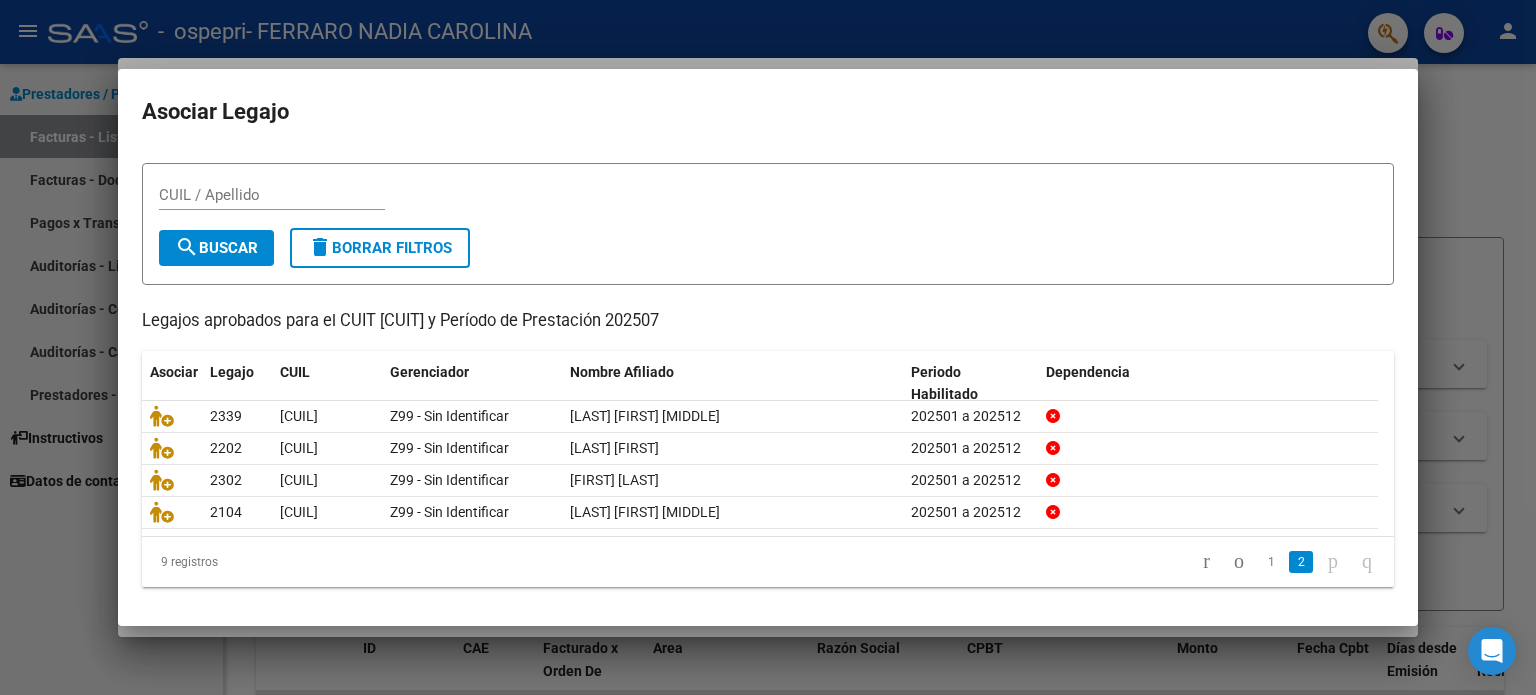 scroll, scrollTop: 35, scrollLeft: 0, axis: vertical 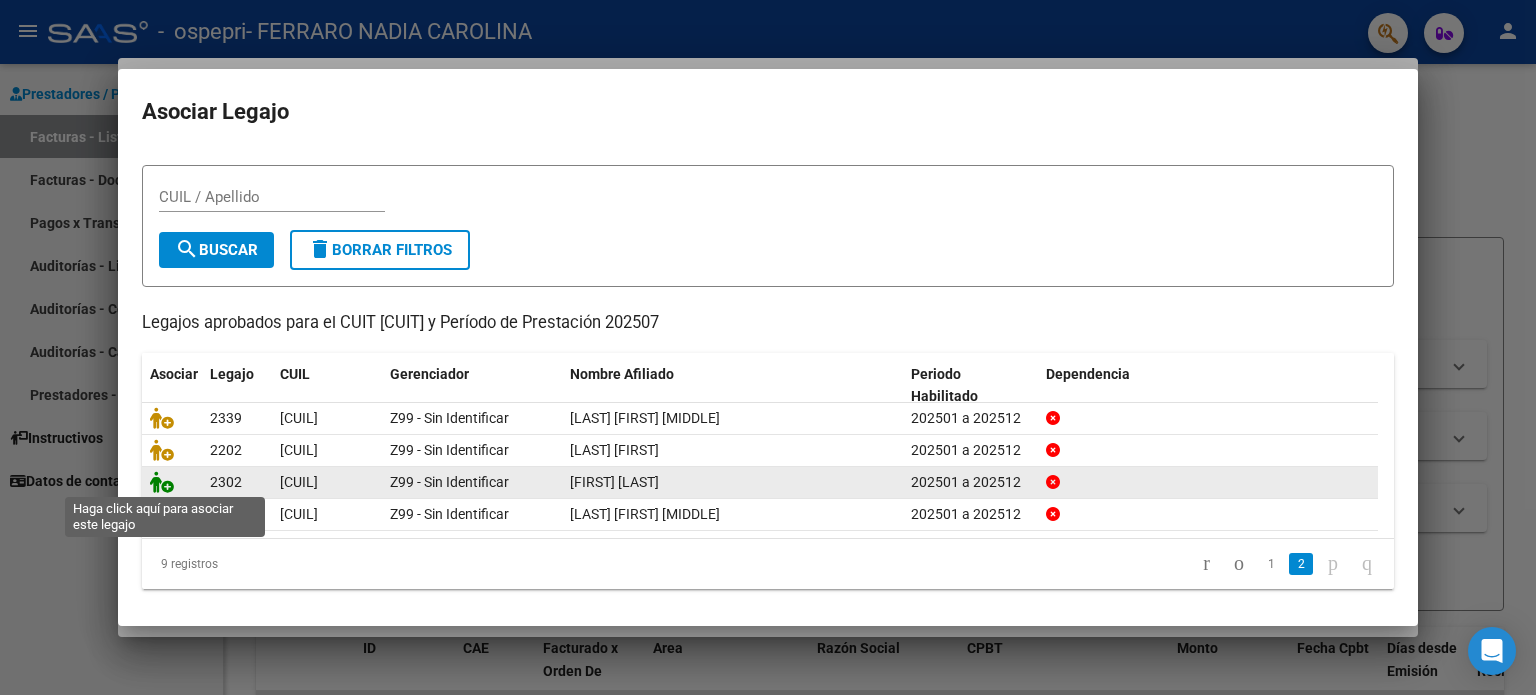 click 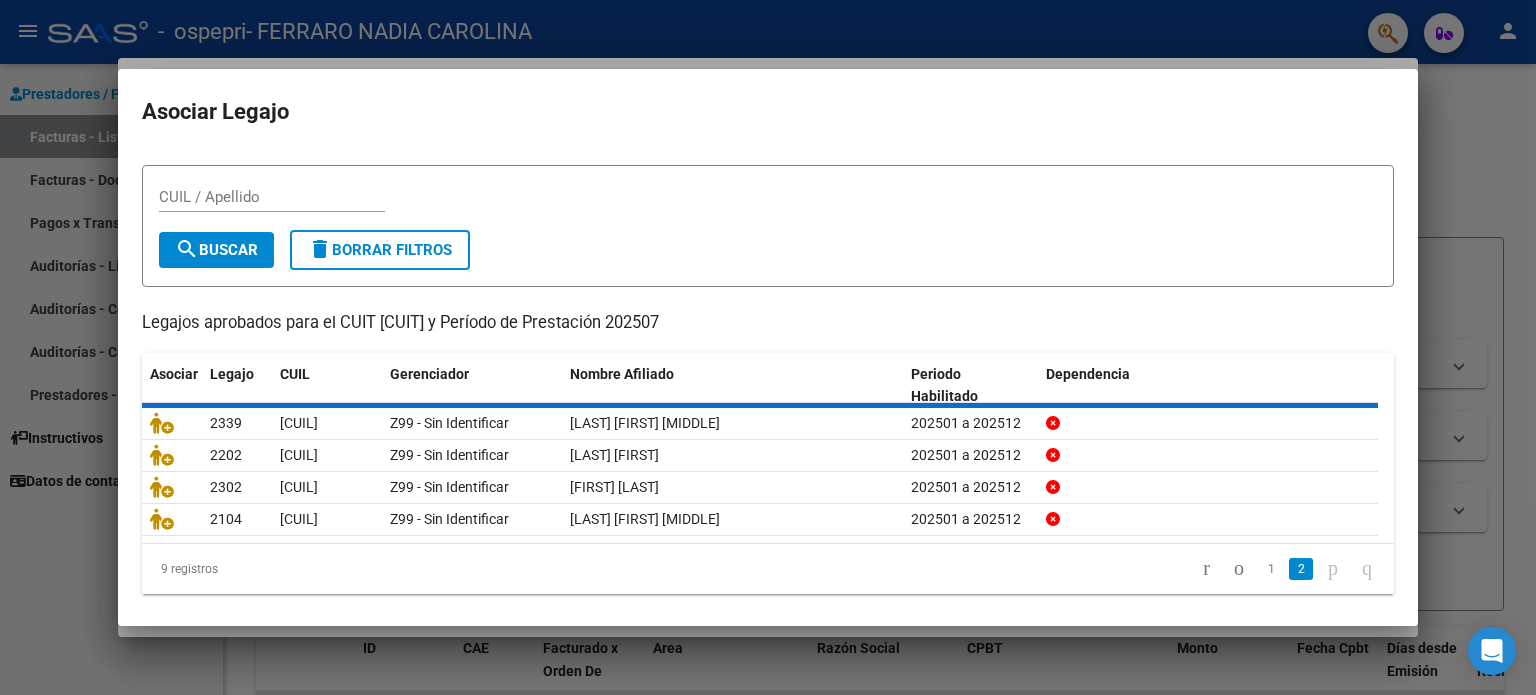 scroll, scrollTop: 0, scrollLeft: 0, axis: both 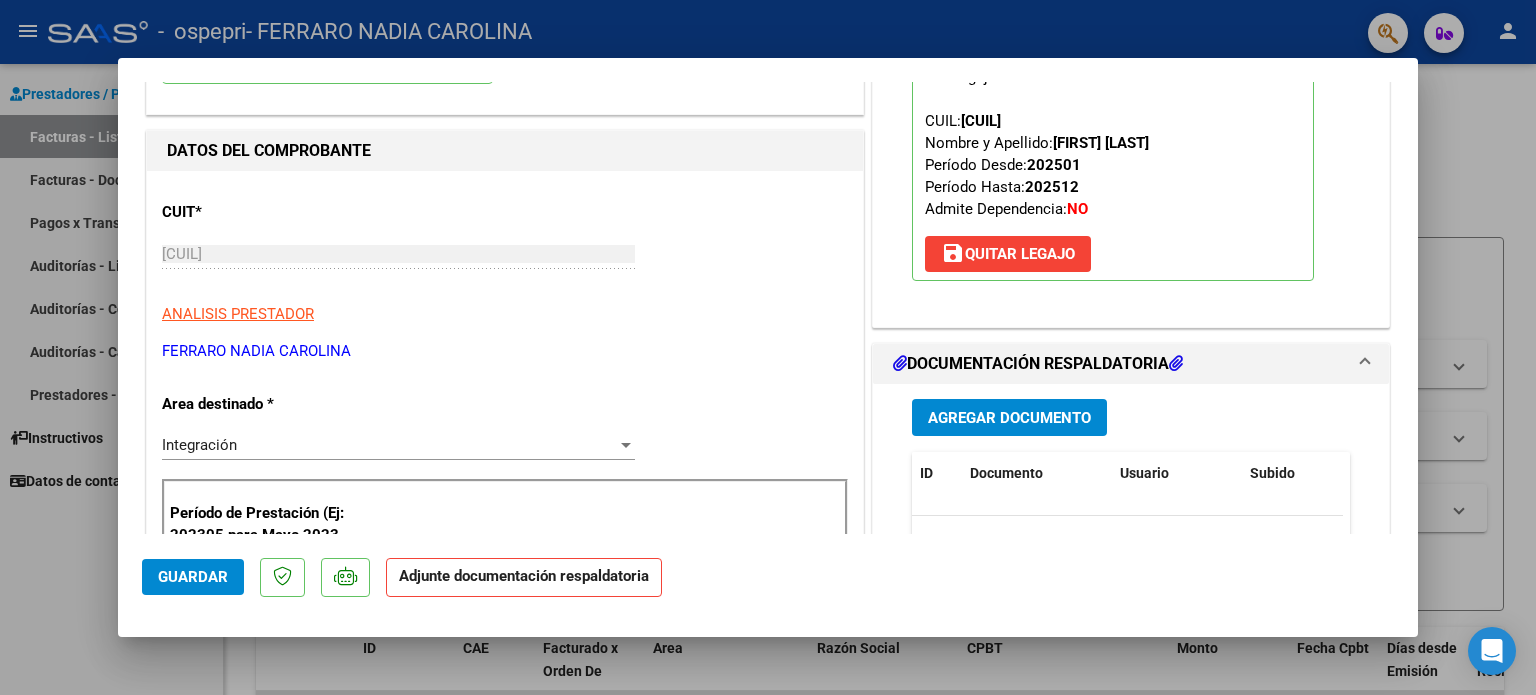 click on "Agregar Documento" at bounding box center [1009, 418] 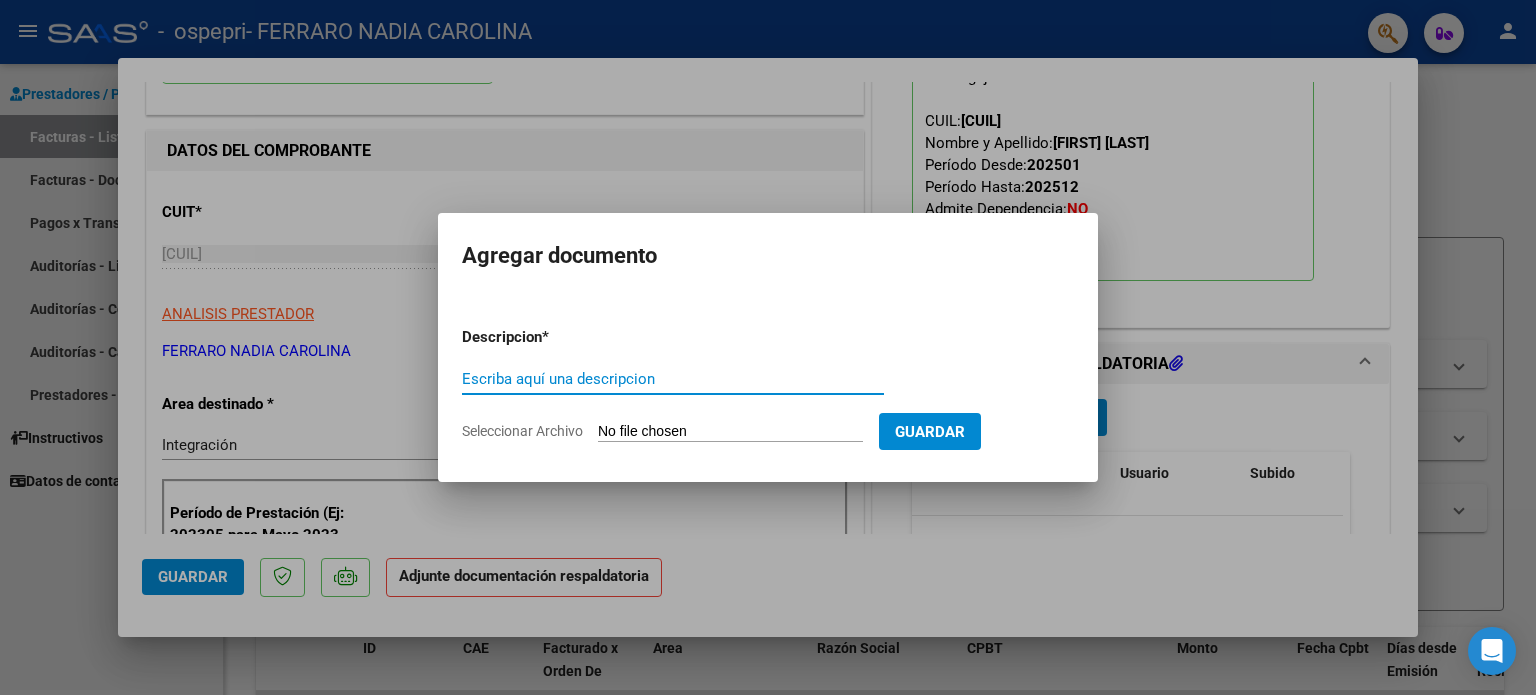 click on "Escriba aquí una descripcion" at bounding box center (673, 379) 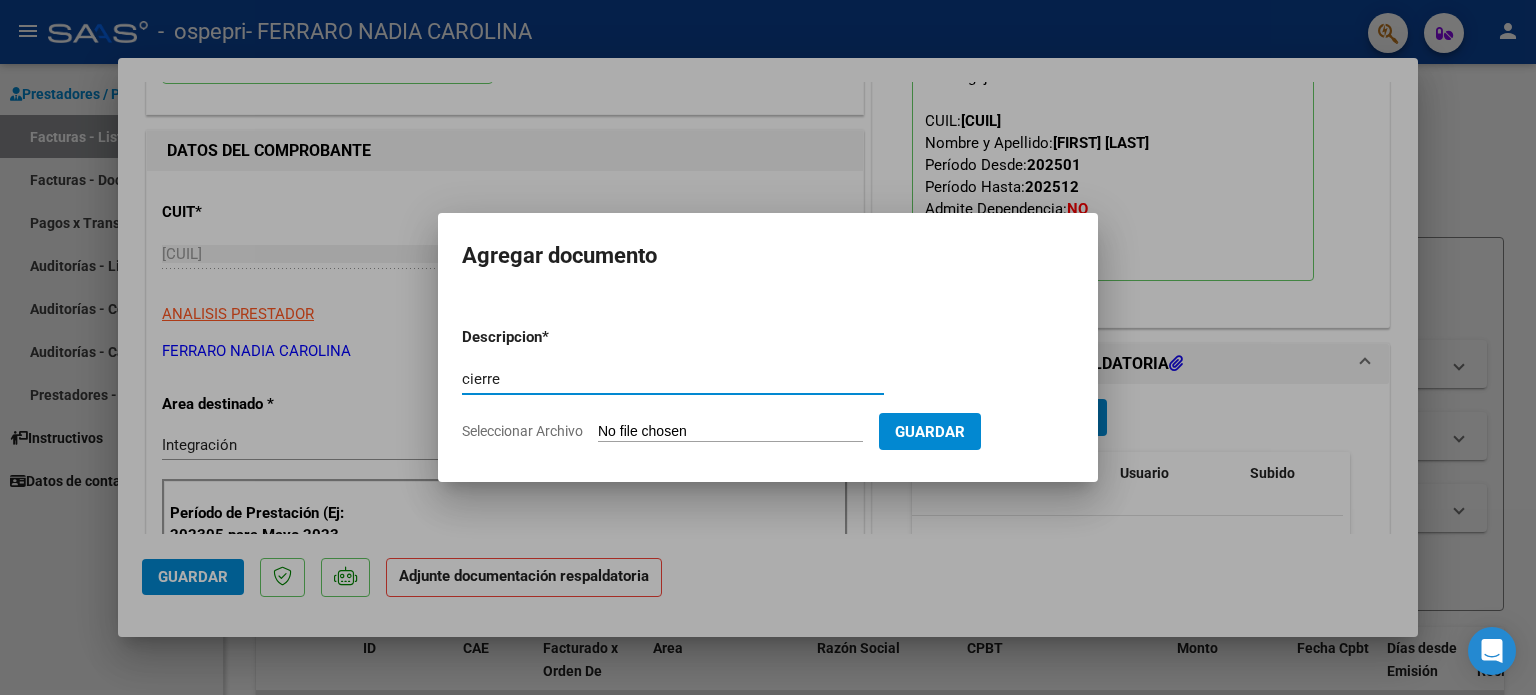 type on "cierre" 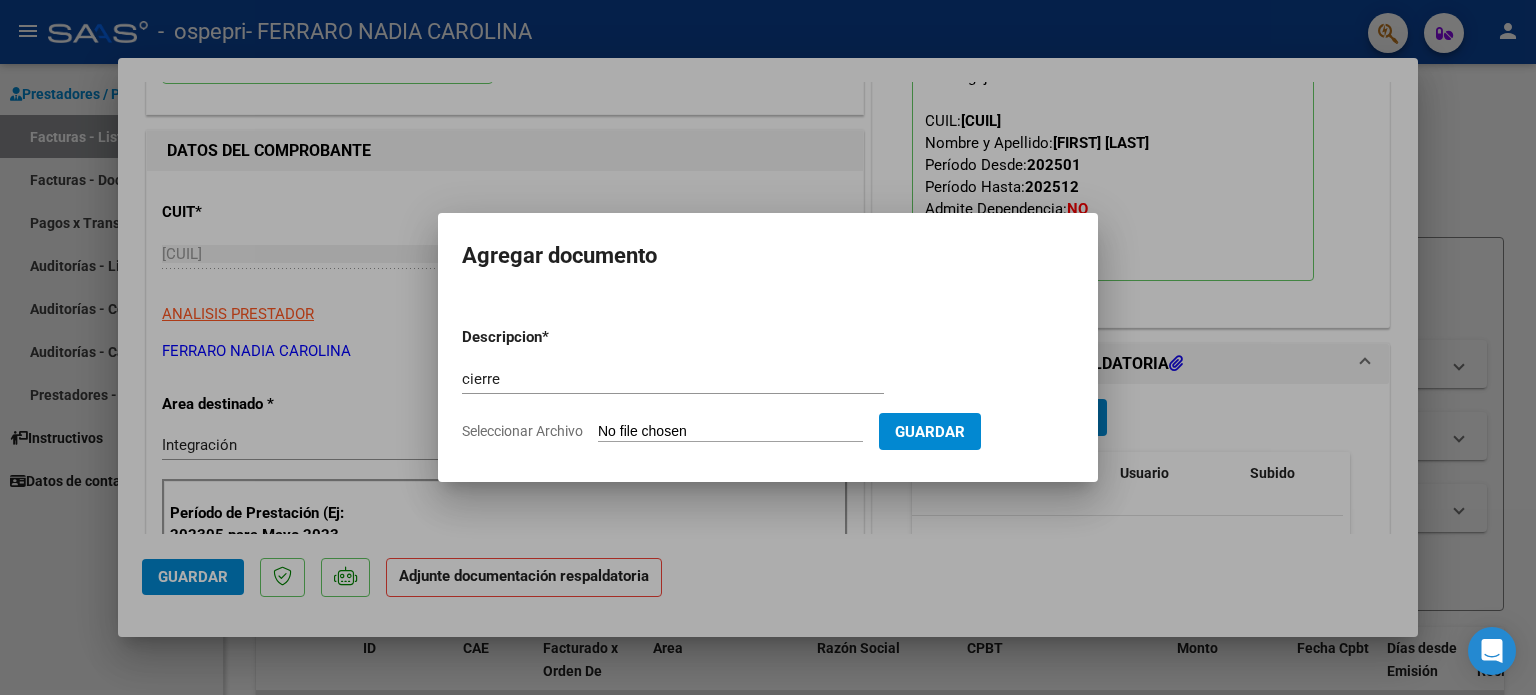 click on "Seleccionar Archivo" at bounding box center [730, 432] 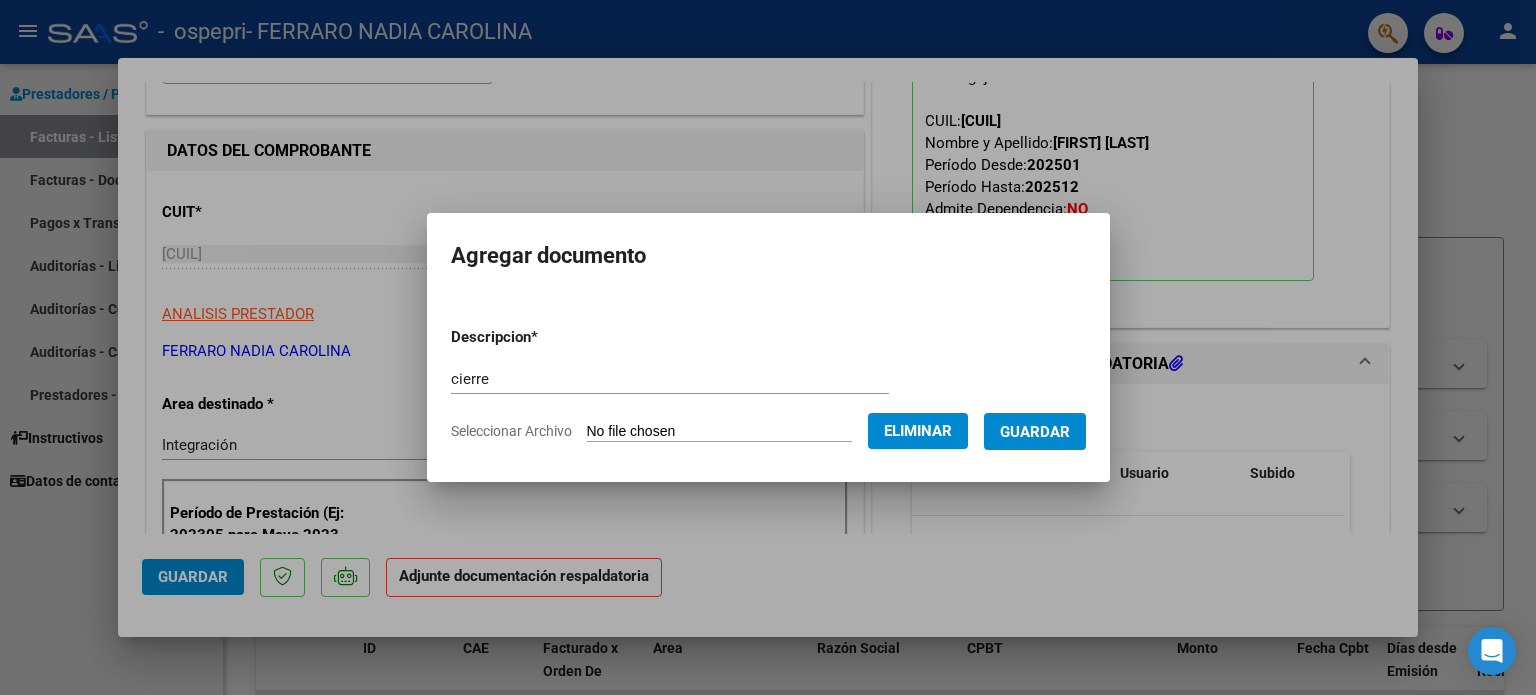click on "Guardar" at bounding box center (1035, 432) 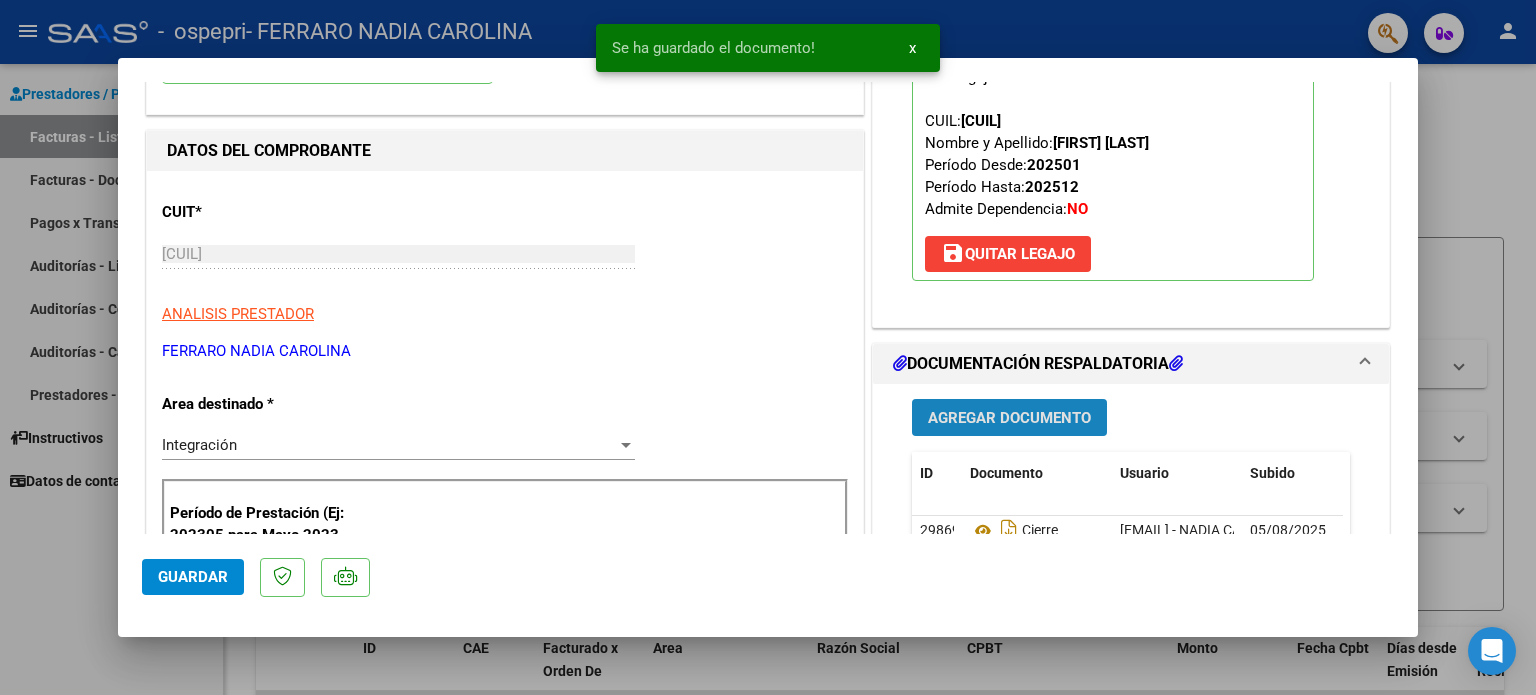 click on "Agregar Documento" at bounding box center [1009, 418] 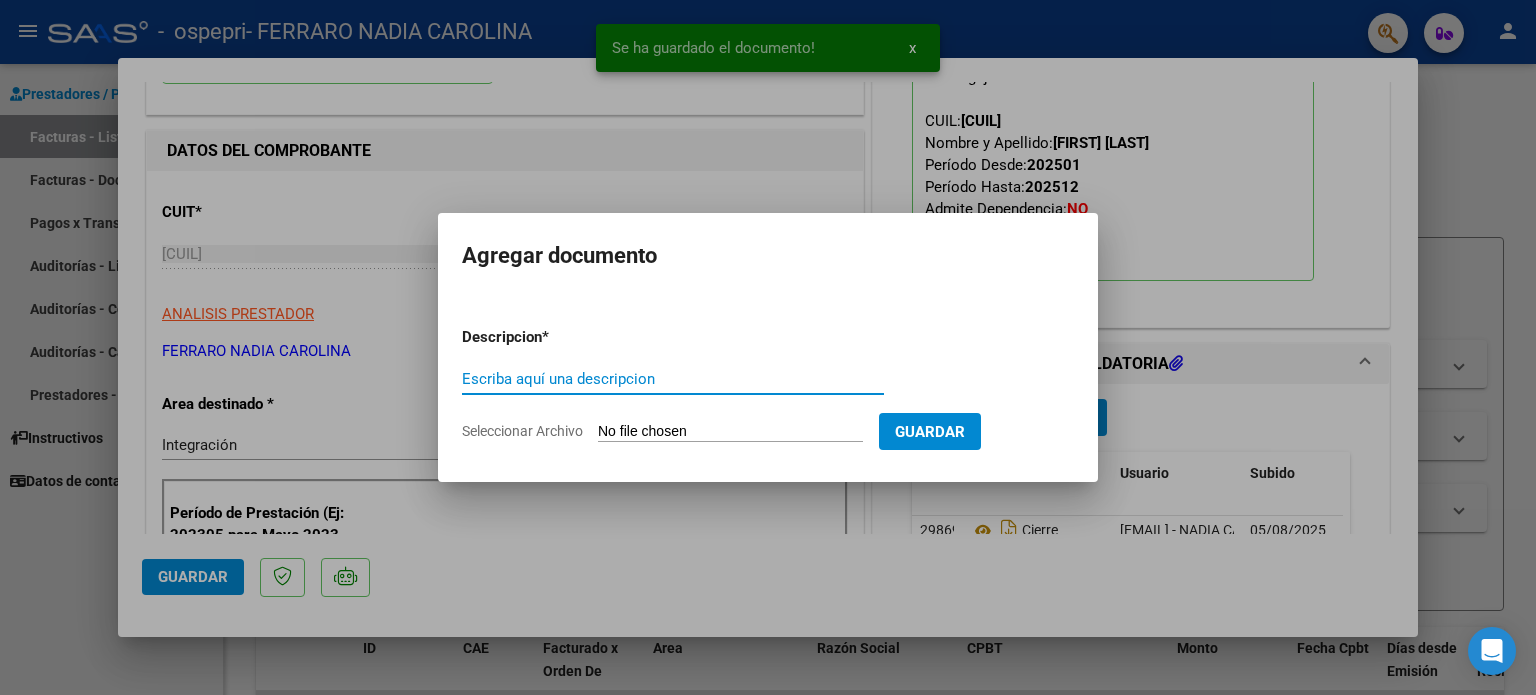click on "Escriba aquí una descripcion" at bounding box center (673, 379) 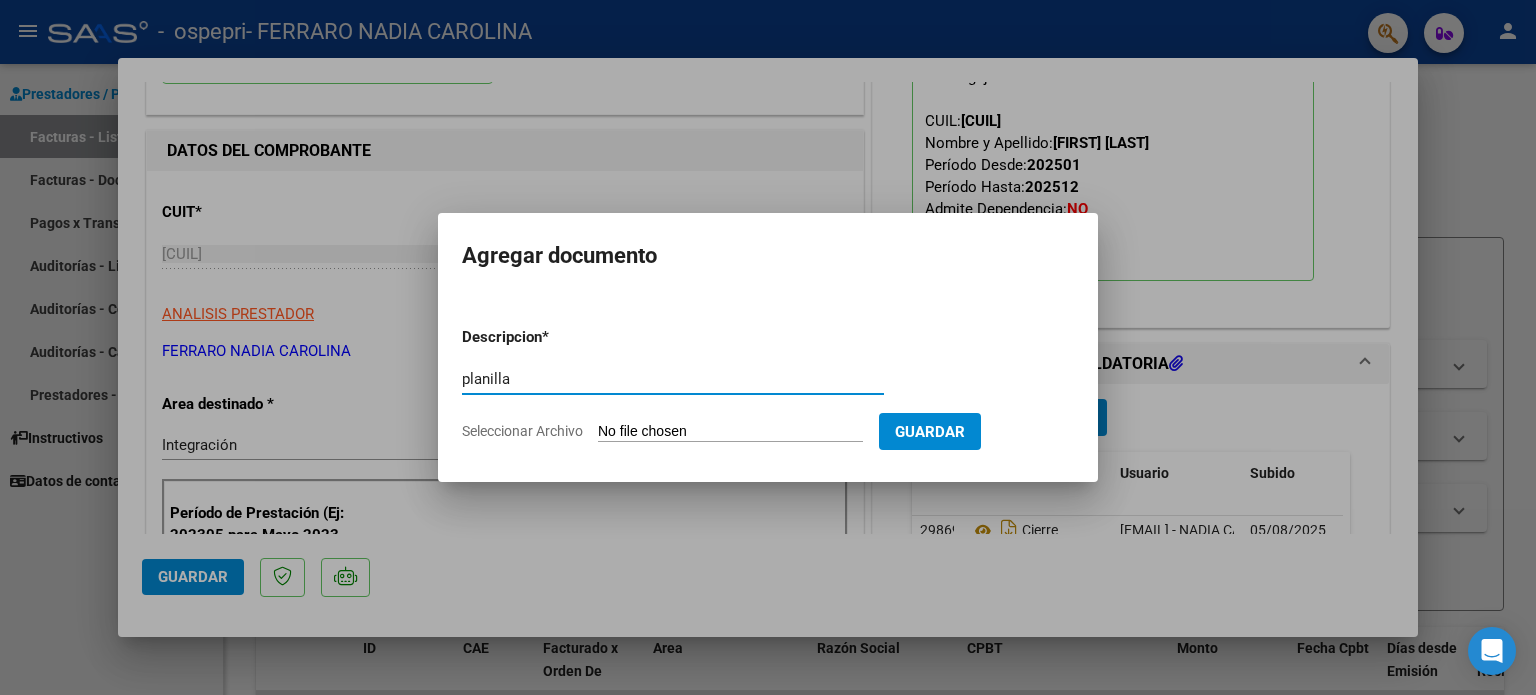 type on "planilla" 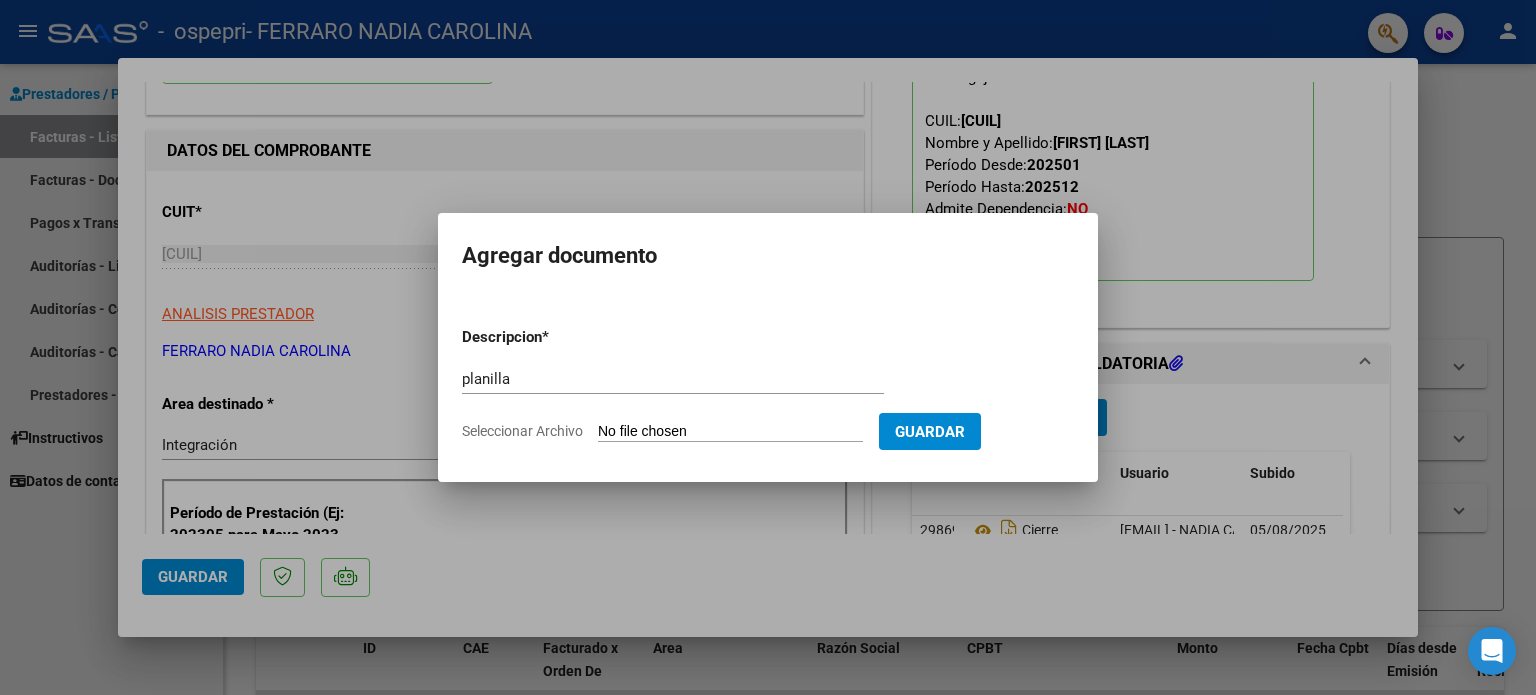 type on "C:\fakepath\PLANILLA LQ JULIO.pdf" 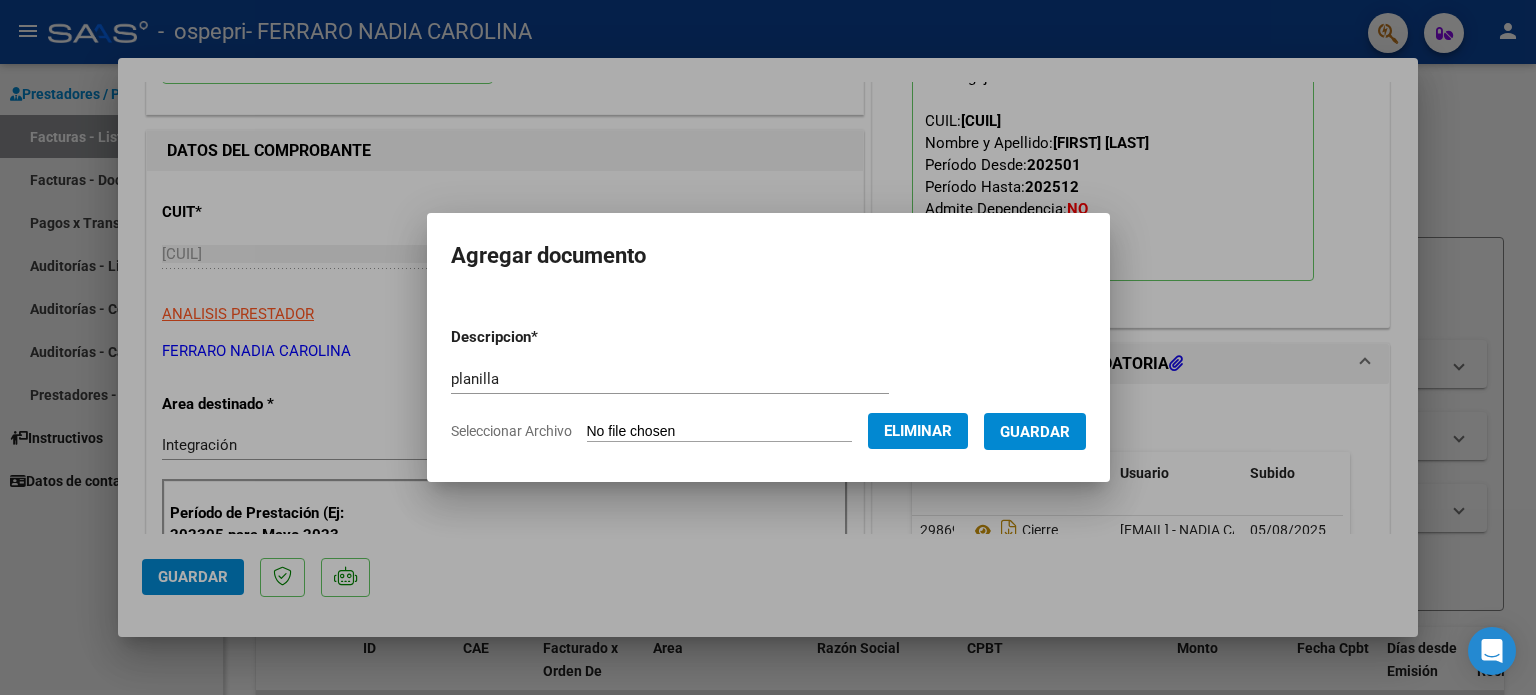 click on "Guardar" at bounding box center [1035, 432] 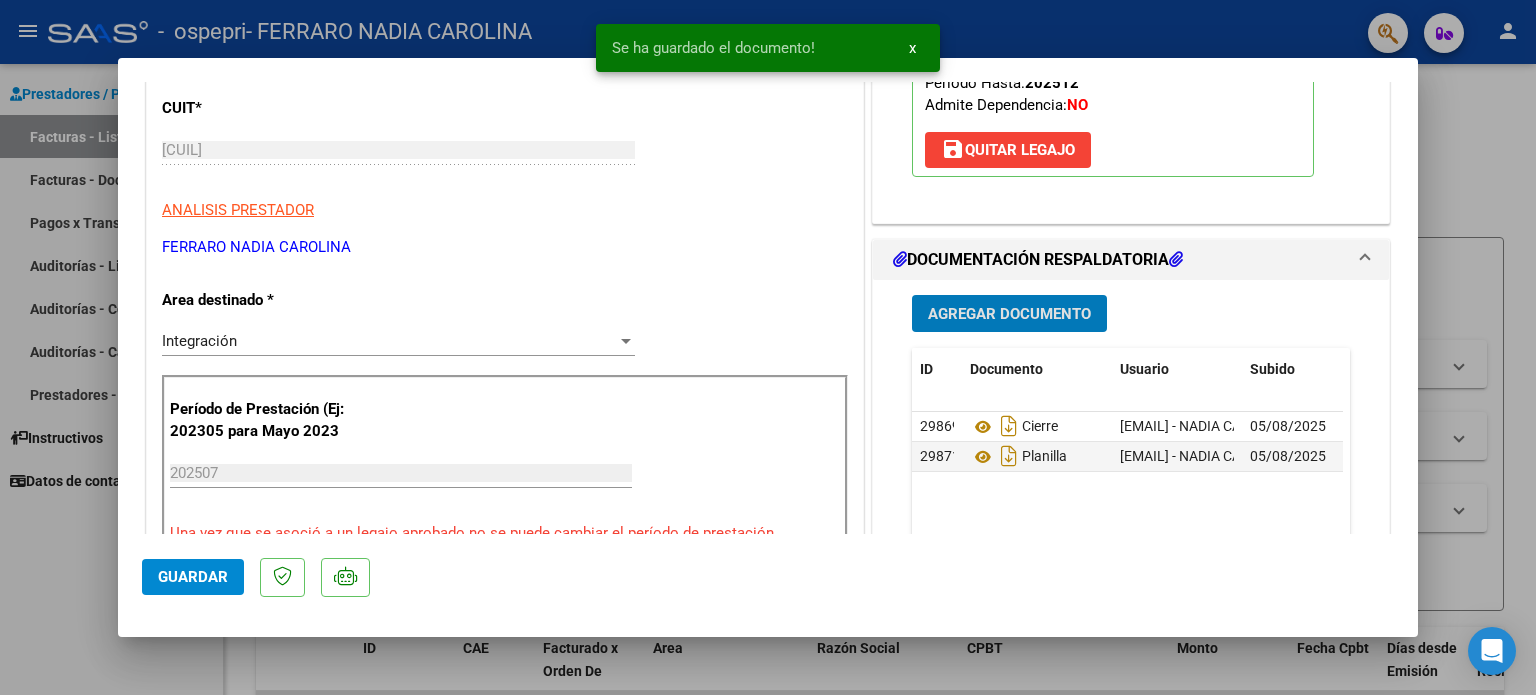 scroll, scrollTop: 500, scrollLeft: 0, axis: vertical 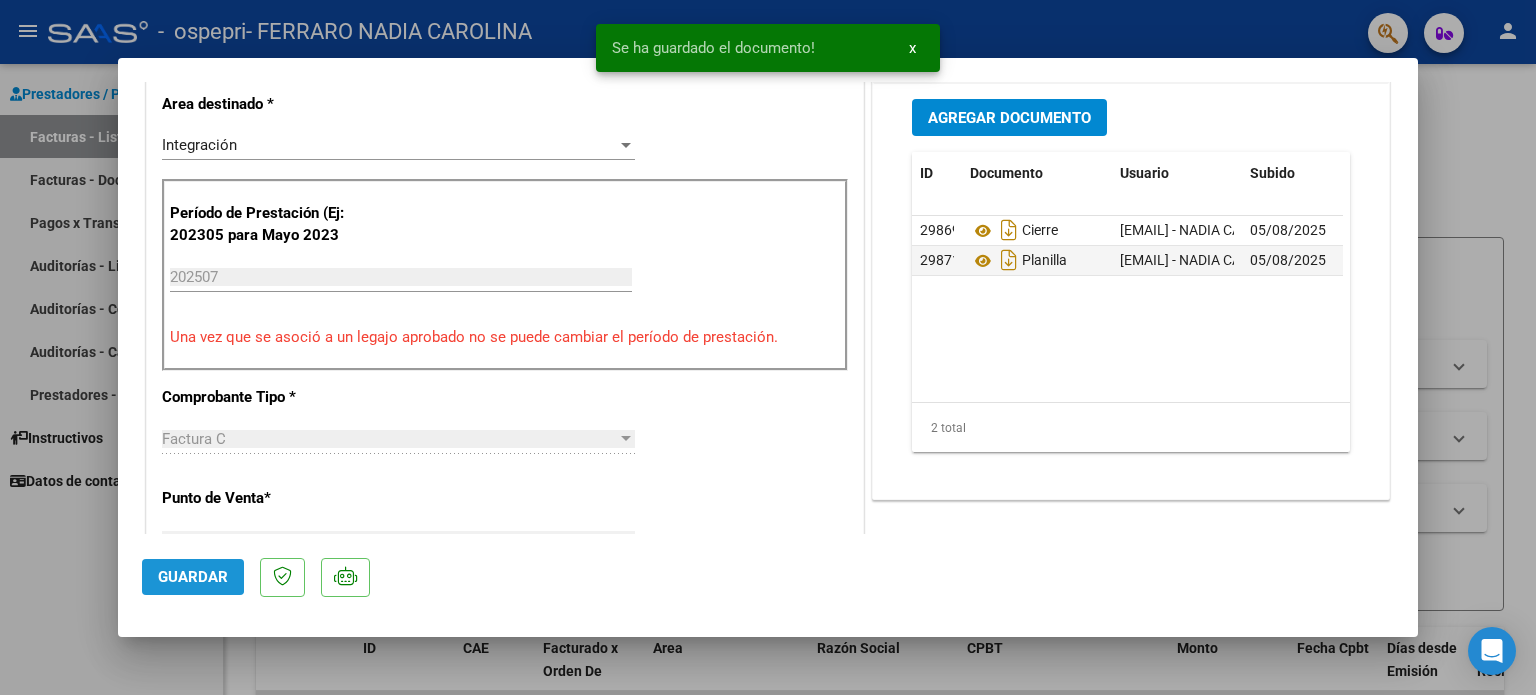 click on "Guardar" 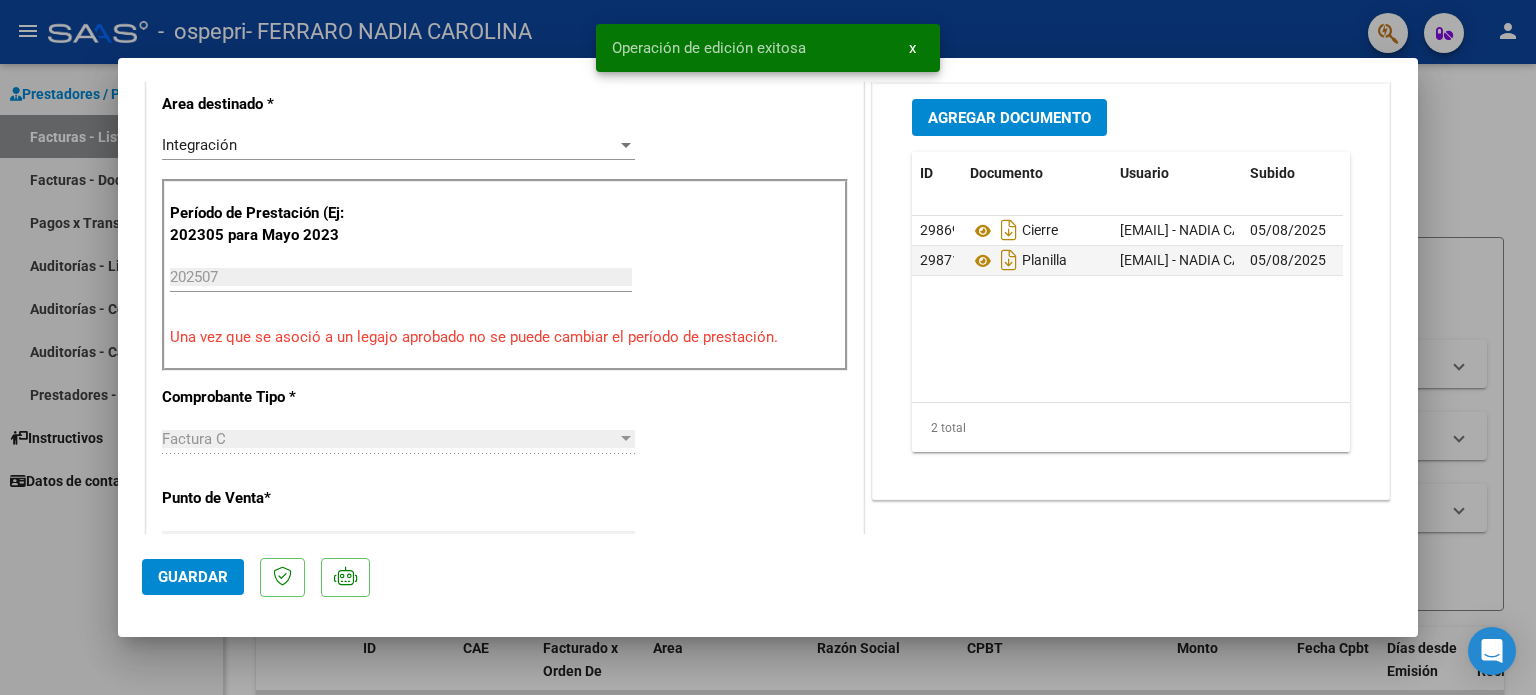 click at bounding box center [768, 347] 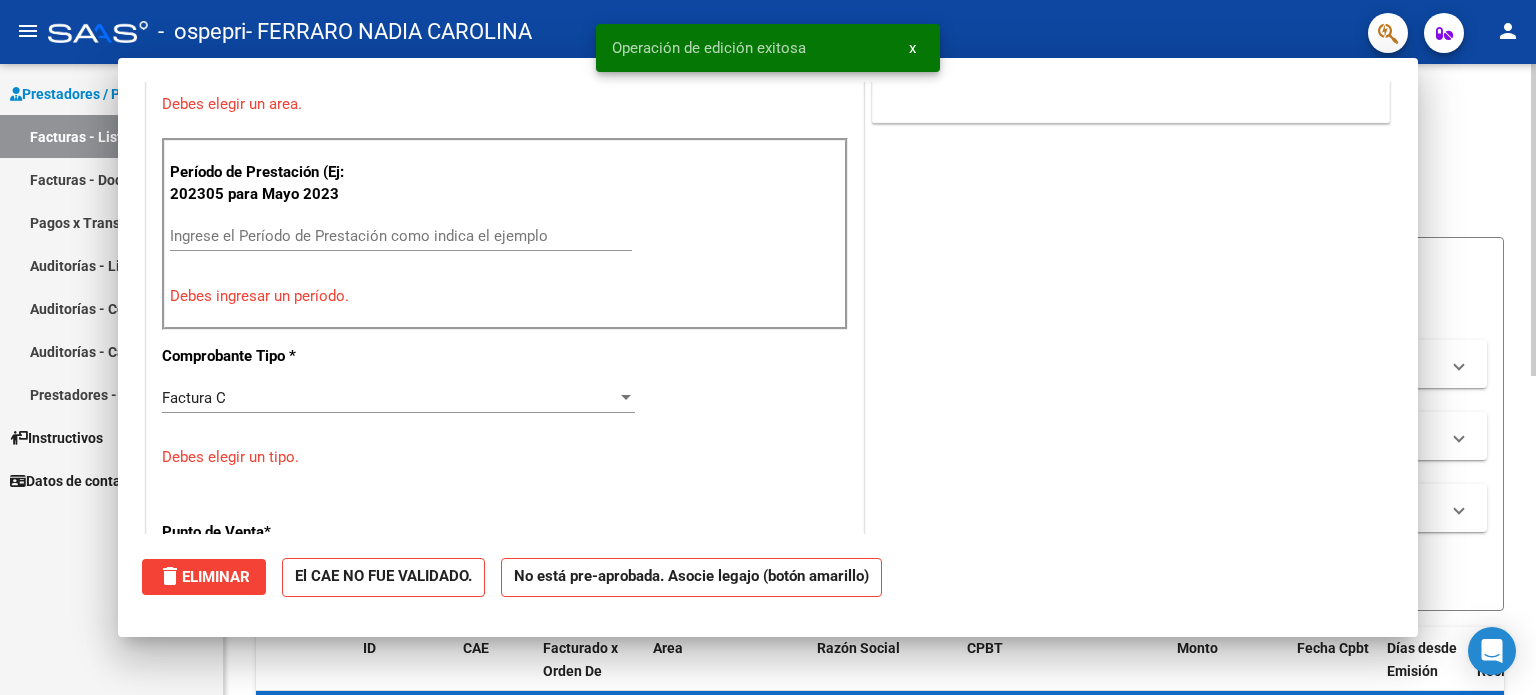 scroll, scrollTop: 0, scrollLeft: 0, axis: both 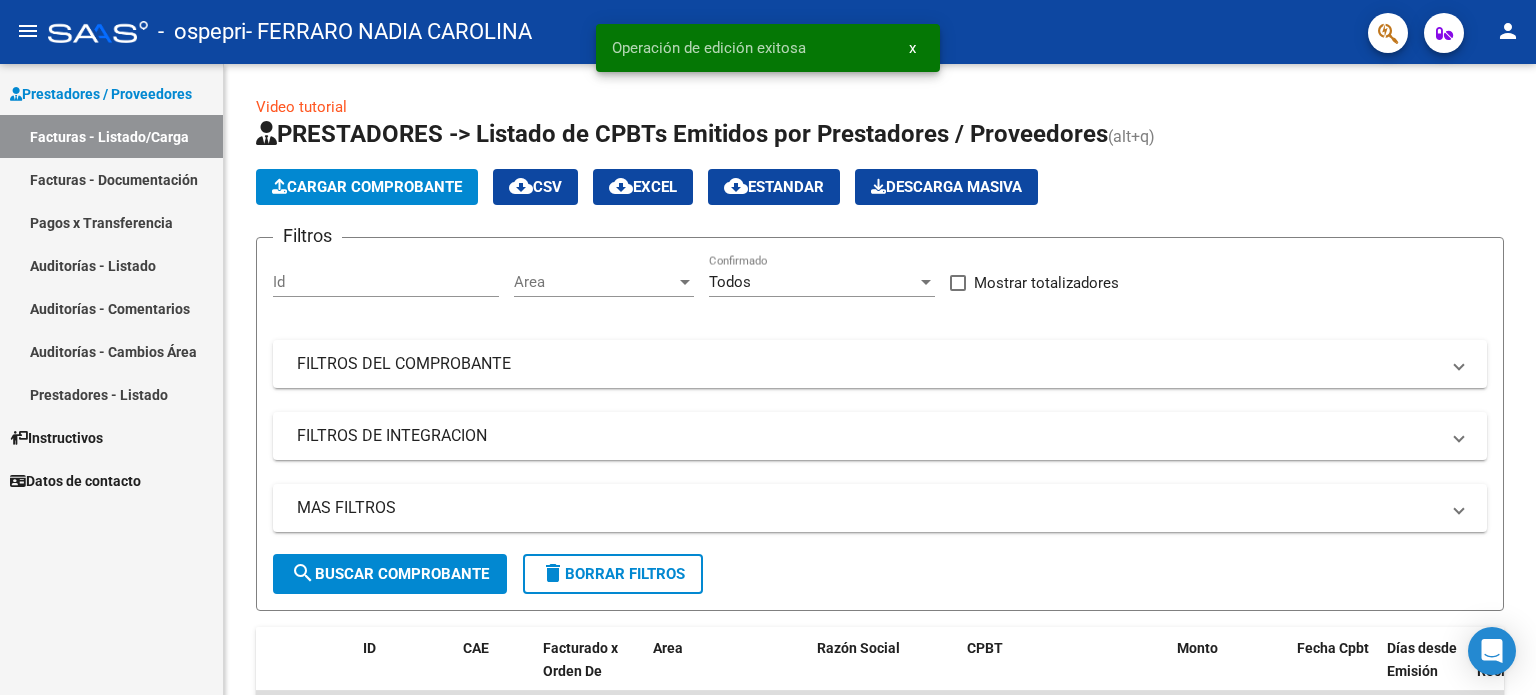 click on "Facturas - Listado/Carga" at bounding box center [111, 136] 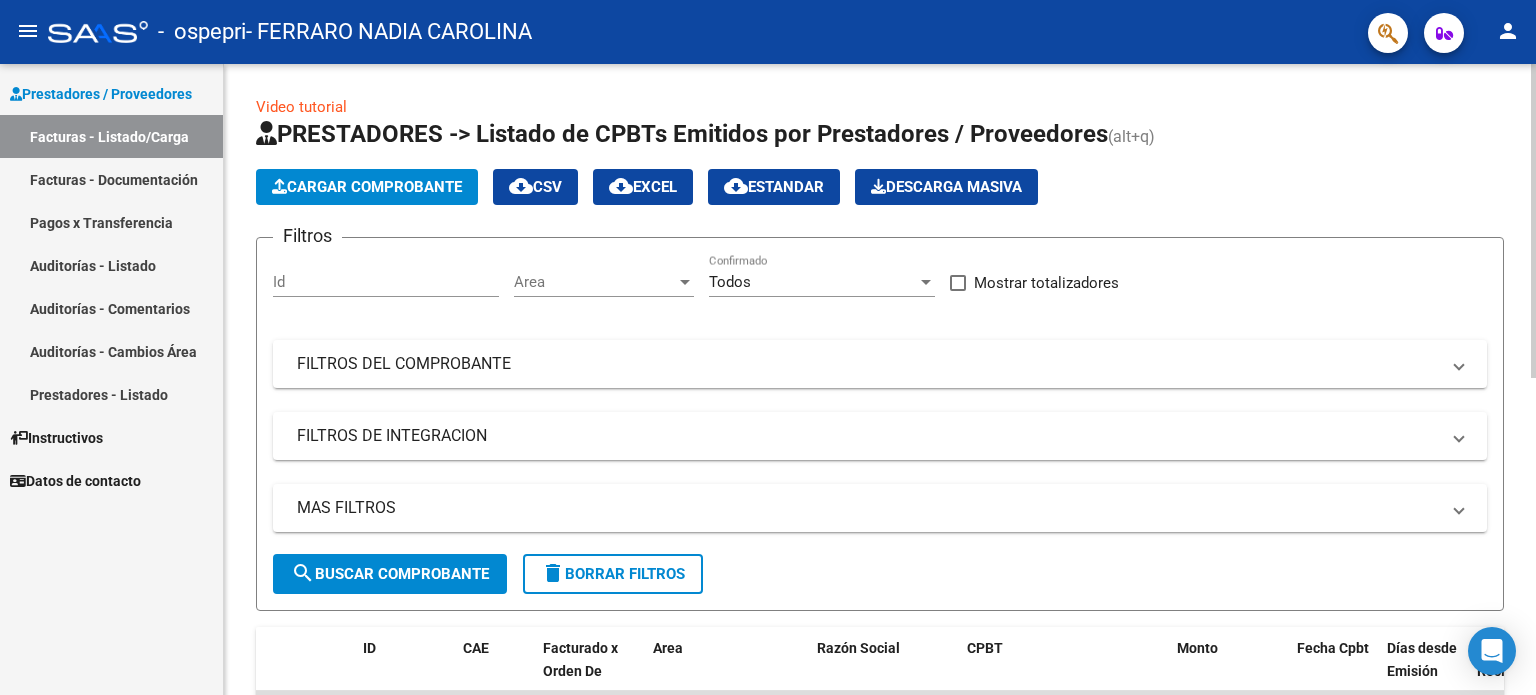 click on "Cargar Comprobante" 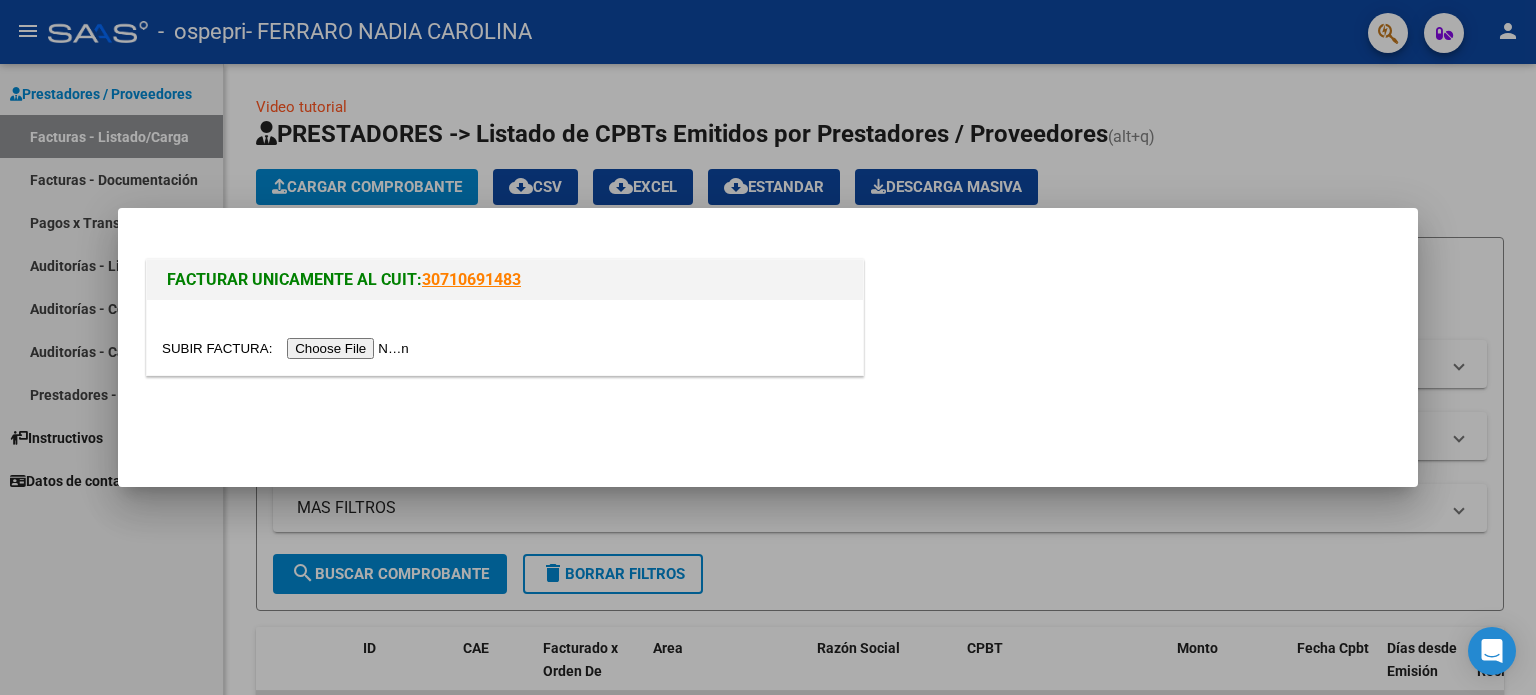 click at bounding box center (288, 348) 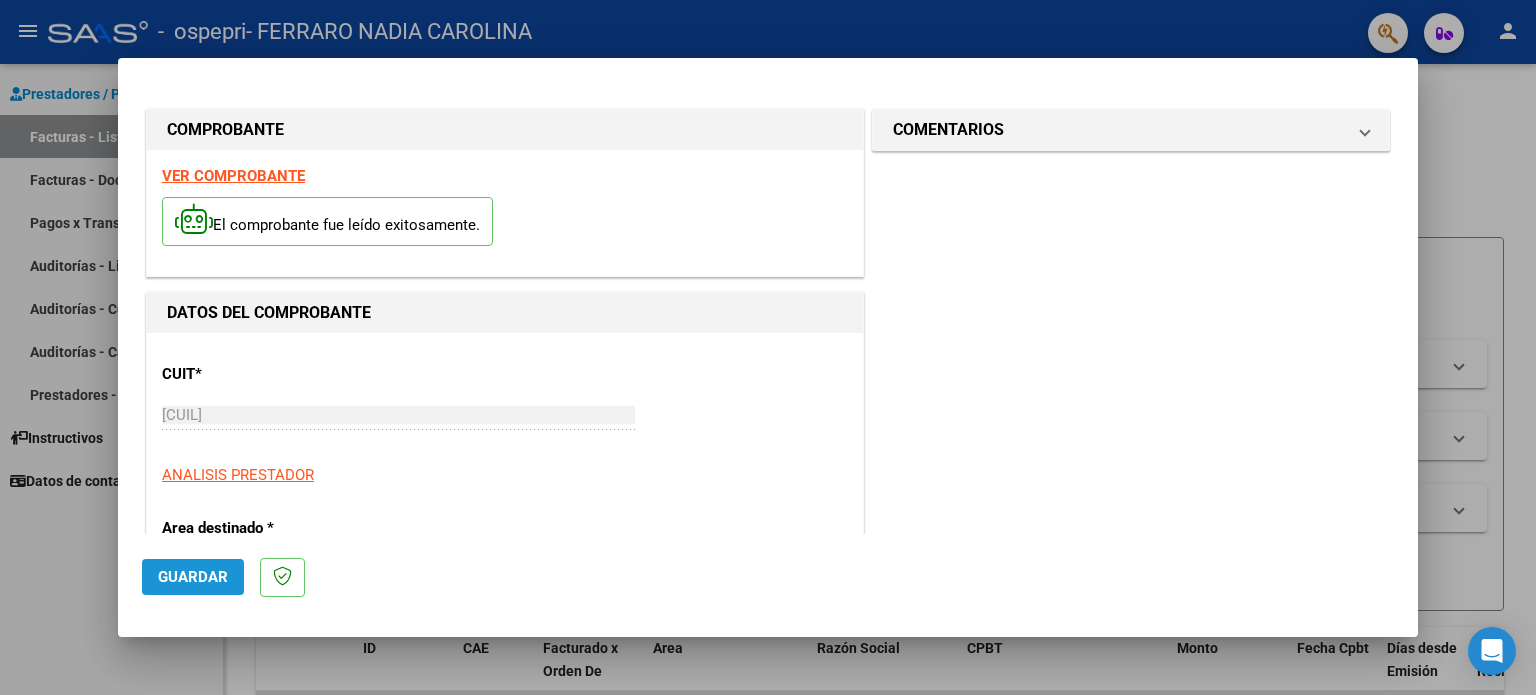 click on "Guardar" 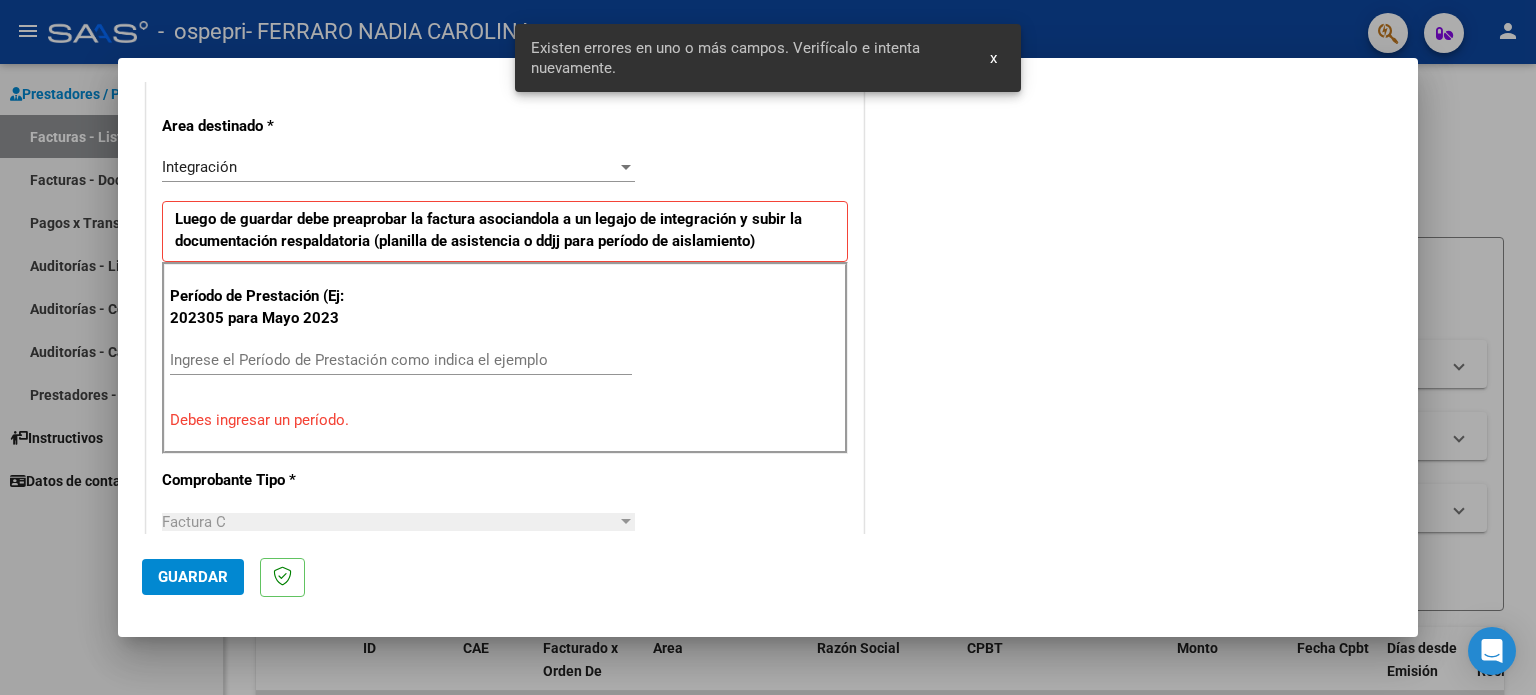scroll, scrollTop: 431, scrollLeft: 0, axis: vertical 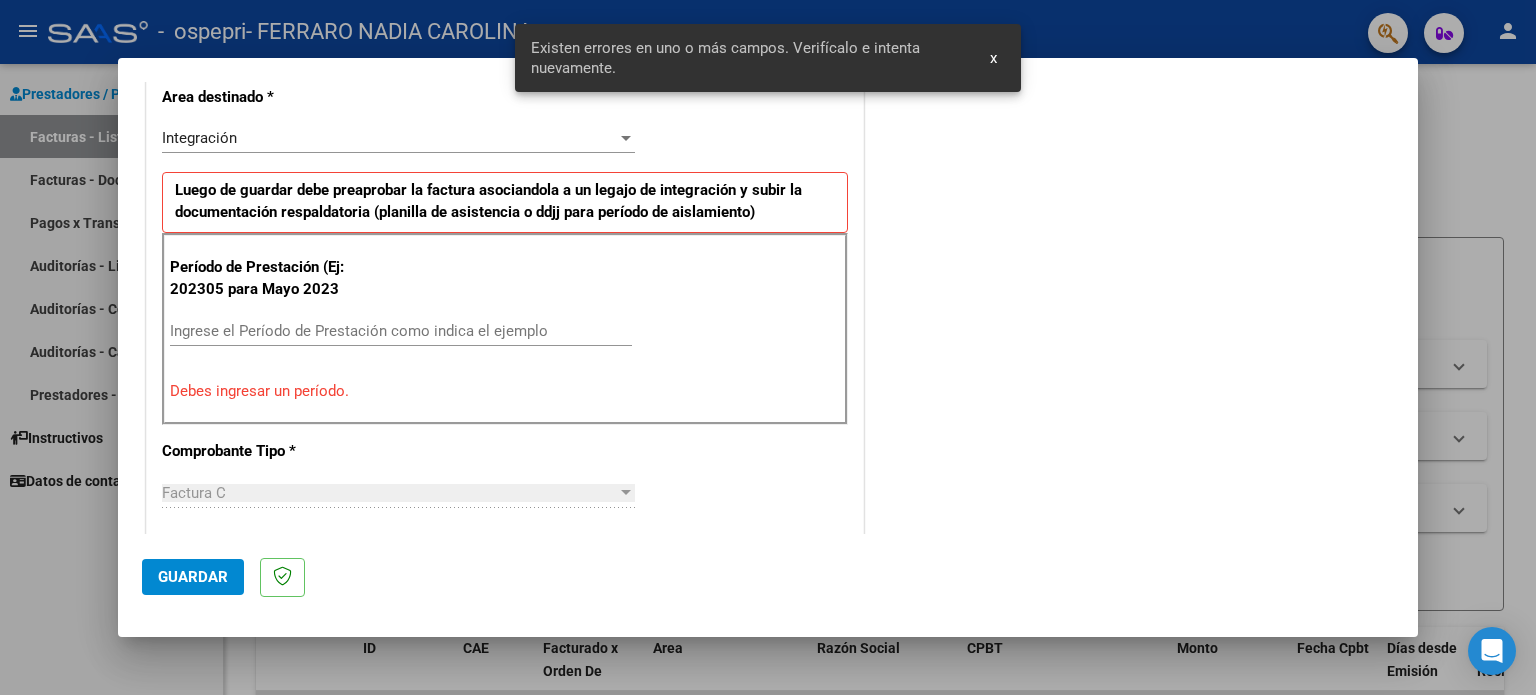 click on "Ingrese el Período de Prestación como indica el ejemplo" at bounding box center [401, 331] 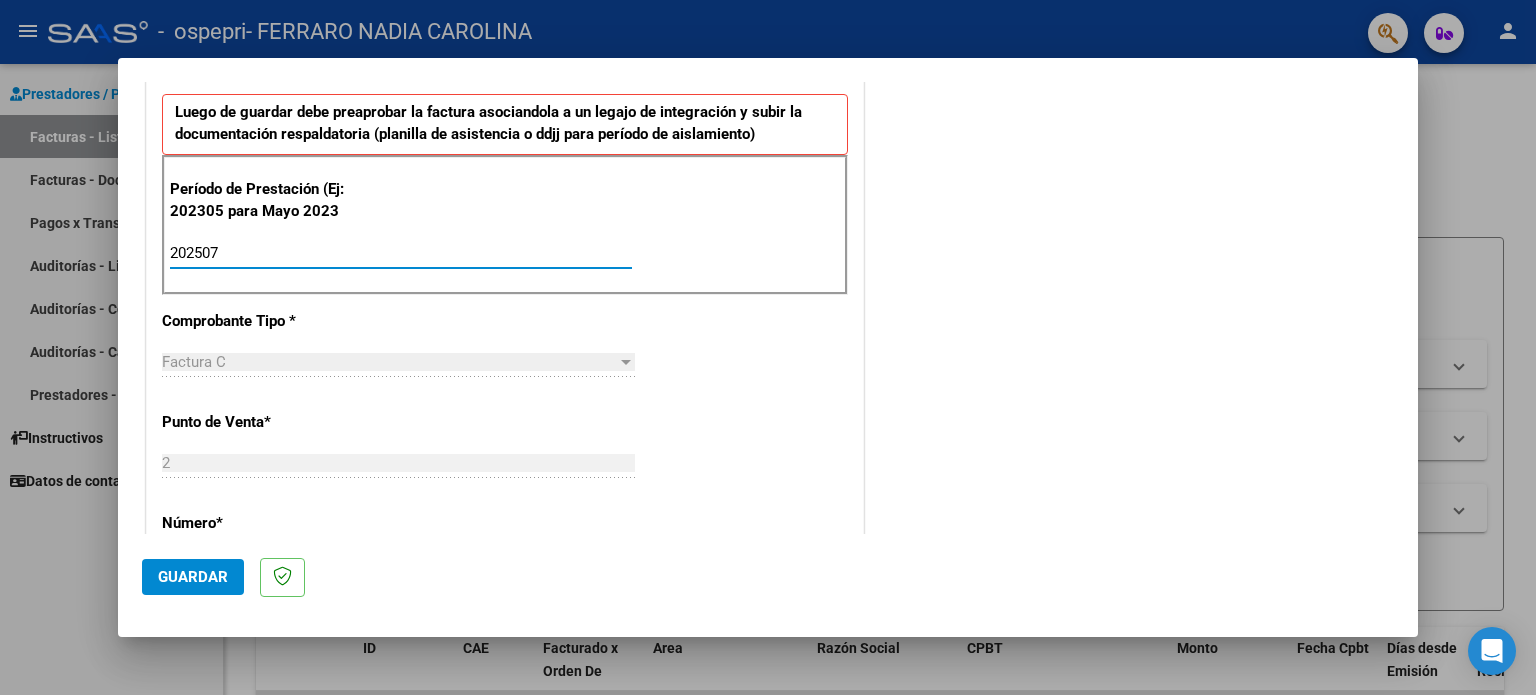 scroll, scrollTop: 531, scrollLeft: 0, axis: vertical 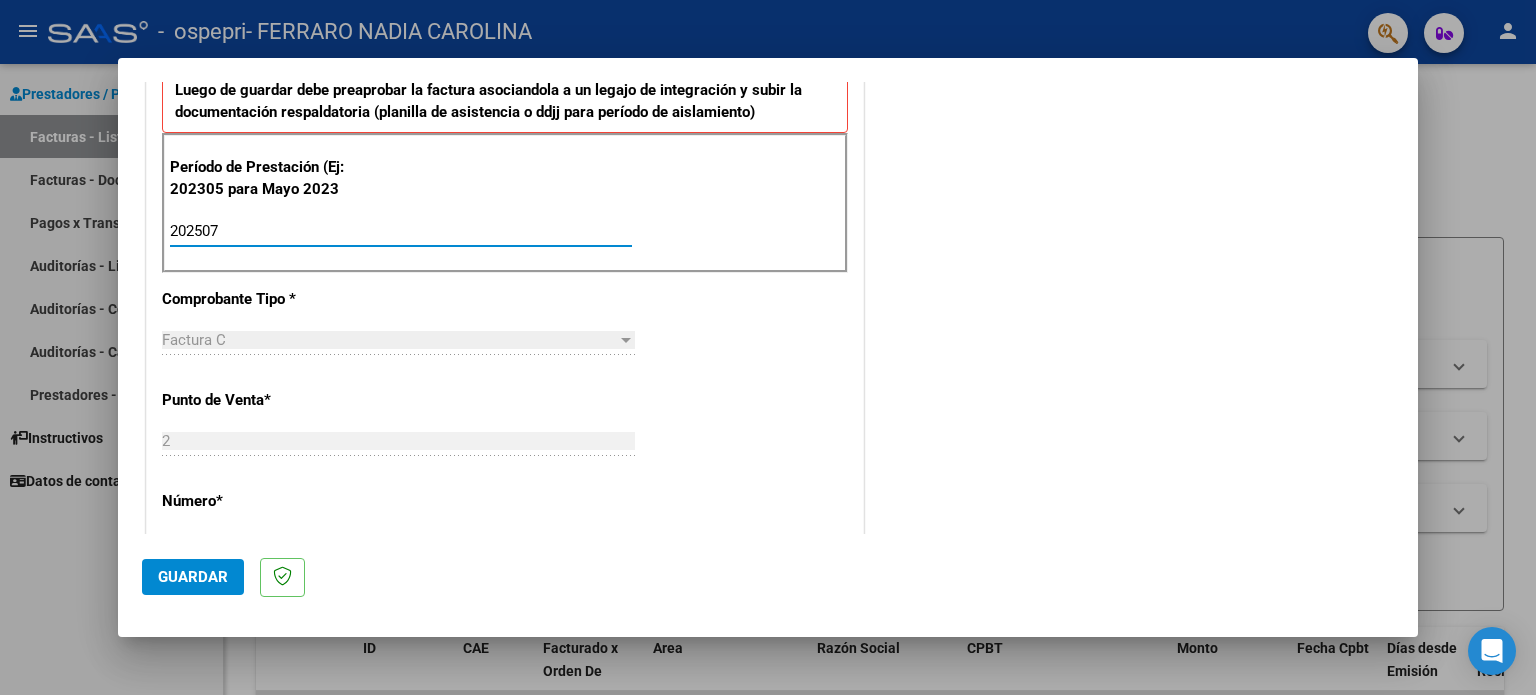 type on "202507" 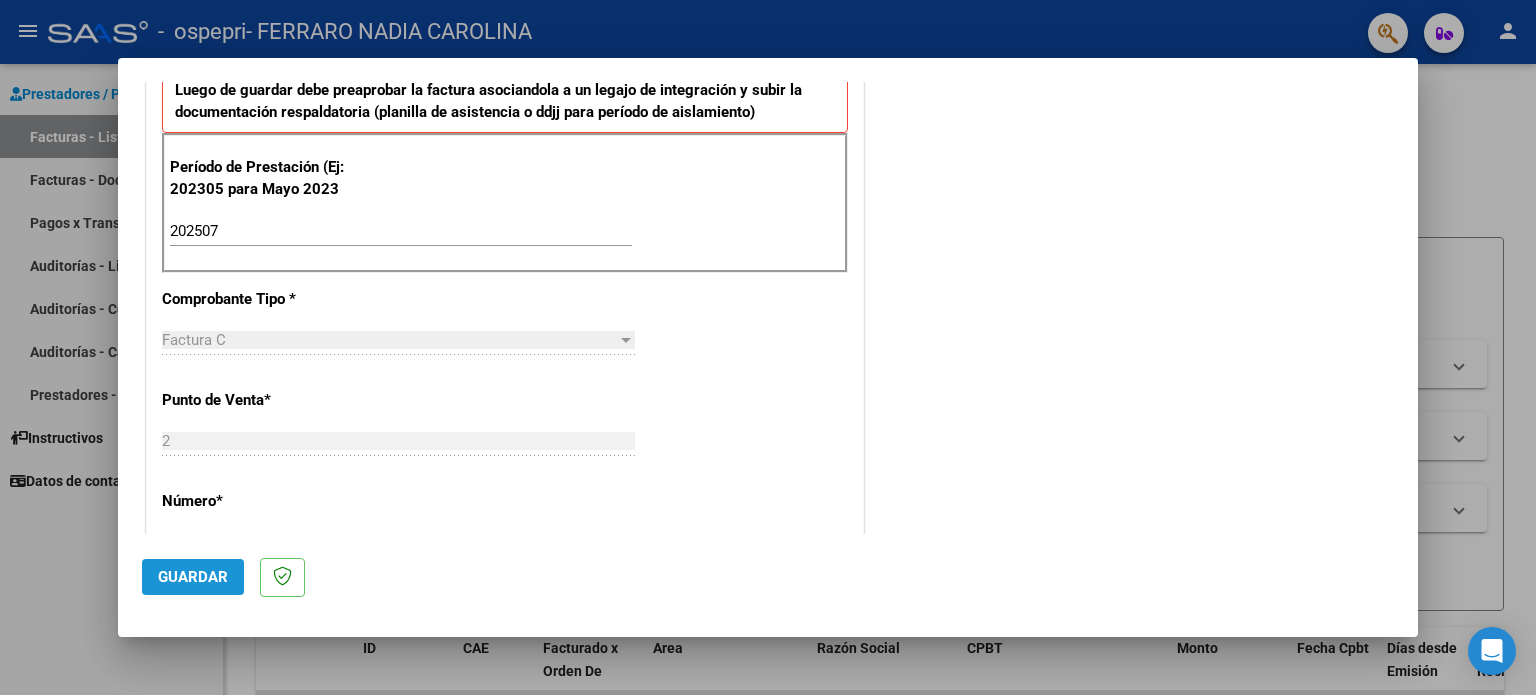 click on "Guardar" 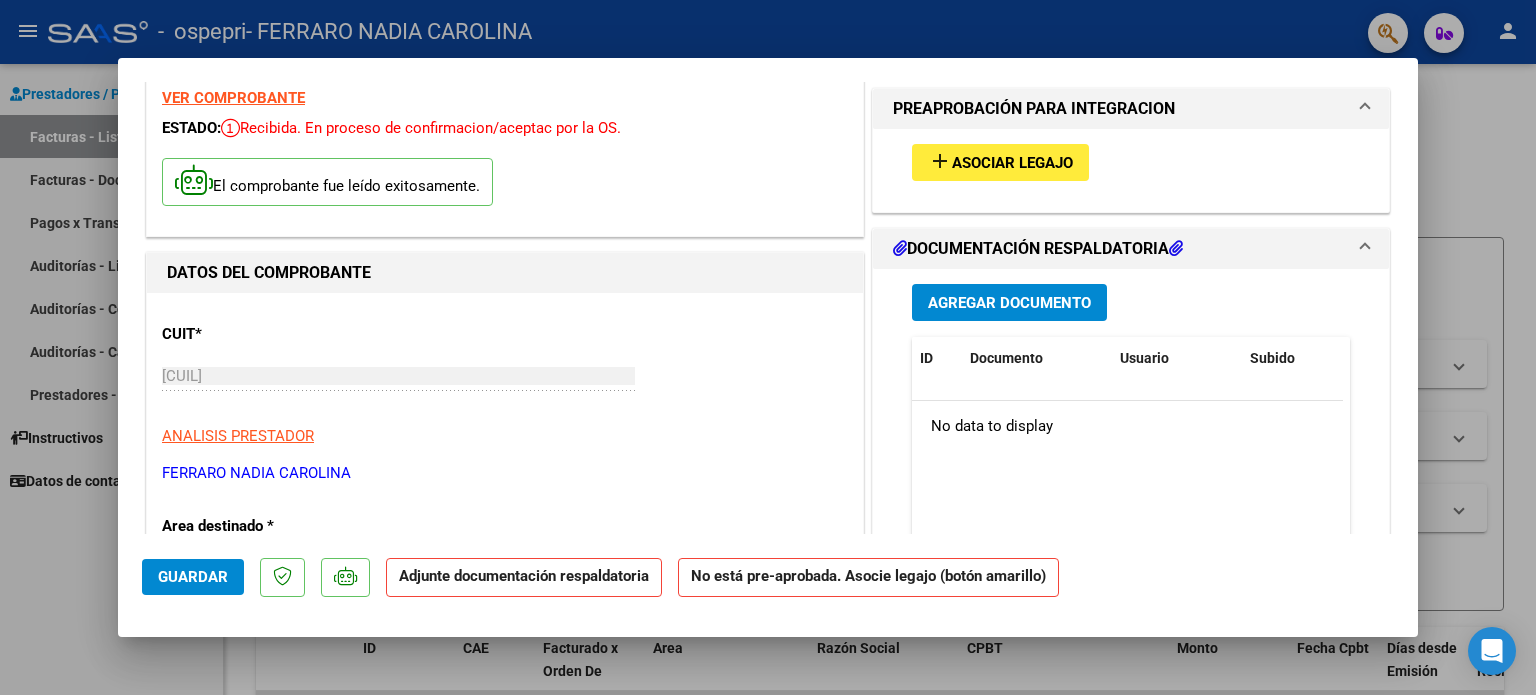 scroll, scrollTop: 0, scrollLeft: 0, axis: both 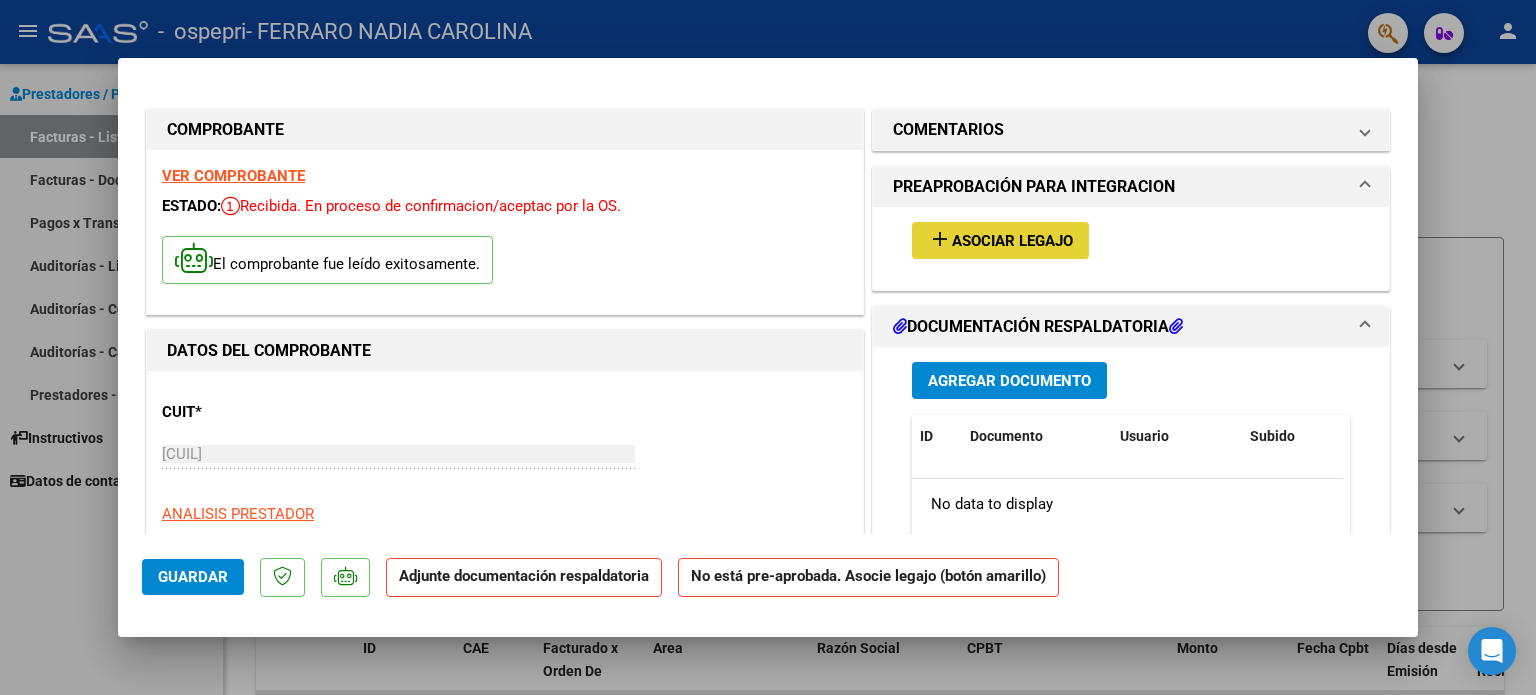 click on "Asociar Legajo" at bounding box center (1012, 241) 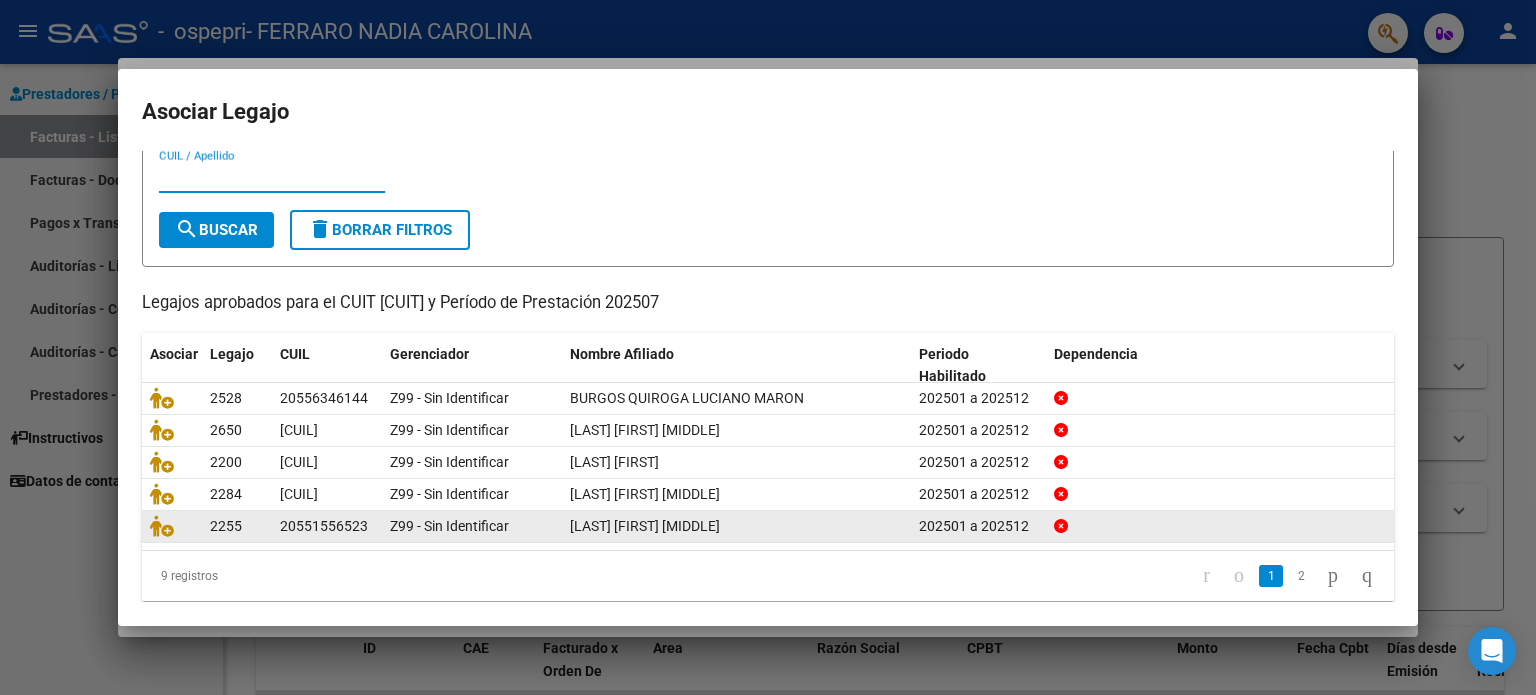 scroll, scrollTop: 67, scrollLeft: 0, axis: vertical 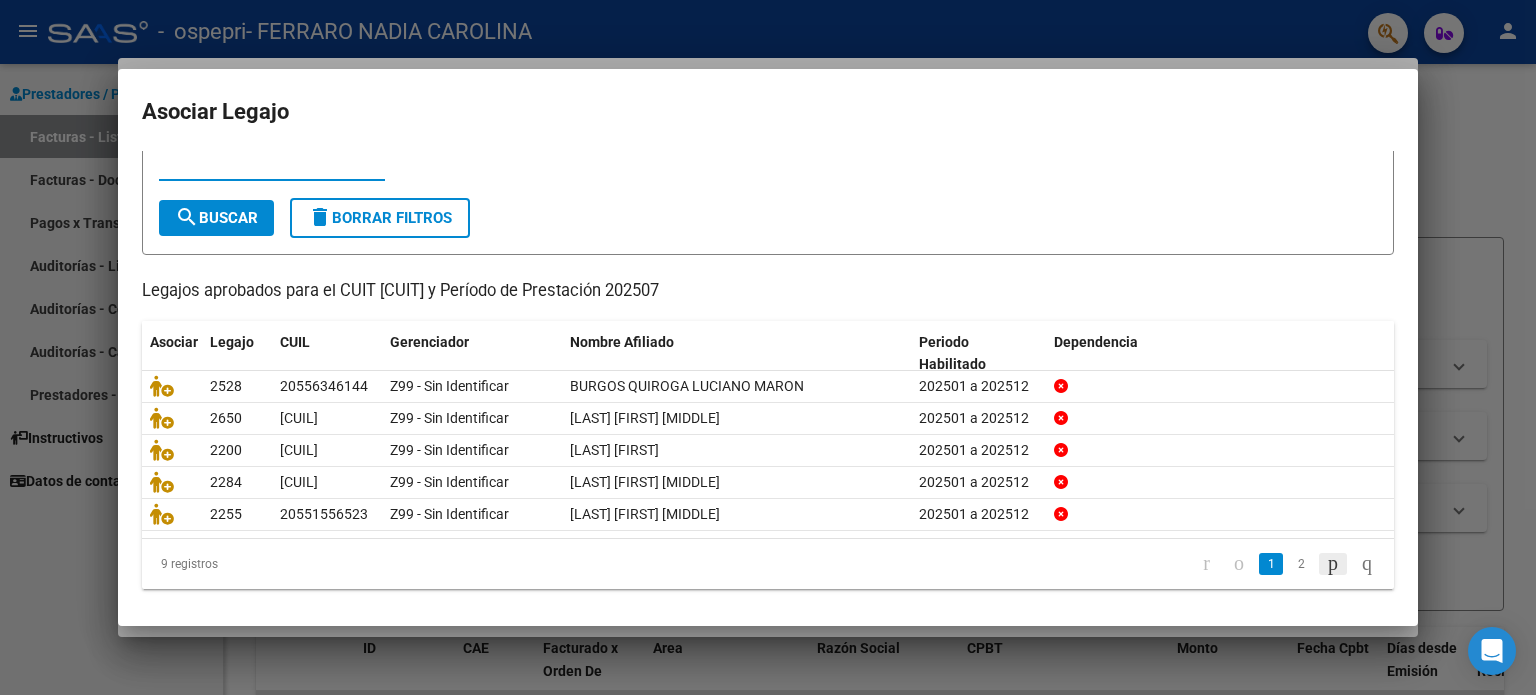 click 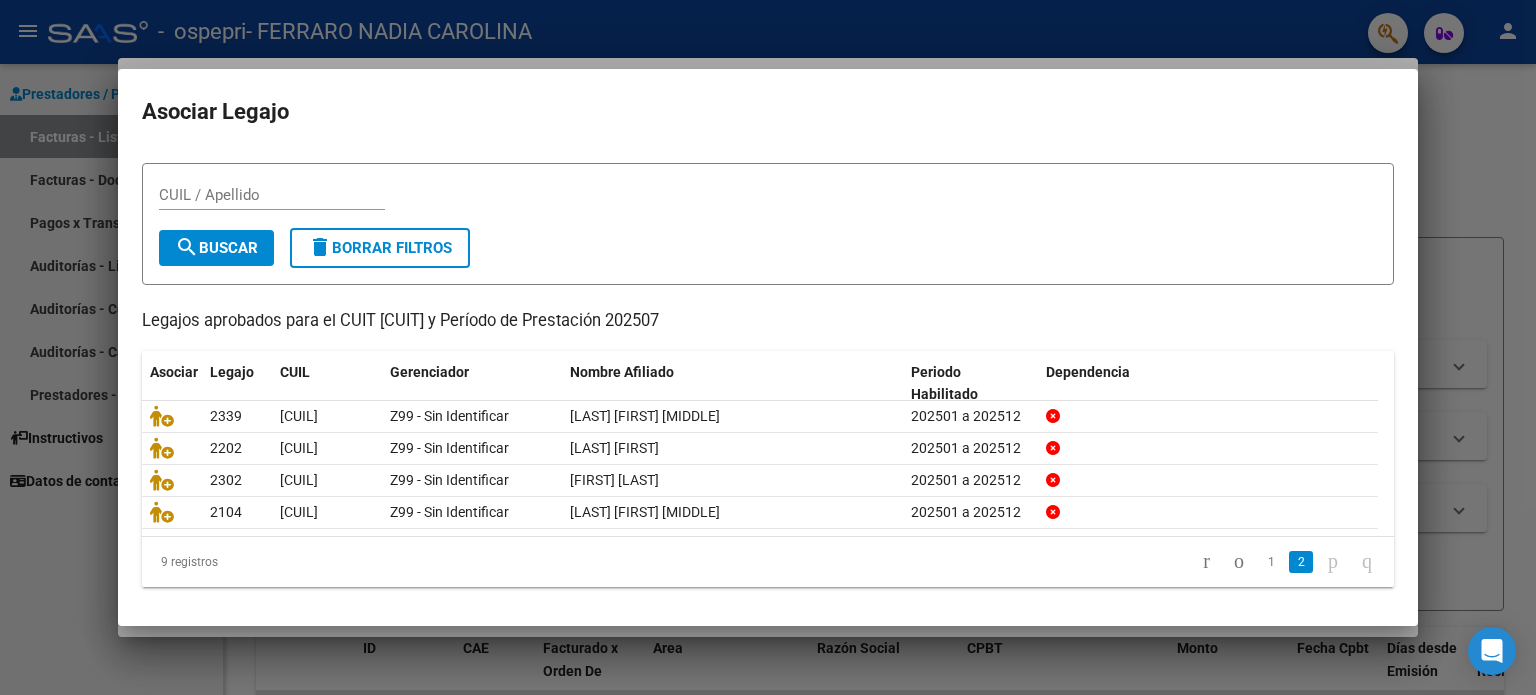 scroll, scrollTop: 35, scrollLeft: 0, axis: vertical 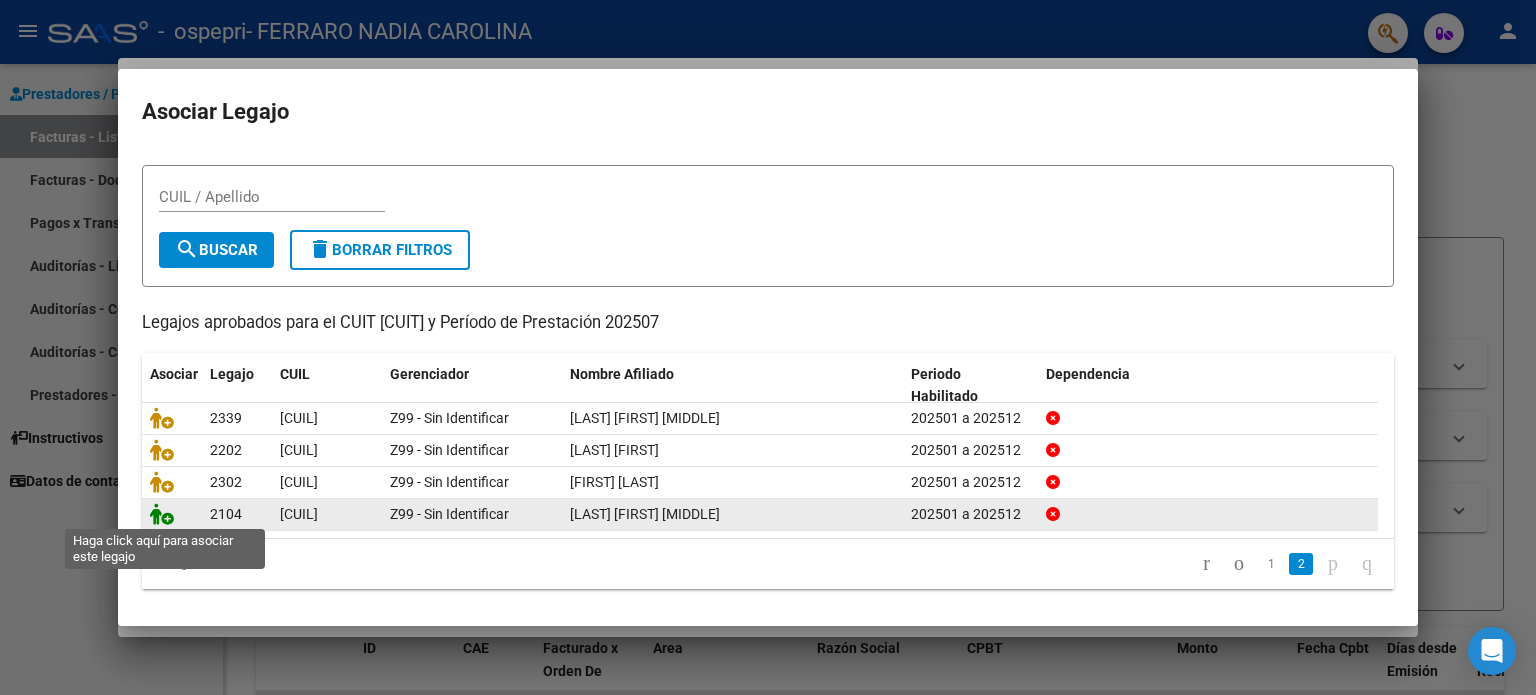 click 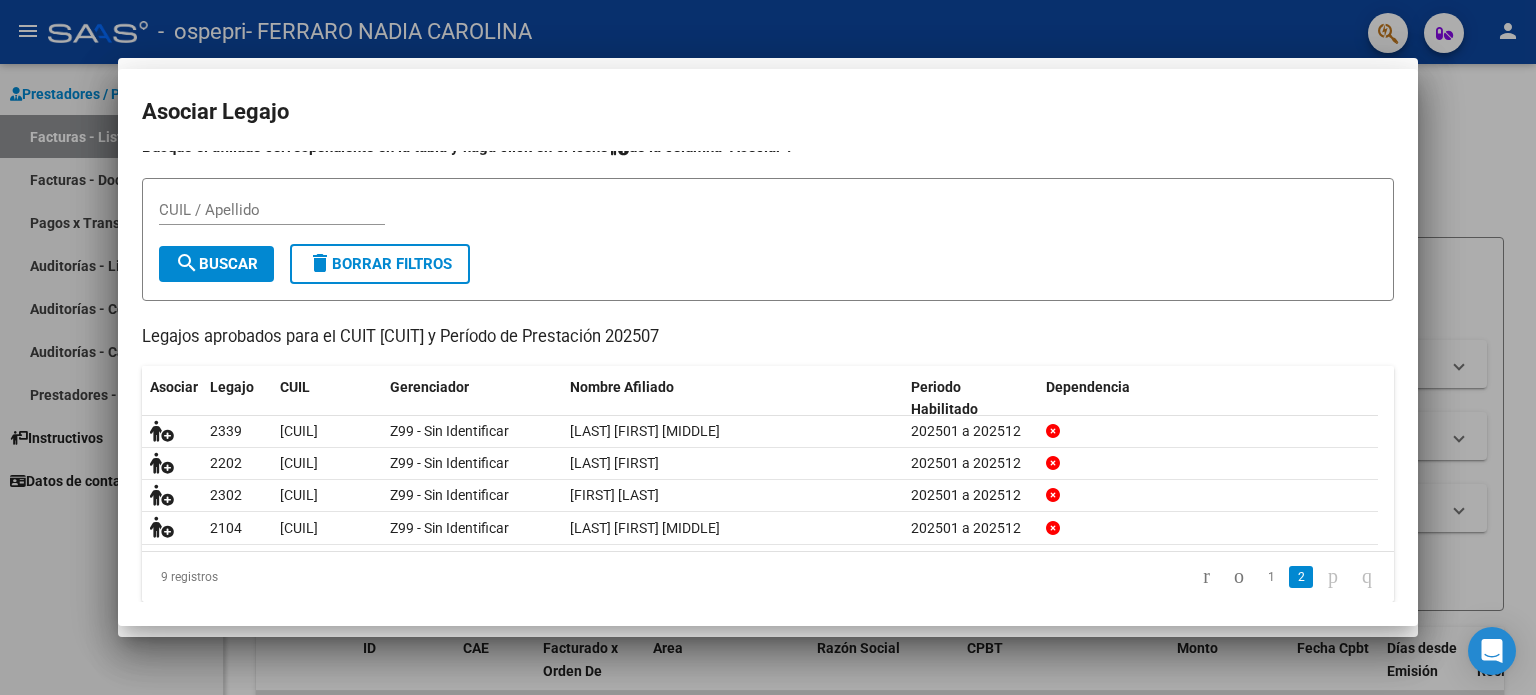 scroll, scrollTop: 0, scrollLeft: 0, axis: both 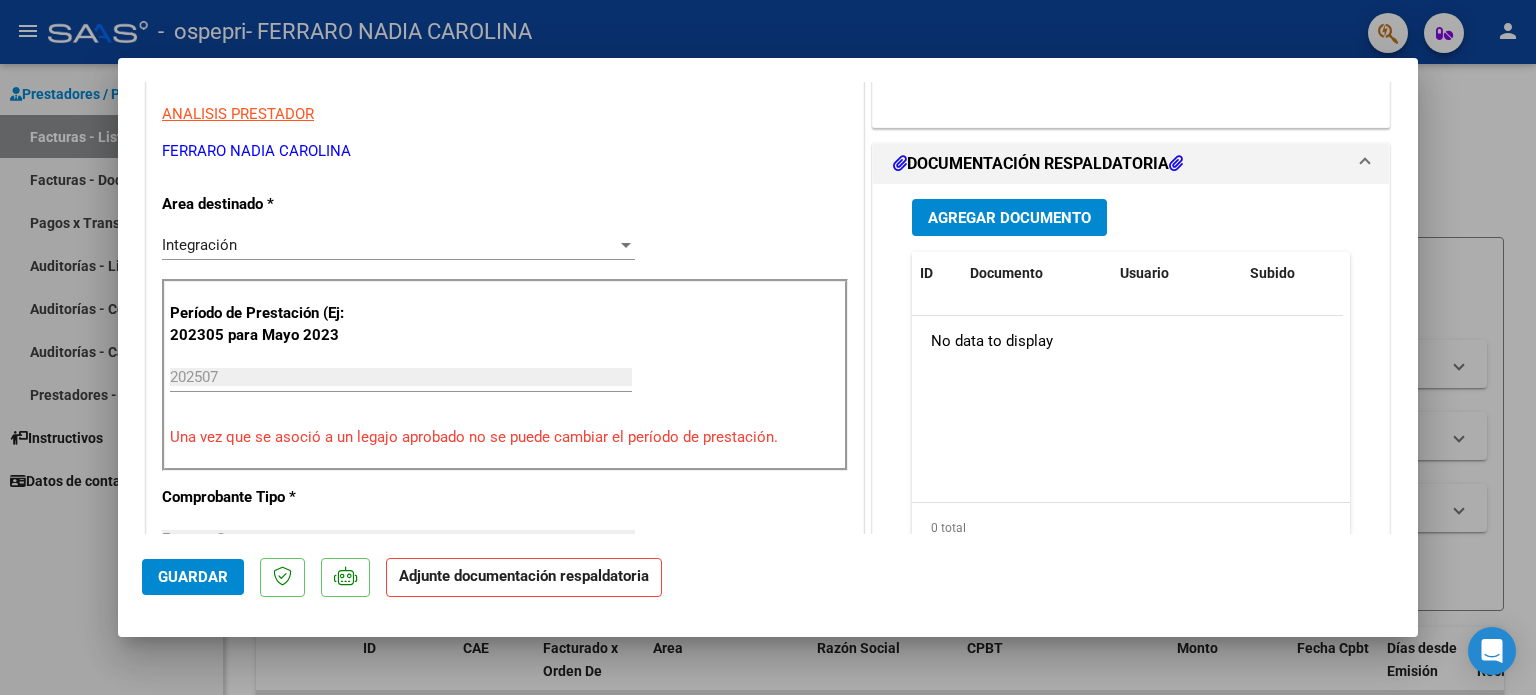 click on "Agregar Documento" at bounding box center (1009, 218) 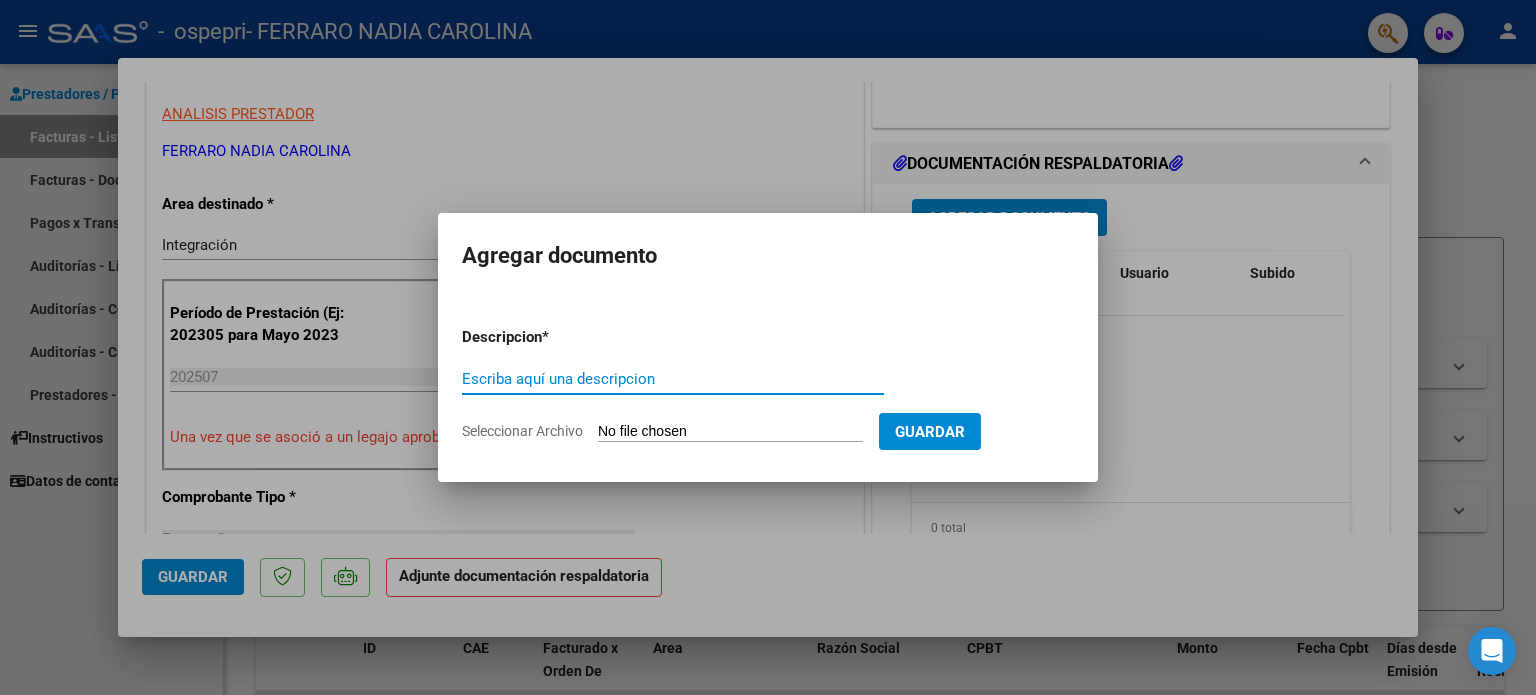 click on "Escriba aquí una descripcion" at bounding box center (673, 379) 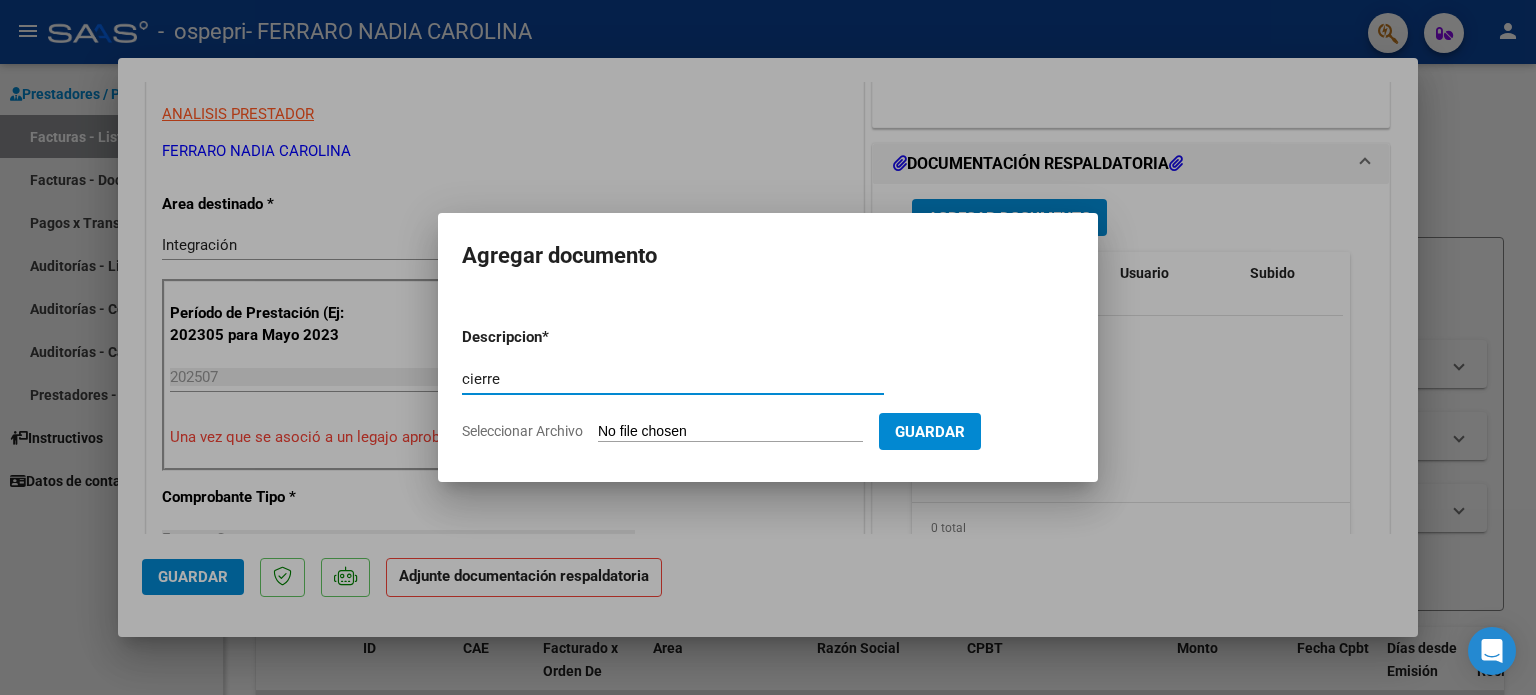 type on "cierre" 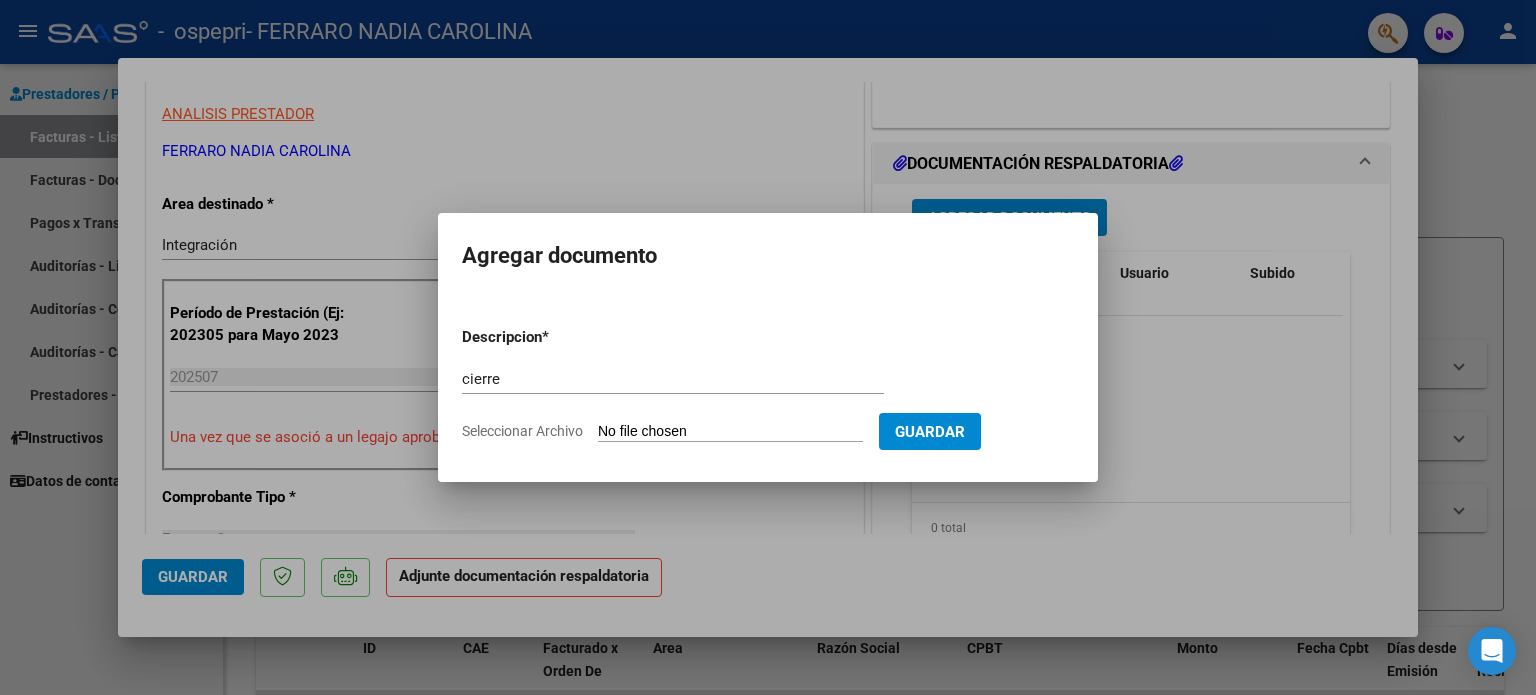 click on "Seleccionar Archivo" at bounding box center (730, 432) 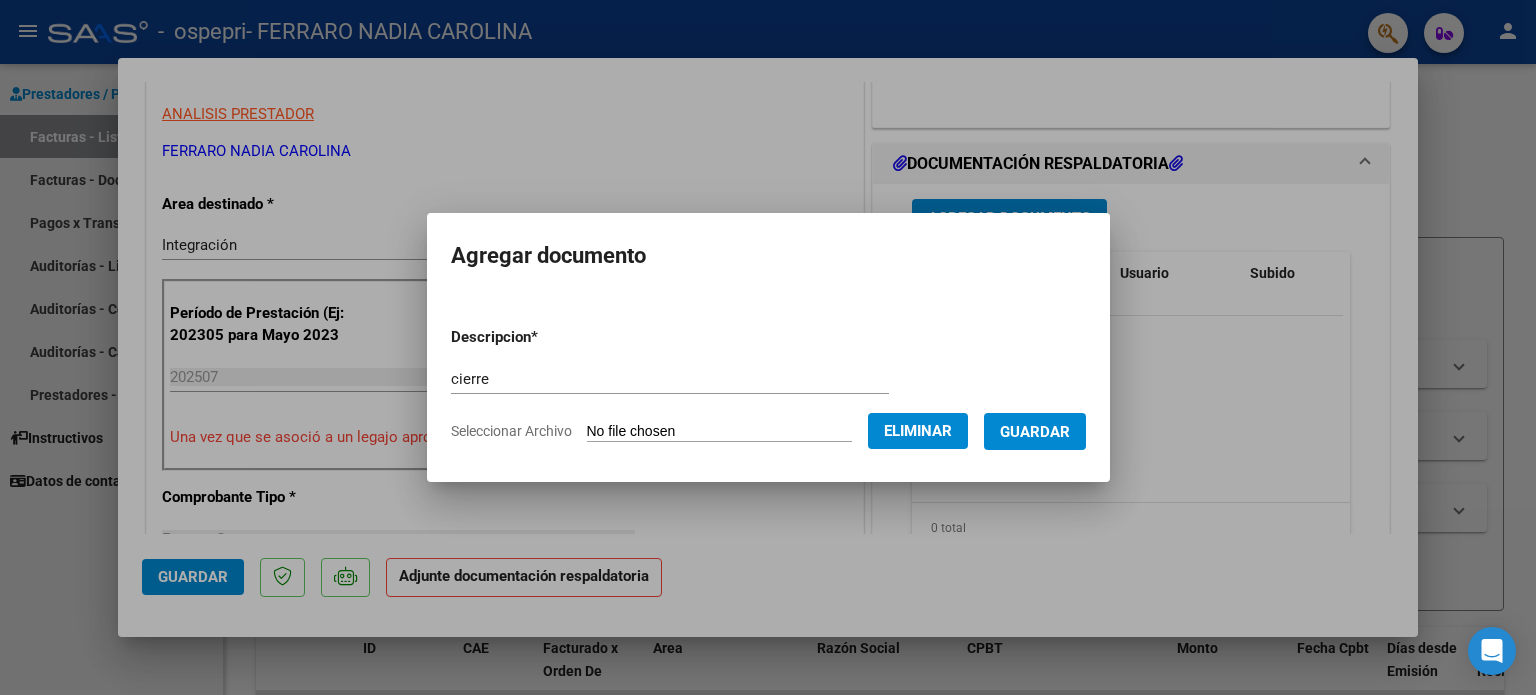 click on "Guardar" at bounding box center (1035, 432) 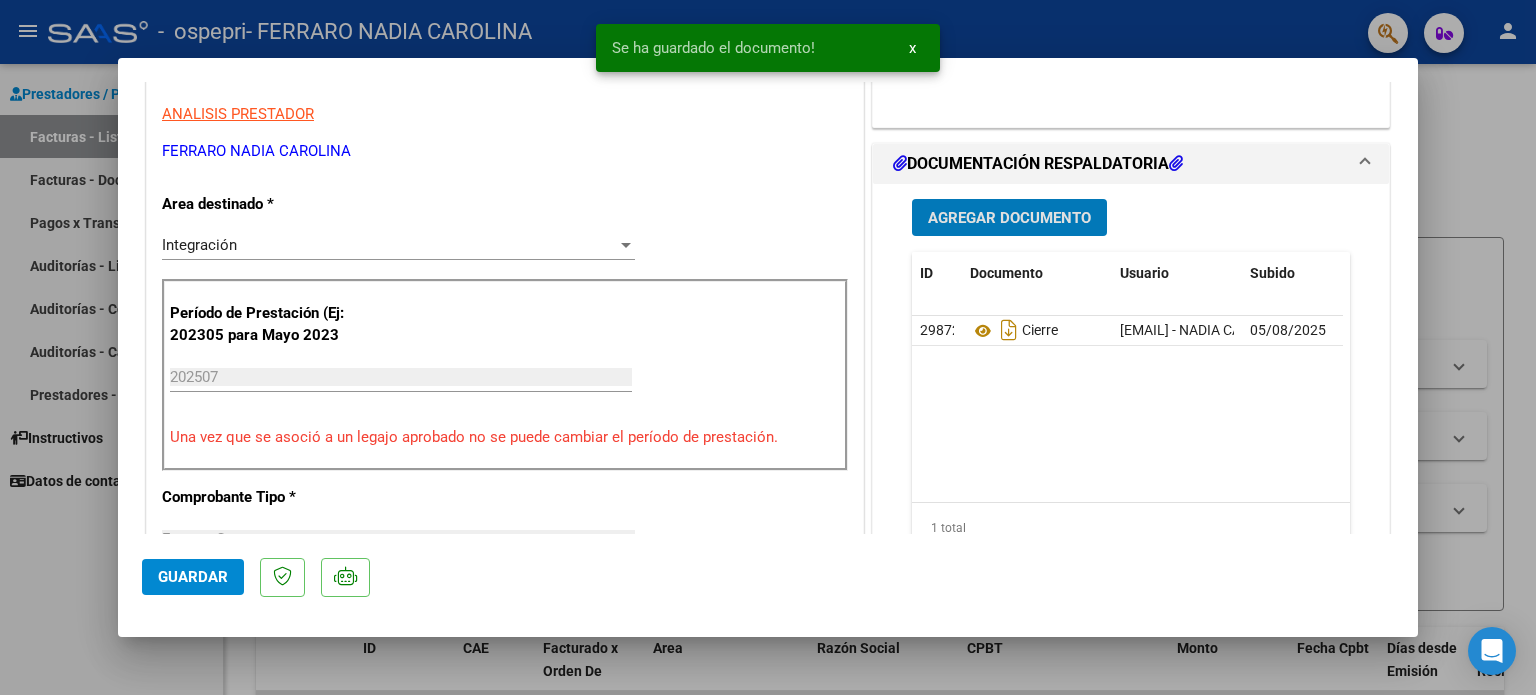 click on "Agregar Documento" at bounding box center (1009, 218) 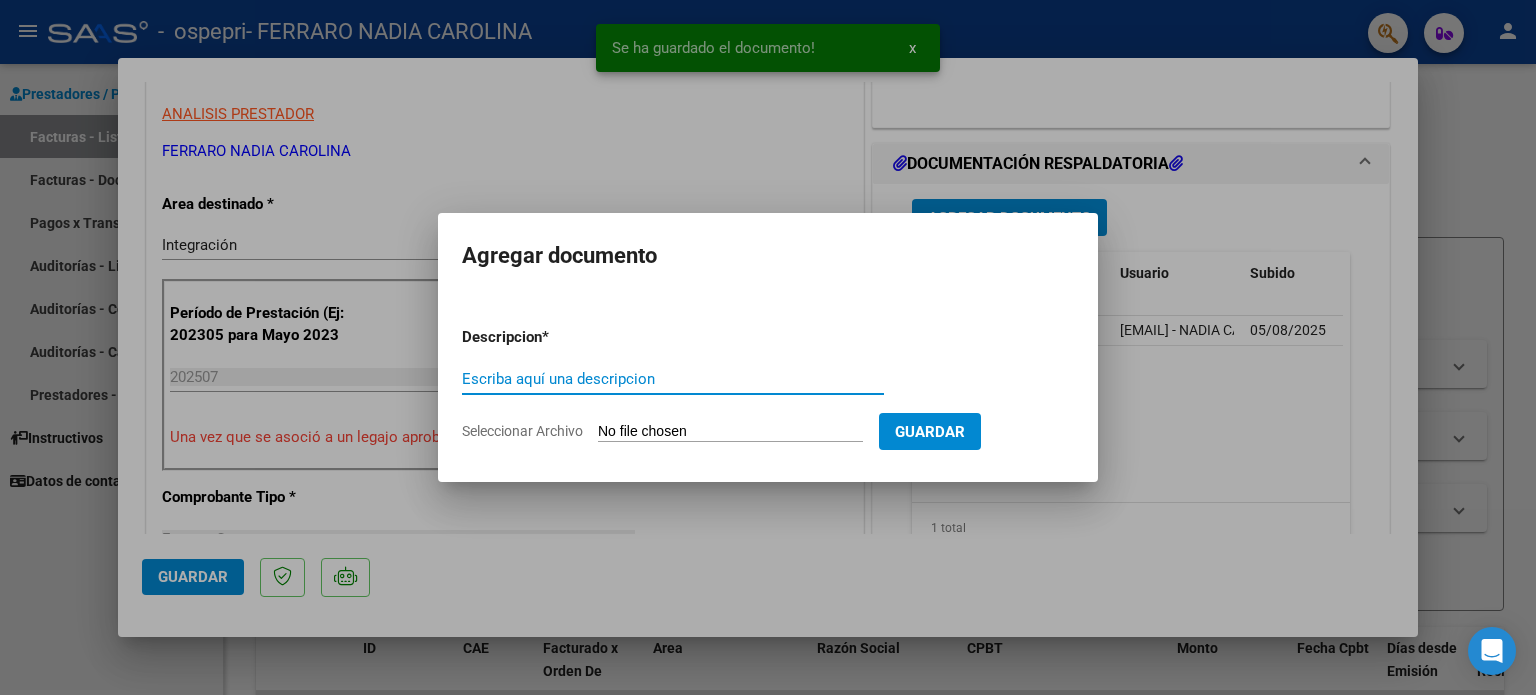 click on "Escriba aquí una descripcion" at bounding box center (673, 379) 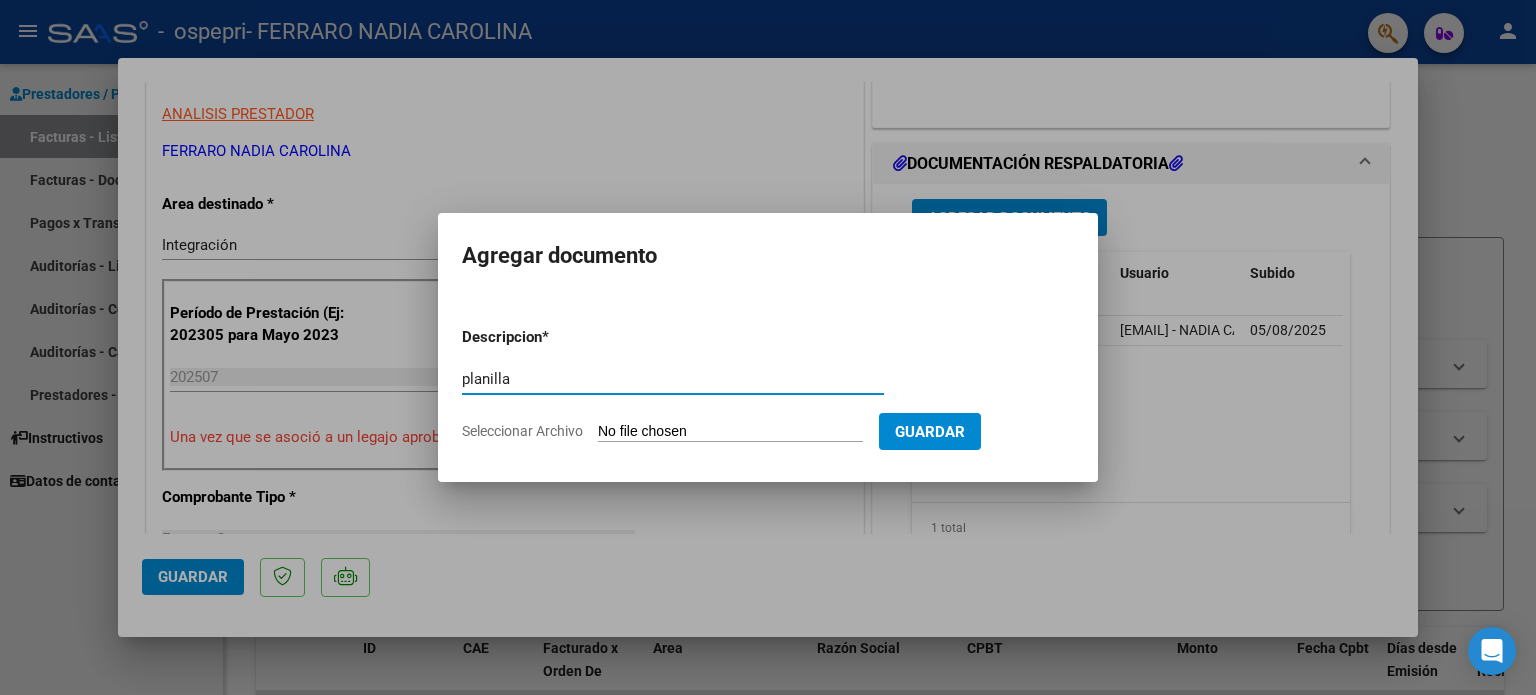 type on "planilla" 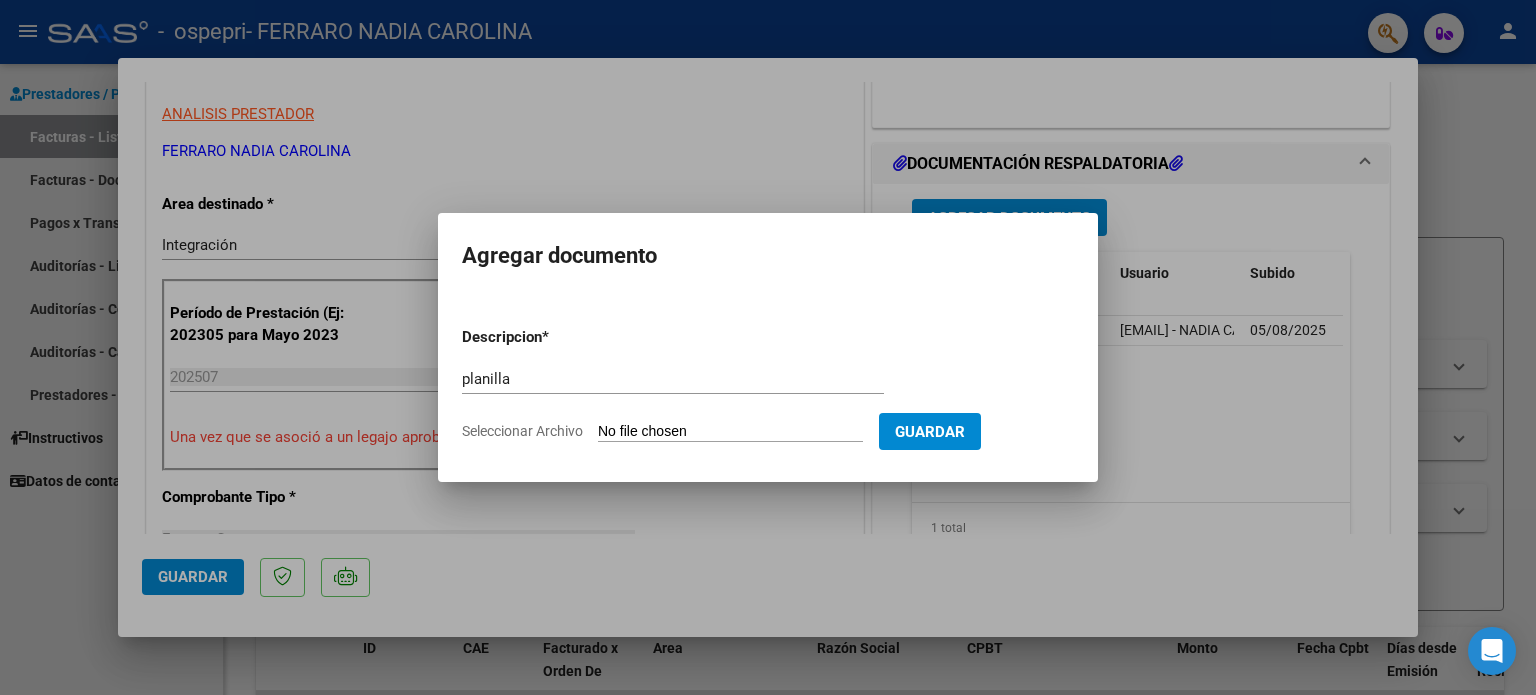 type on "C:\fakepath\PLANILLA MR.pdf" 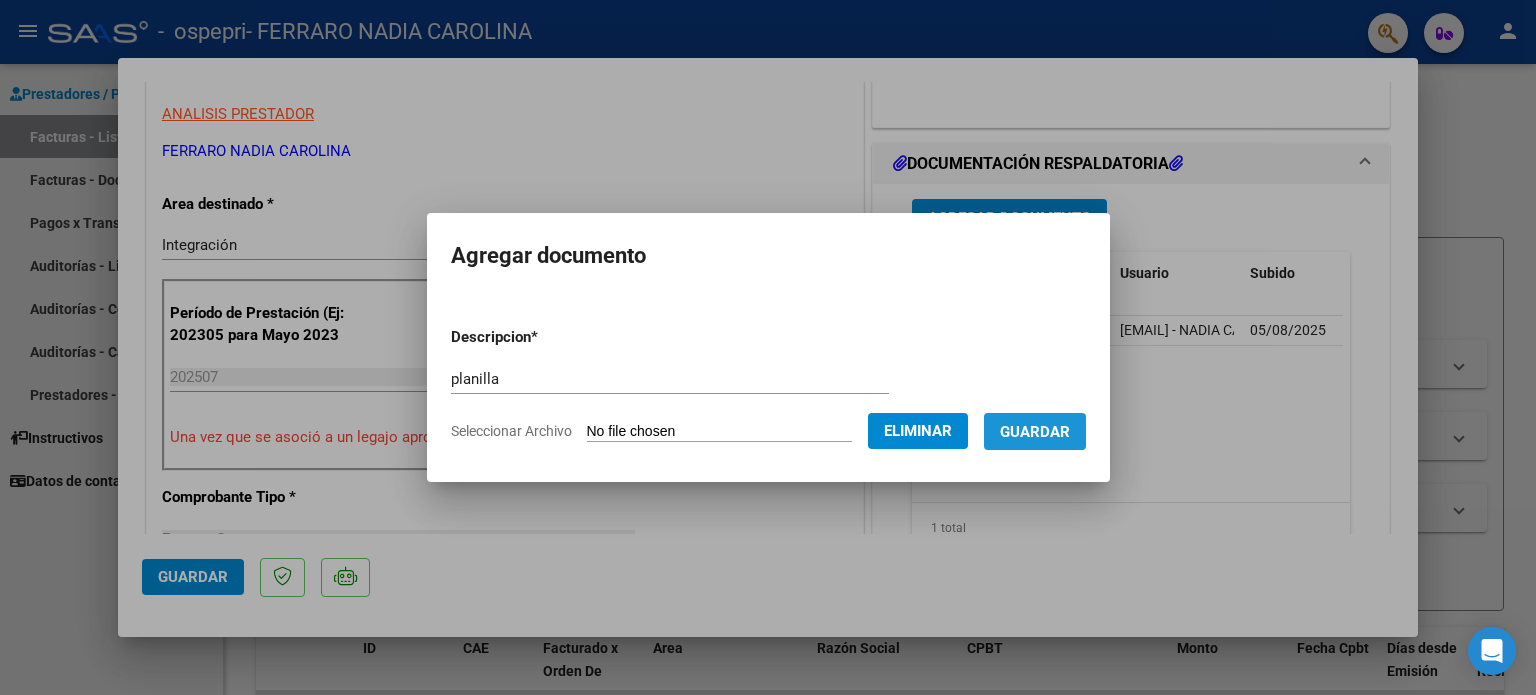 click on "Guardar" at bounding box center (1035, 432) 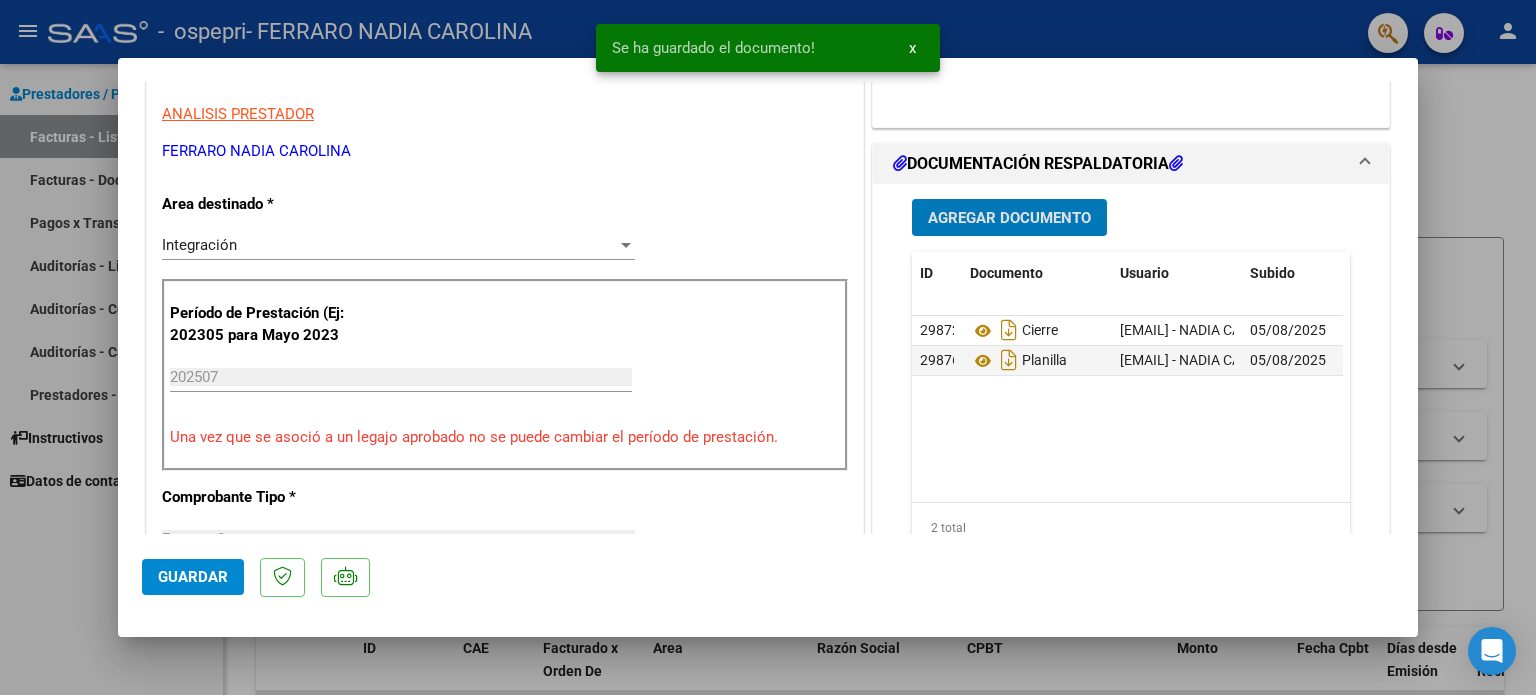 click on "Guardar" 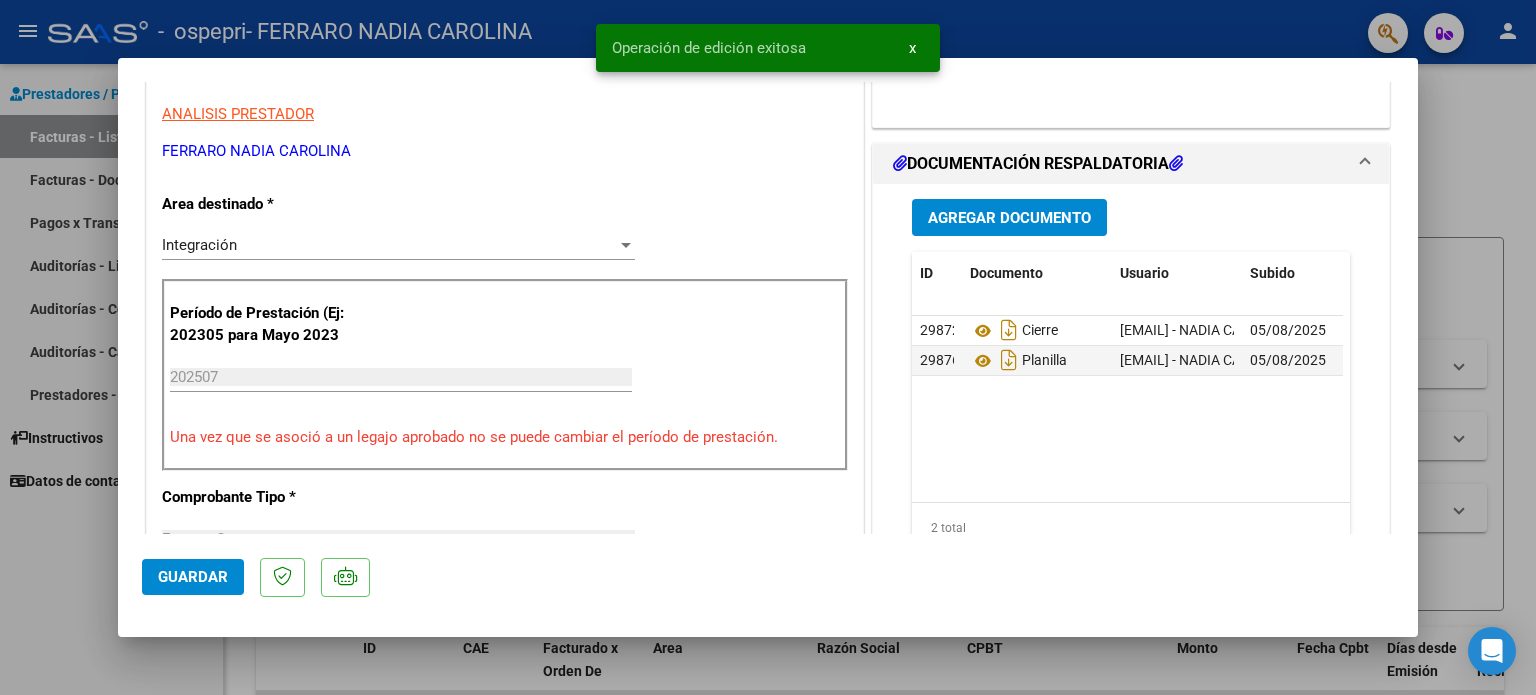 click at bounding box center (768, 347) 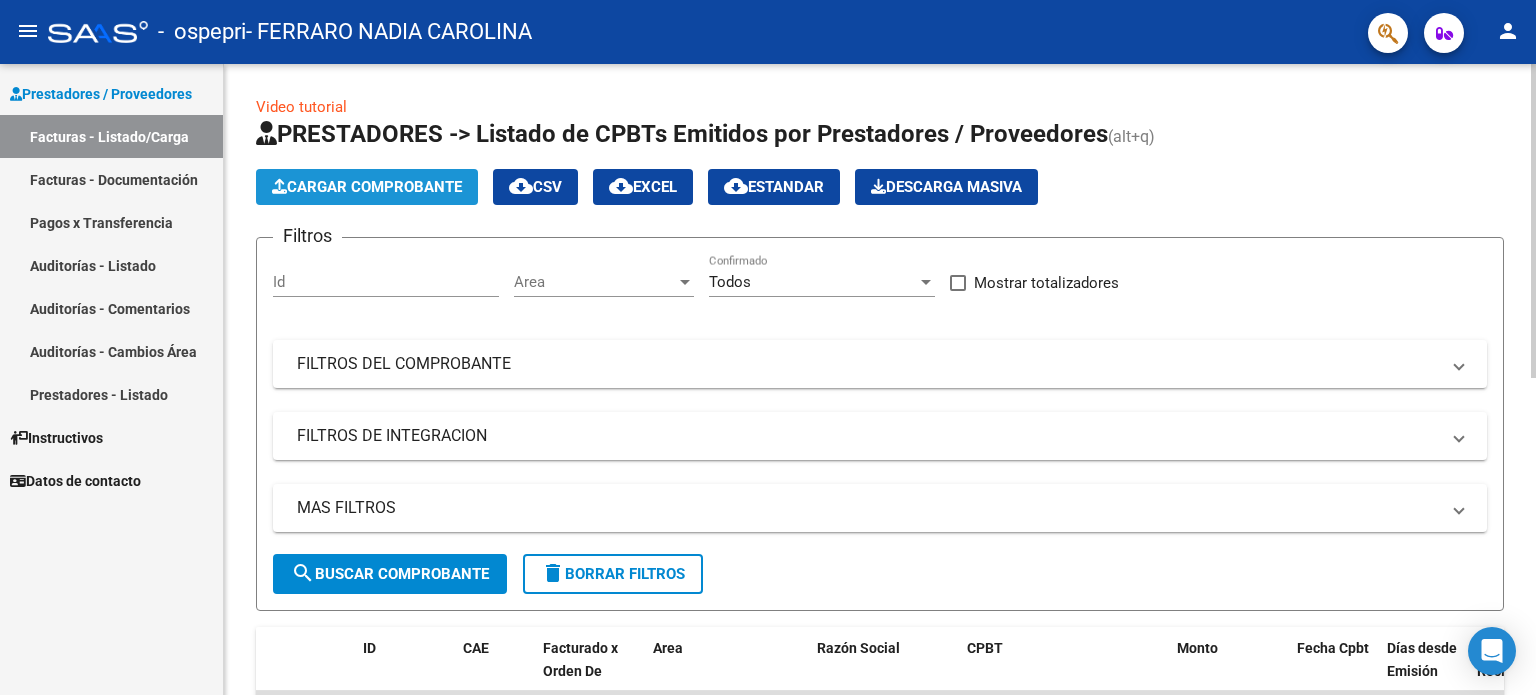 click on "Cargar Comprobante" 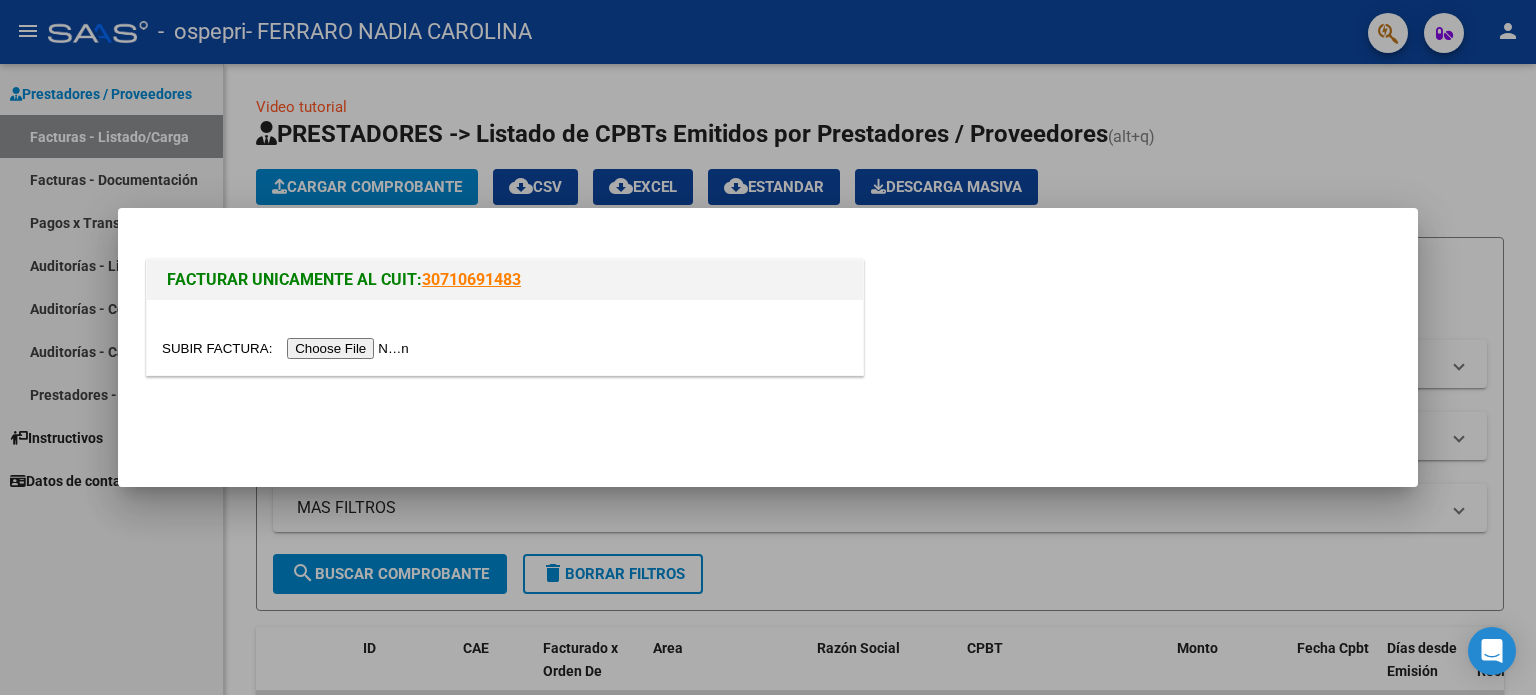 click at bounding box center [288, 348] 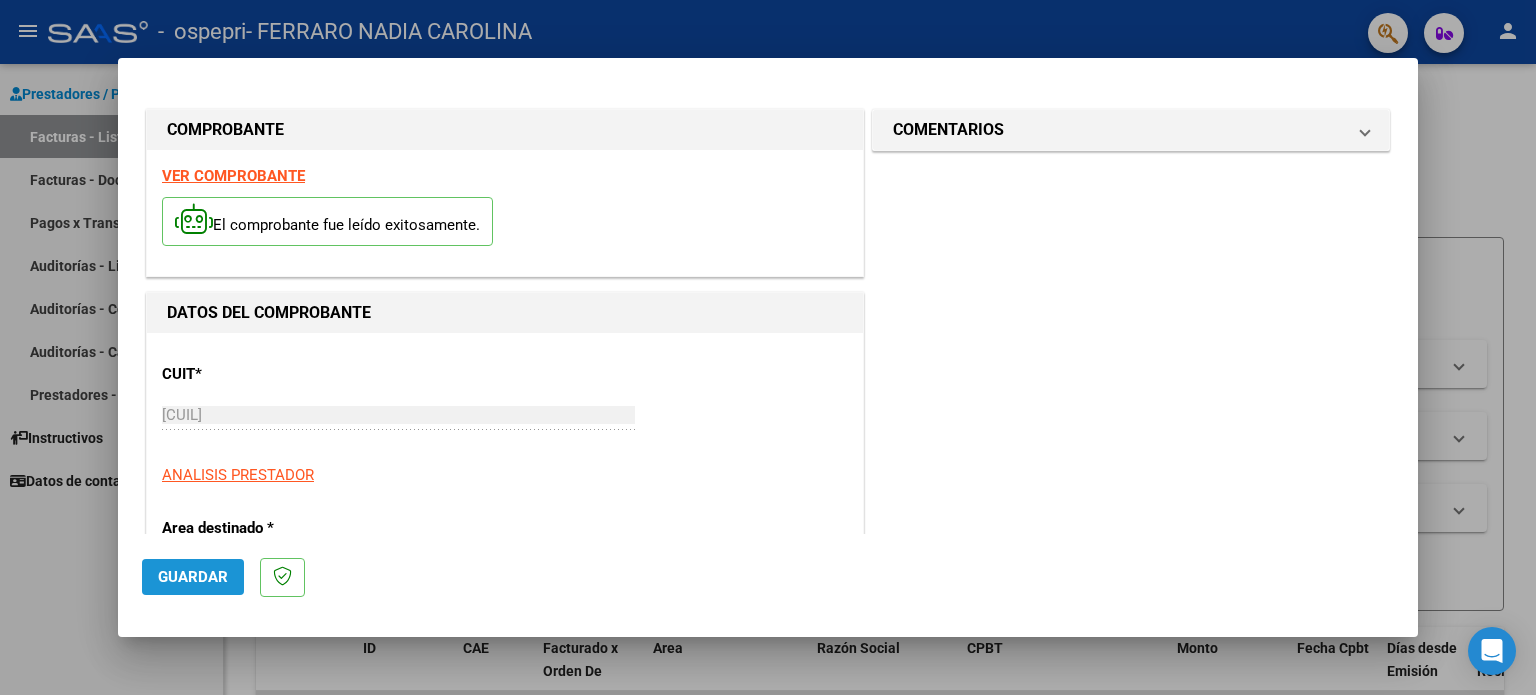 click on "Guardar" 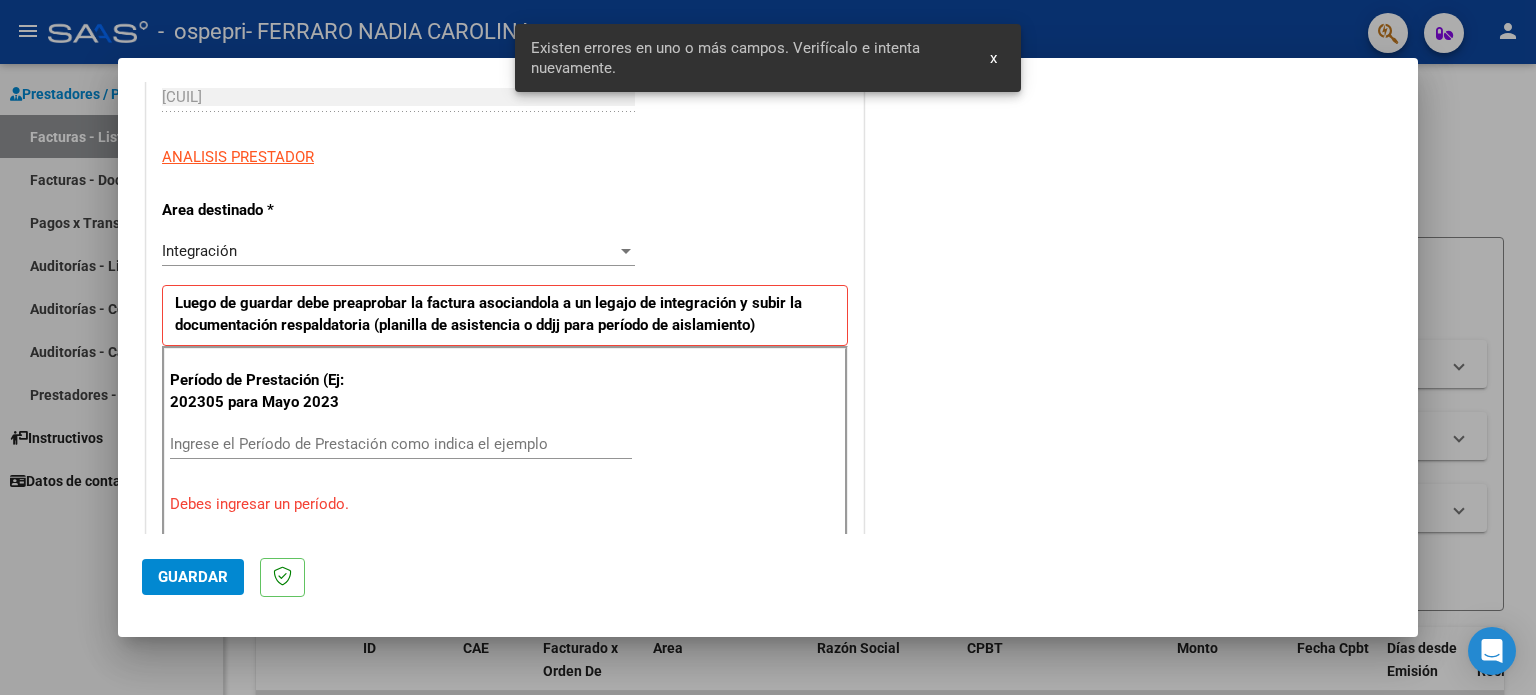 scroll, scrollTop: 431, scrollLeft: 0, axis: vertical 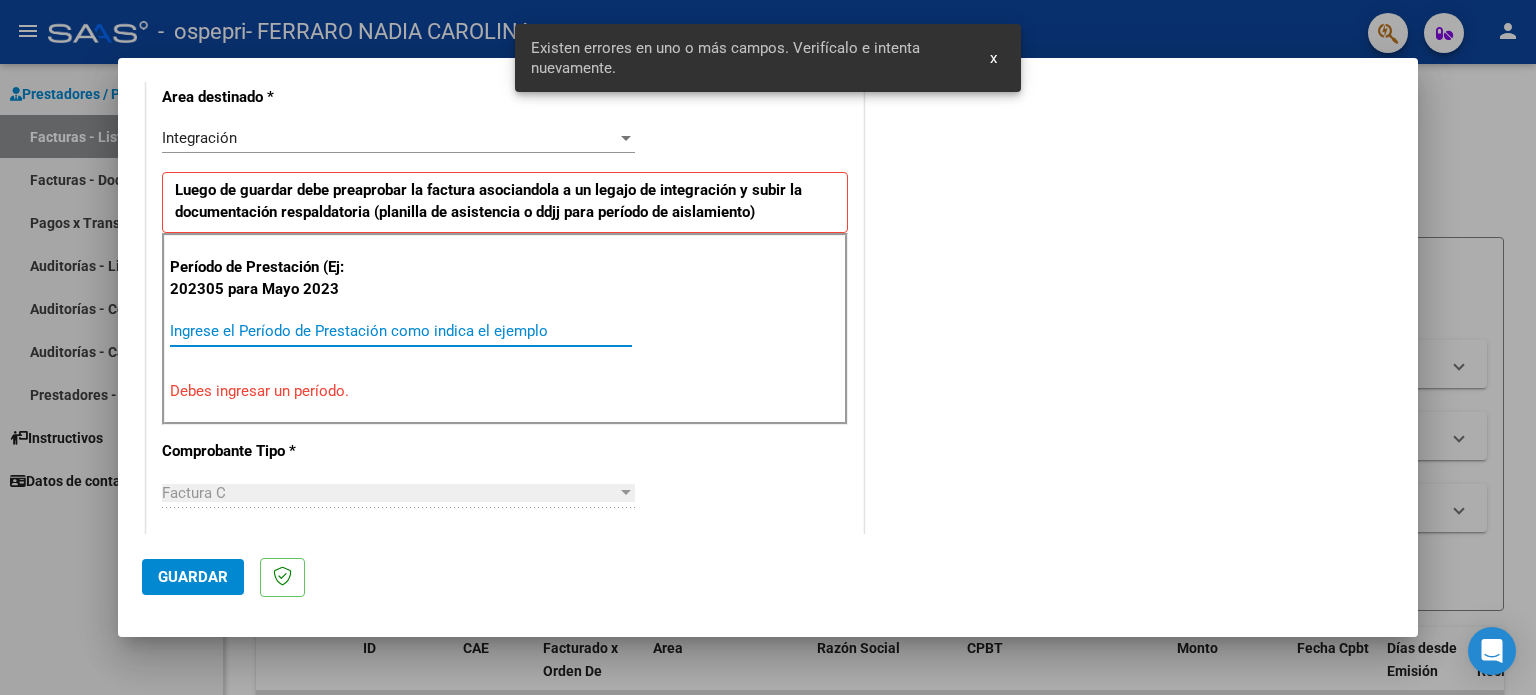 click on "Ingrese el Período de Prestación como indica el ejemplo" at bounding box center (401, 331) 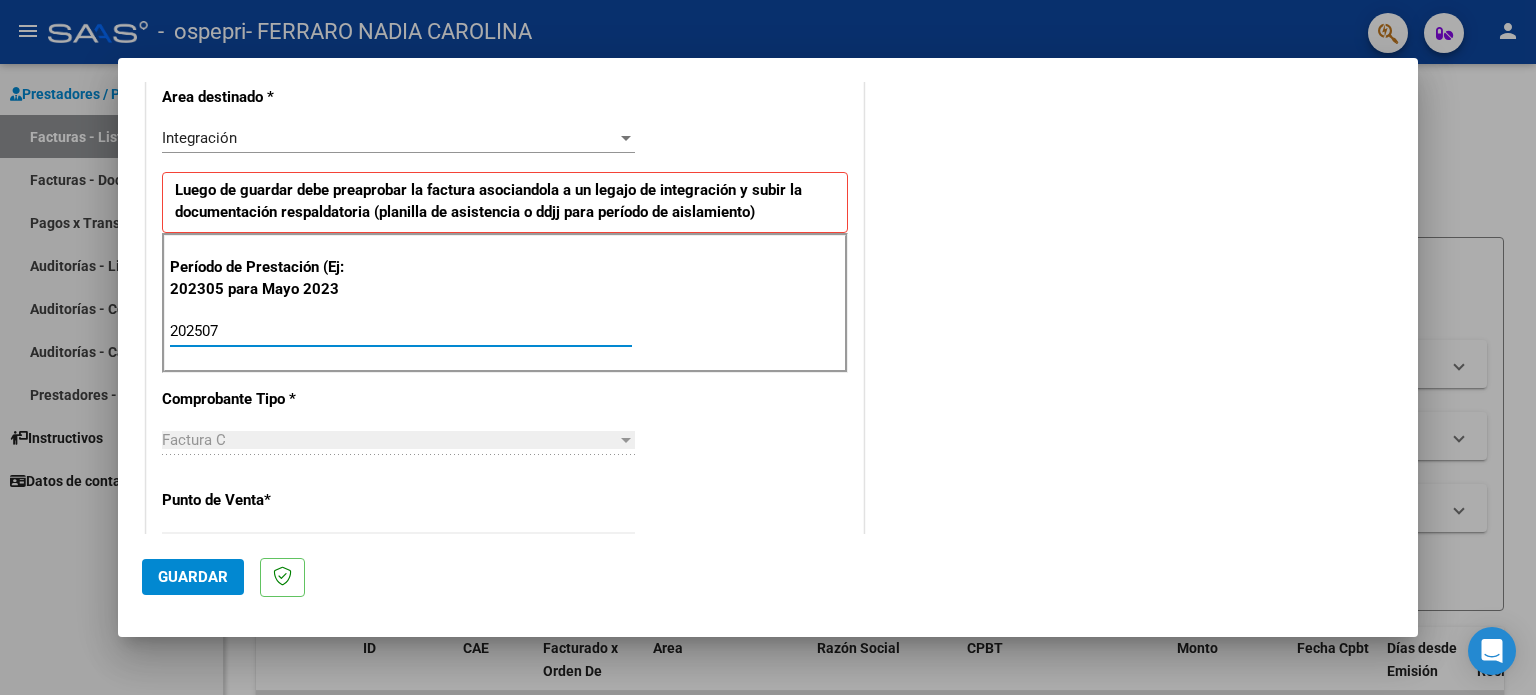 type on "202507" 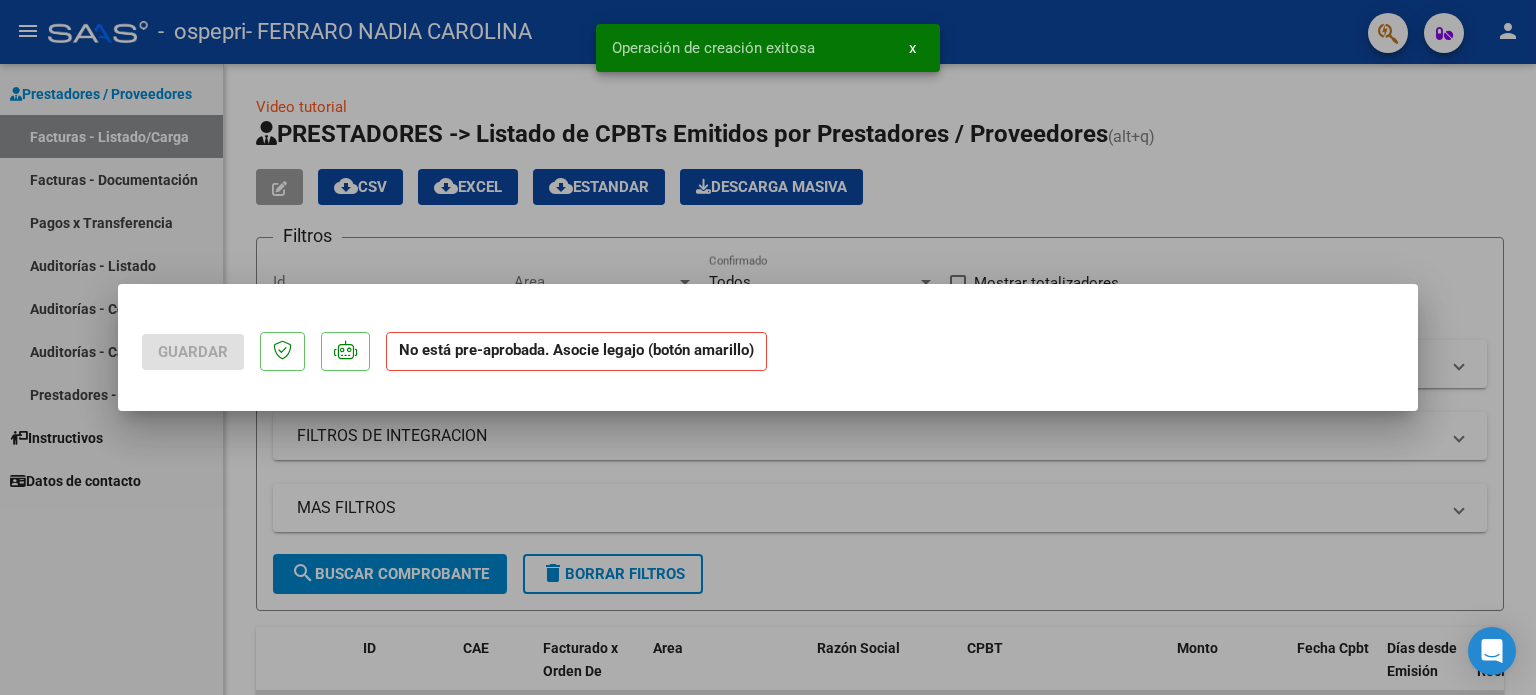 scroll, scrollTop: 0, scrollLeft: 0, axis: both 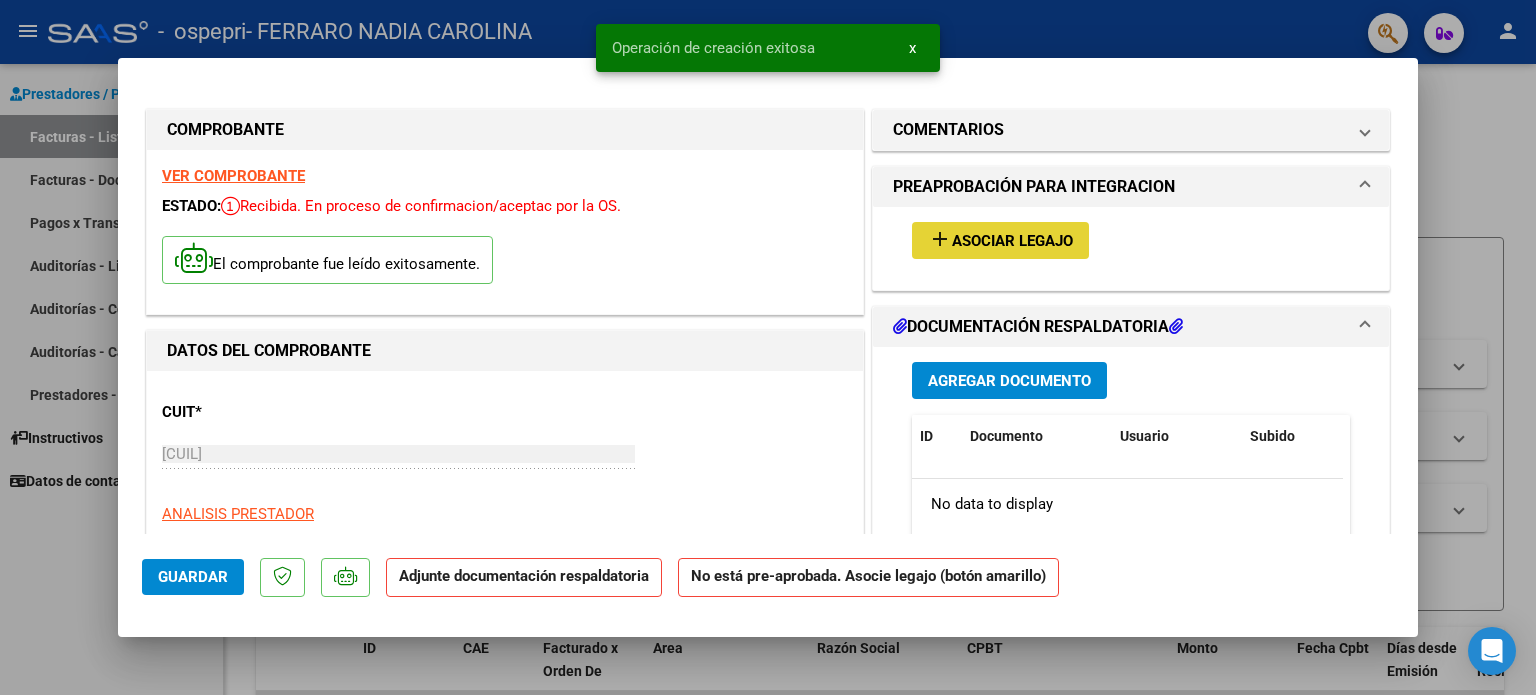 click on "add" at bounding box center [940, 239] 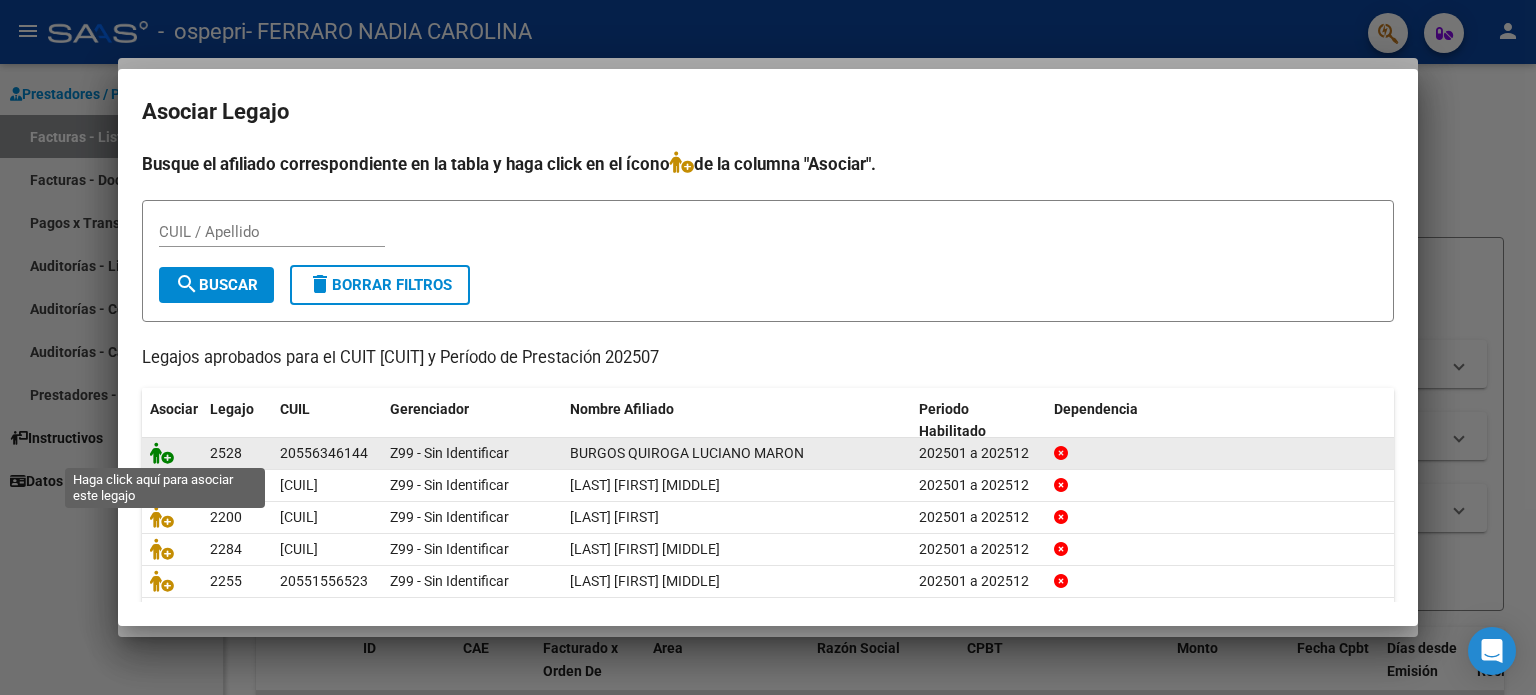 click 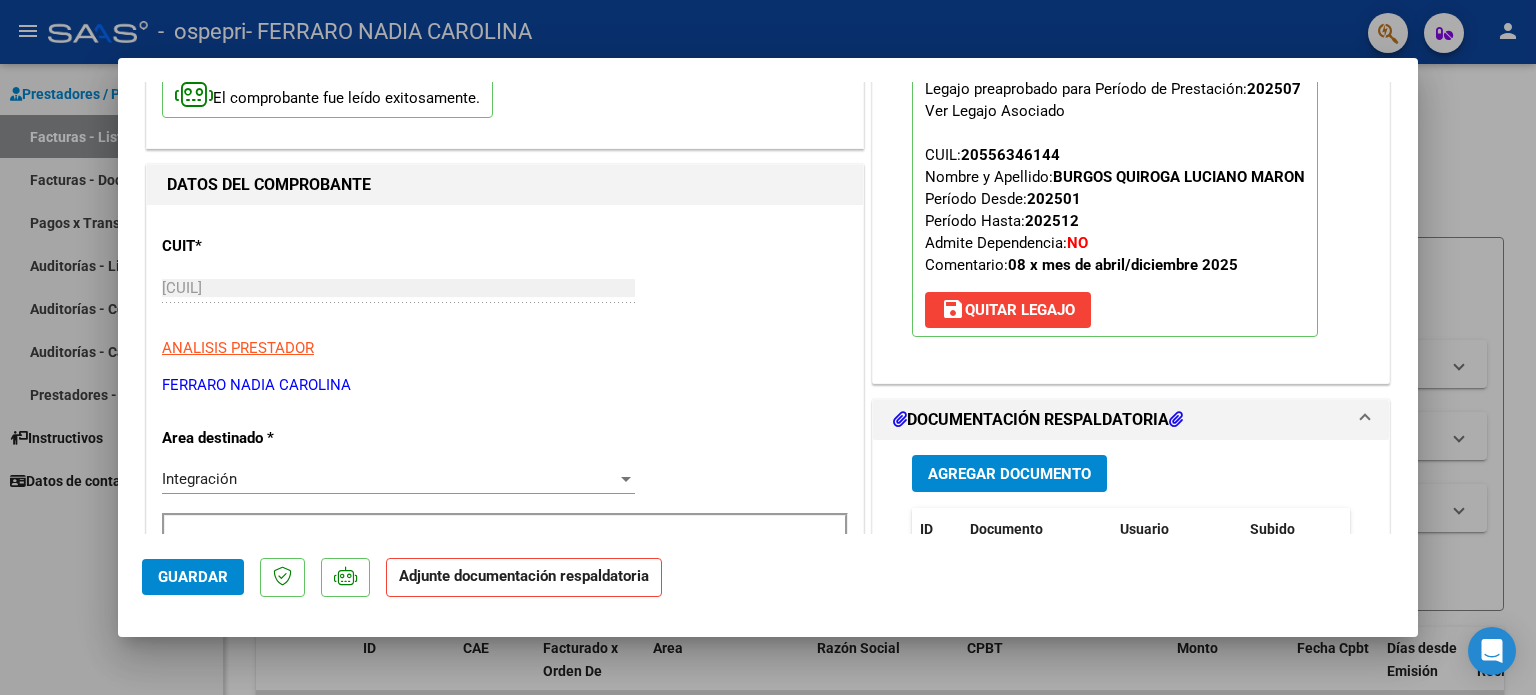scroll, scrollTop: 200, scrollLeft: 0, axis: vertical 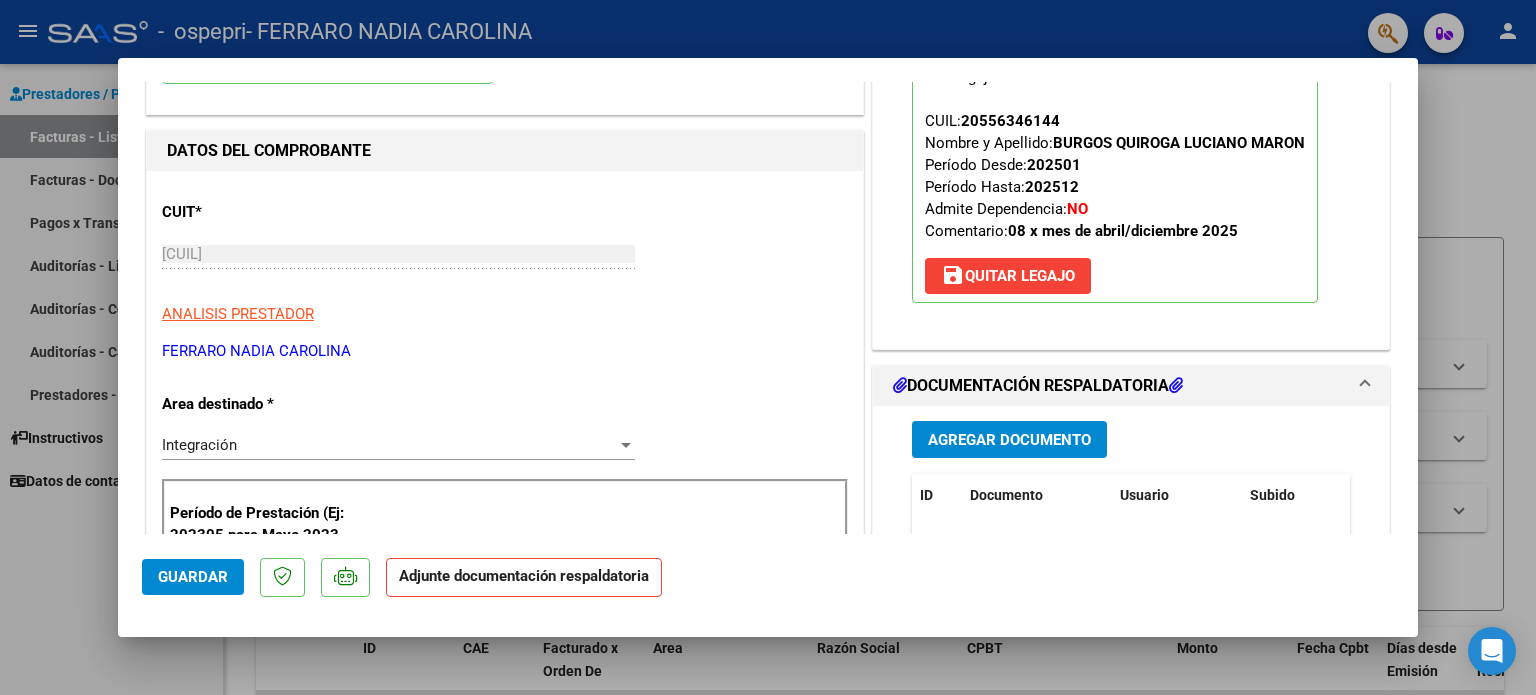 click on "Agregar Documento" at bounding box center (1009, 440) 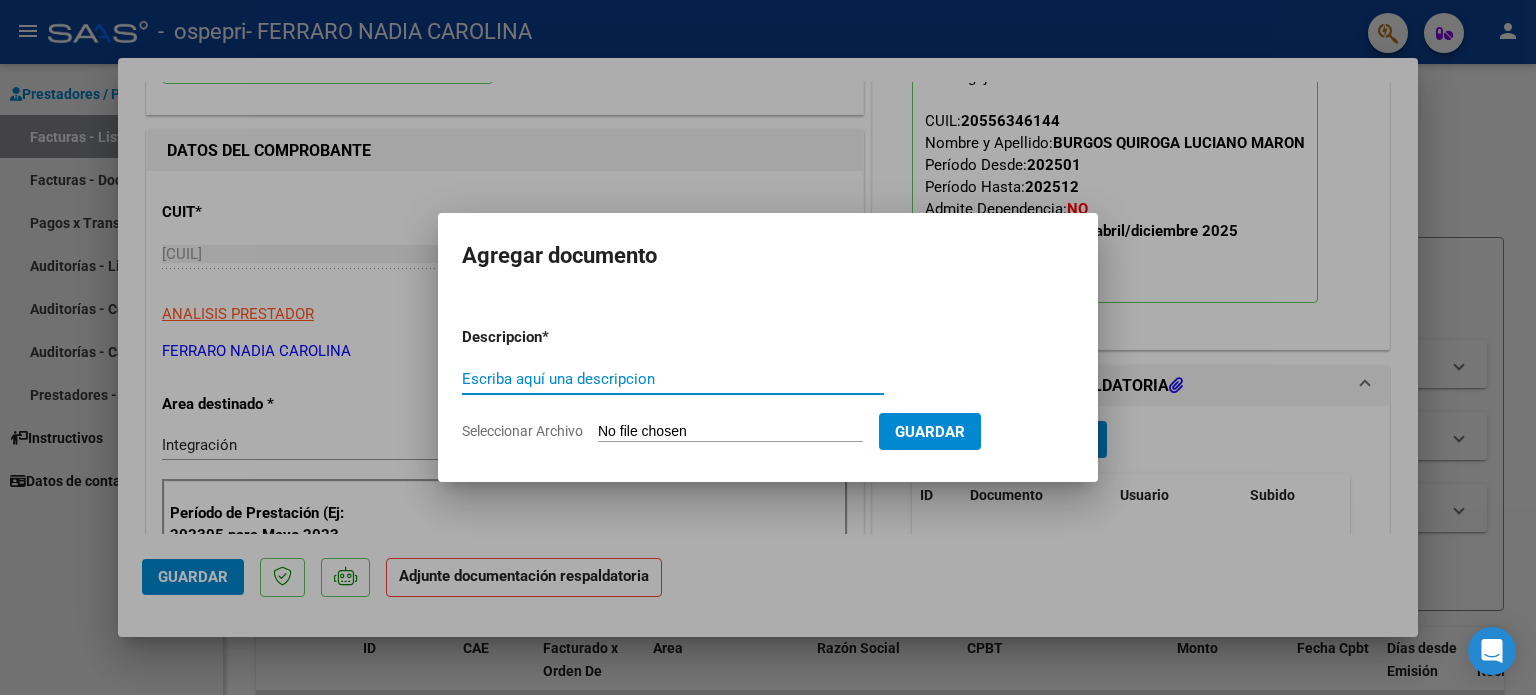 click on "Escriba aquí una descripcion" at bounding box center [673, 379] 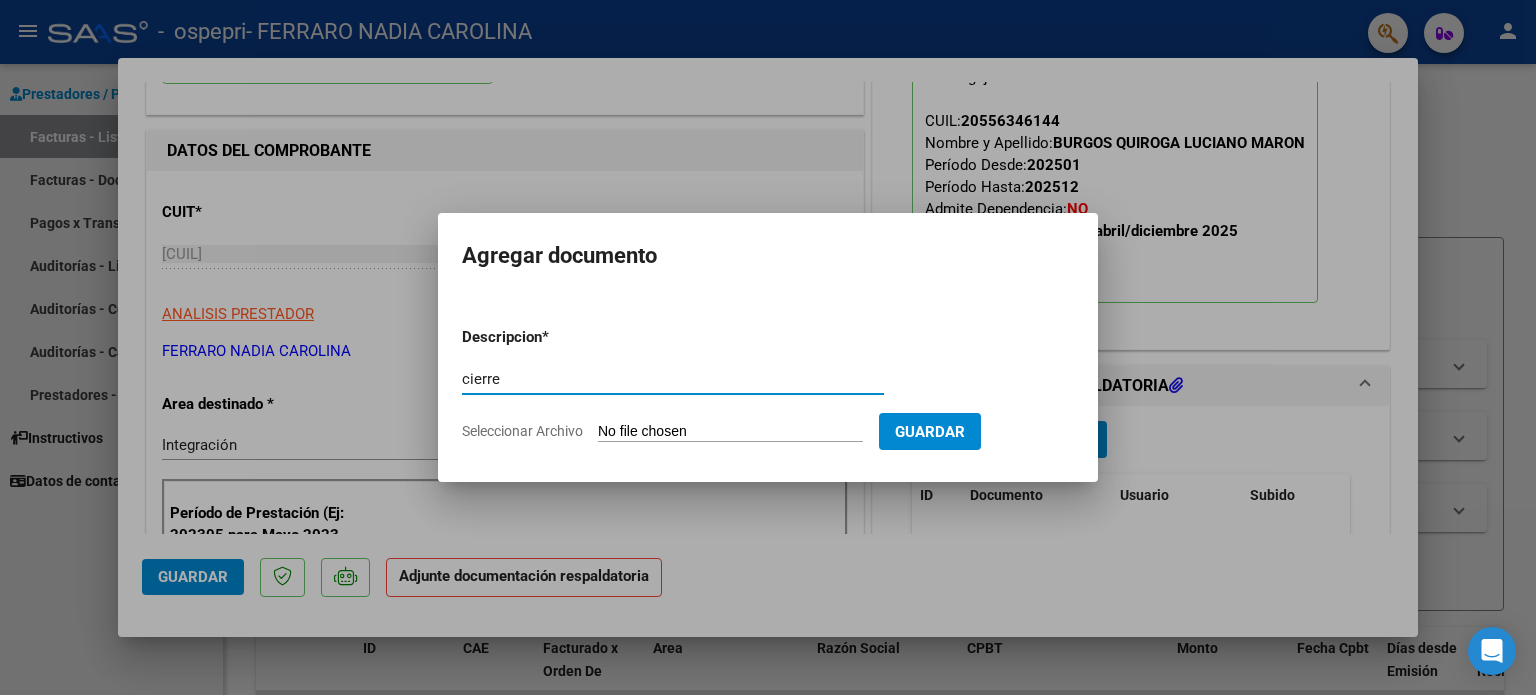 type on "cierre" 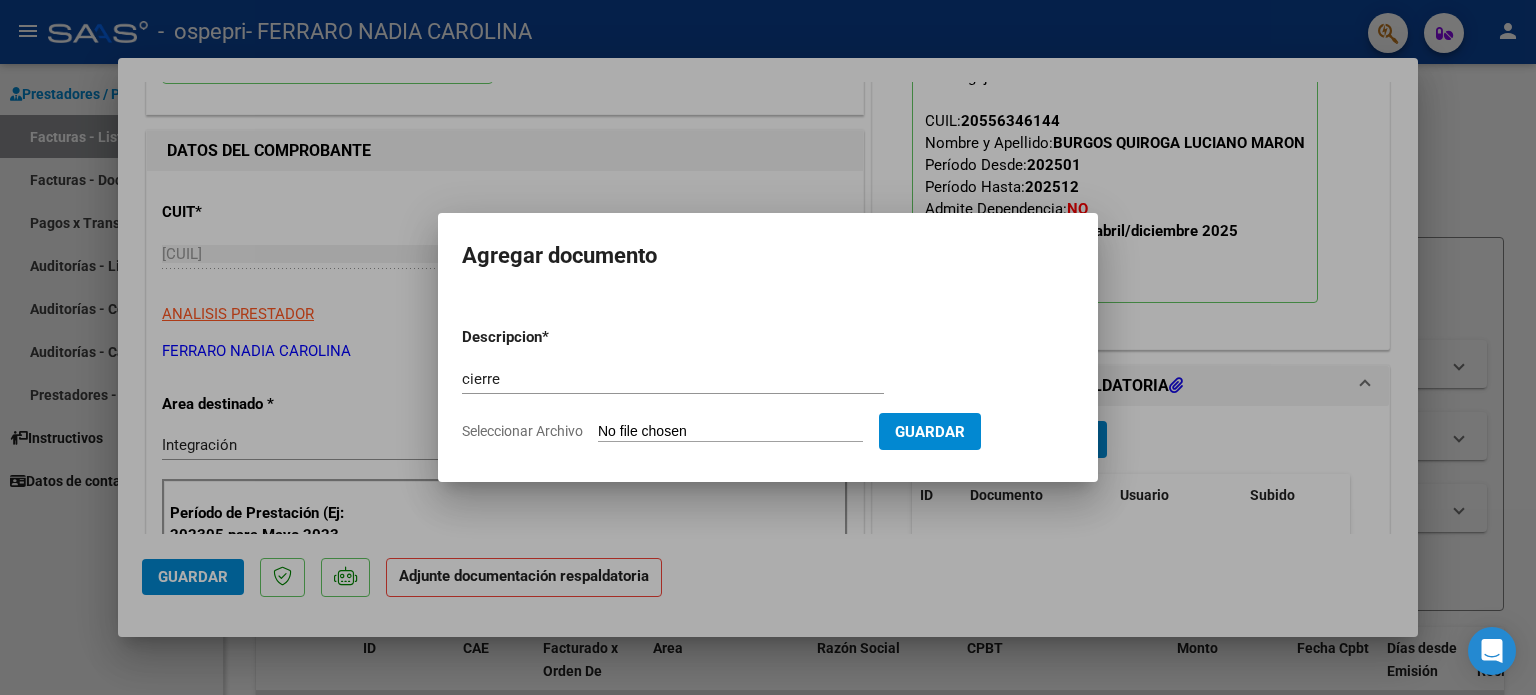 type on "C:\fakepath\apfmimpresionpreliq.pdf" 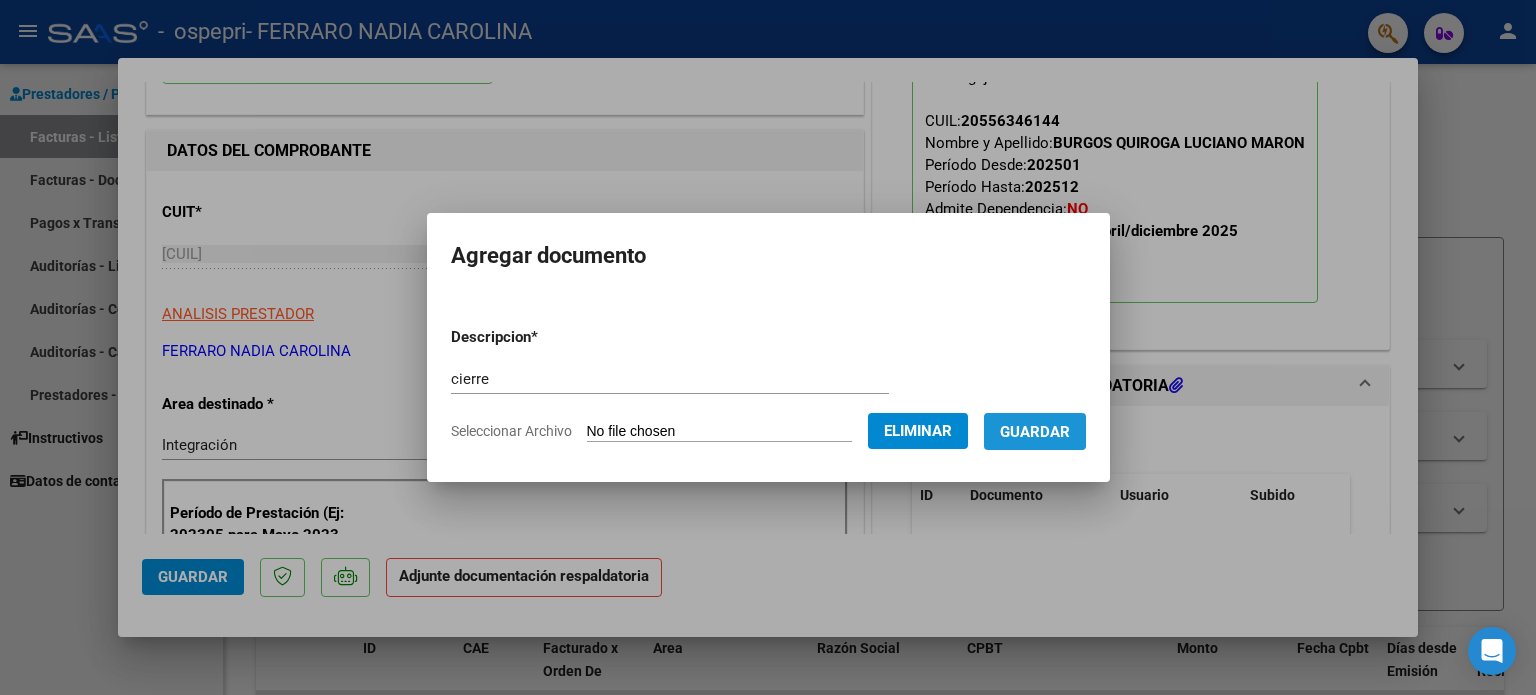 click on "Guardar" at bounding box center (1035, 432) 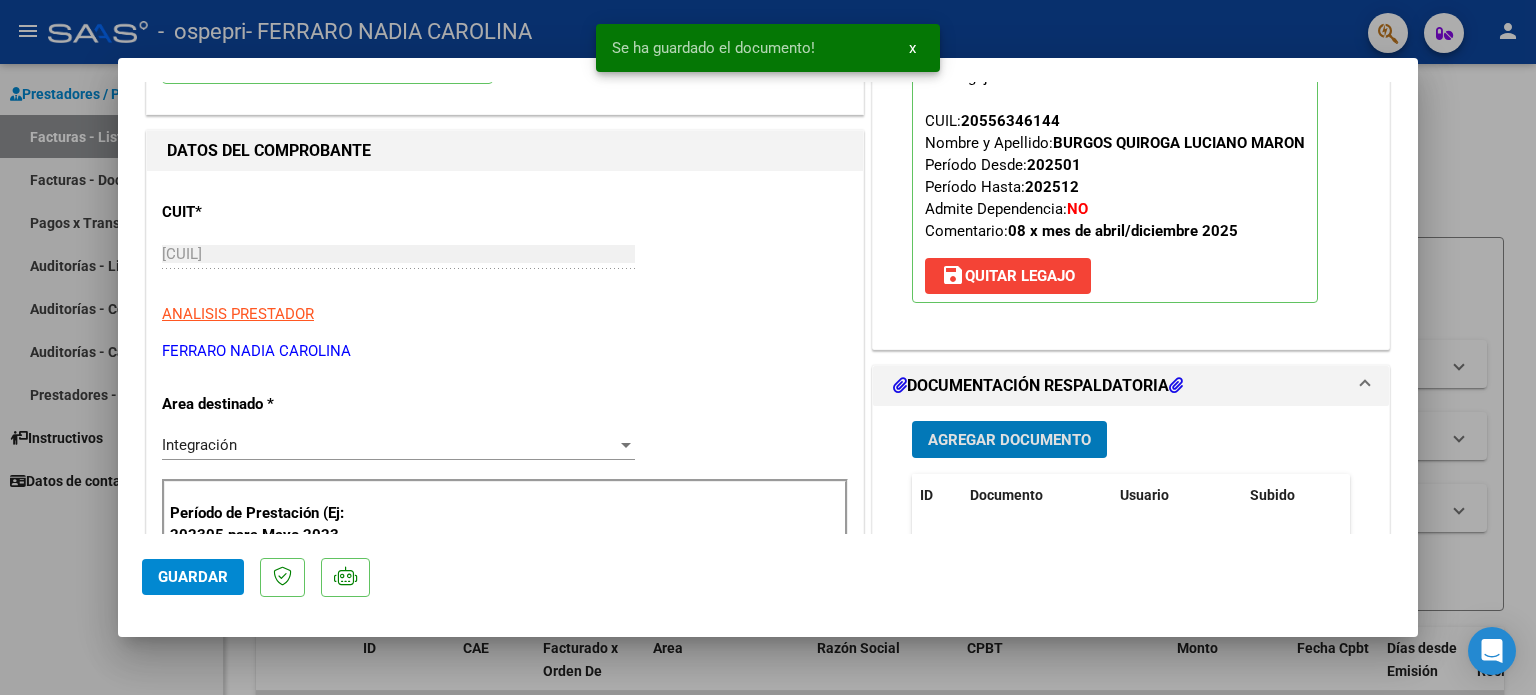 click on "Agregar Documento" at bounding box center [1009, 440] 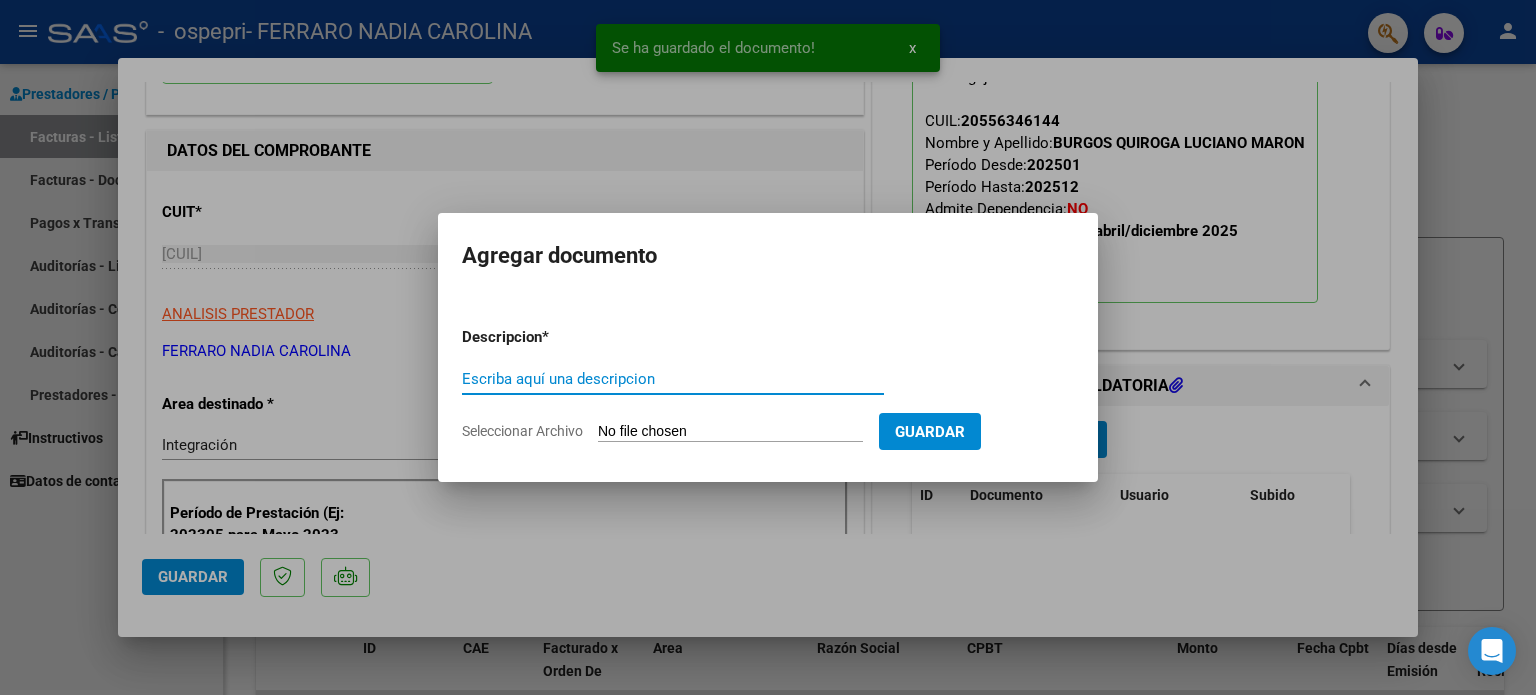 click on "Escriba aquí una descripcion" at bounding box center (673, 379) 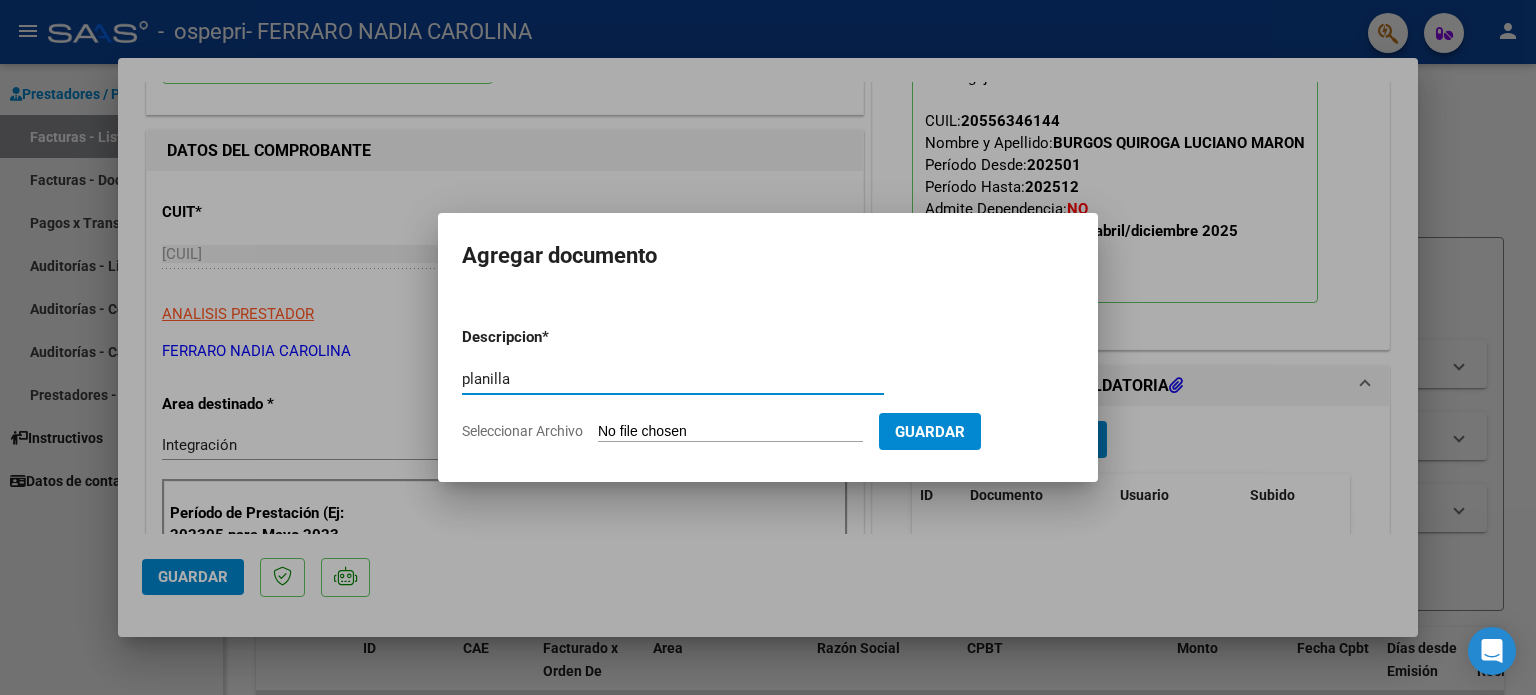 type on "planilla" 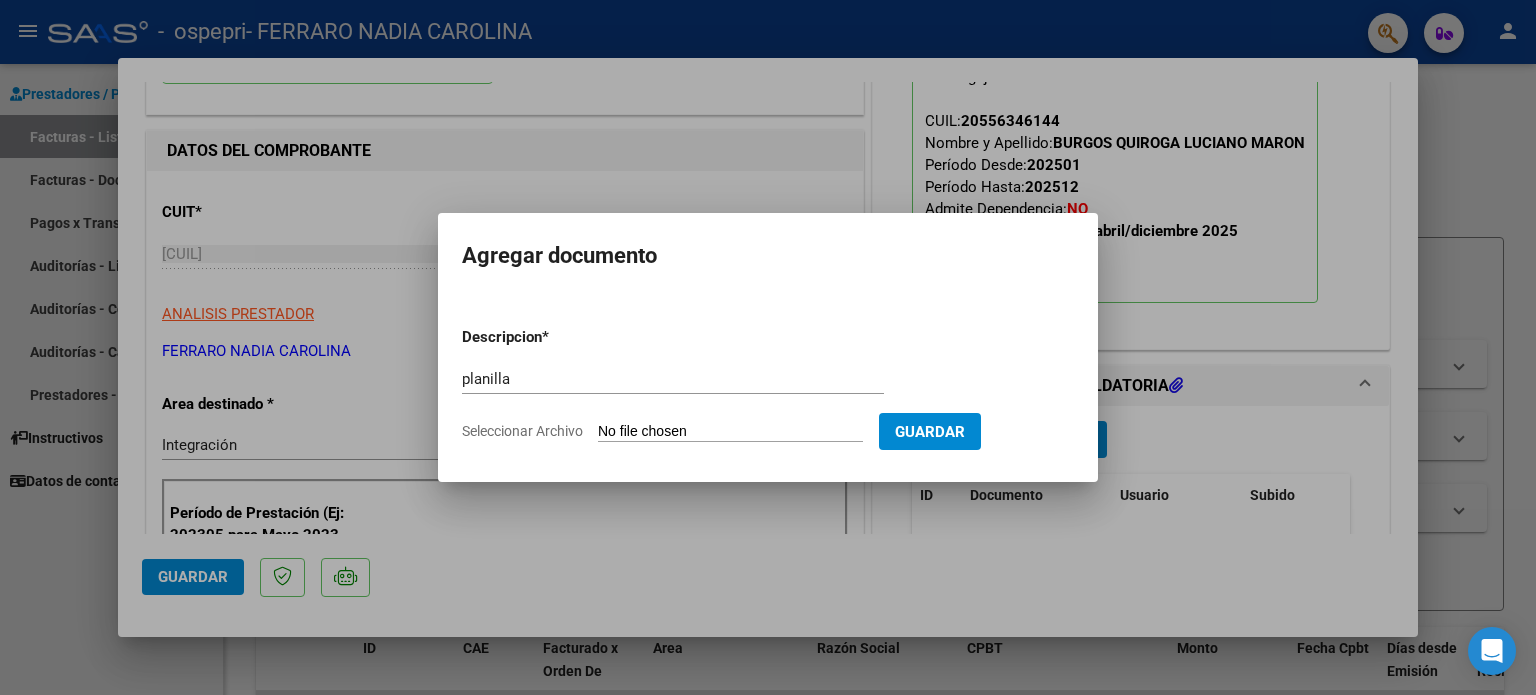 type on "C:\fakepath\PLANILLA LB.pdf" 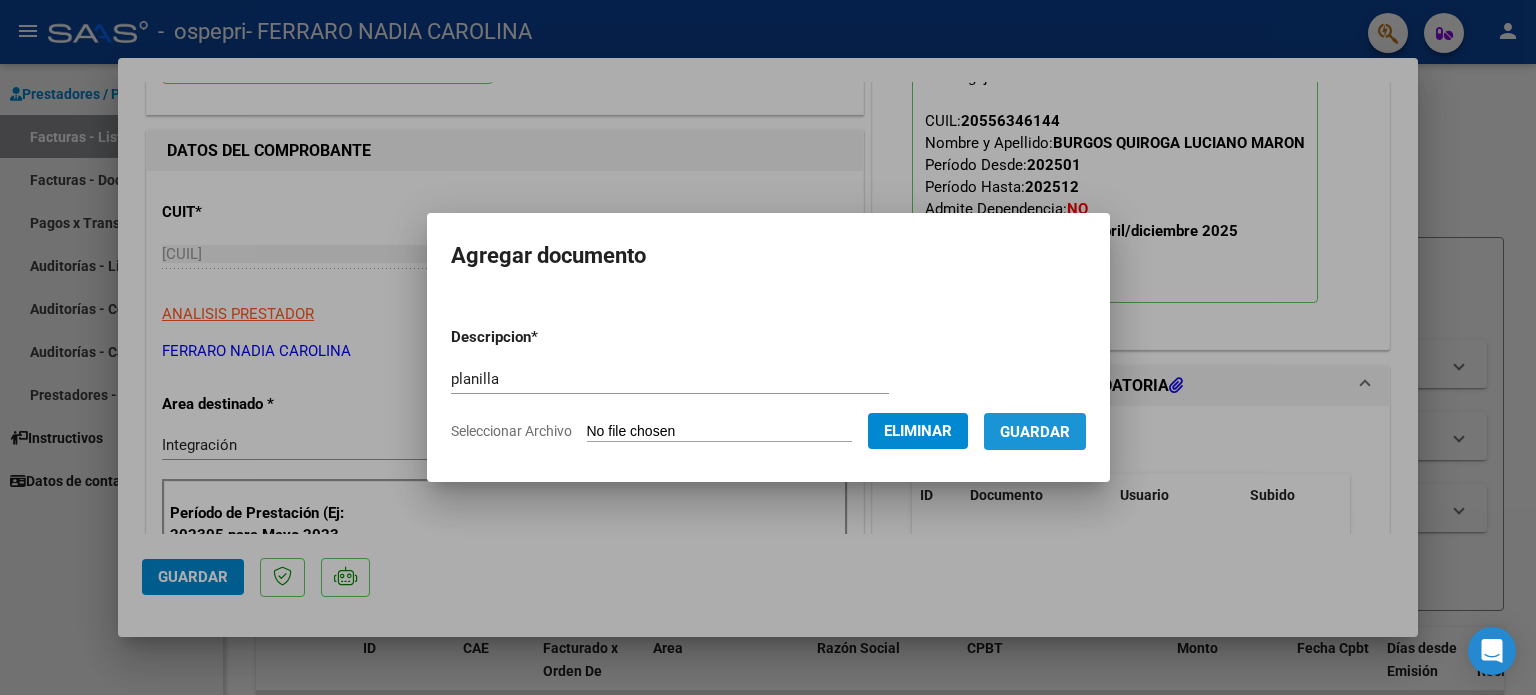 click on "Guardar" at bounding box center [1035, 432] 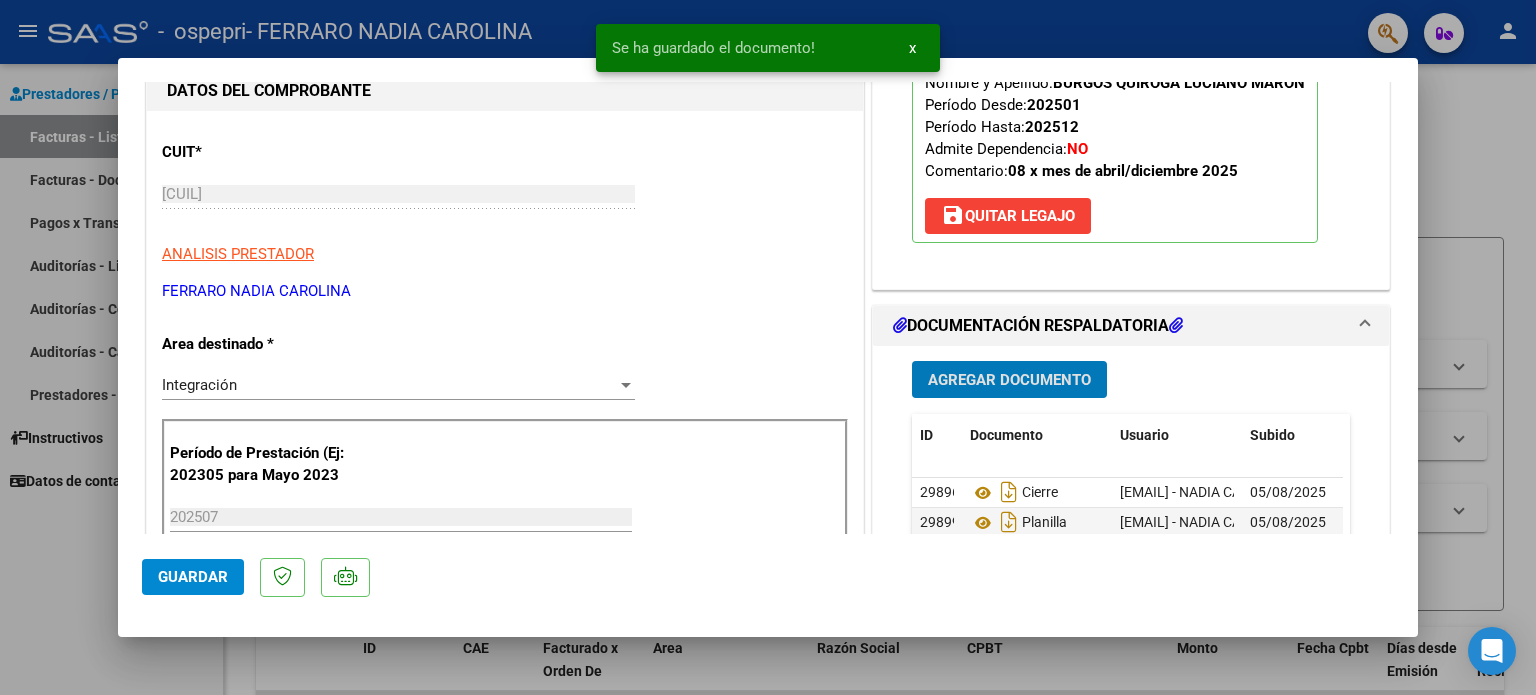 scroll, scrollTop: 400, scrollLeft: 0, axis: vertical 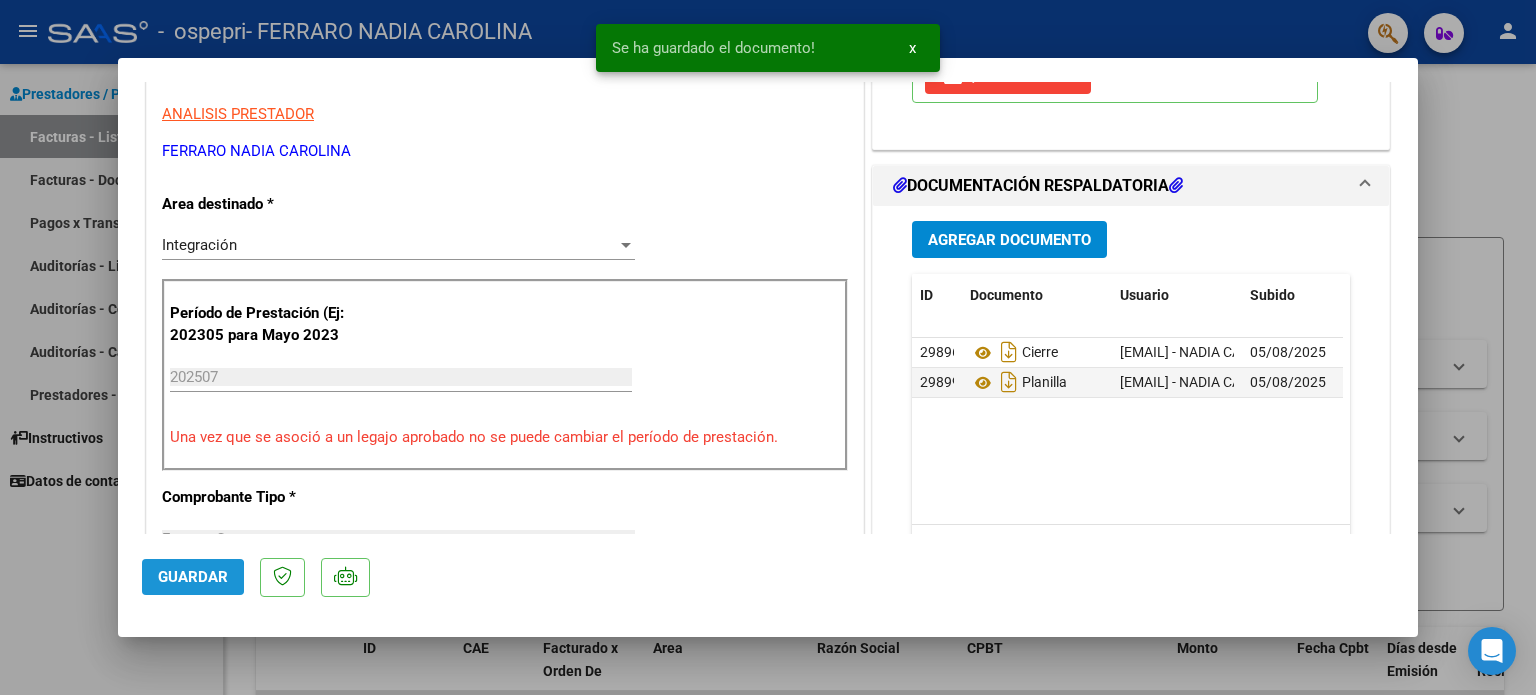 click on "Guardar" 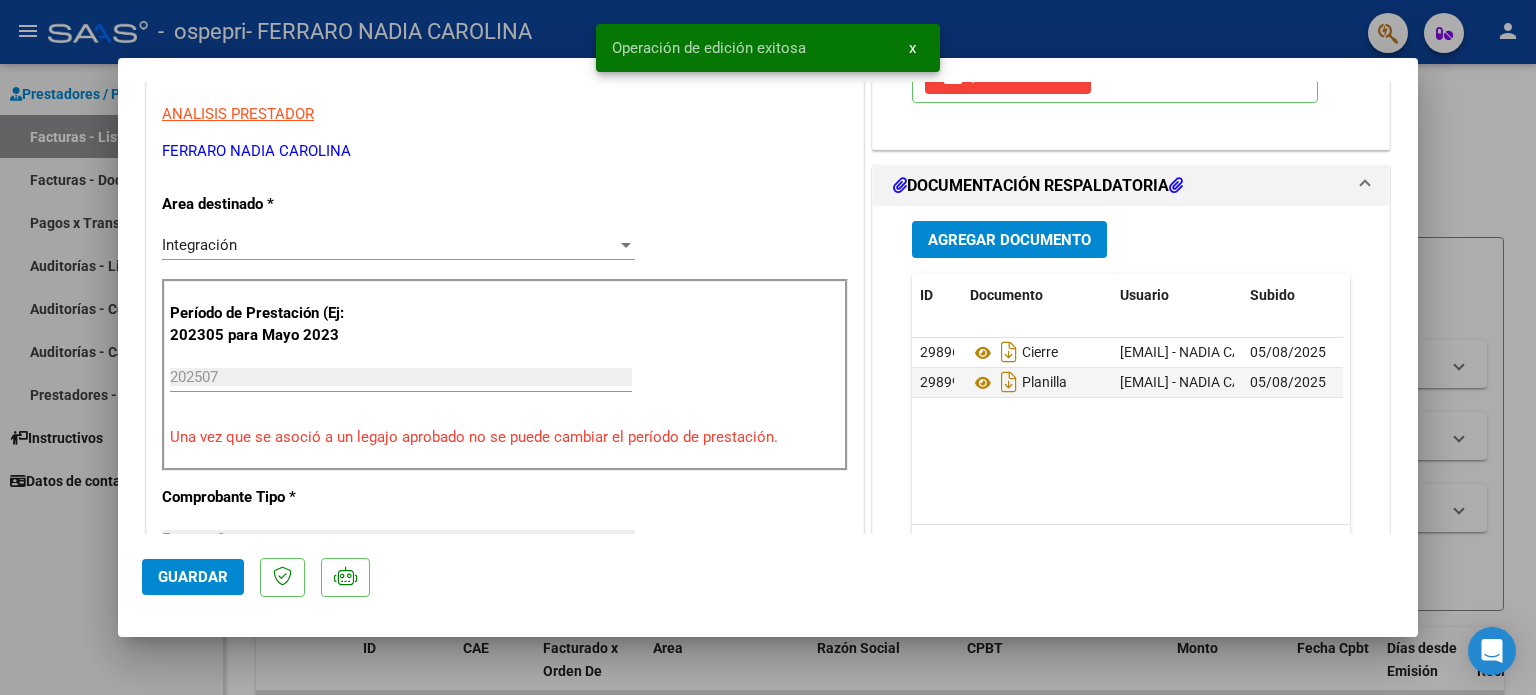 click at bounding box center [768, 347] 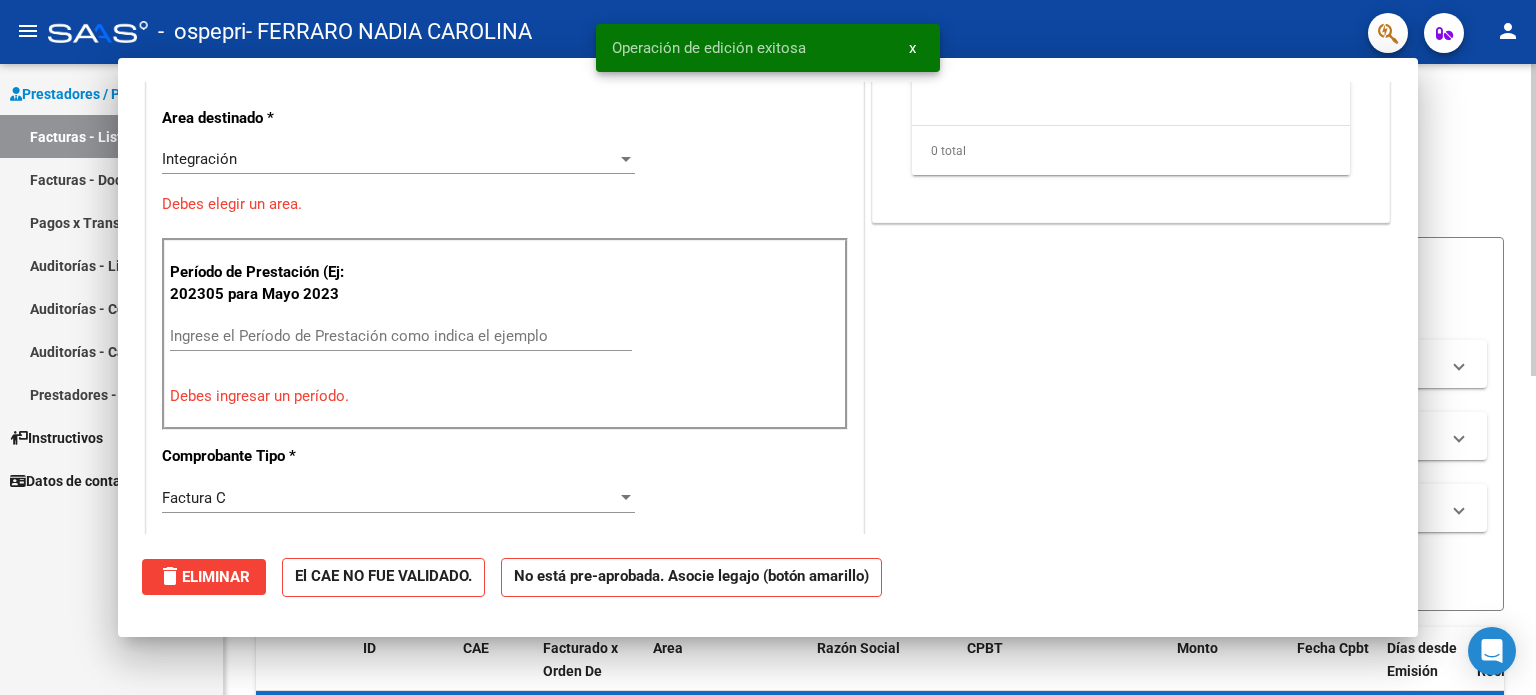 scroll, scrollTop: 339, scrollLeft: 0, axis: vertical 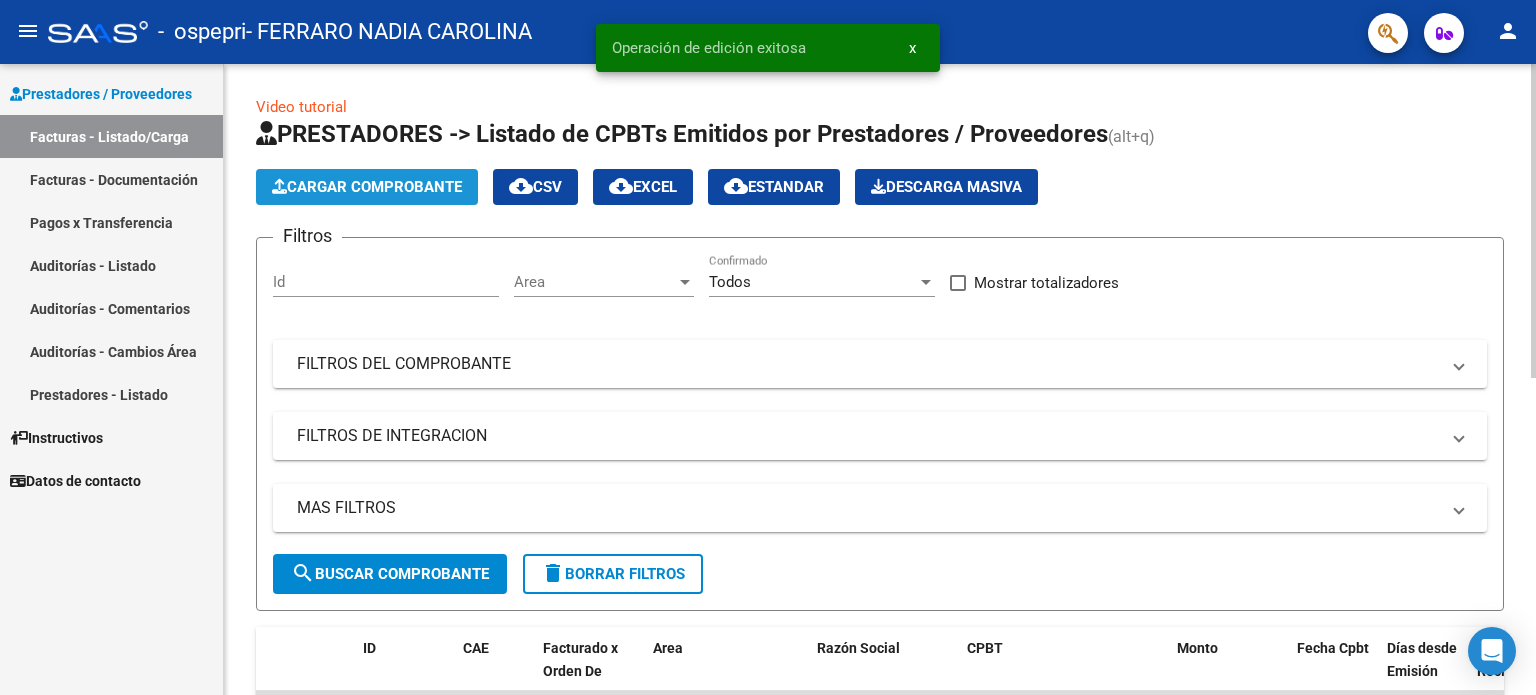 click on "Cargar Comprobante" 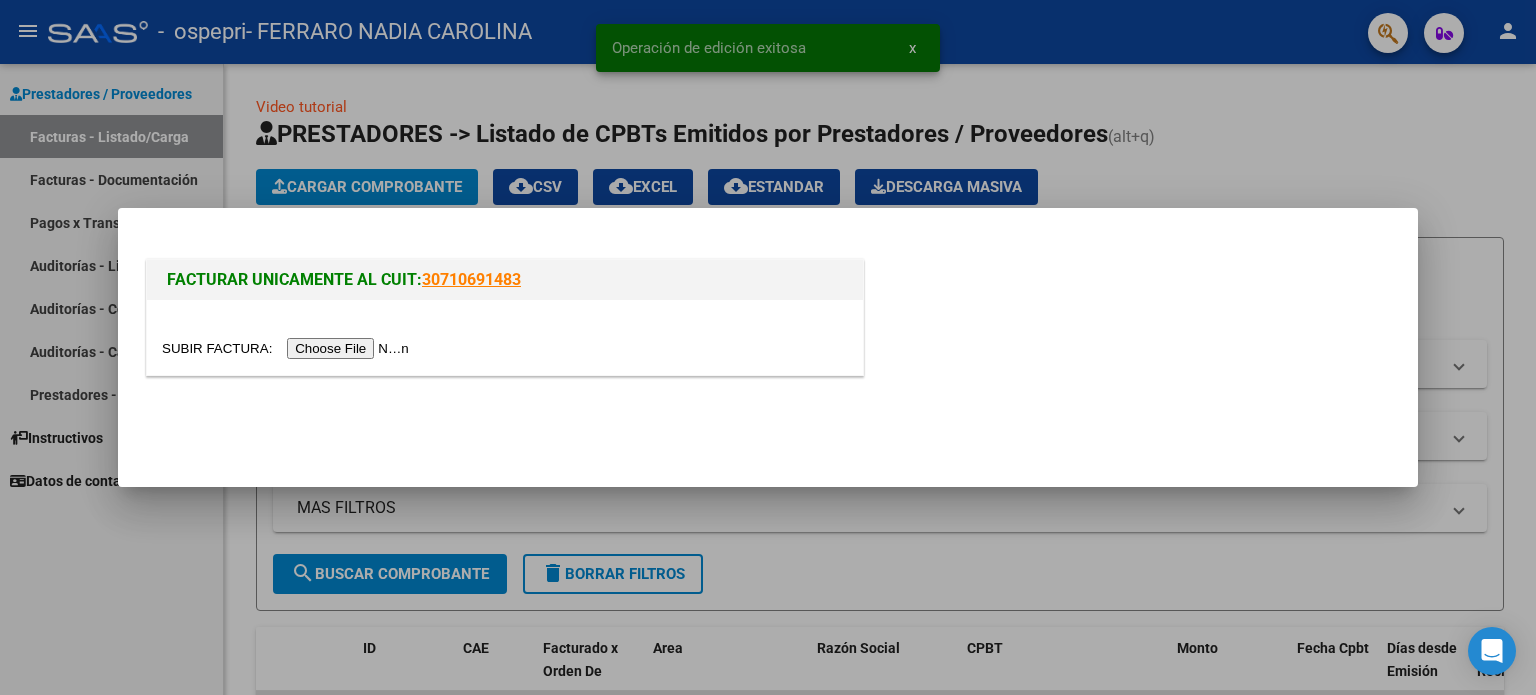 click at bounding box center (288, 348) 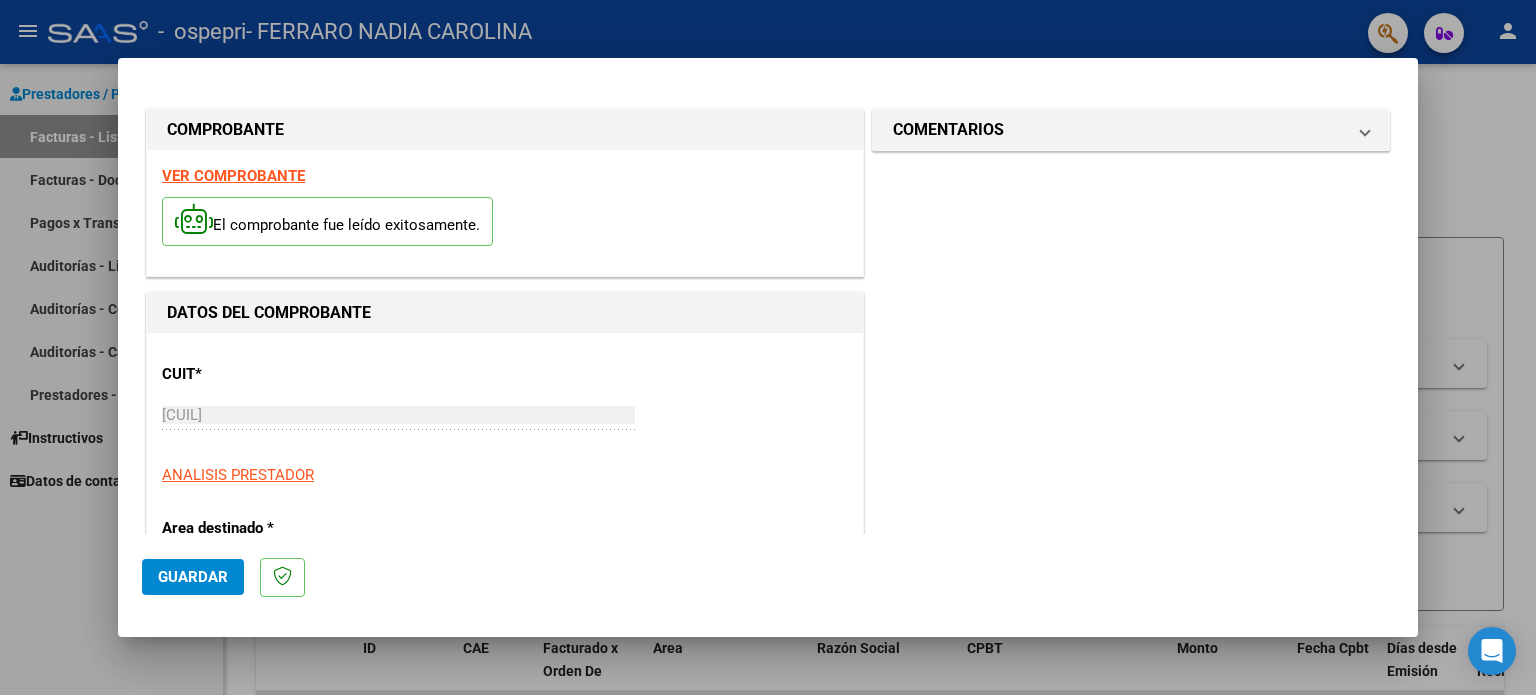 click on "Guardar" 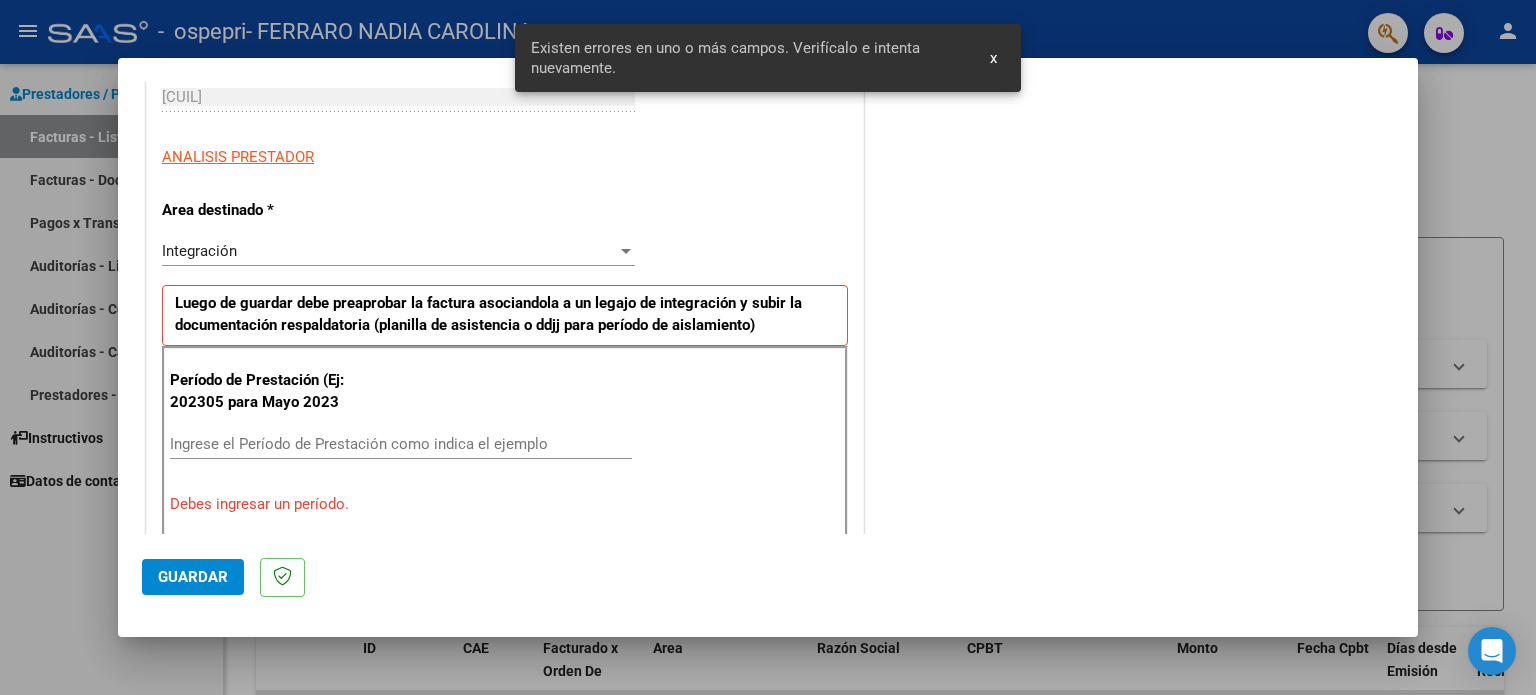 scroll, scrollTop: 431, scrollLeft: 0, axis: vertical 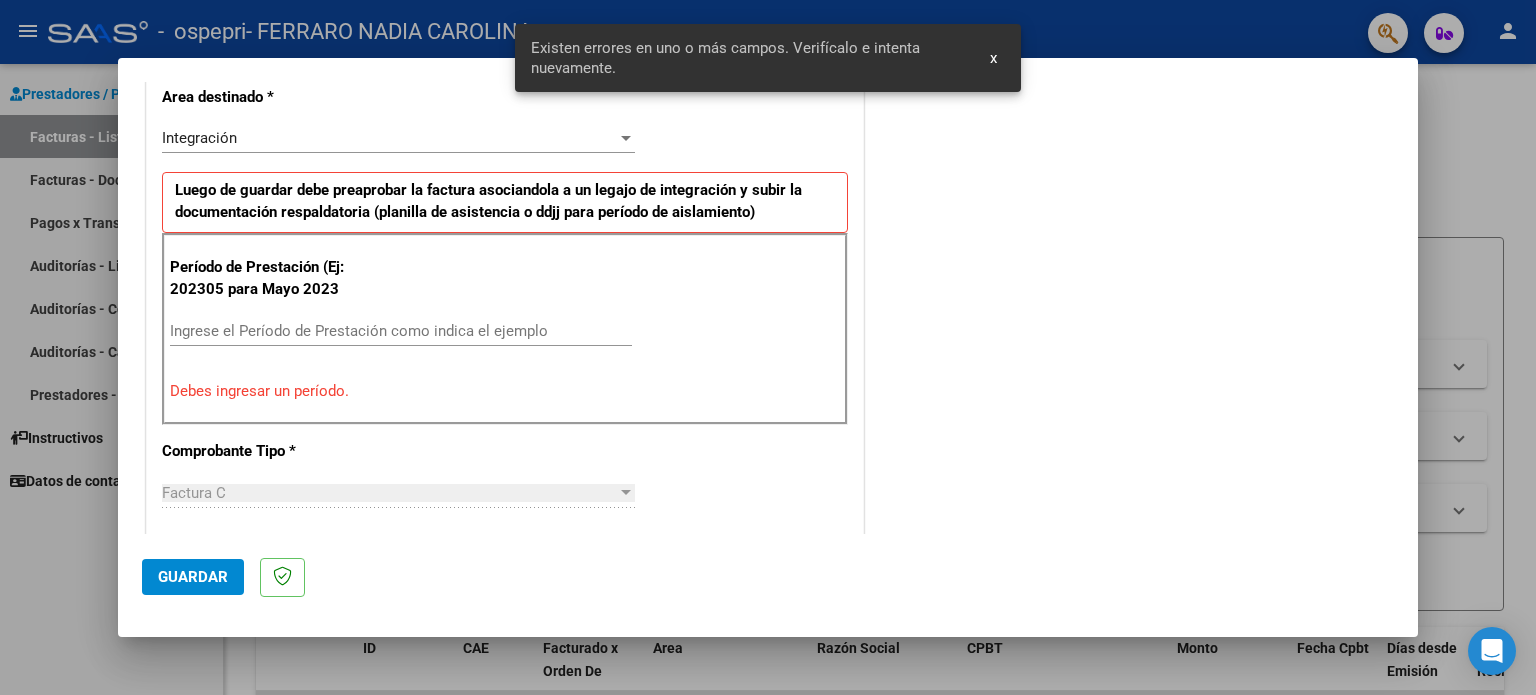 click on "Ingrese el Período de Prestación como indica el ejemplo" at bounding box center [401, 331] 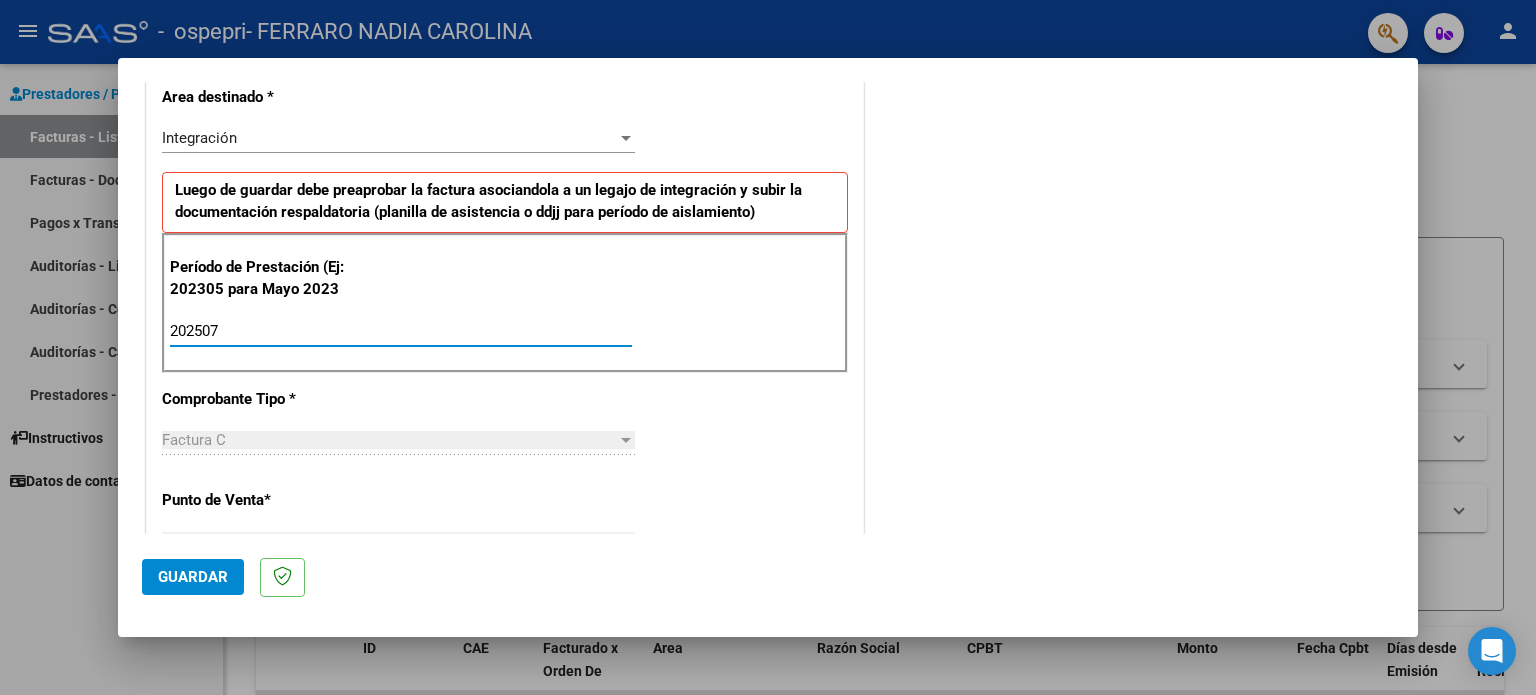 type on "202507" 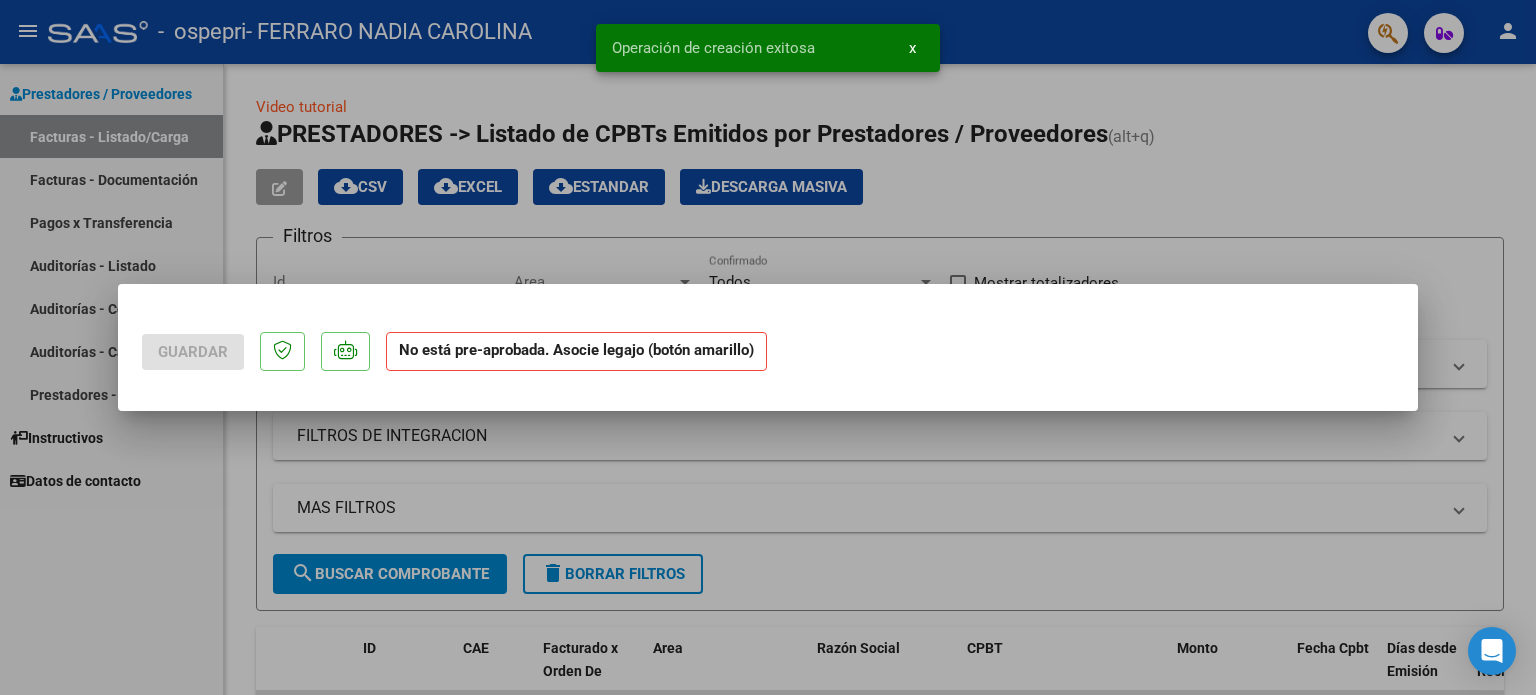 scroll, scrollTop: 0, scrollLeft: 0, axis: both 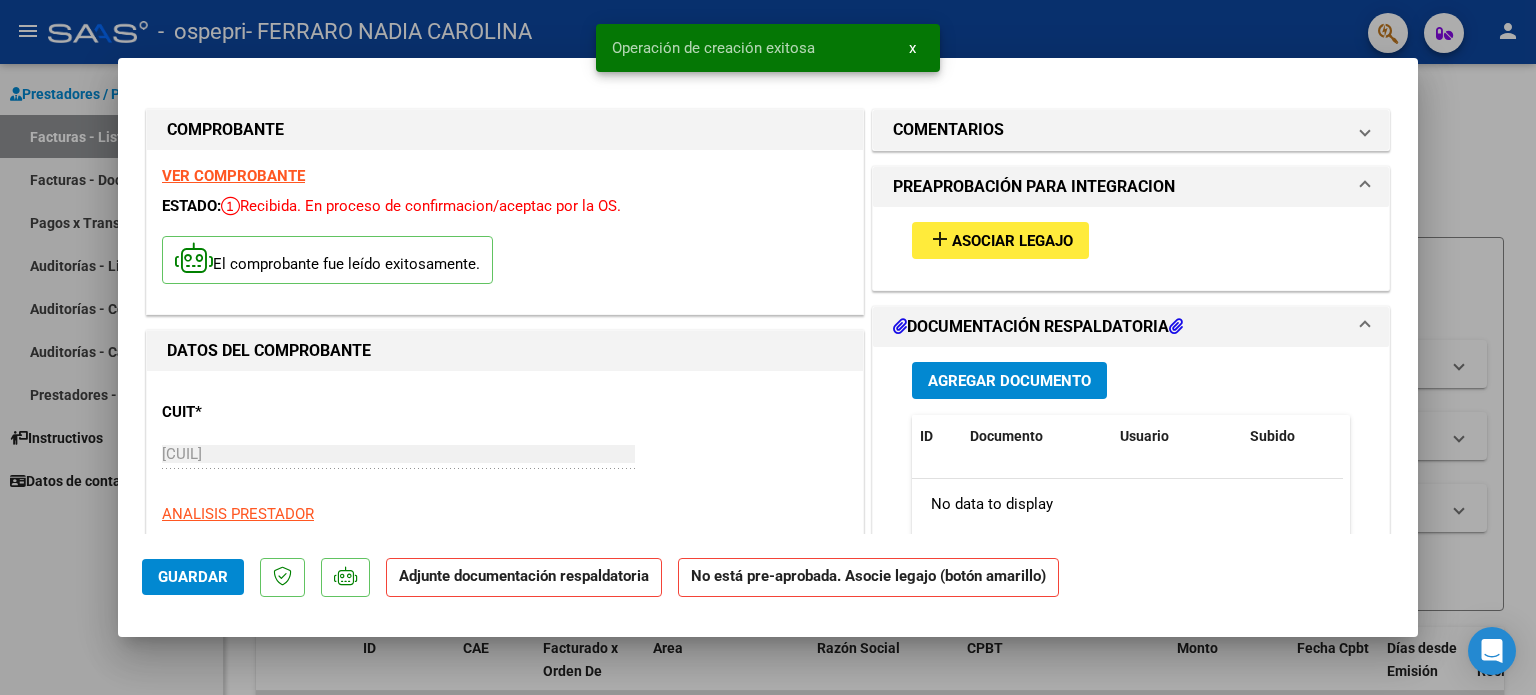 click on "add" at bounding box center [940, 239] 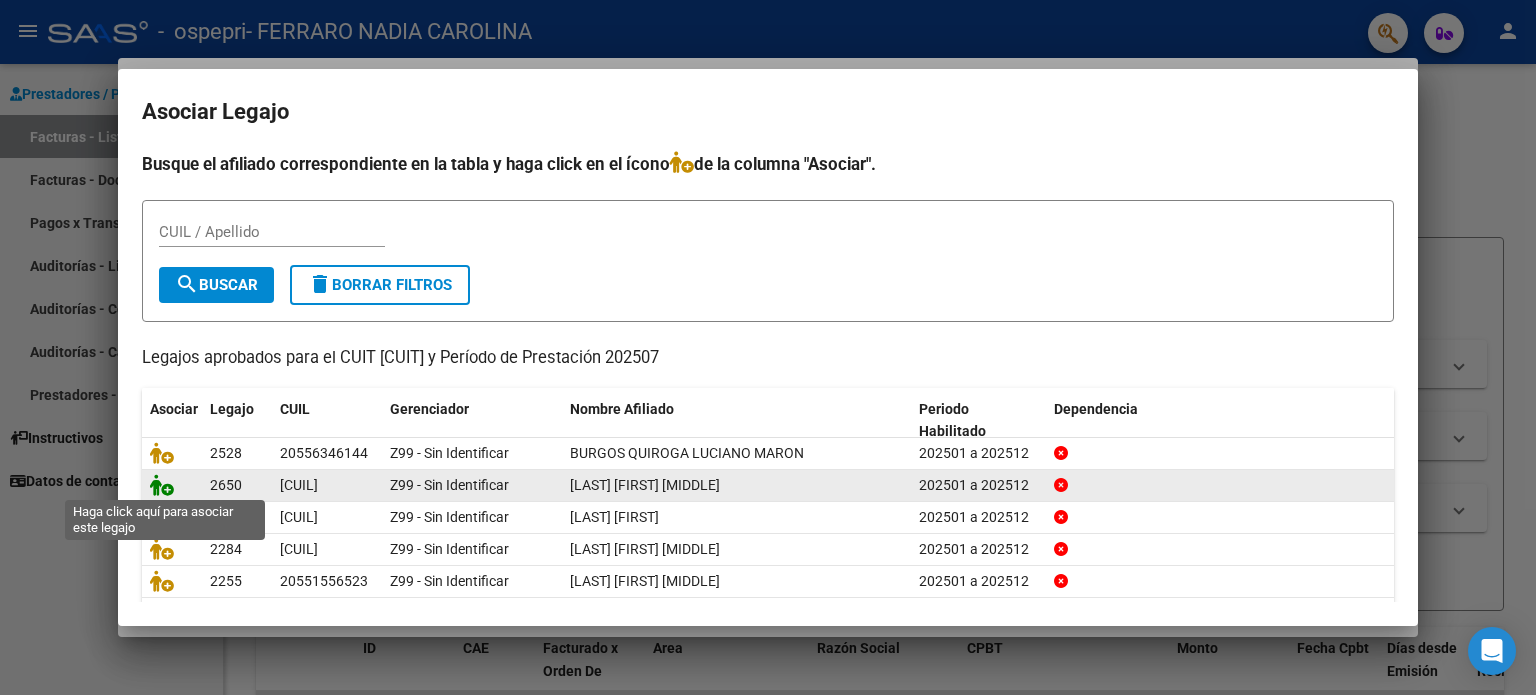 click 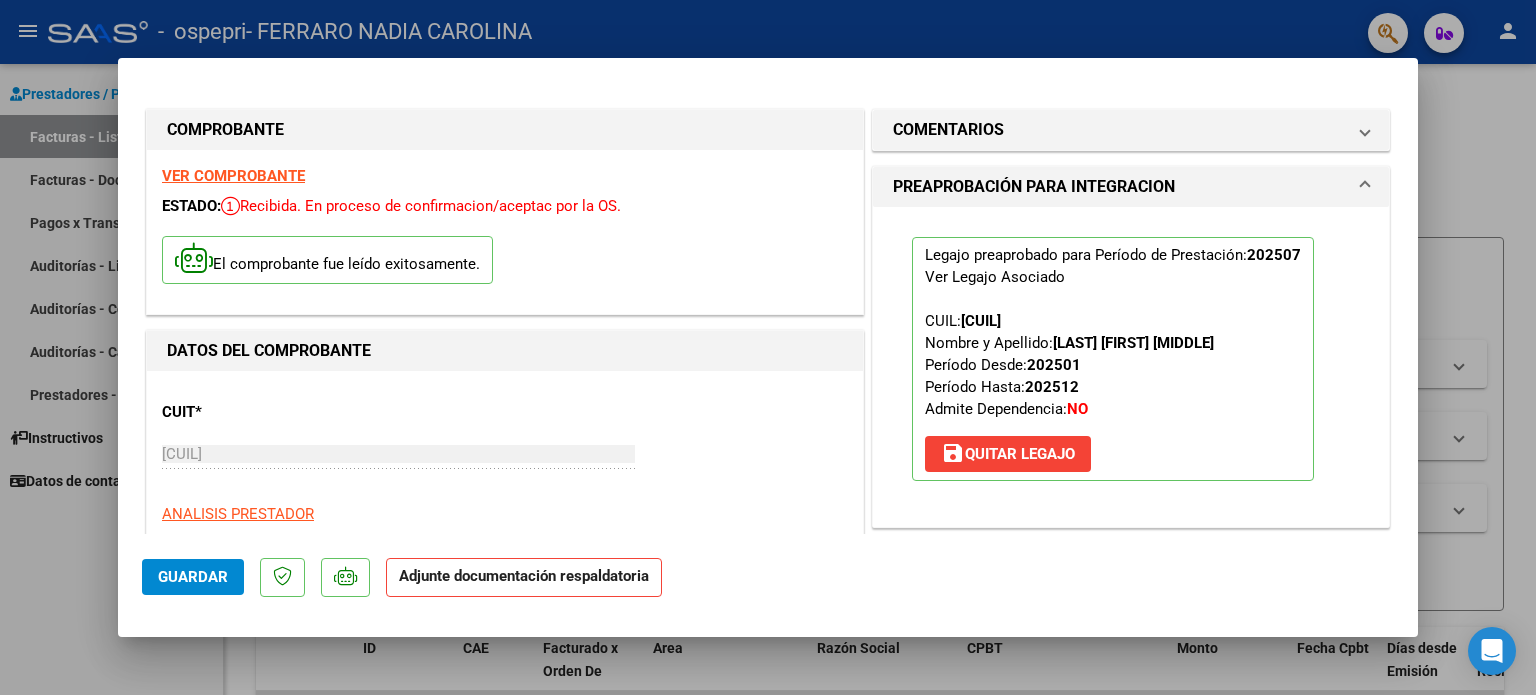 scroll, scrollTop: 100, scrollLeft: 0, axis: vertical 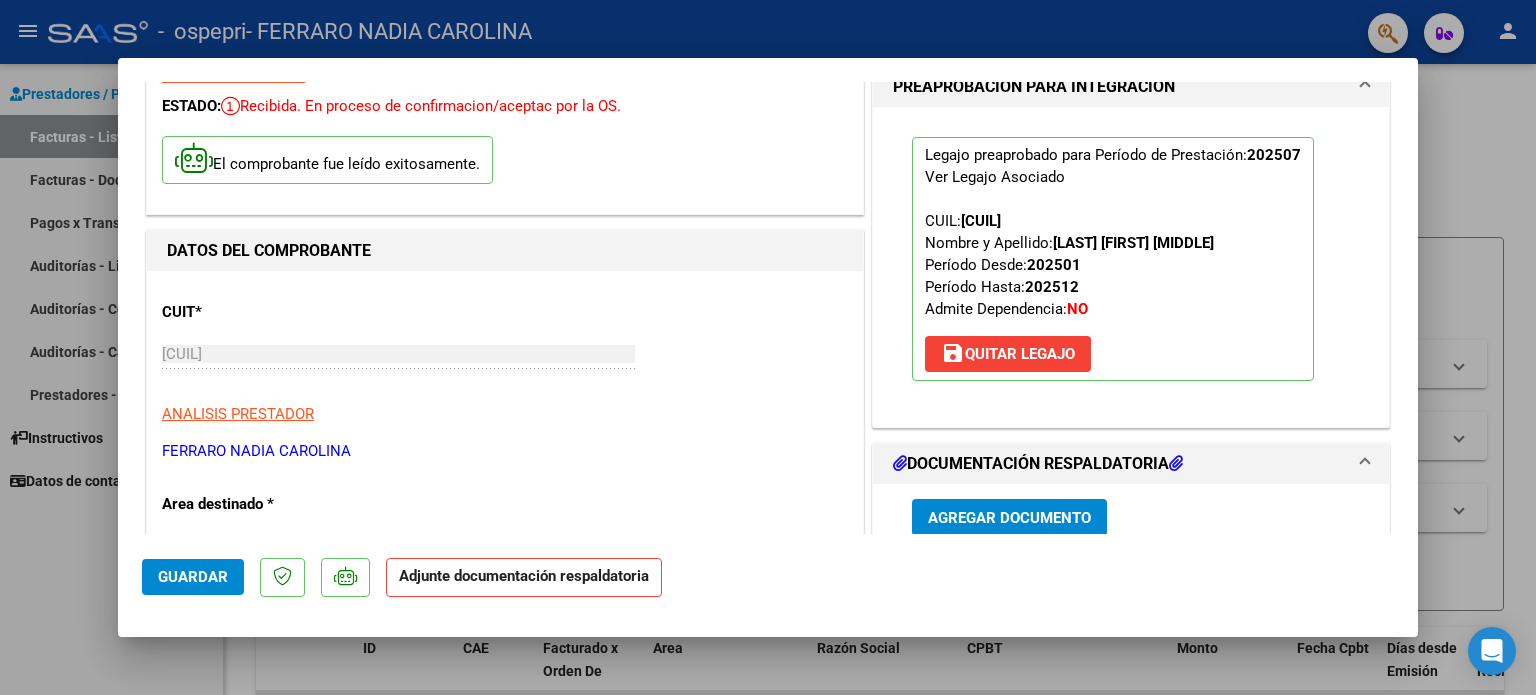 click on "Agregar Documento" at bounding box center (1009, 518) 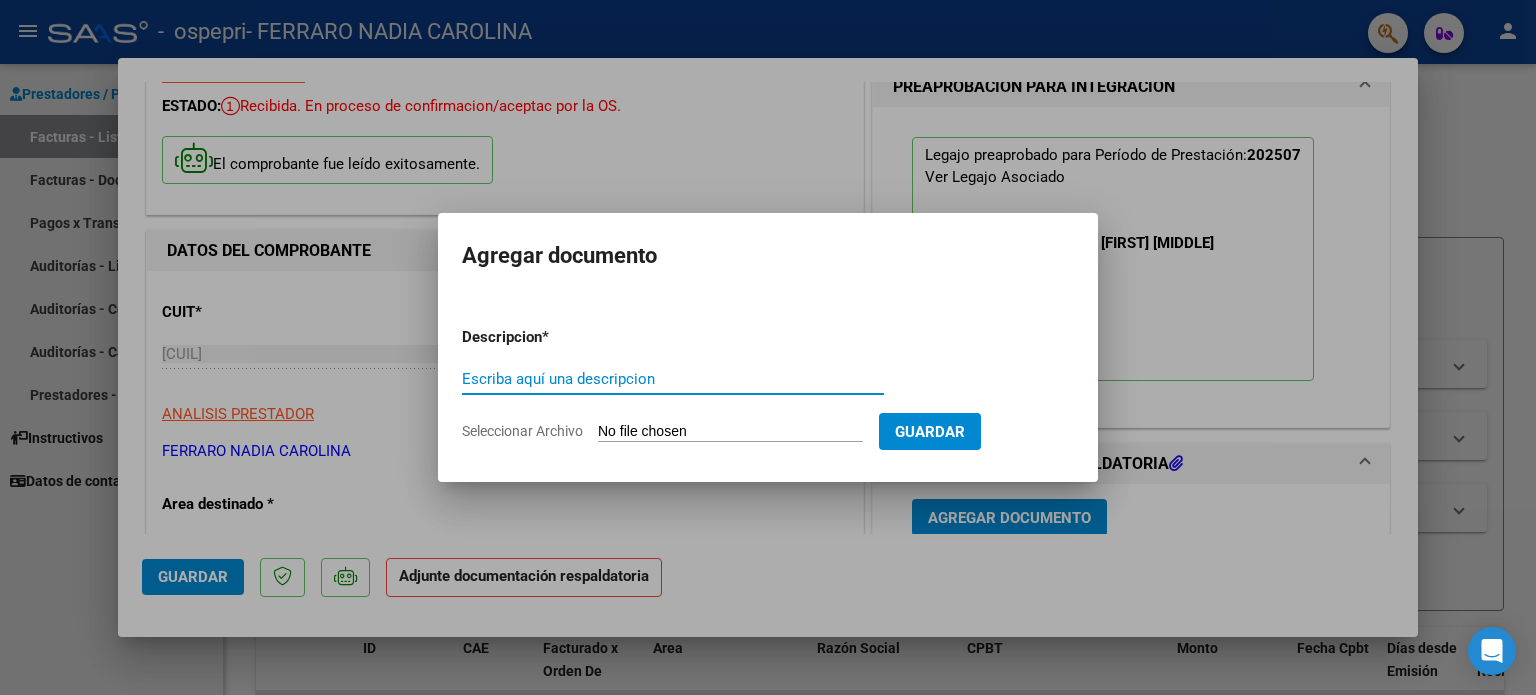 click on "Escriba aquí una descripcion" at bounding box center [673, 379] 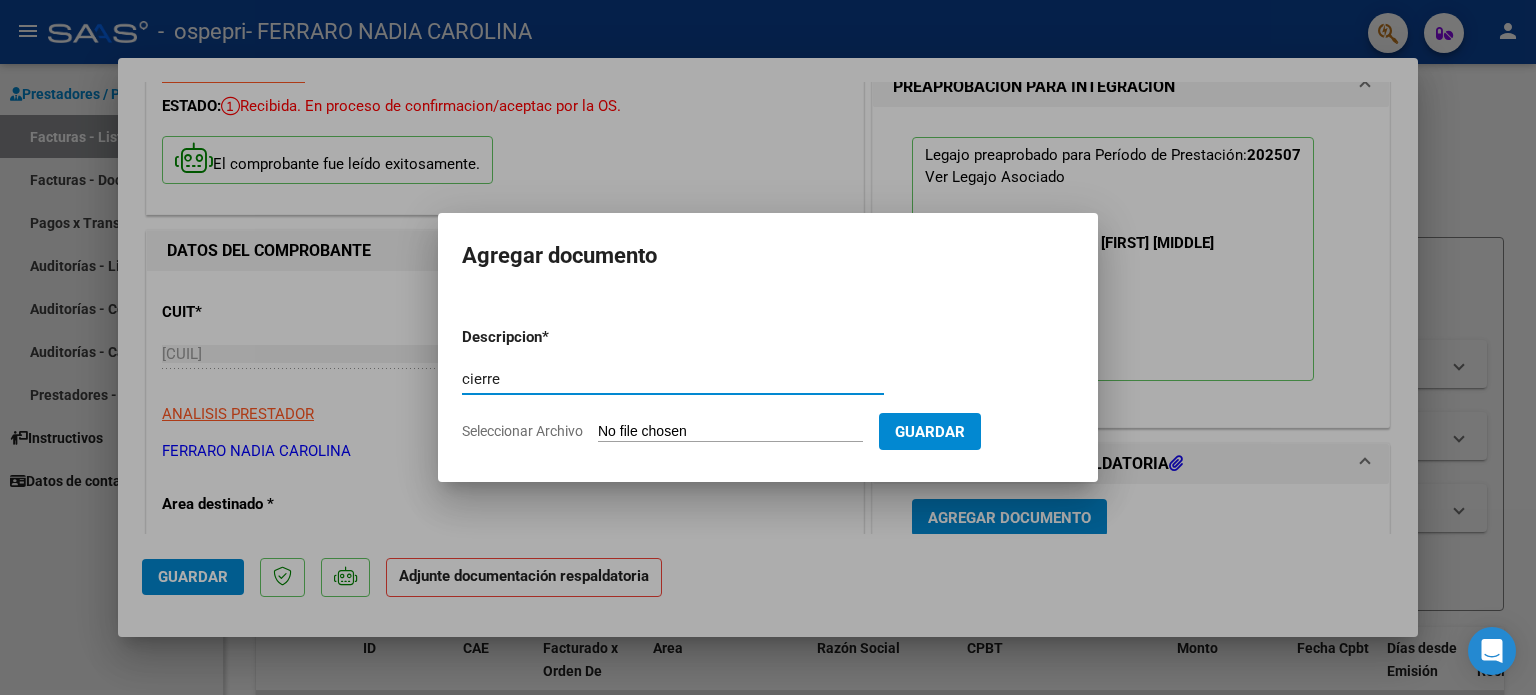 type on "cierre" 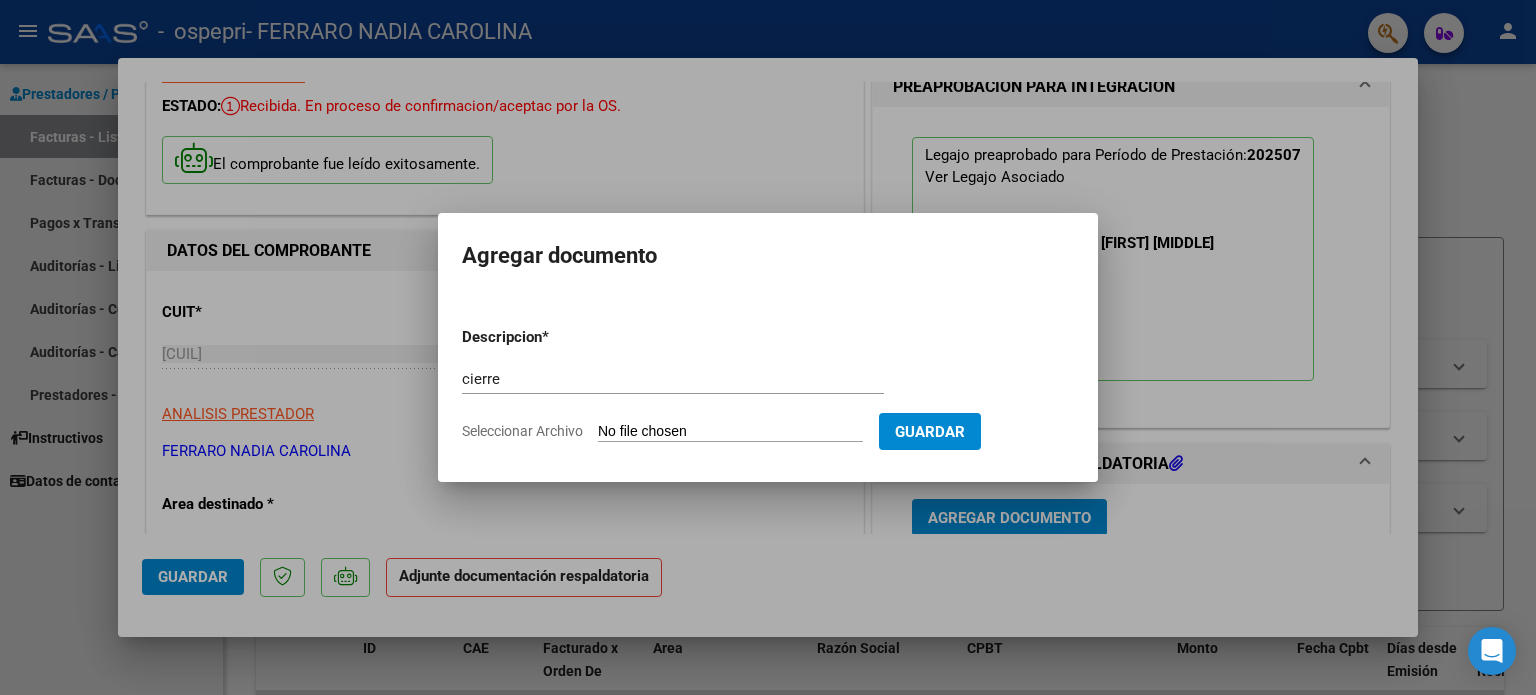 type on "C:\fakepath\apfmimpresionpreliq.pdf" 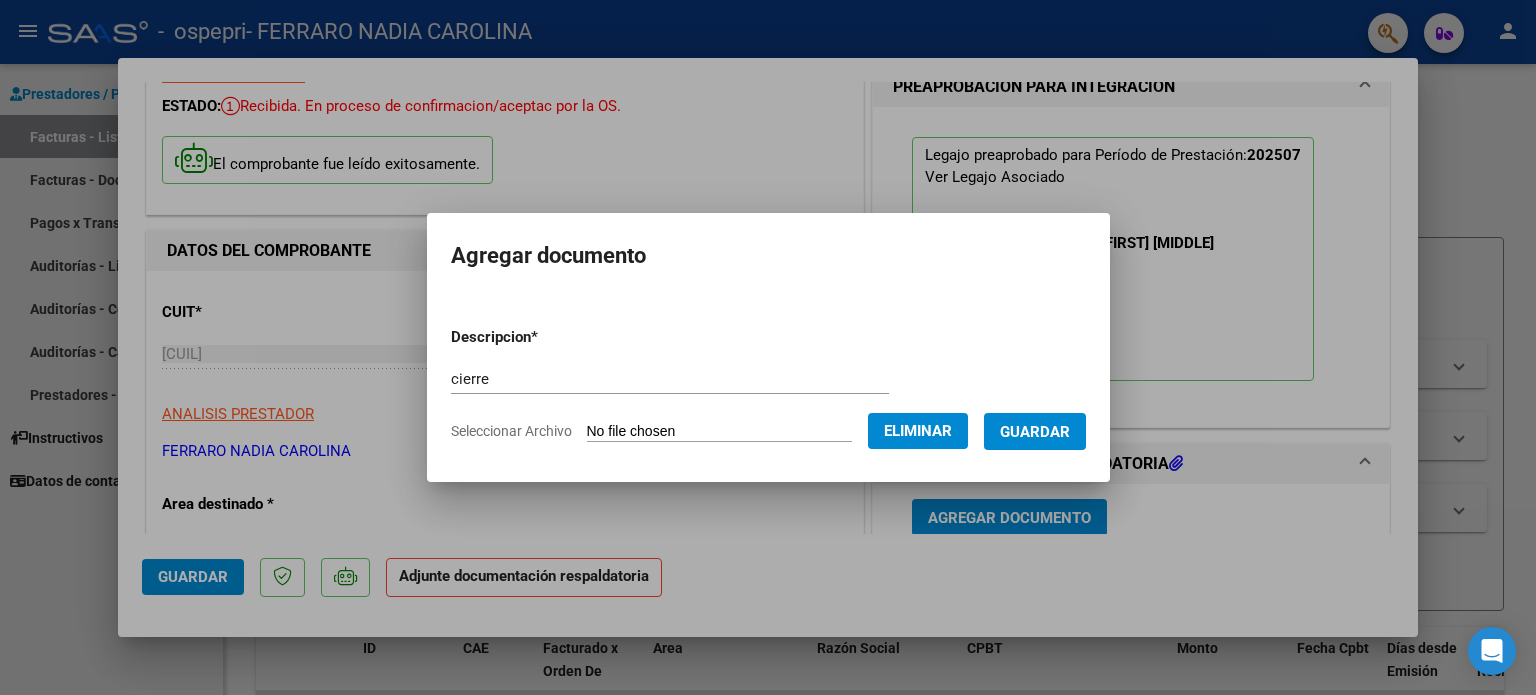 click on "Guardar" at bounding box center [1035, 432] 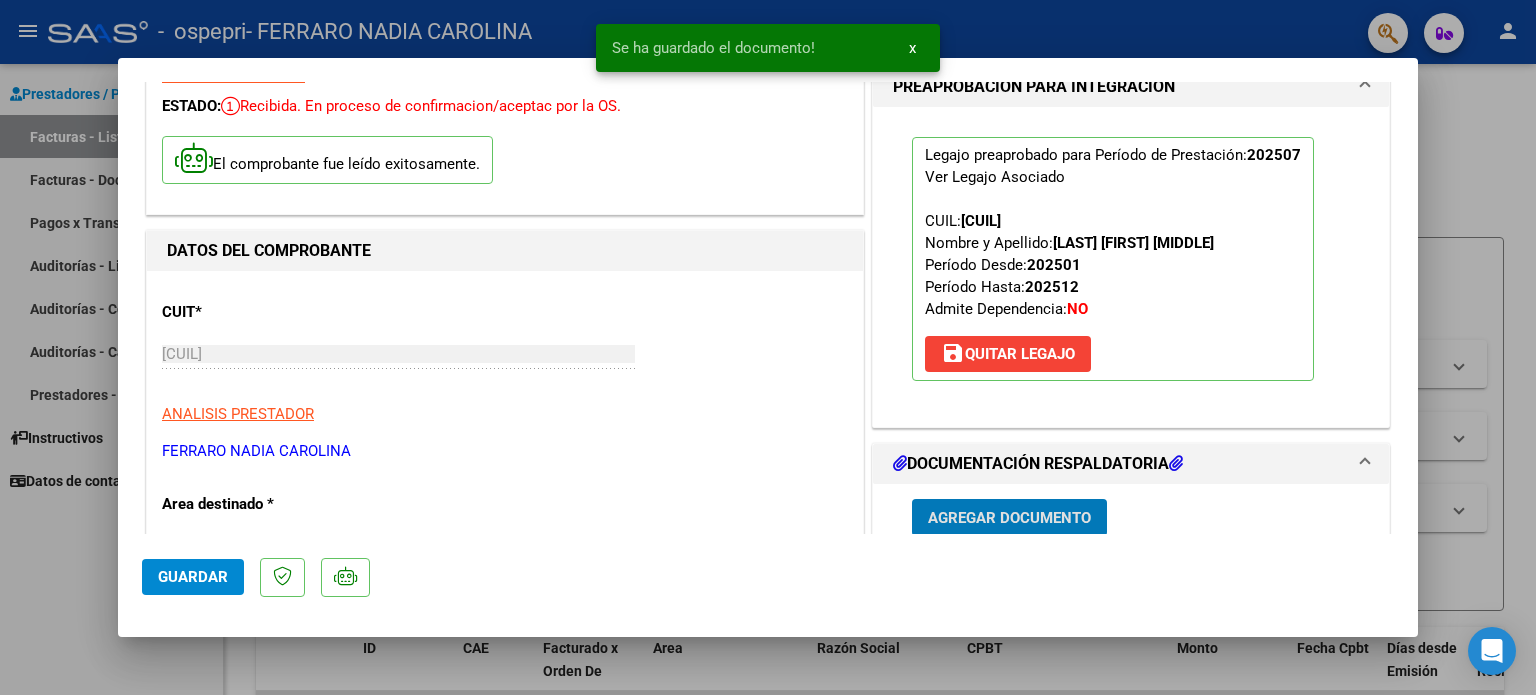 scroll, scrollTop: 100, scrollLeft: 0, axis: vertical 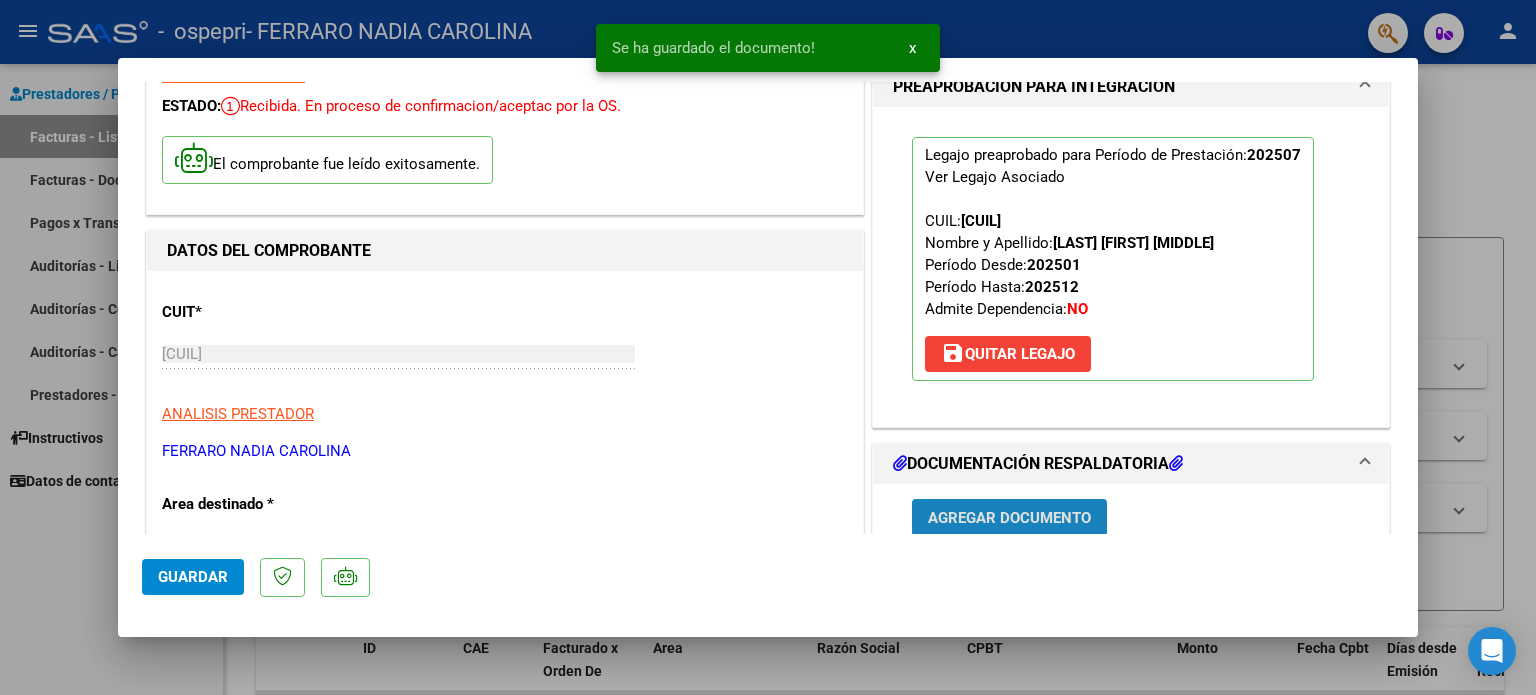 click on "Agregar Documento" at bounding box center (1009, 518) 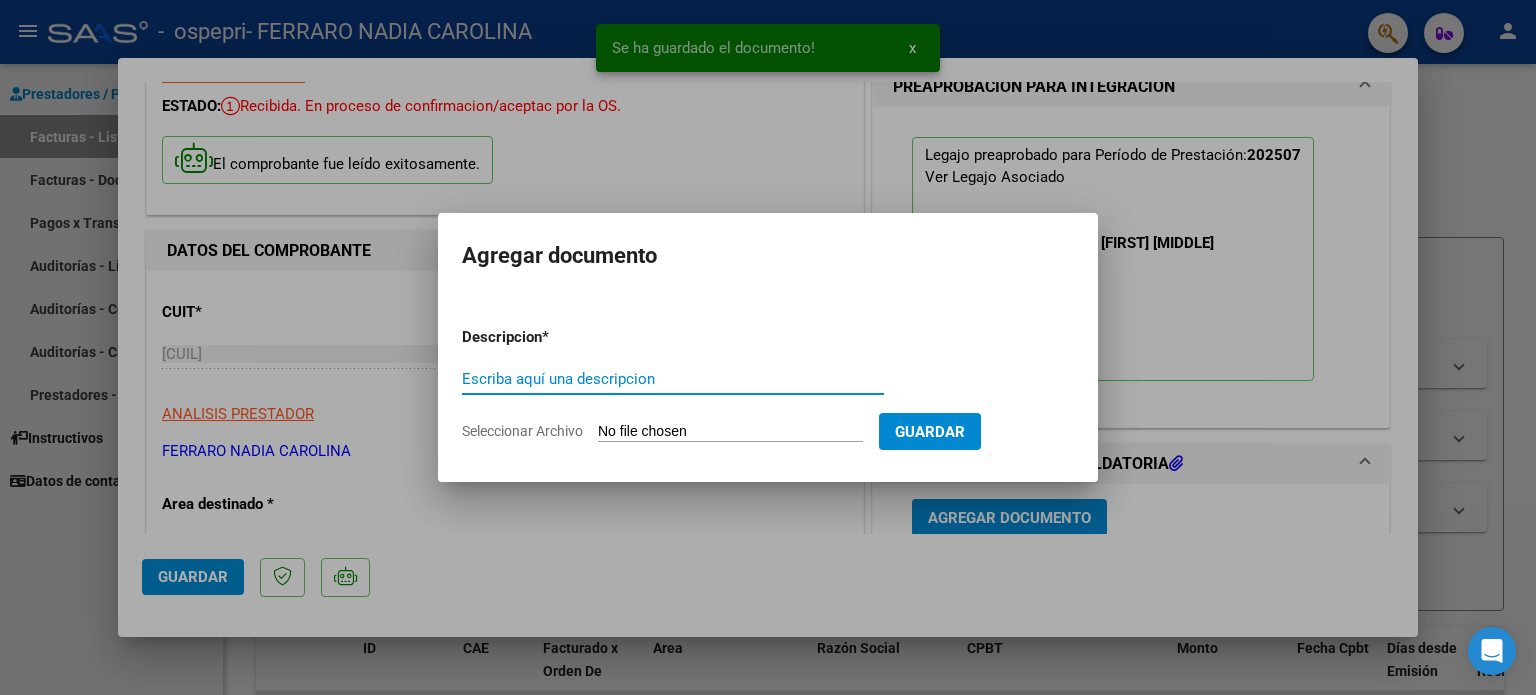 click on "Escriba aquí una descripcion" at bounding box center [673, 379] 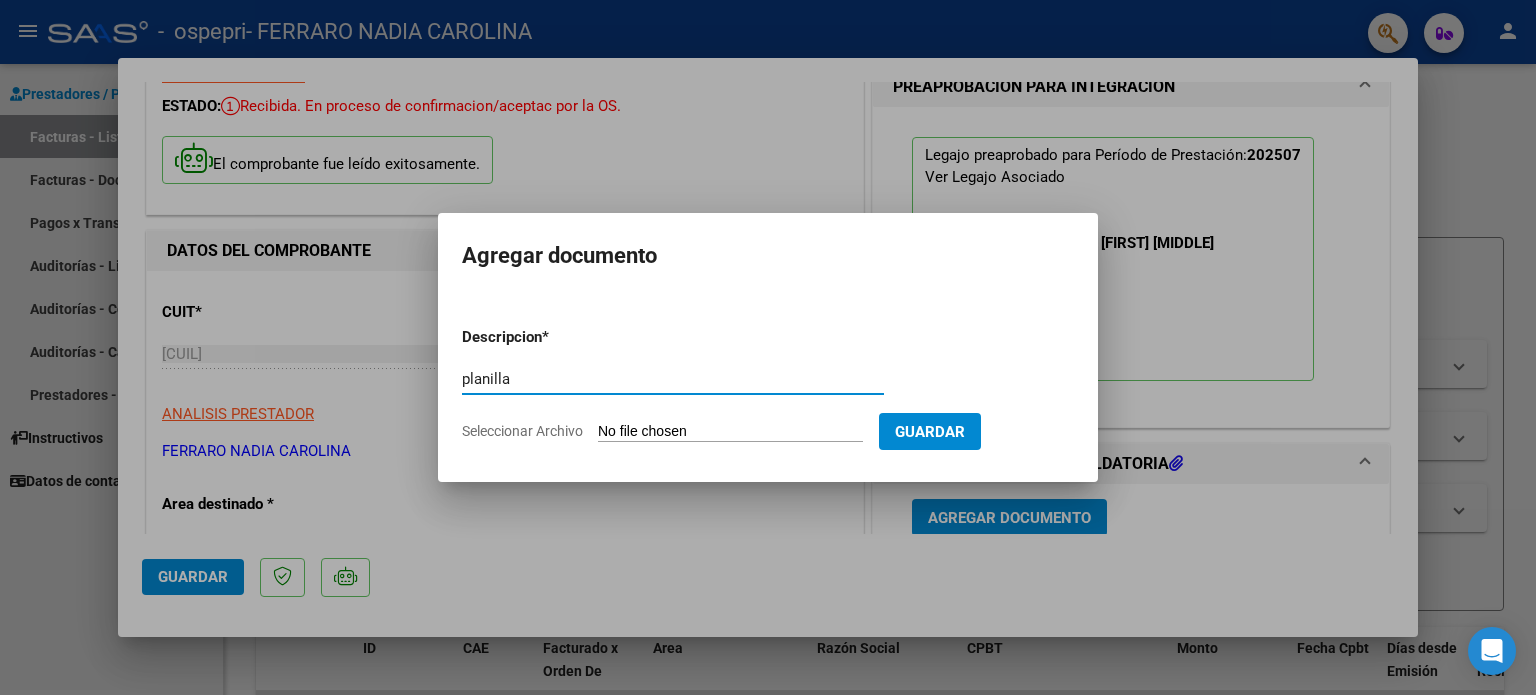 type on "planilla" 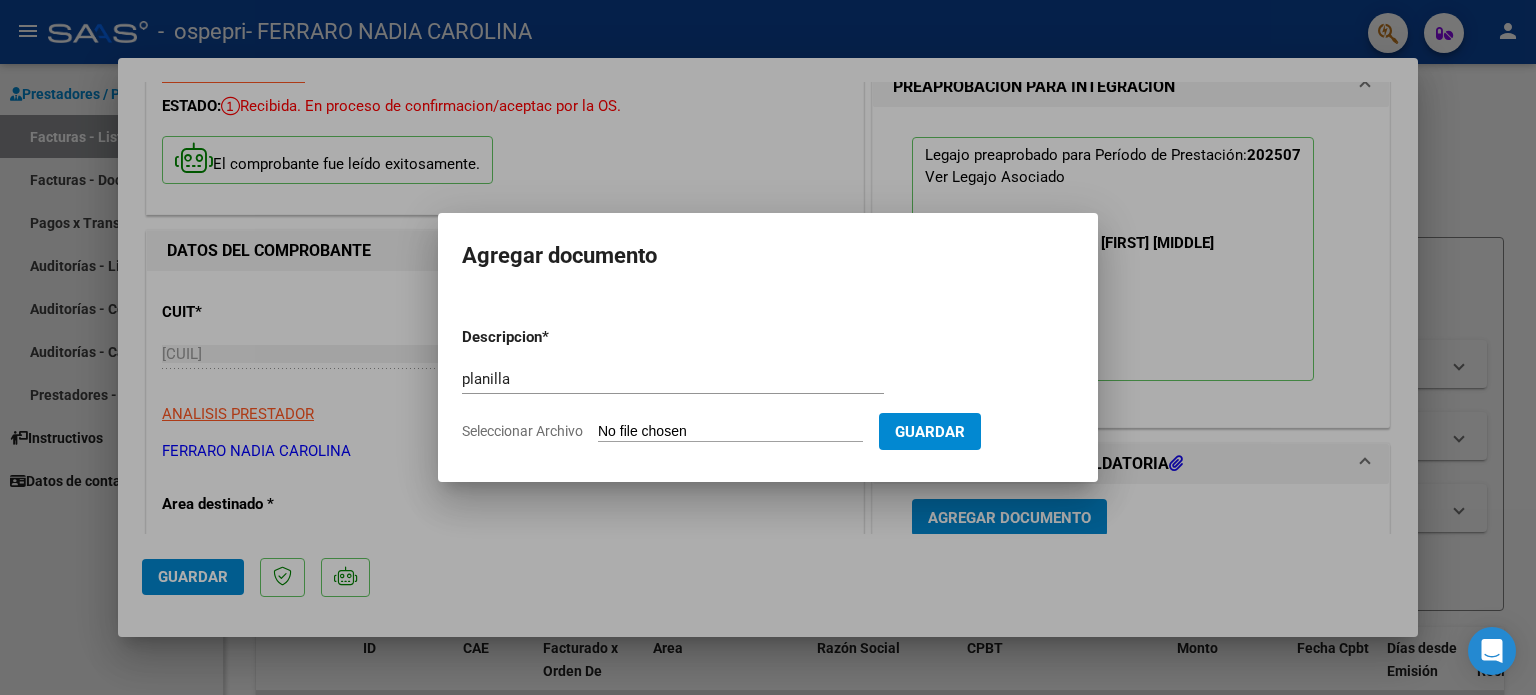 click on "Seleccionar Archivo" at bounding box center (730, 432) 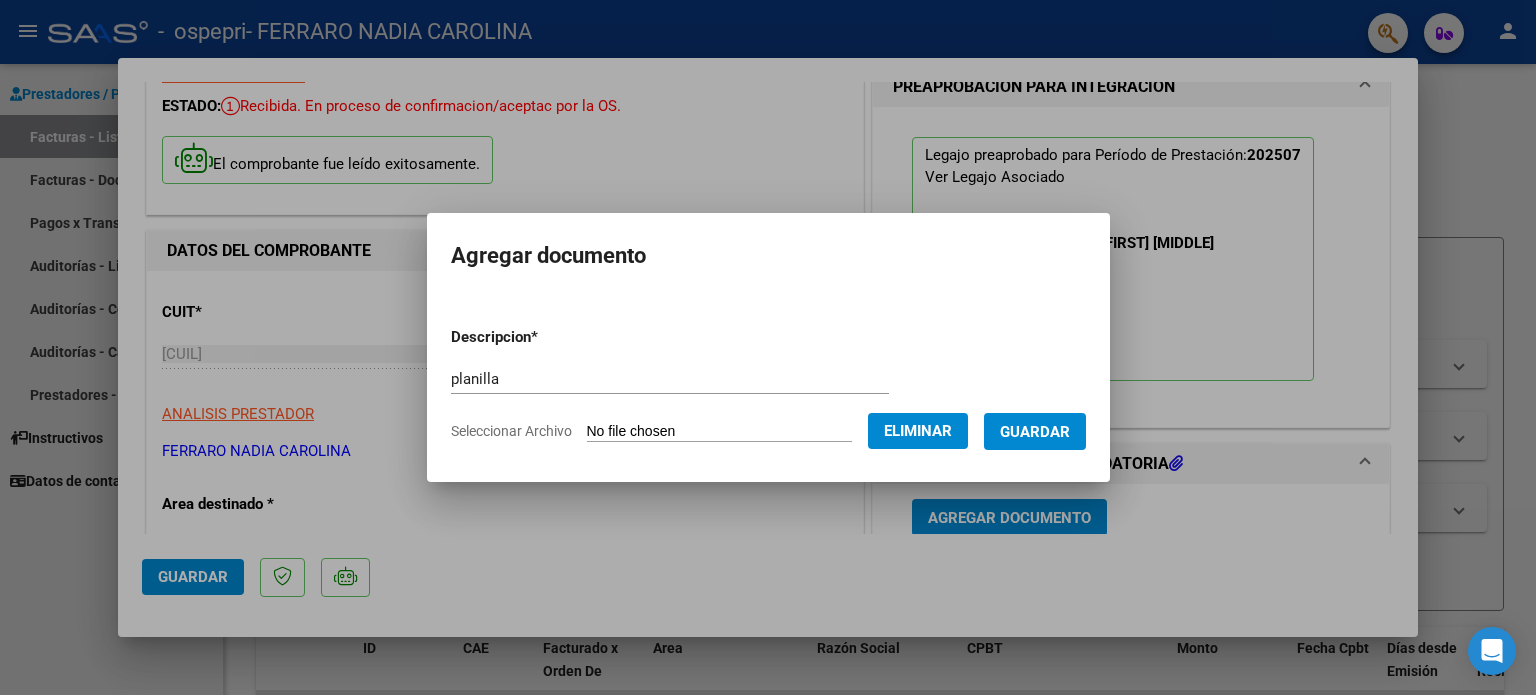 click on "Guardar" at bounding box center (1035, 432) 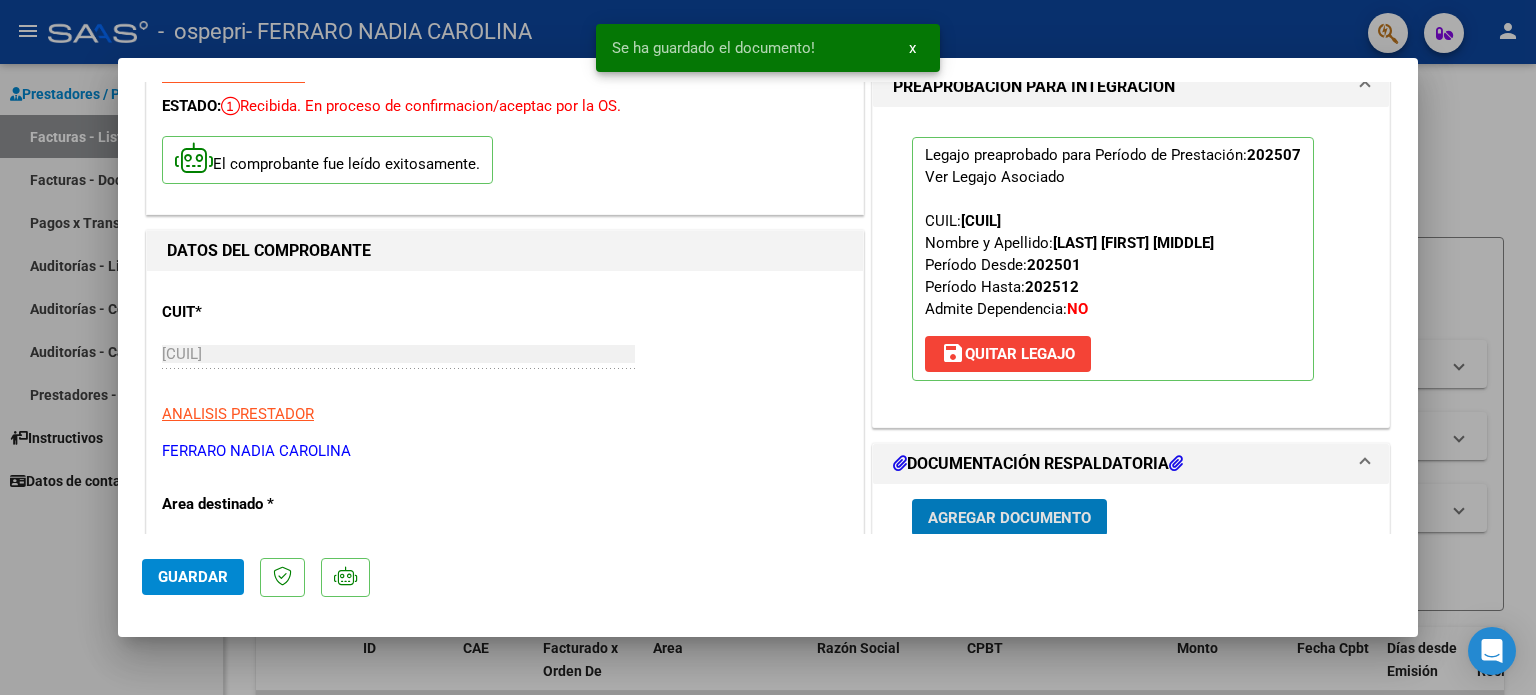 click on "Guardar" 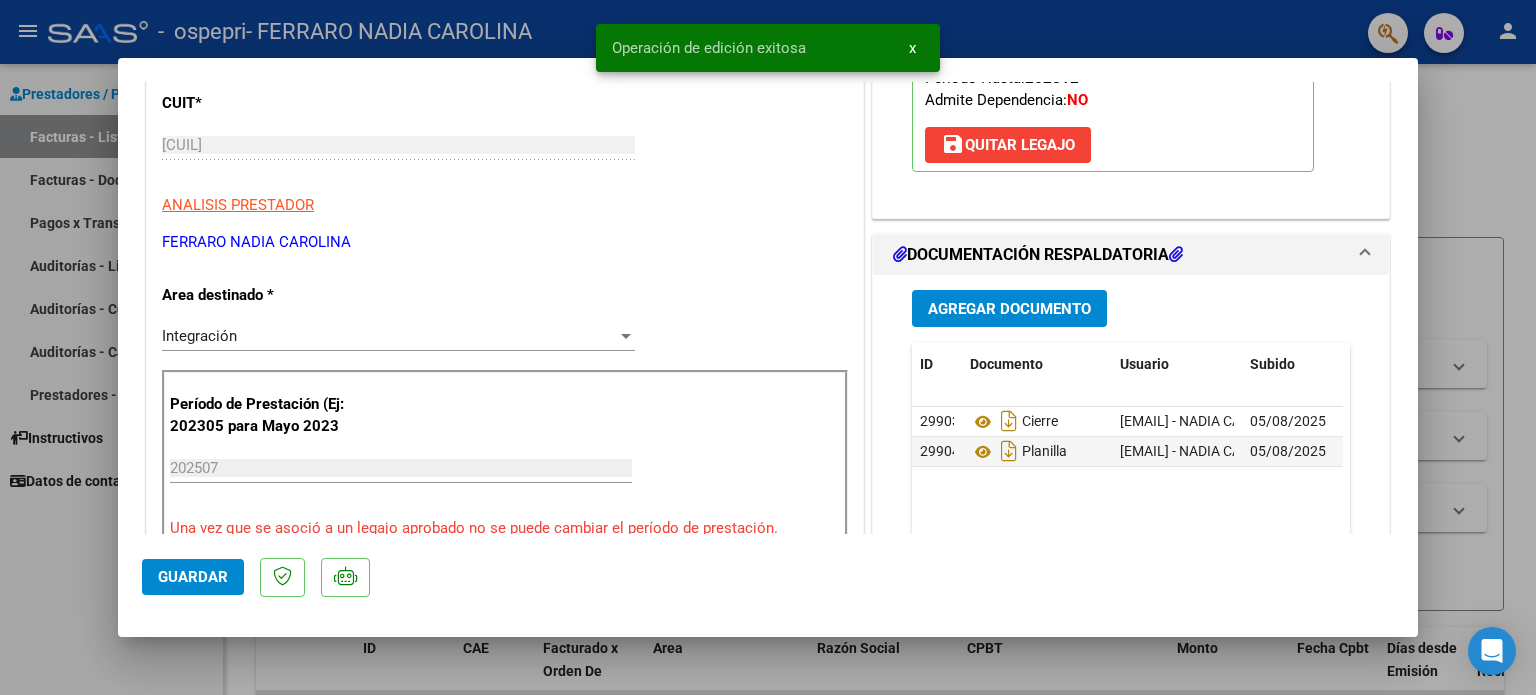 scroll, scrollTop: 500, scrollLeft: 0, axis: vertical 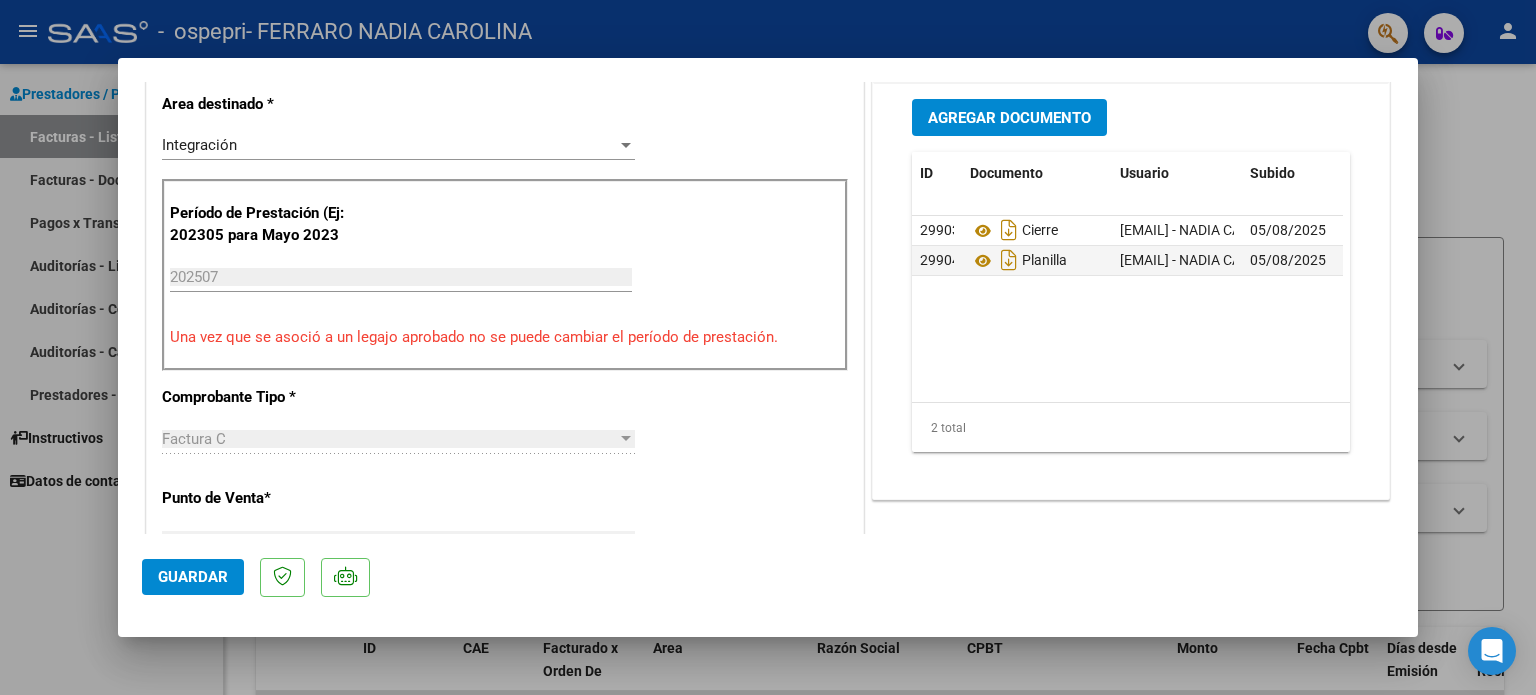 click at bounding box center [768, 347] 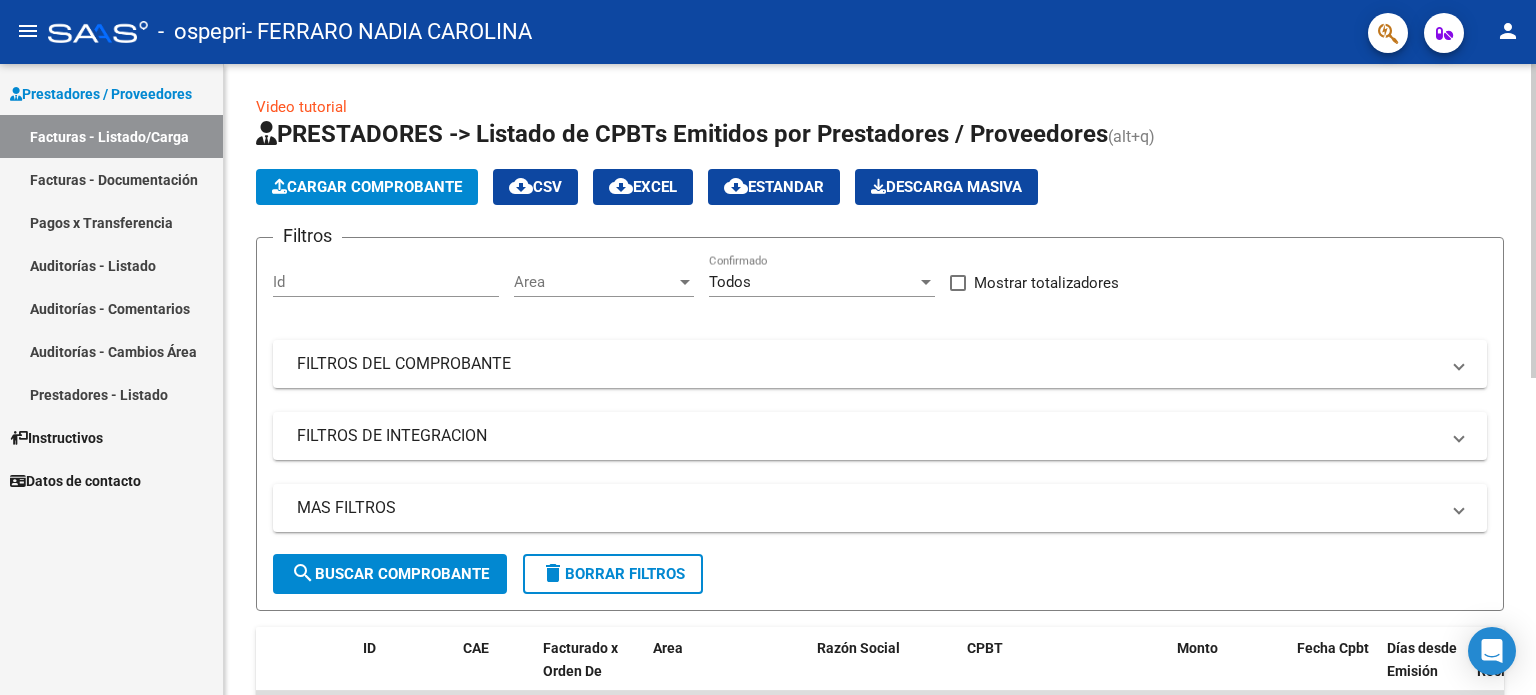 click on "Cargar Comprobante" 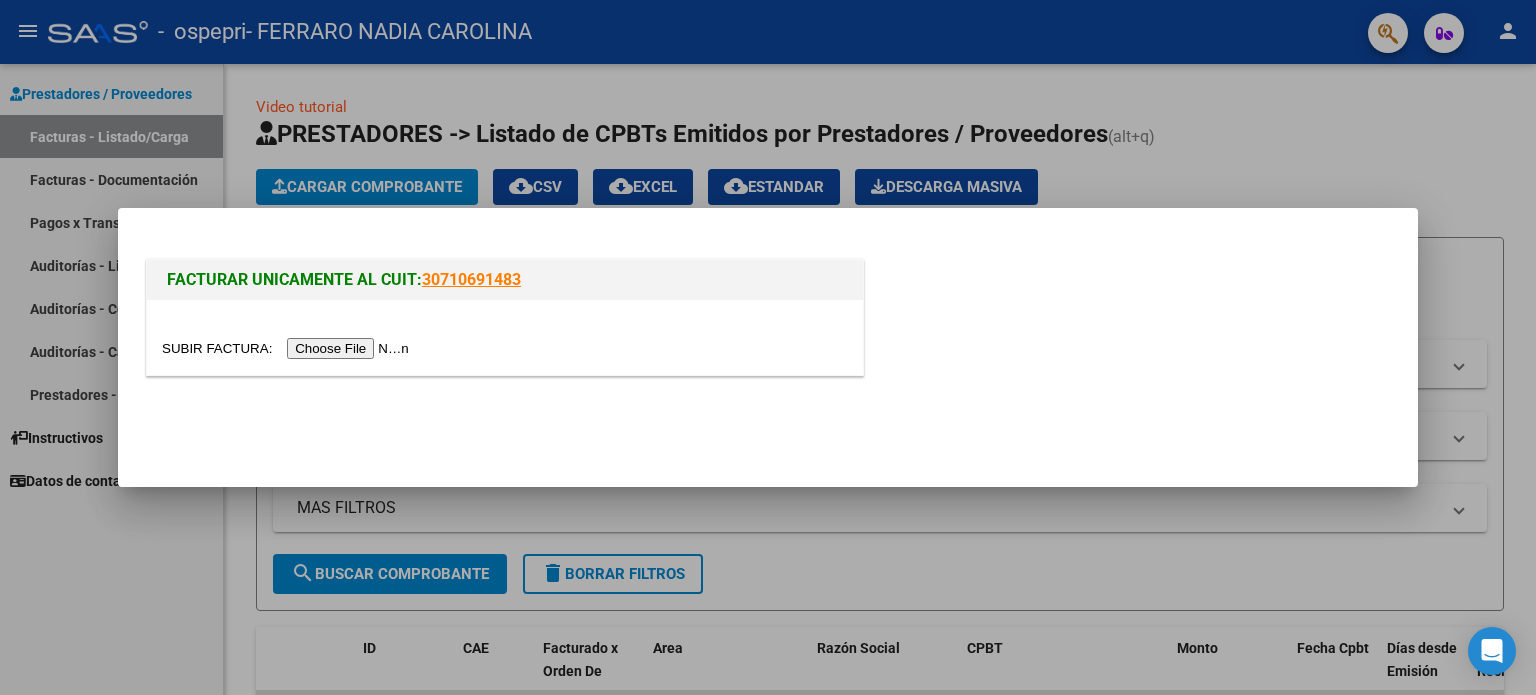 click at bounding box center (288, 348) 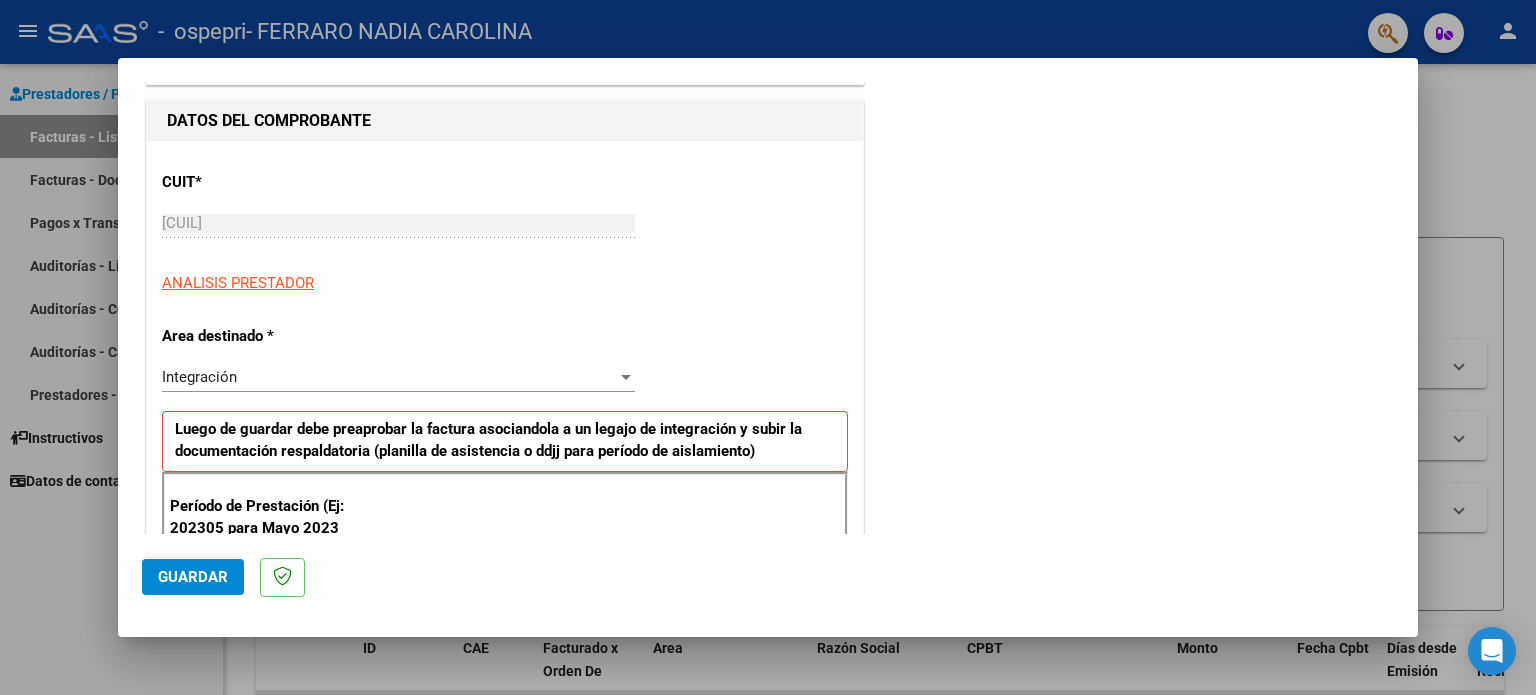 scroll, scrollTop: 200, scrollLeft: 0, axis: vertical 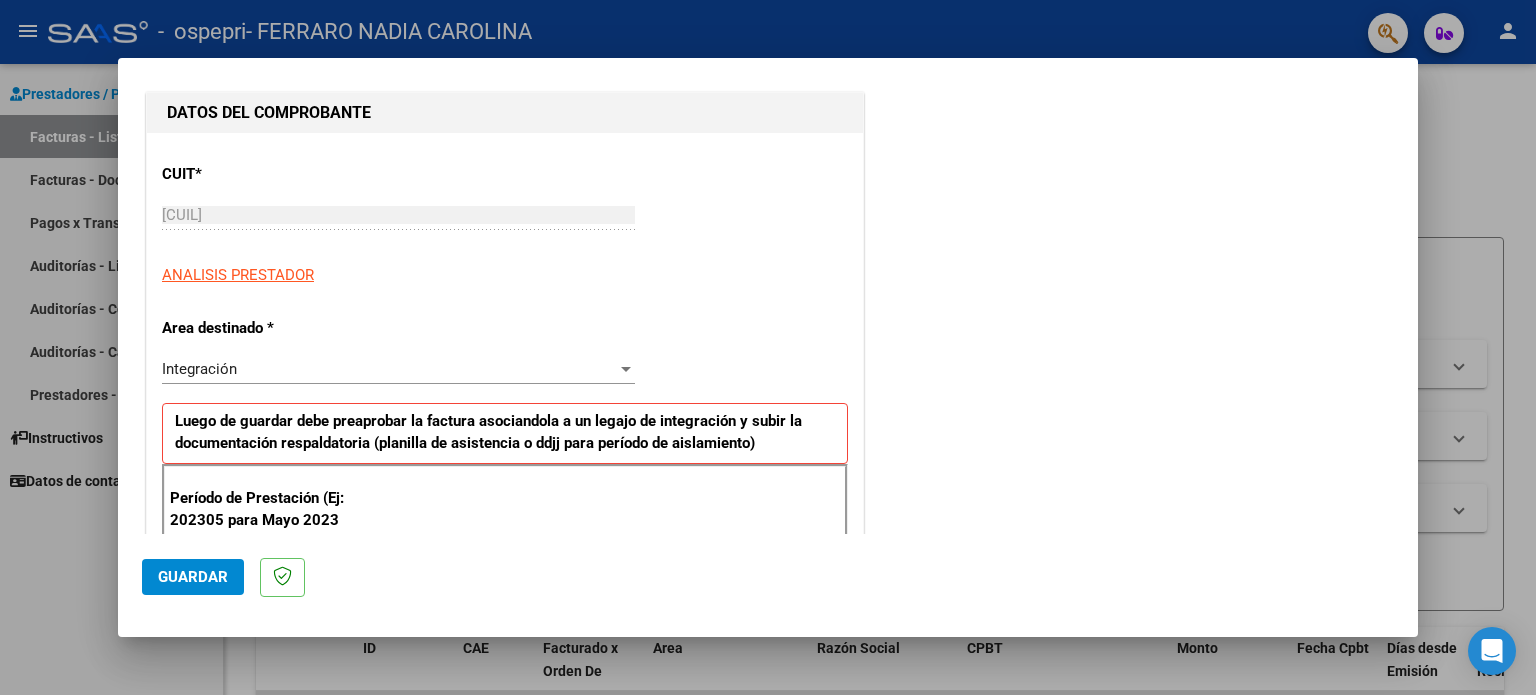 click on "Guardar" 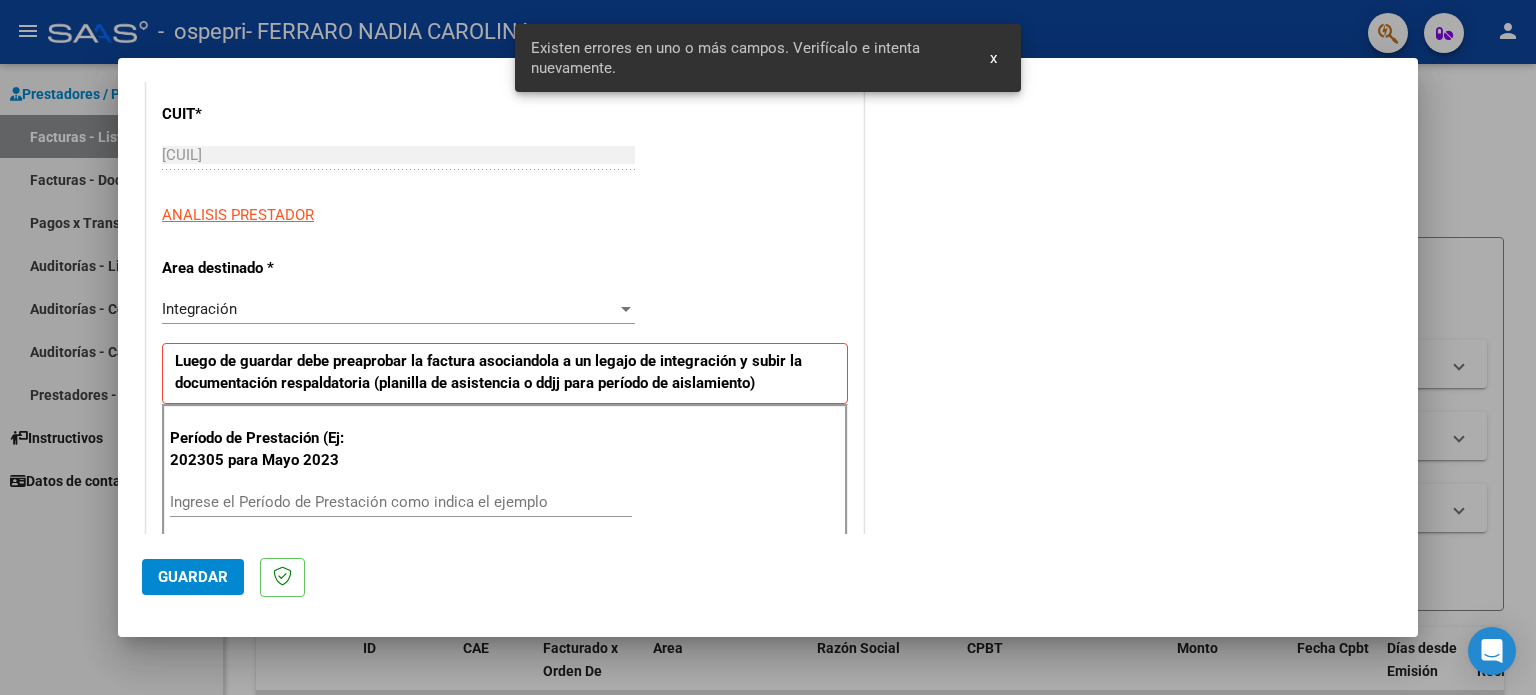 scroll, scrollTop: 431, scrollLeft: 0, axis: vertical 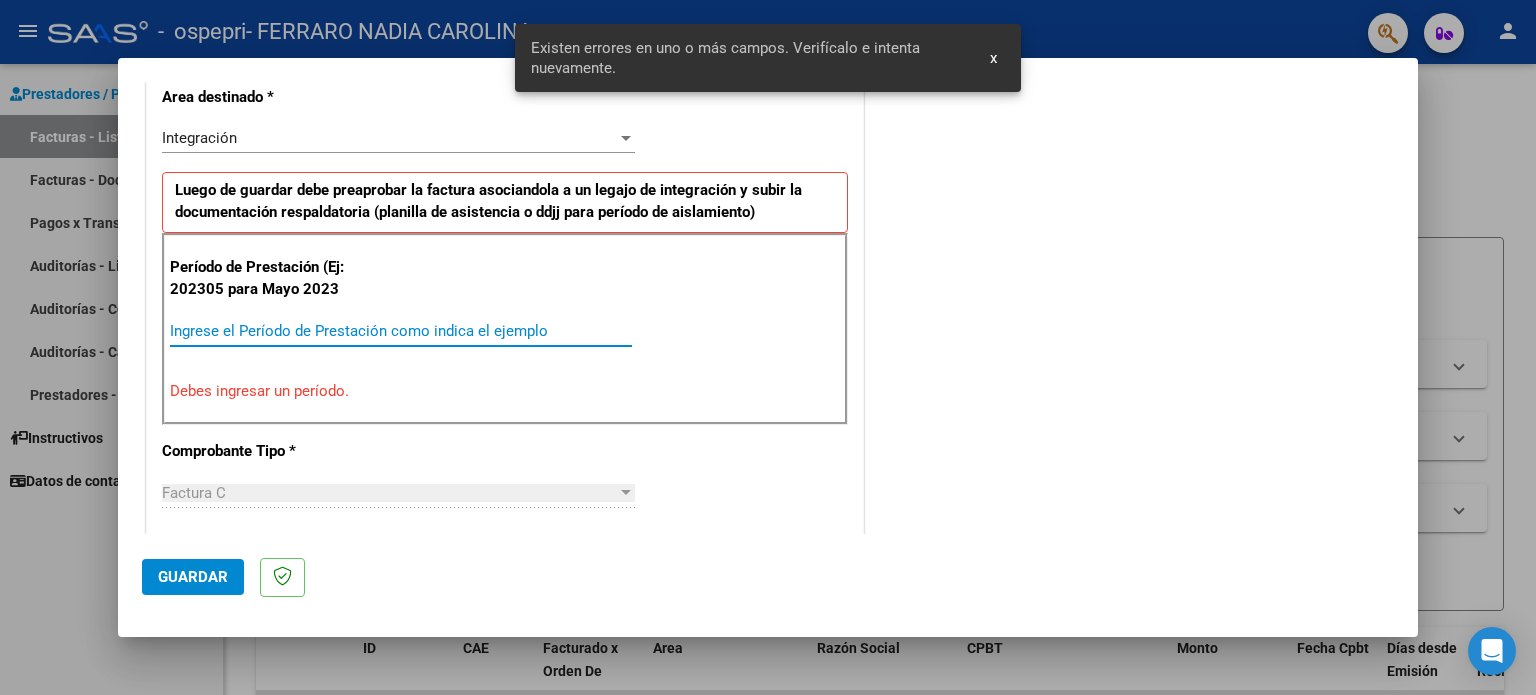 click on "Ingrese el Período de Prestación como indica el ejemplo" at bounding box center [401, 331] 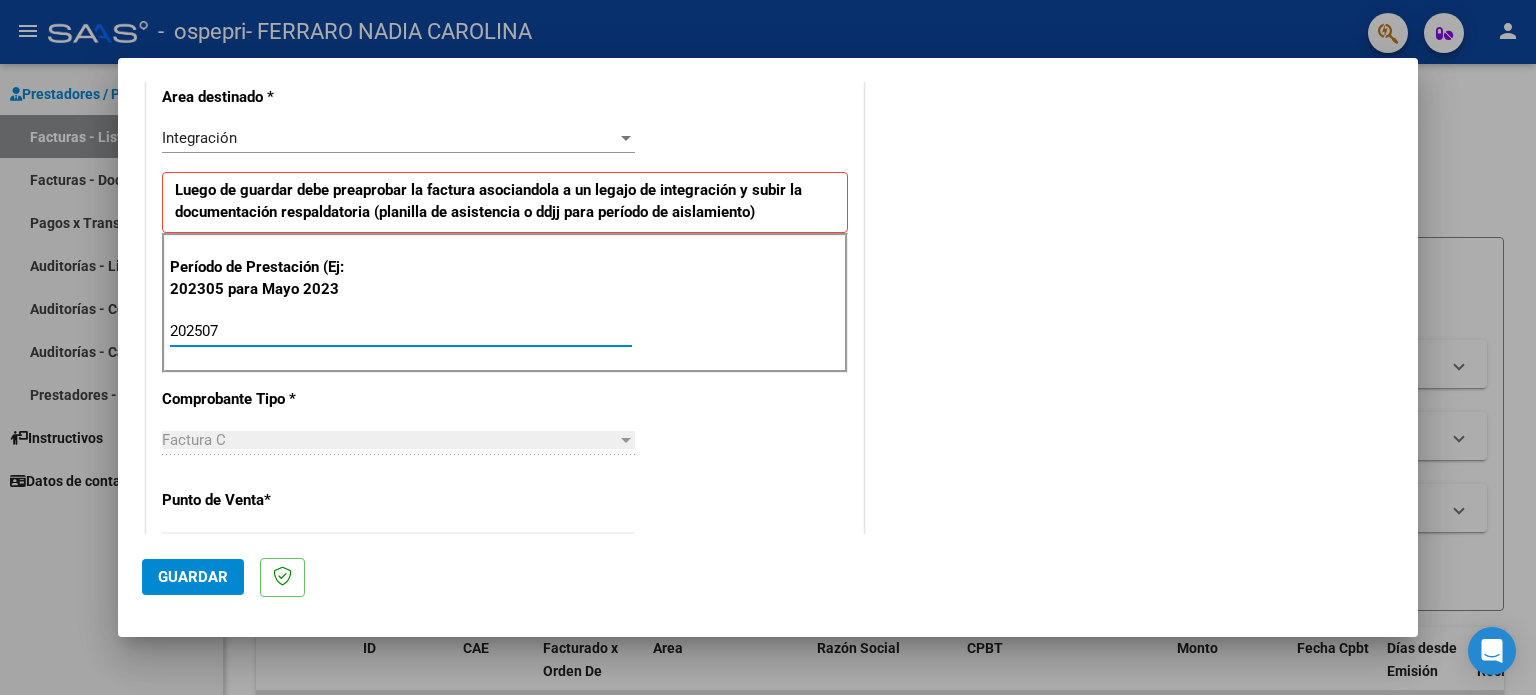 type on "202507" 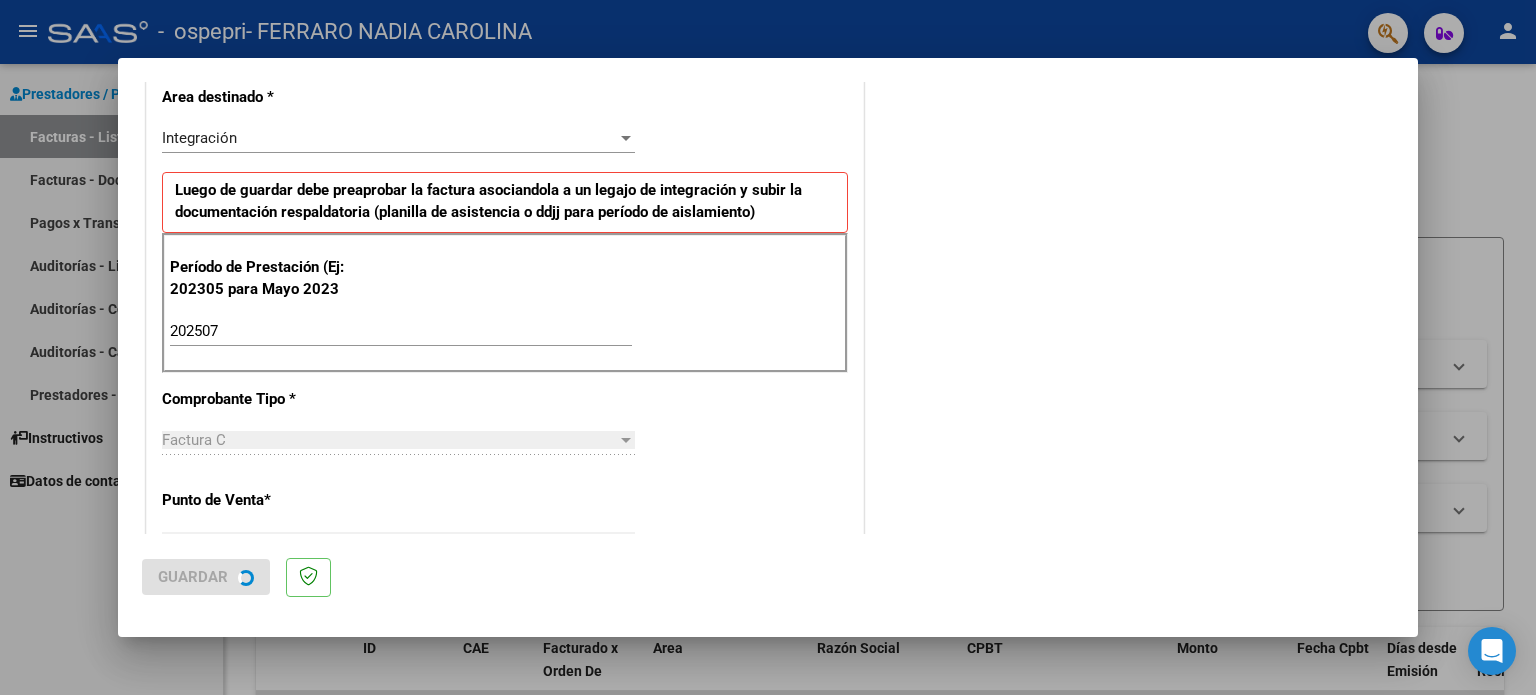 scroll, scrollTop: 0, scrollLeft: 0, axis: both 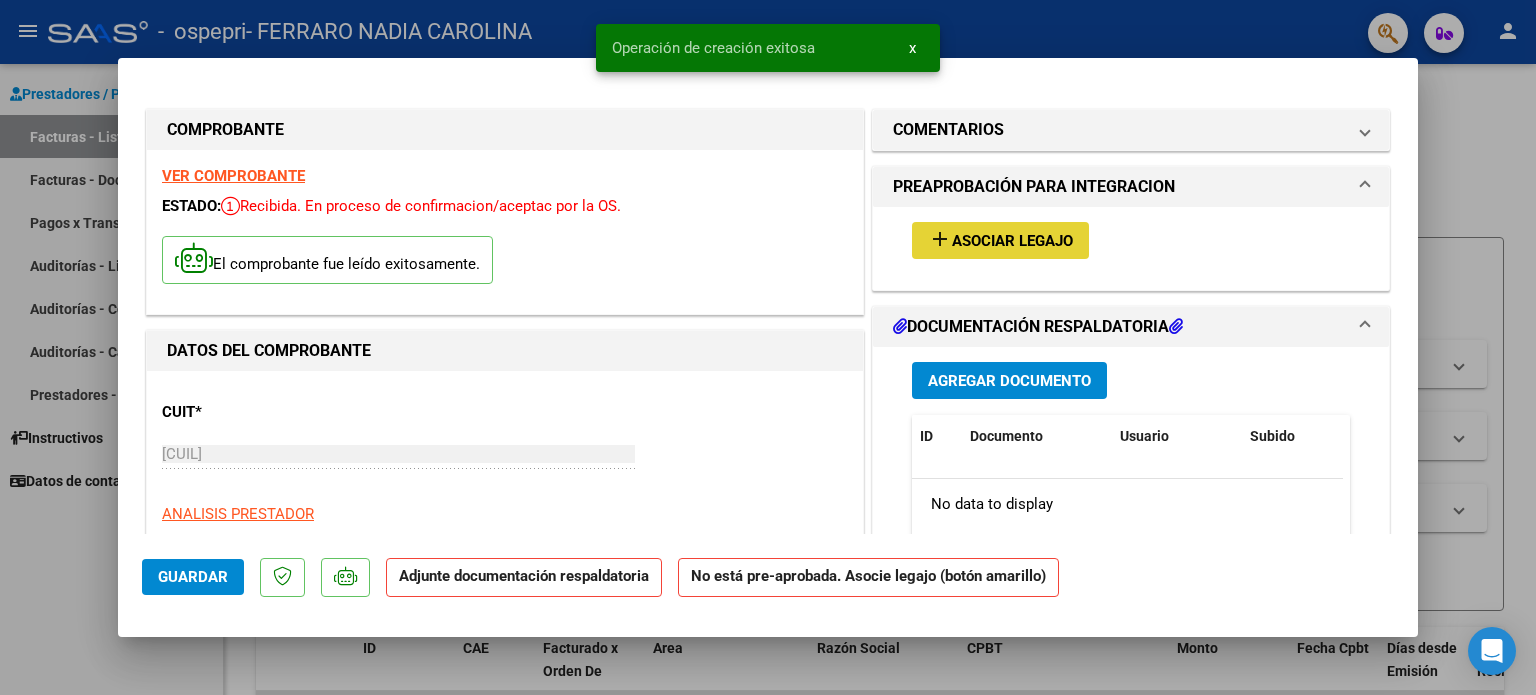 click on "Asociar Legajo" at bounding box center (1012, 241) 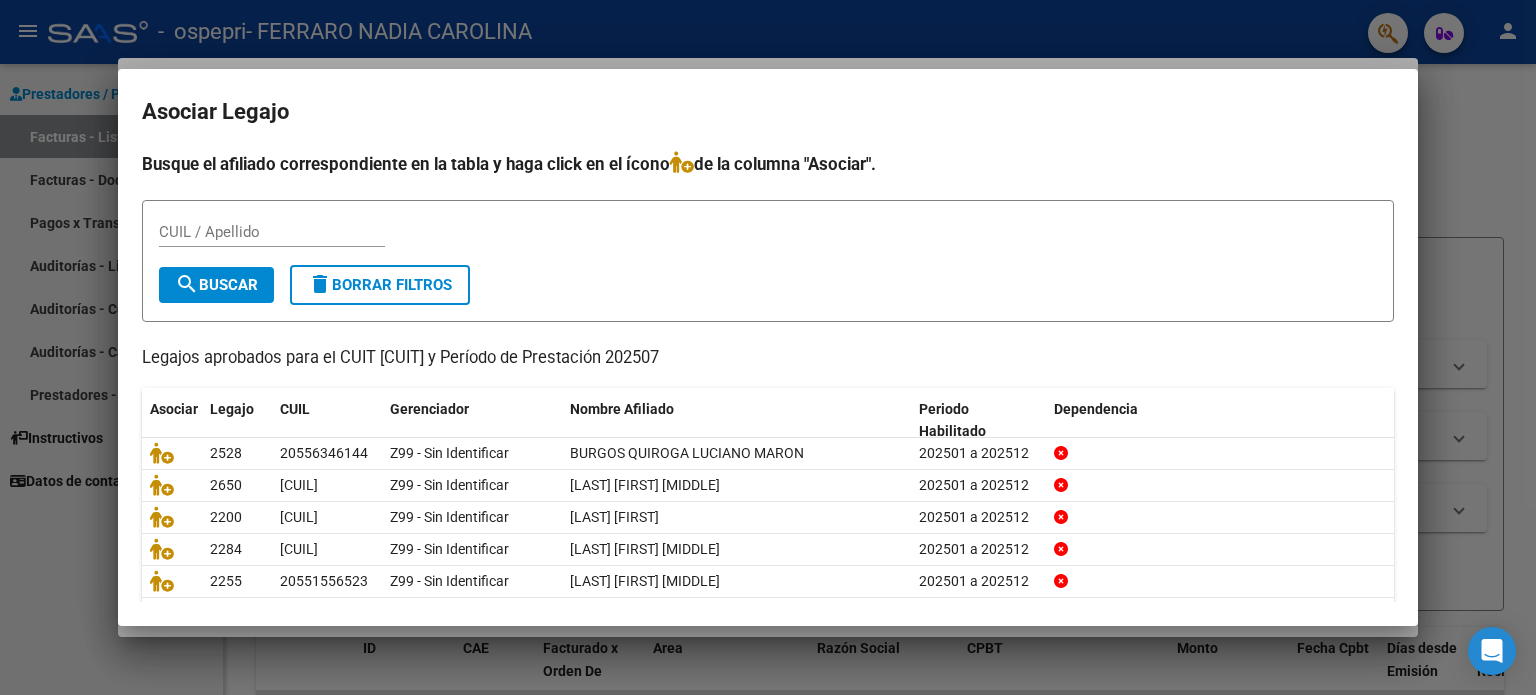 drag, startPoint x: 764, startPoint y: 68, endPoint x: 773, endPoint y: 60, distance: 12.0415945 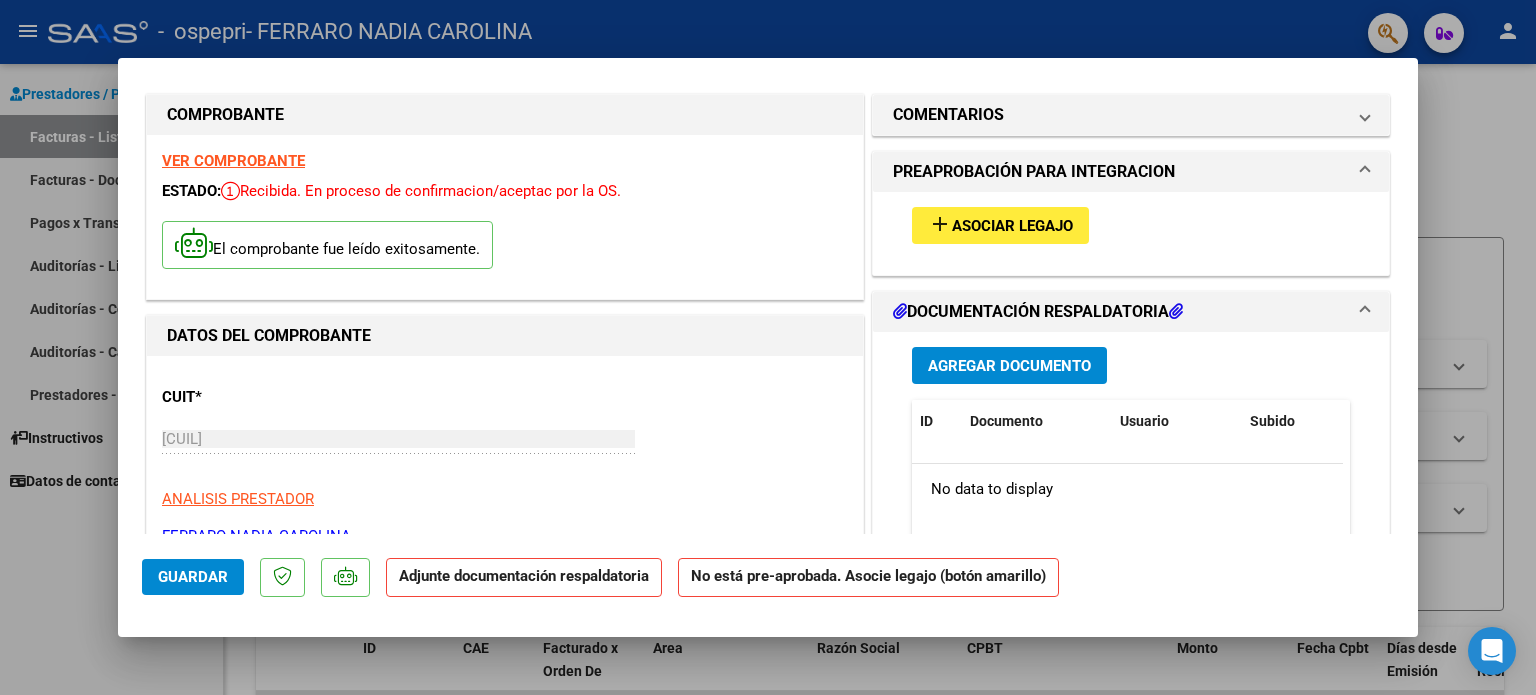 scroll, scrollTop: 0, scrollLeft: 0, axis: both 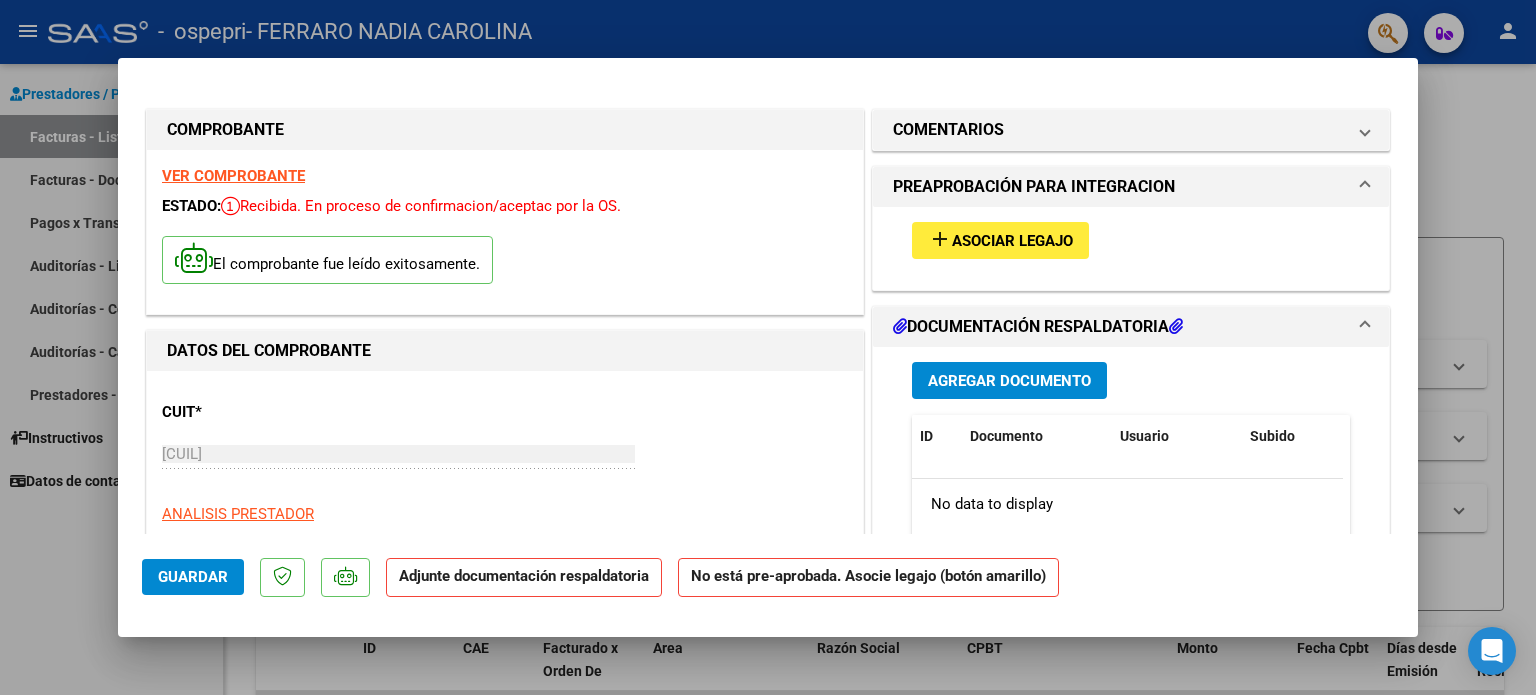 click at bounding box center [768, 347] 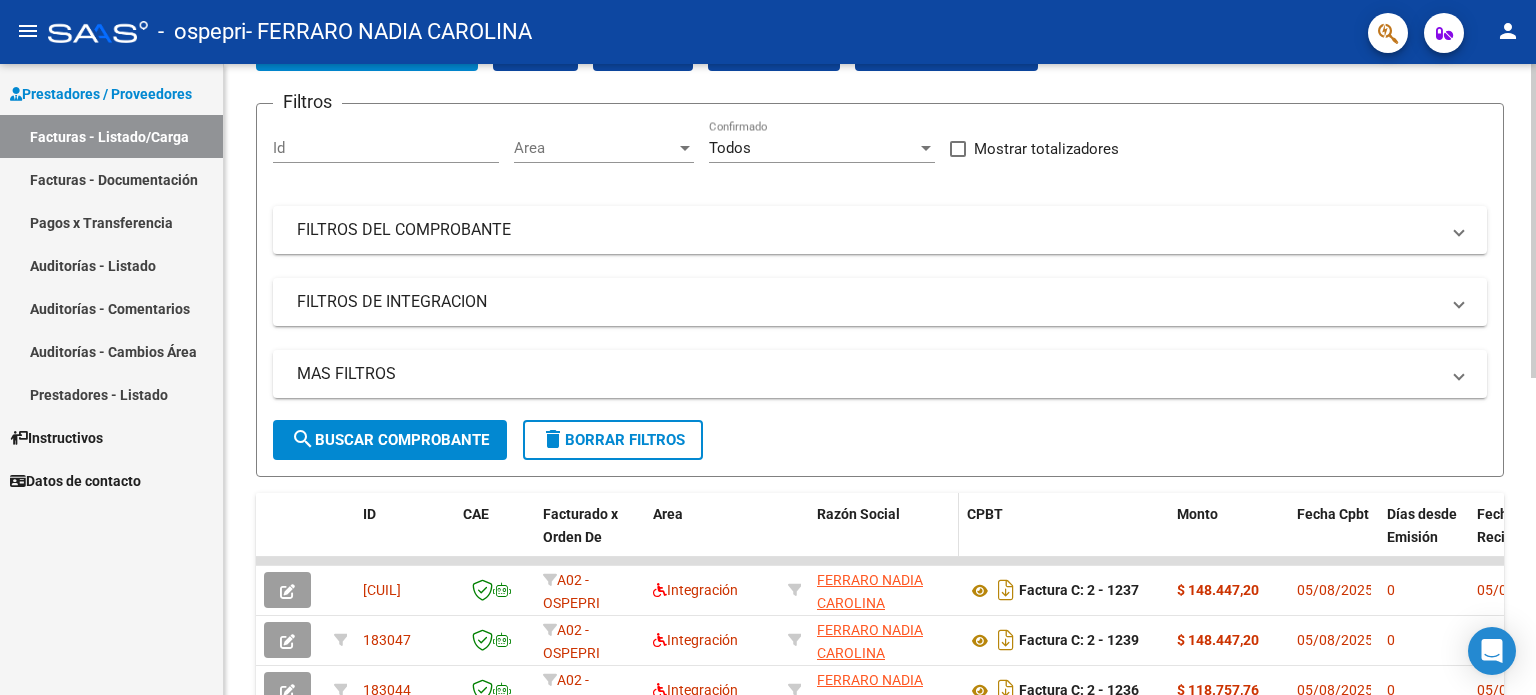 scroll, scrollTop: 100, scrollLeft: 0, axis: vertical 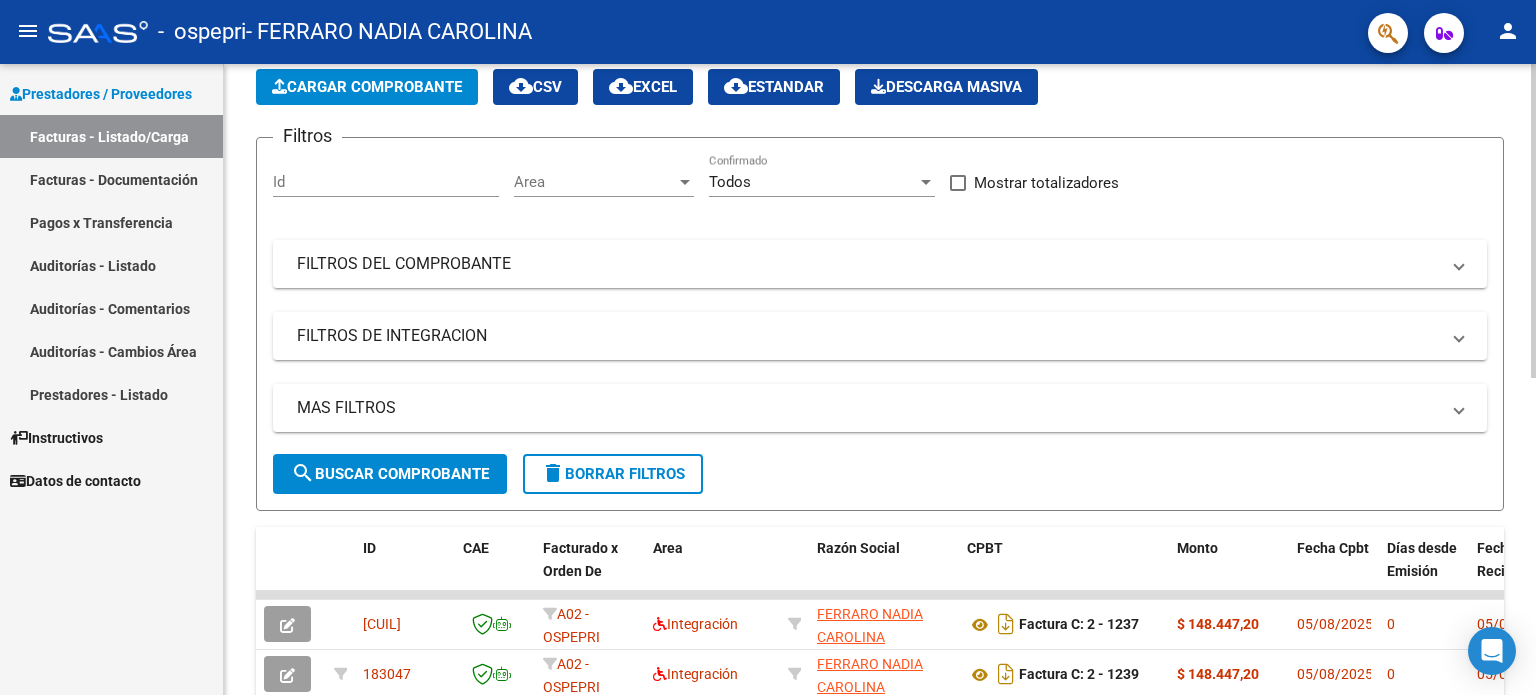 click on "Cargar Comprobante" 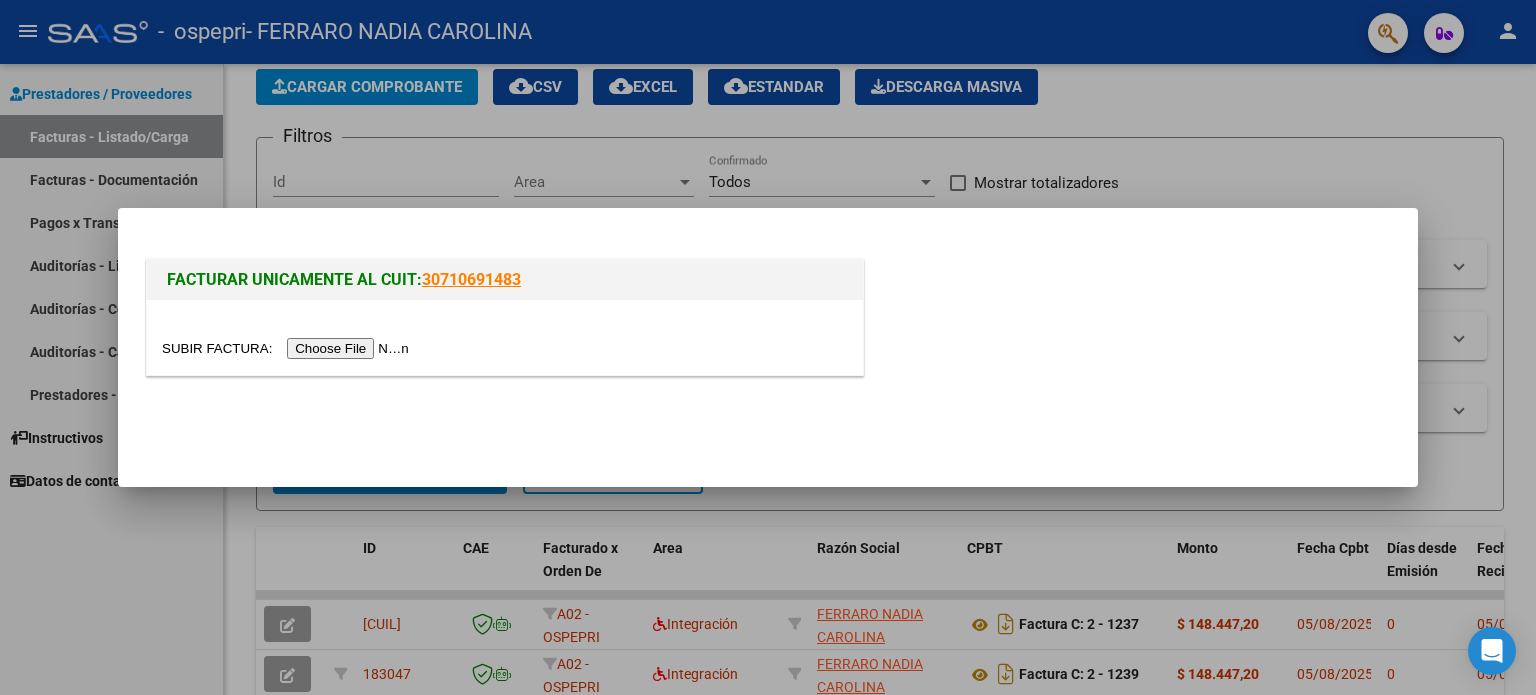 click at bounding box center (288, 348) 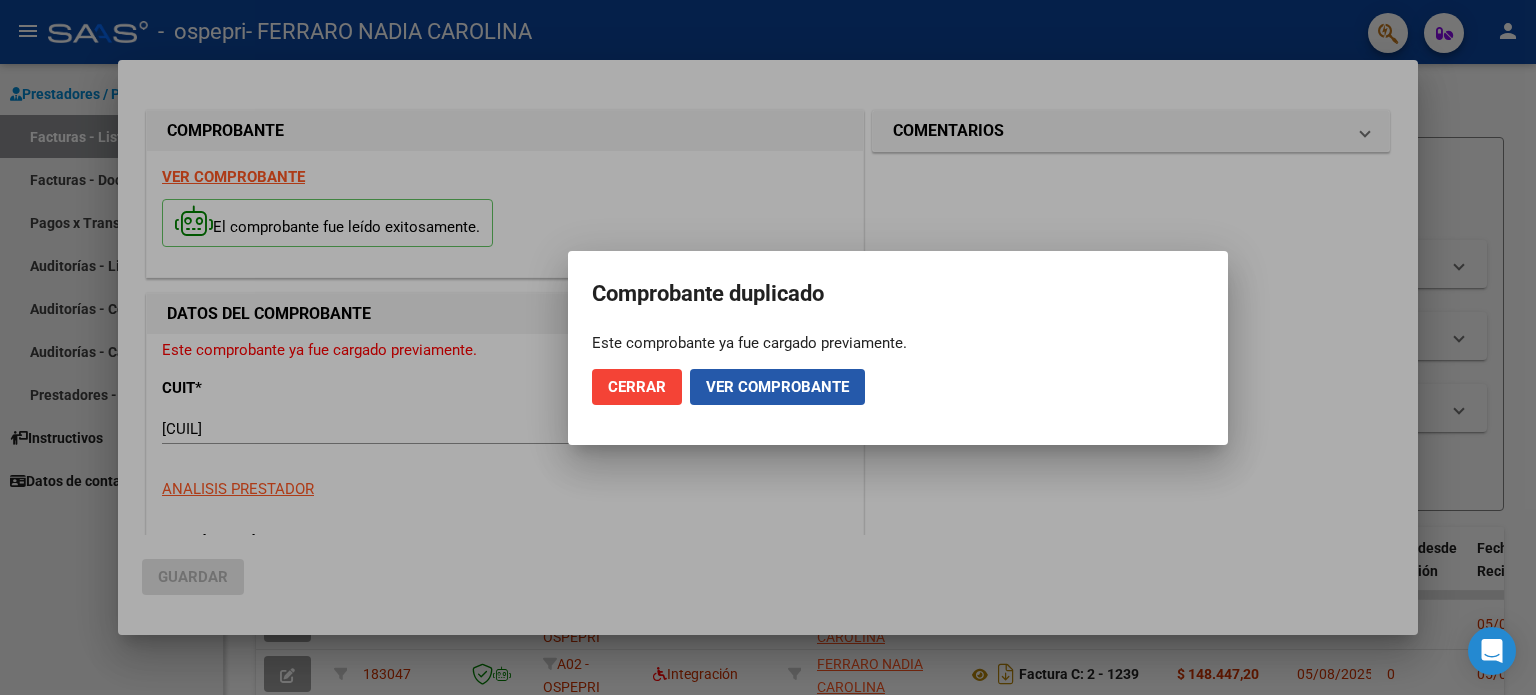 click on "Ver comprobante" 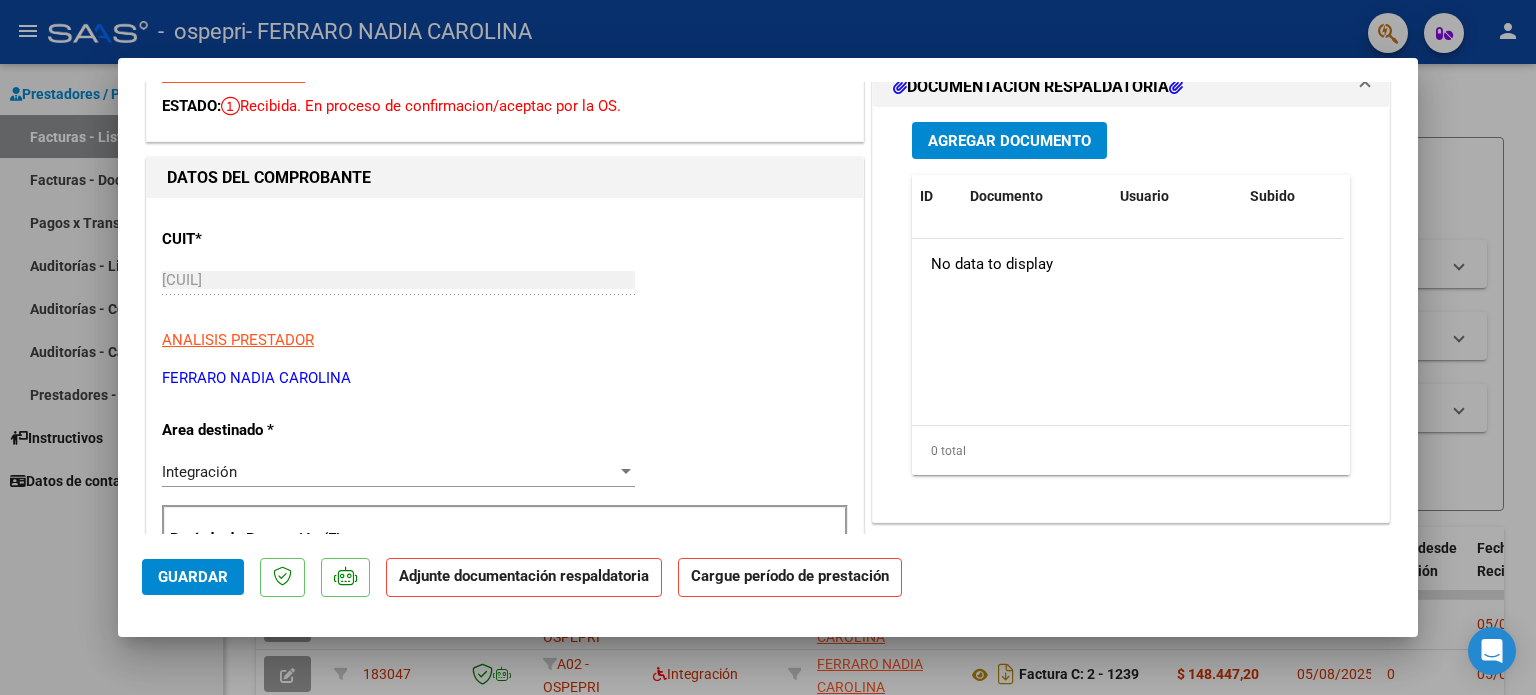 scroll, scrollTop: 0, scrollLeft: 0, axis: both 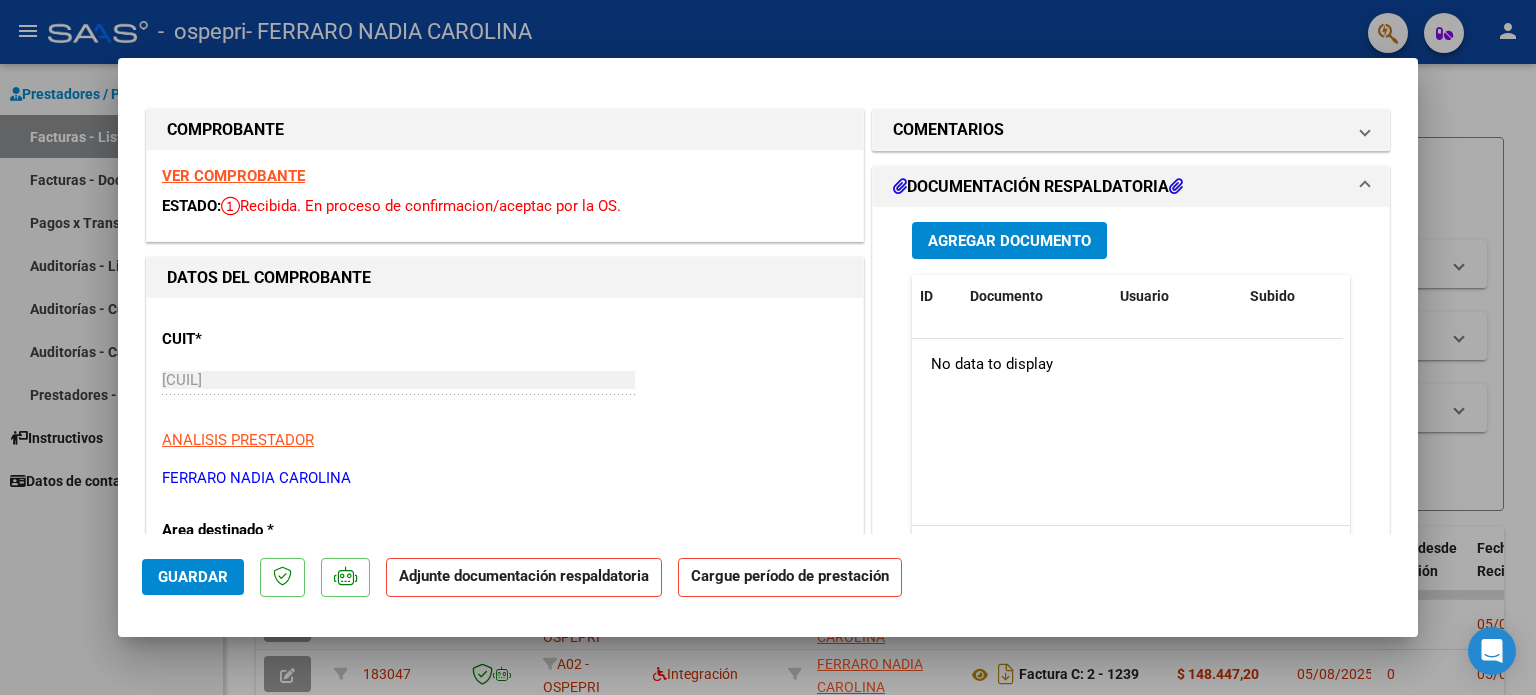 click on "VER COMPROBANTE" at bounding box center [233, 176] 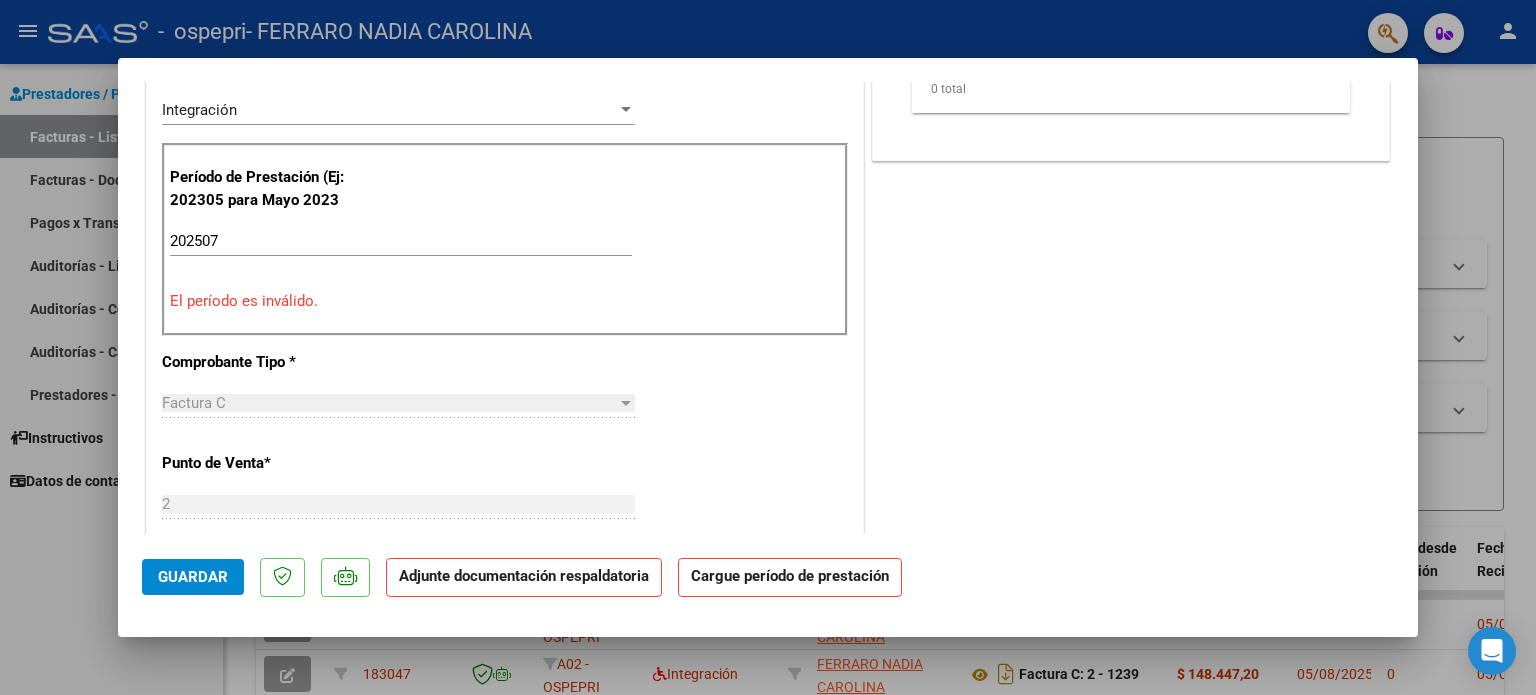 scroll, scrollTop: 0, scrollLeft: 0, axis: both 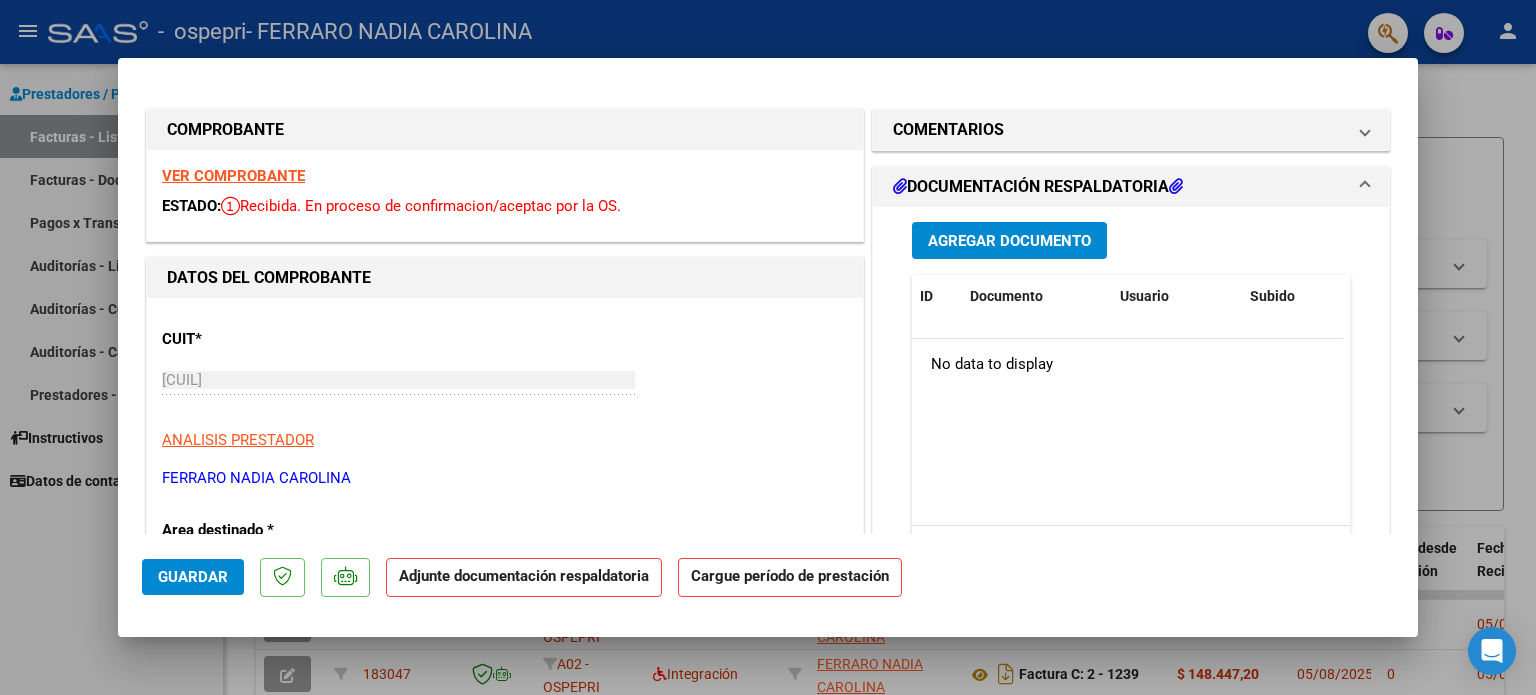 click on "Cargue período de prestación" 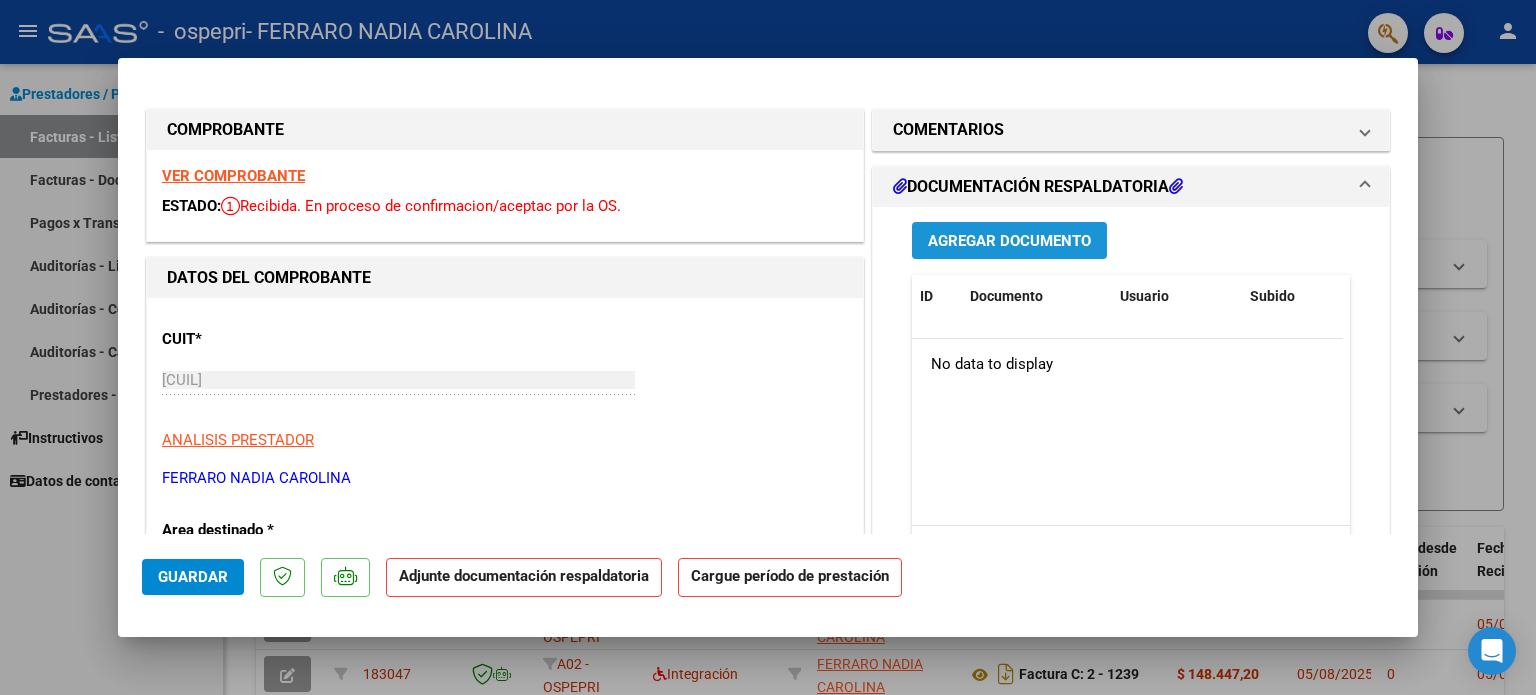 click on "Agregar Documento" at bounding box center [1009, 241] 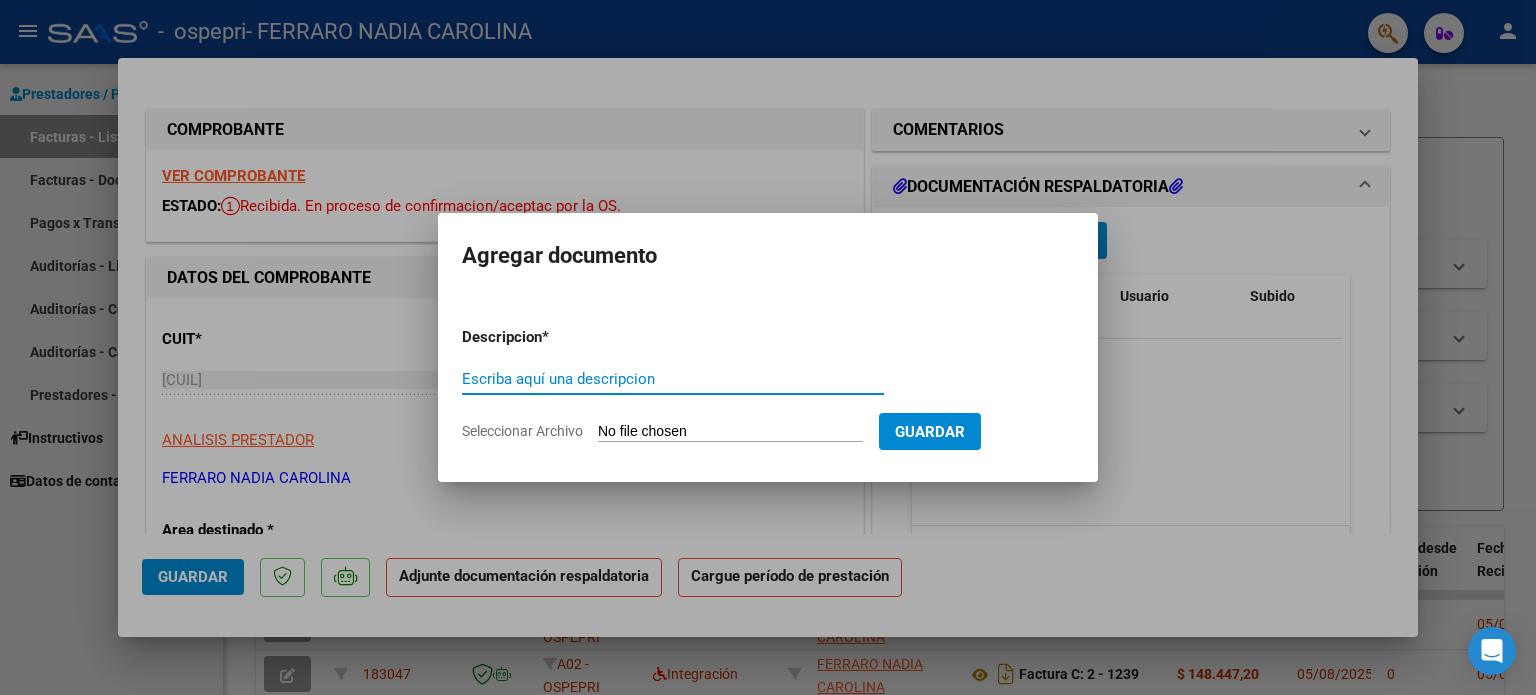 click on "Escriba aquí una descripcion" at bounding box center [673, 379] 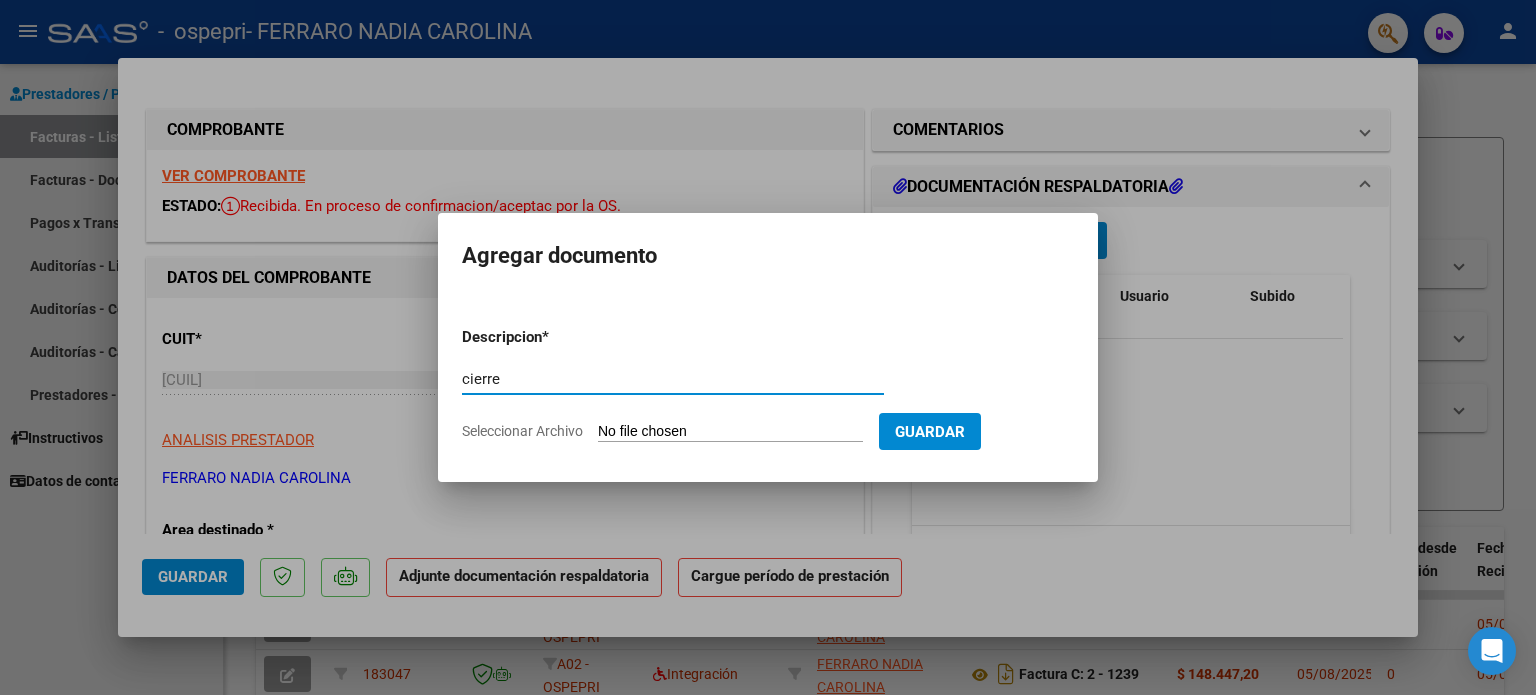 type on "cierre" 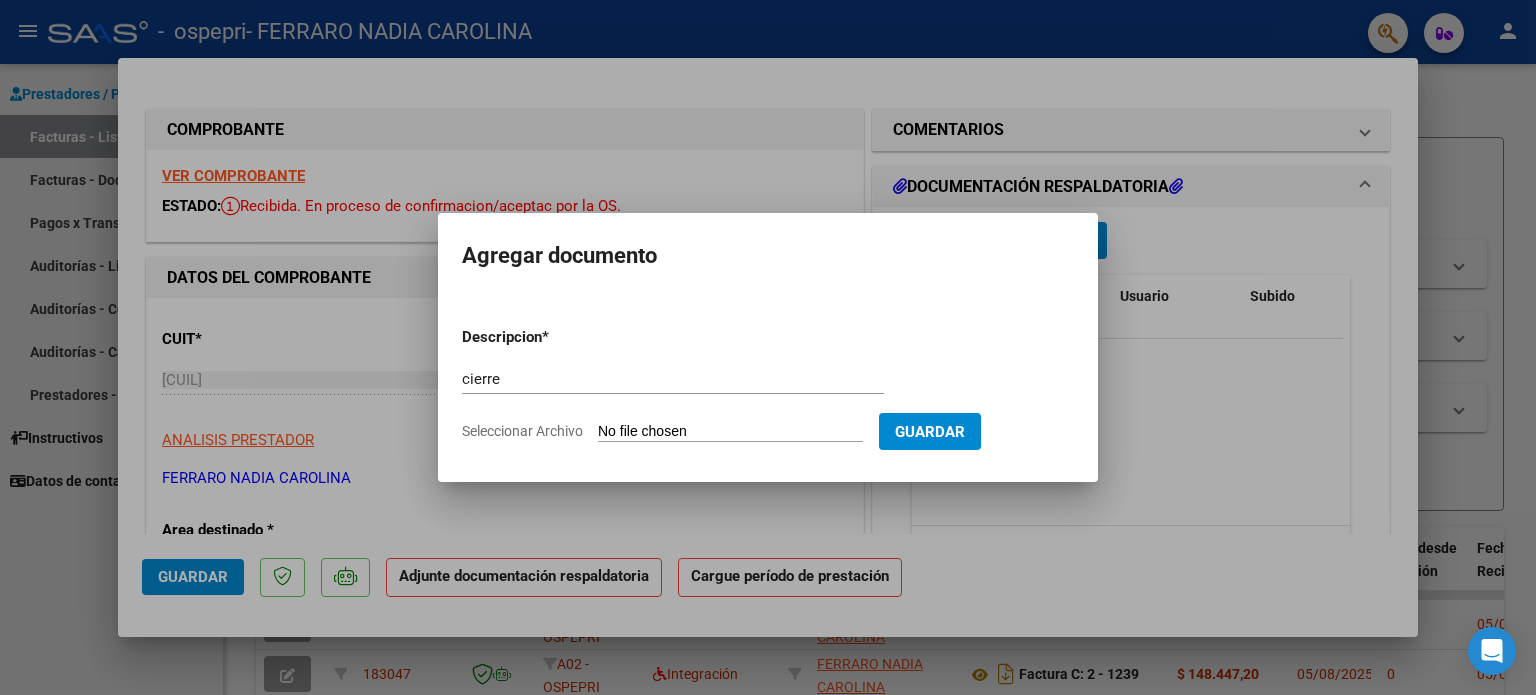 type on "C:\fakepath\apfmimpresionpreliq.pdf" 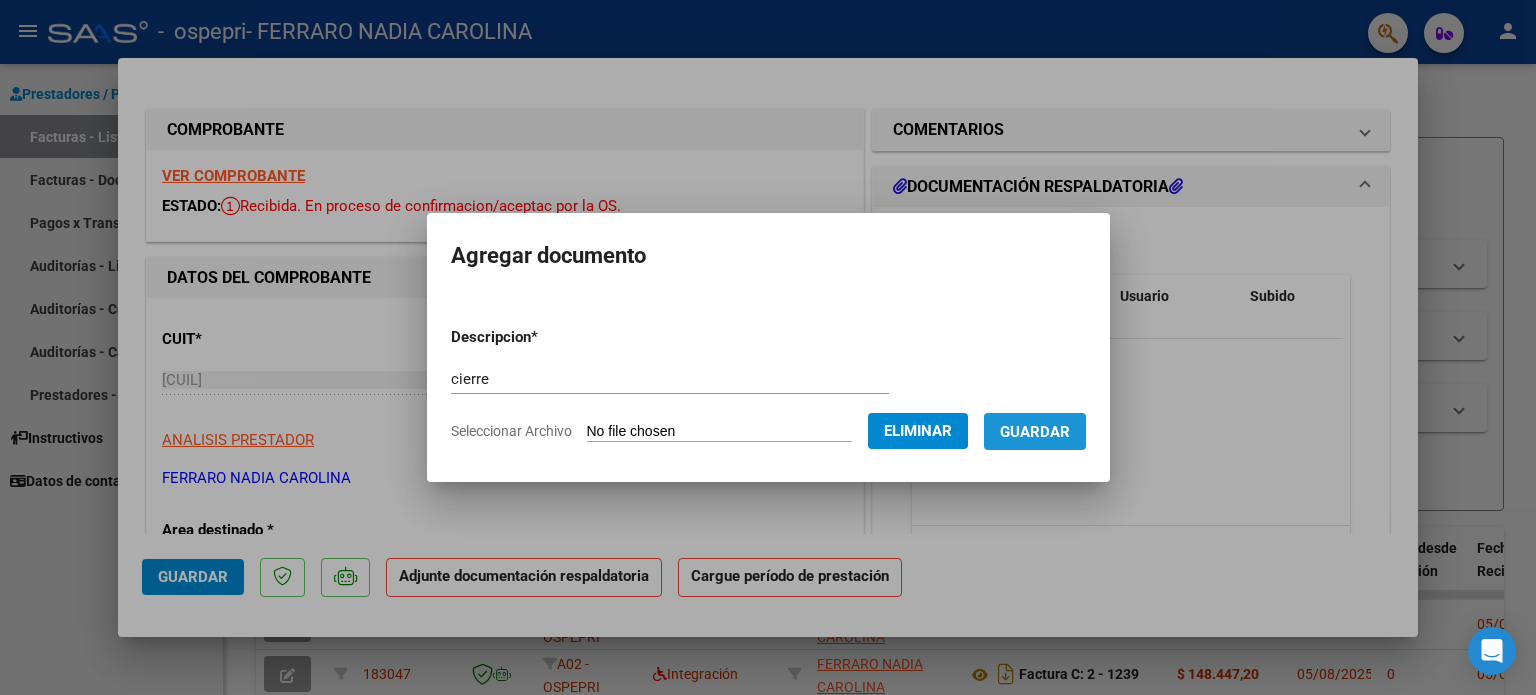 click on "Guardar" at bounding box center [1035, 432] 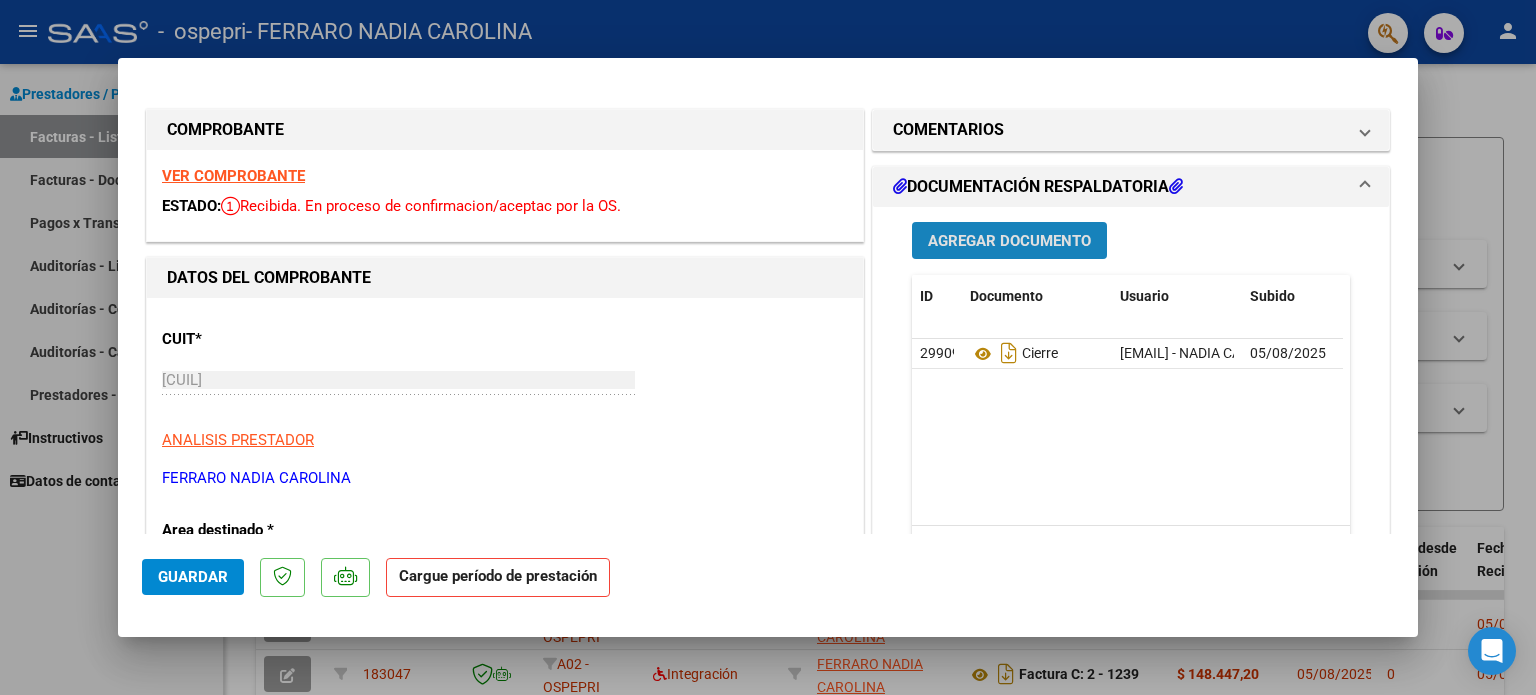 click on "Agregar Documento" at bounding box center (1009, 241) 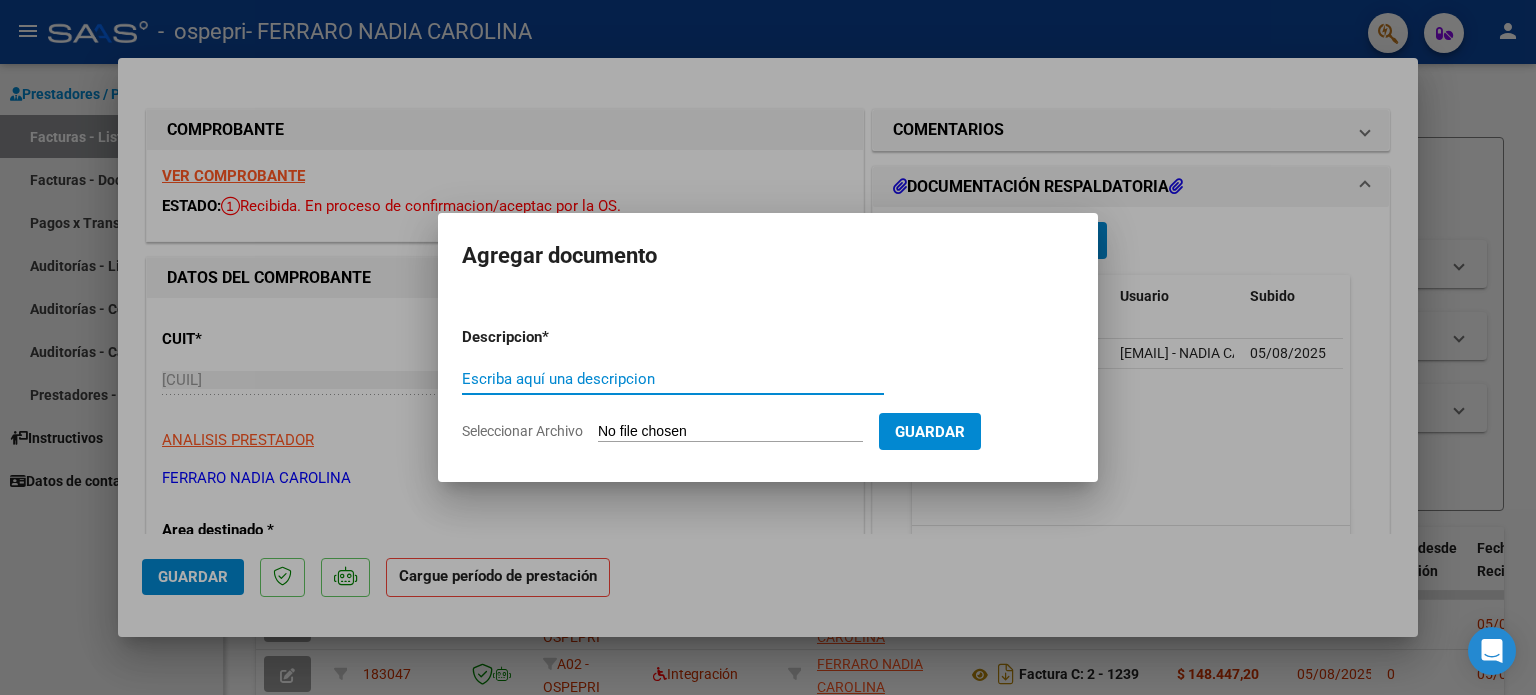 click on "Escriba aquí una descripcion" at bounding box center [673, 379] 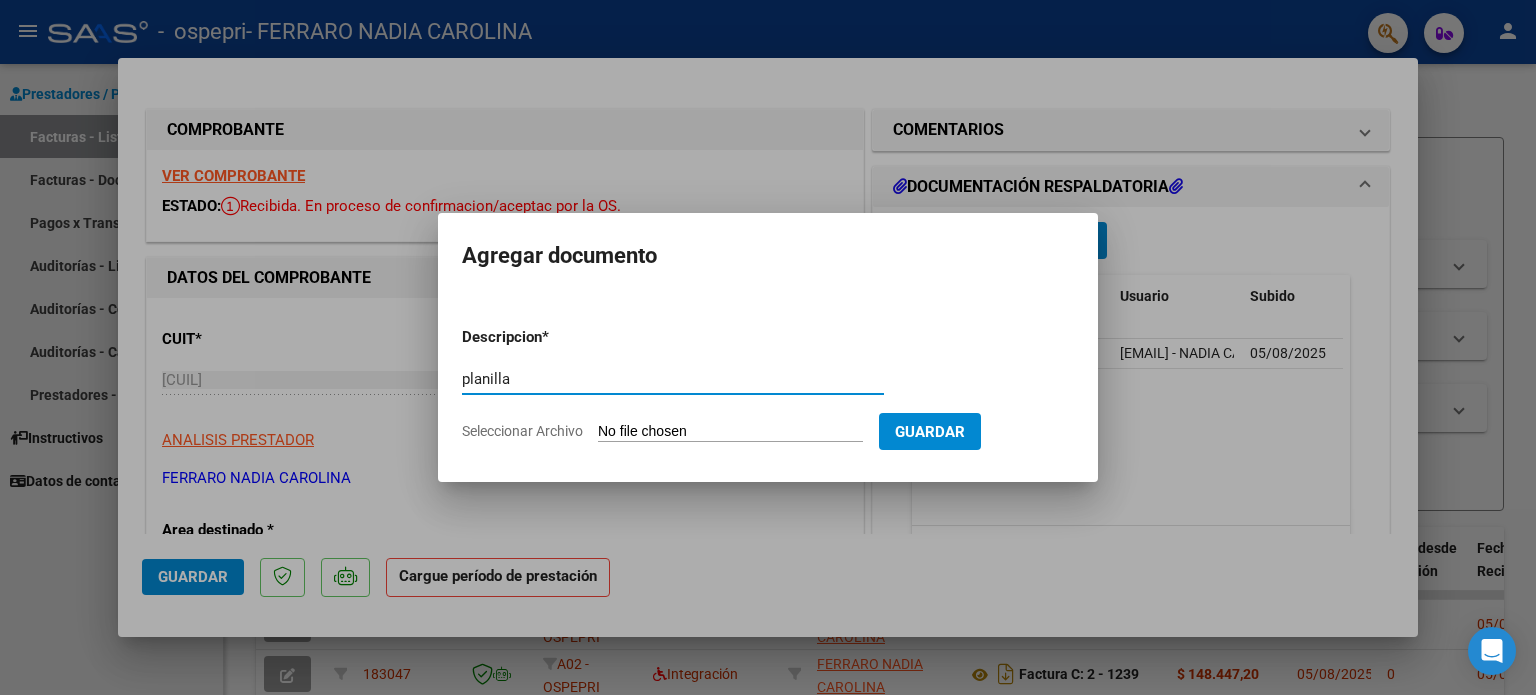 type on "planilla" 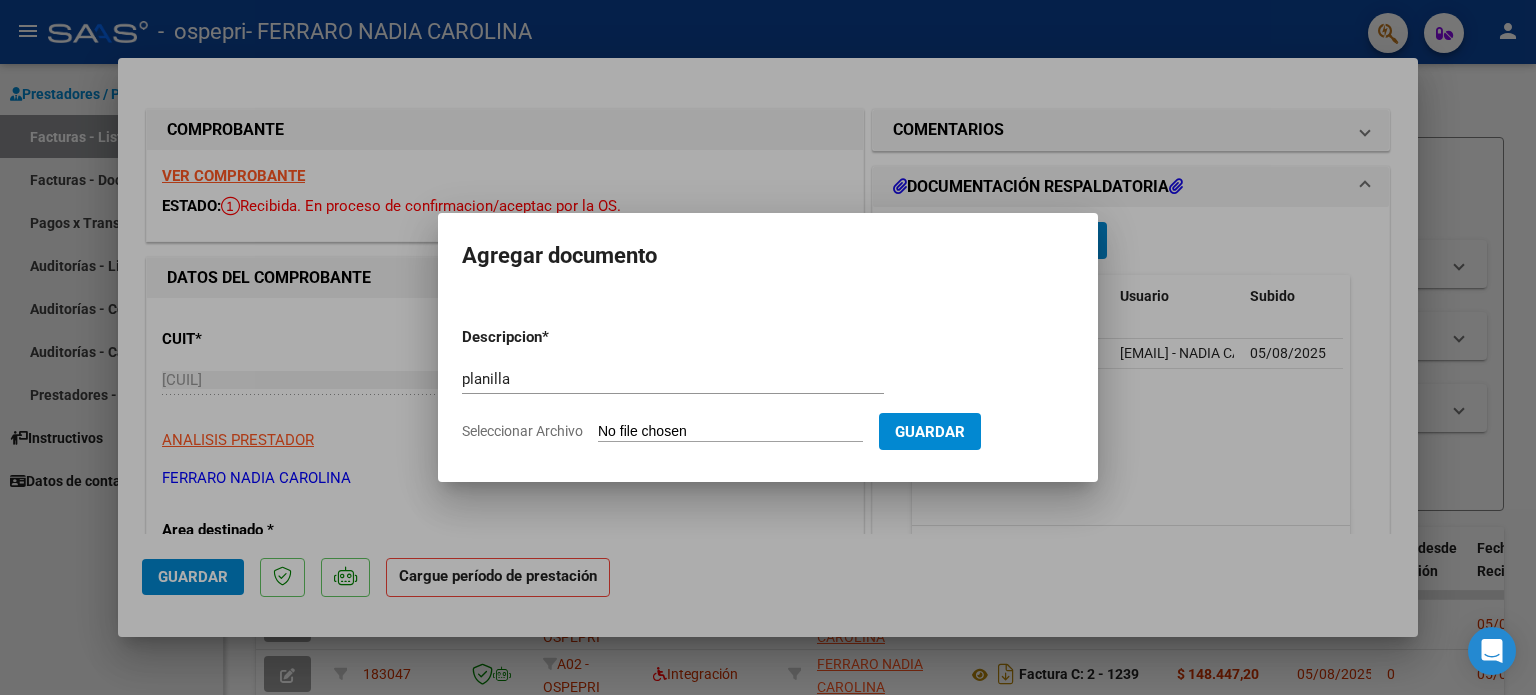 click on "Seleccionar Archivo" at bounding box center (730, 432) 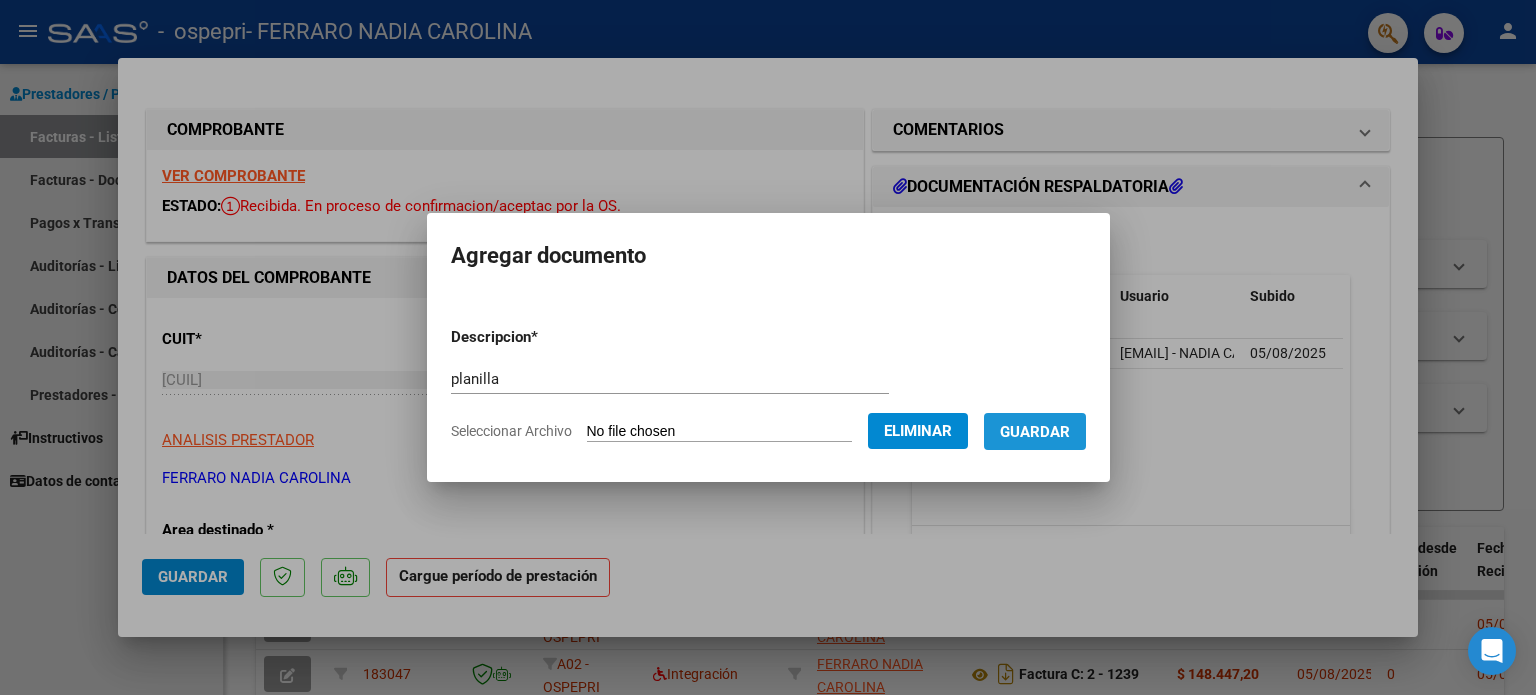 click on "Guardar" at bounding box center [1035, 432] 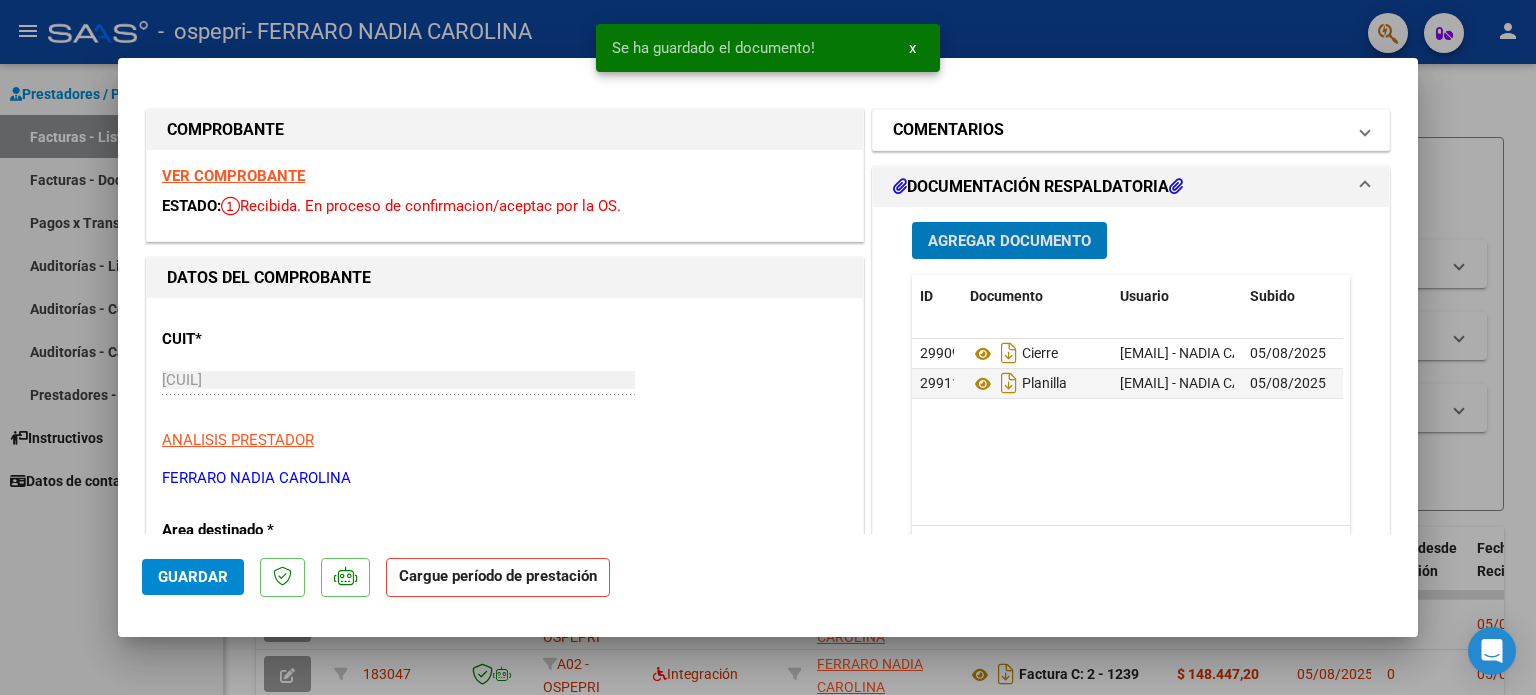 click at bounding box center [1365, 130] 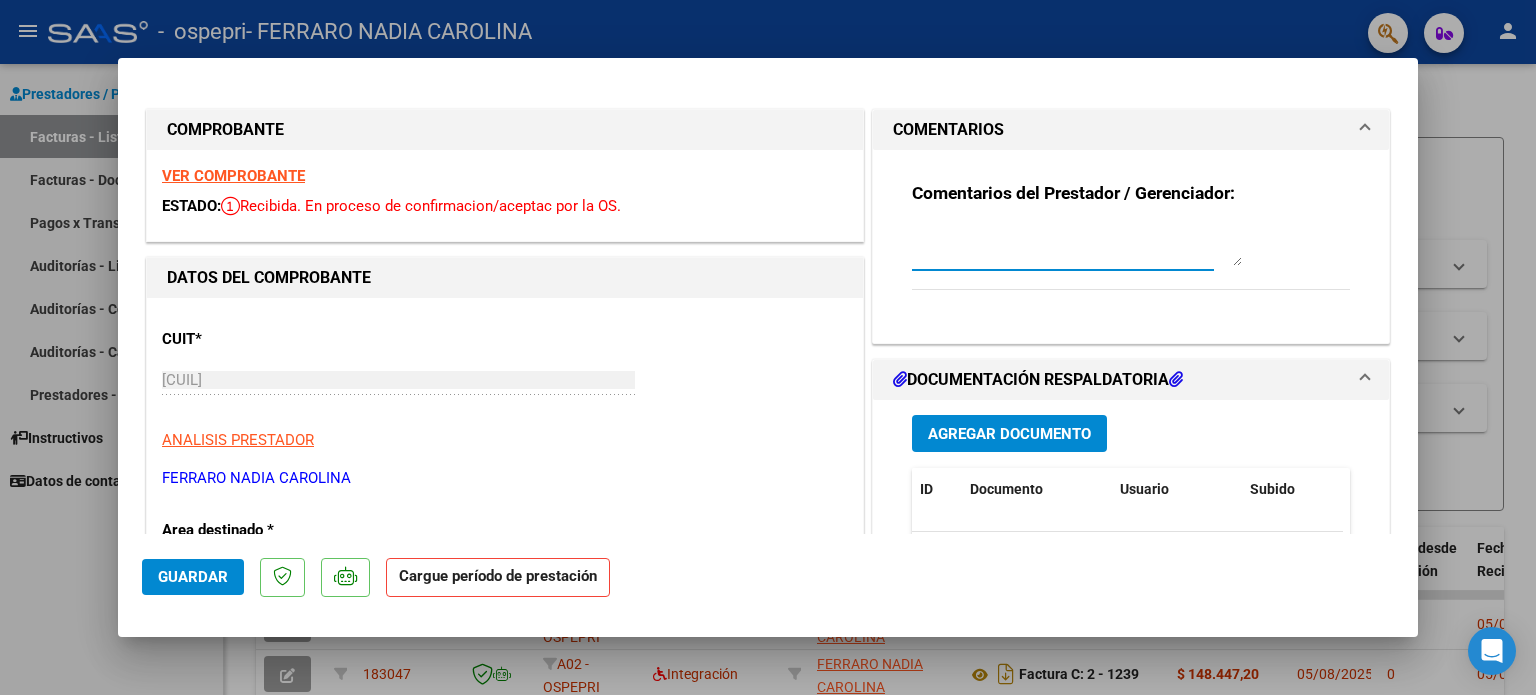 click at bounding box center (1077, 246) 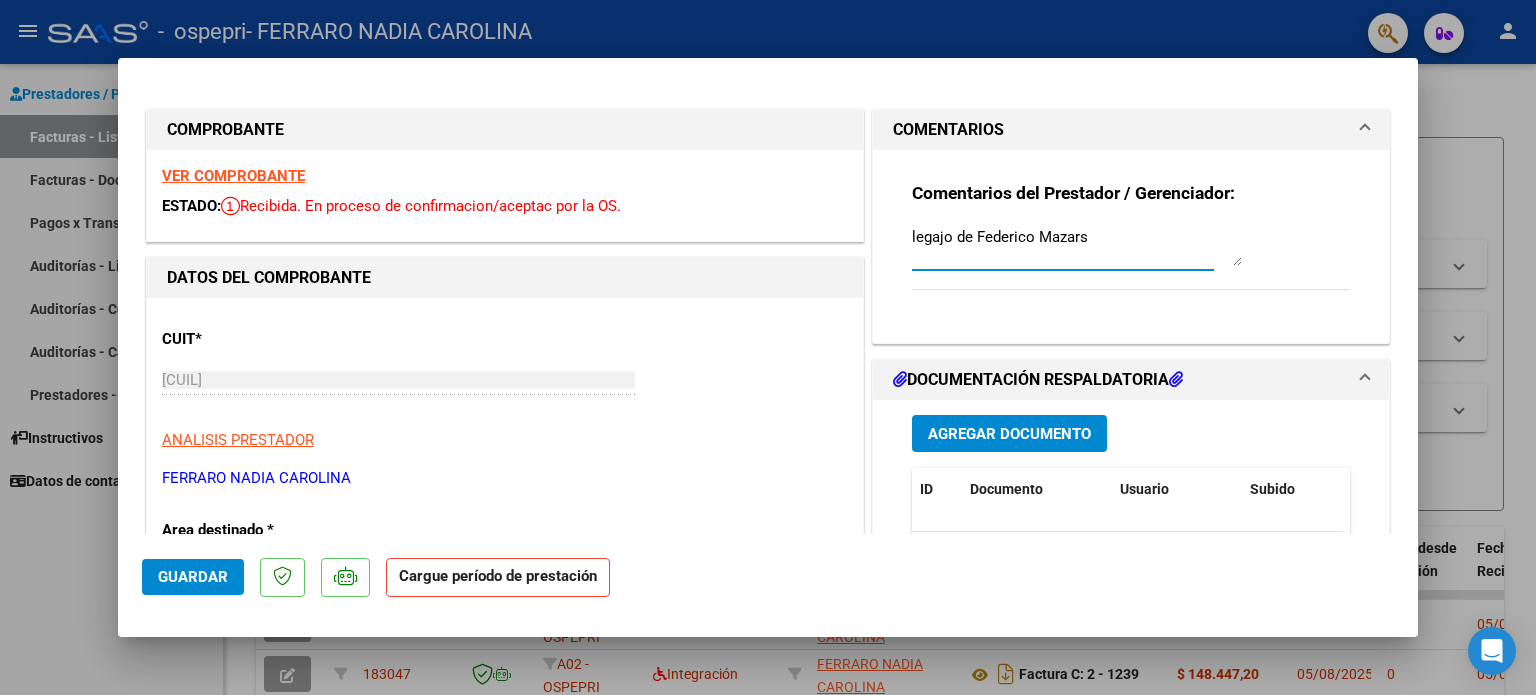 type on "legajo de Federico Mazars" 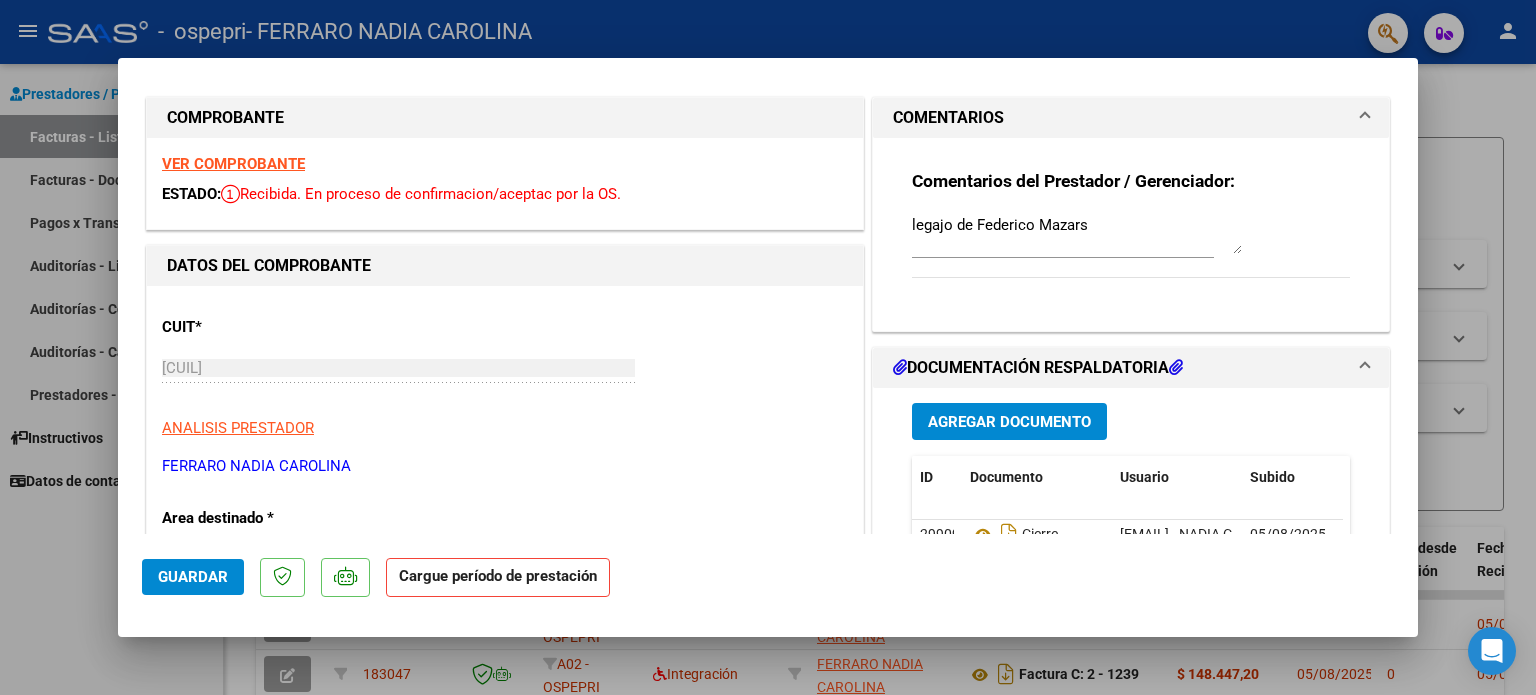 scroll, scrollTop: 0, scrollLeft: 0, axis: both 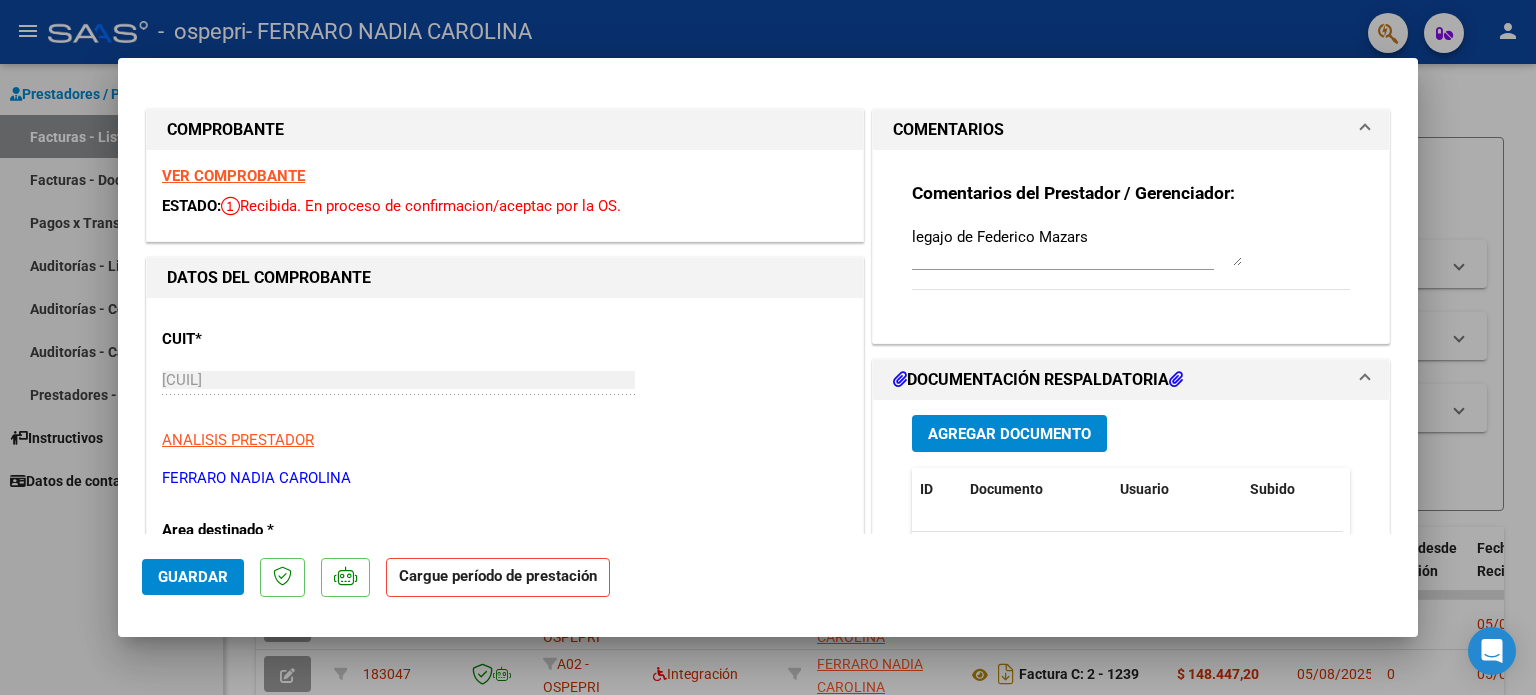 click at bounding box center (768, 347) 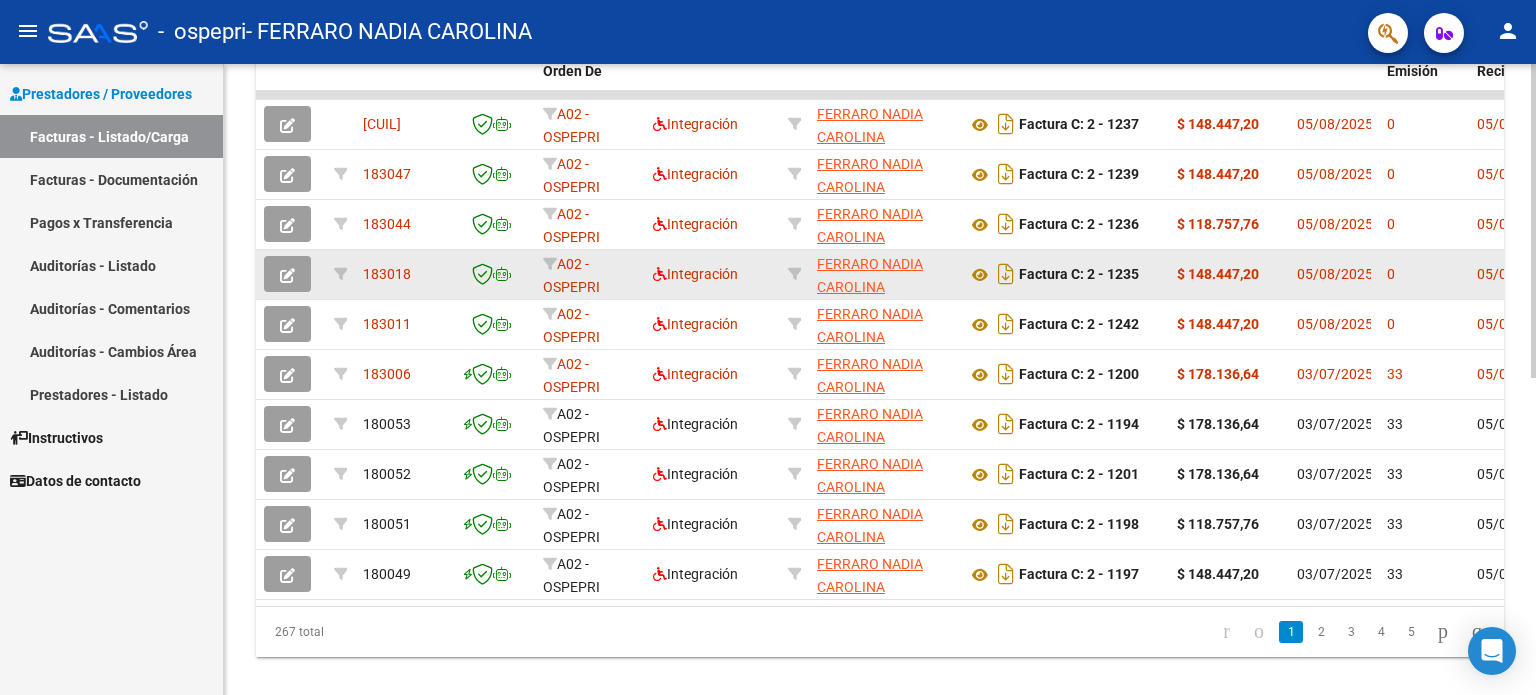 scroll, scrollTop: 638, scrollLeft: 0, axis: vertical 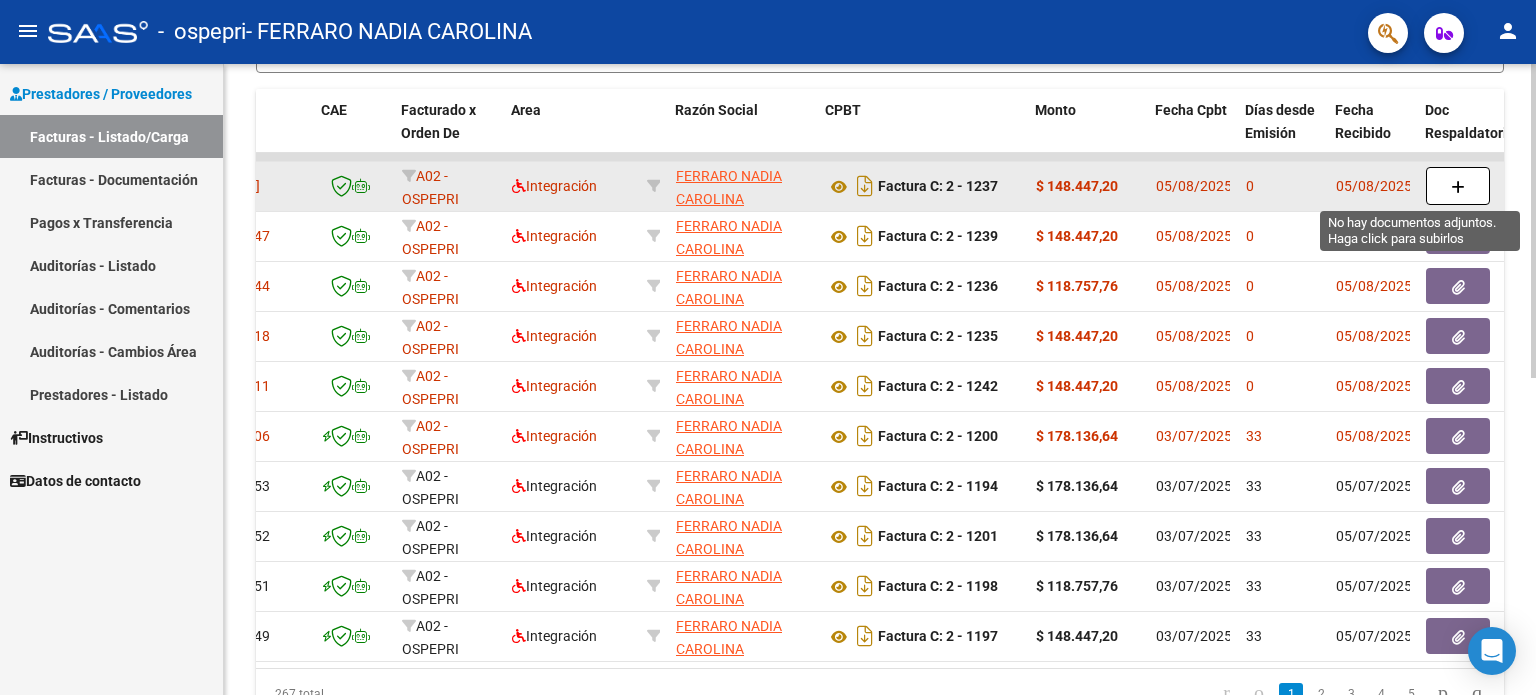 click 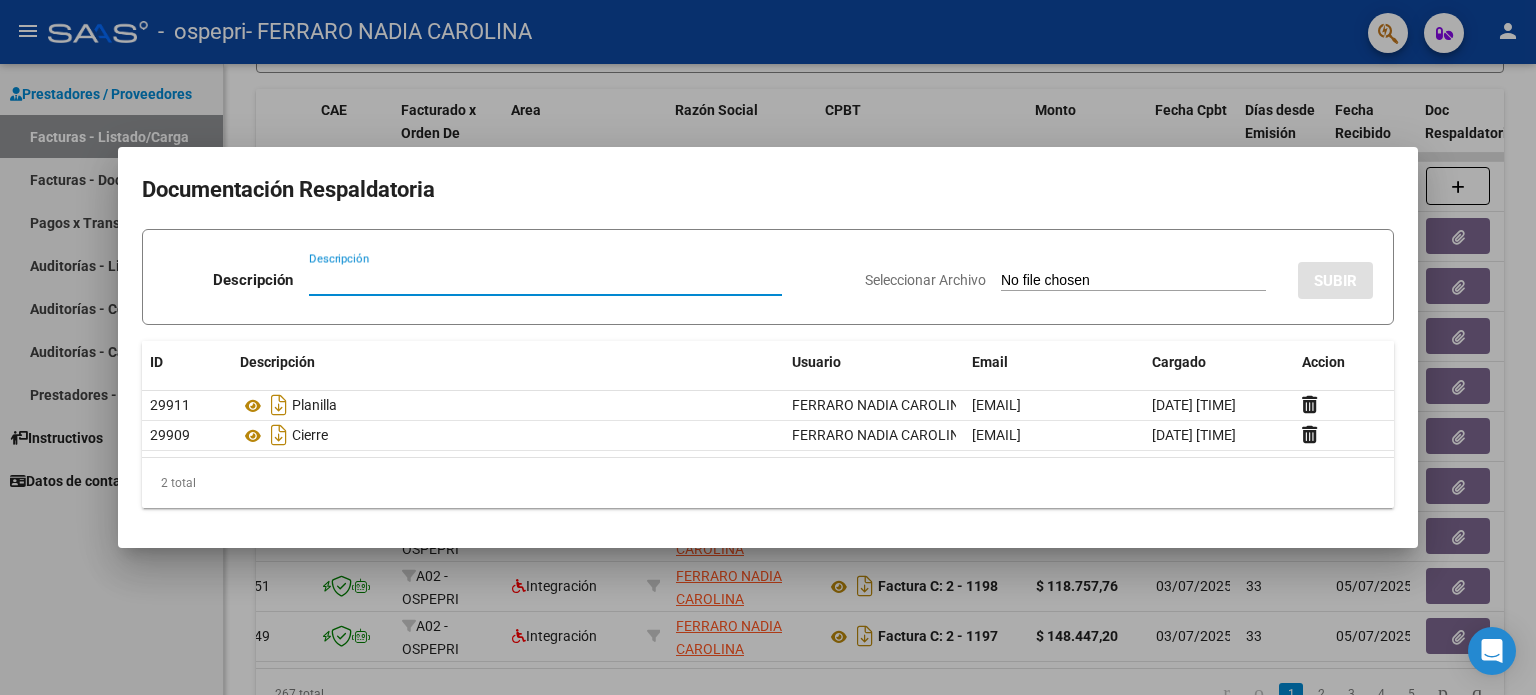 click on "Descripción" at bounding box center (545, 280) 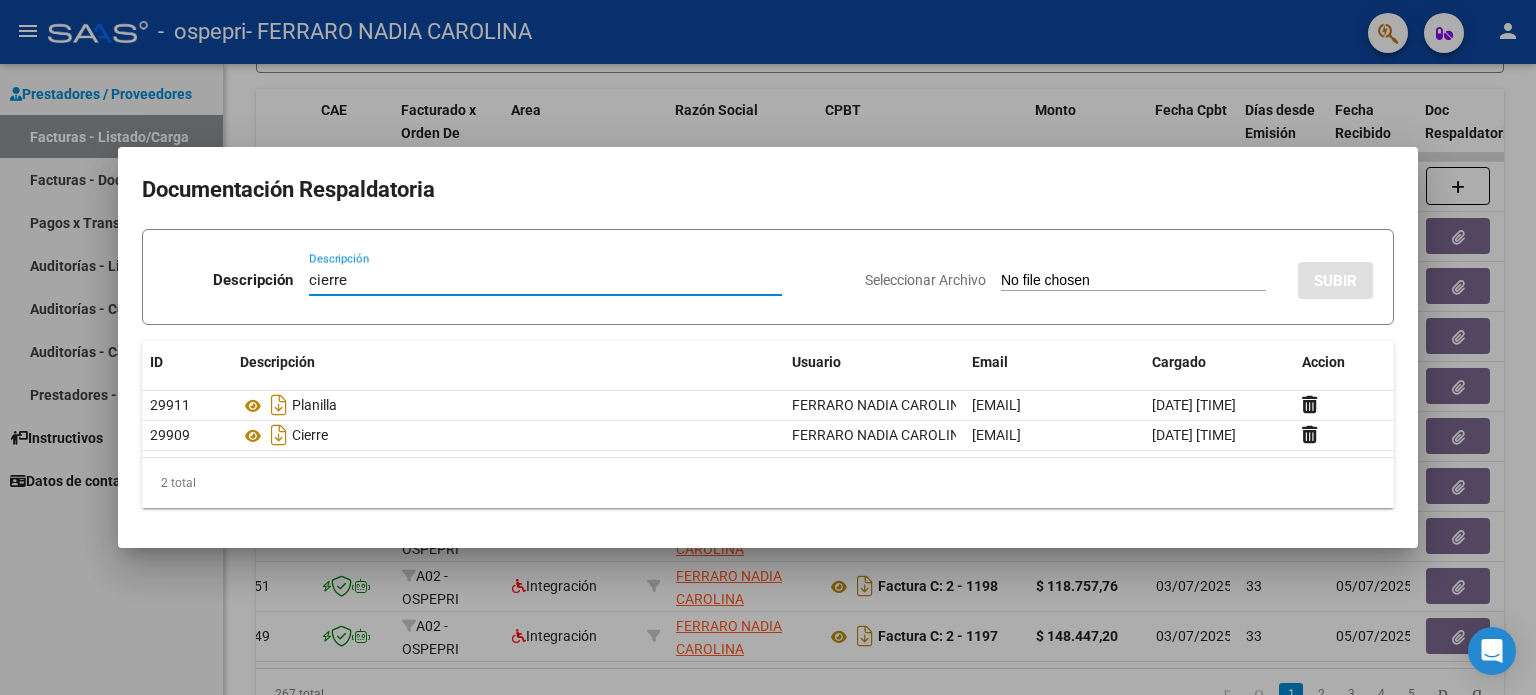 type on "cierre" 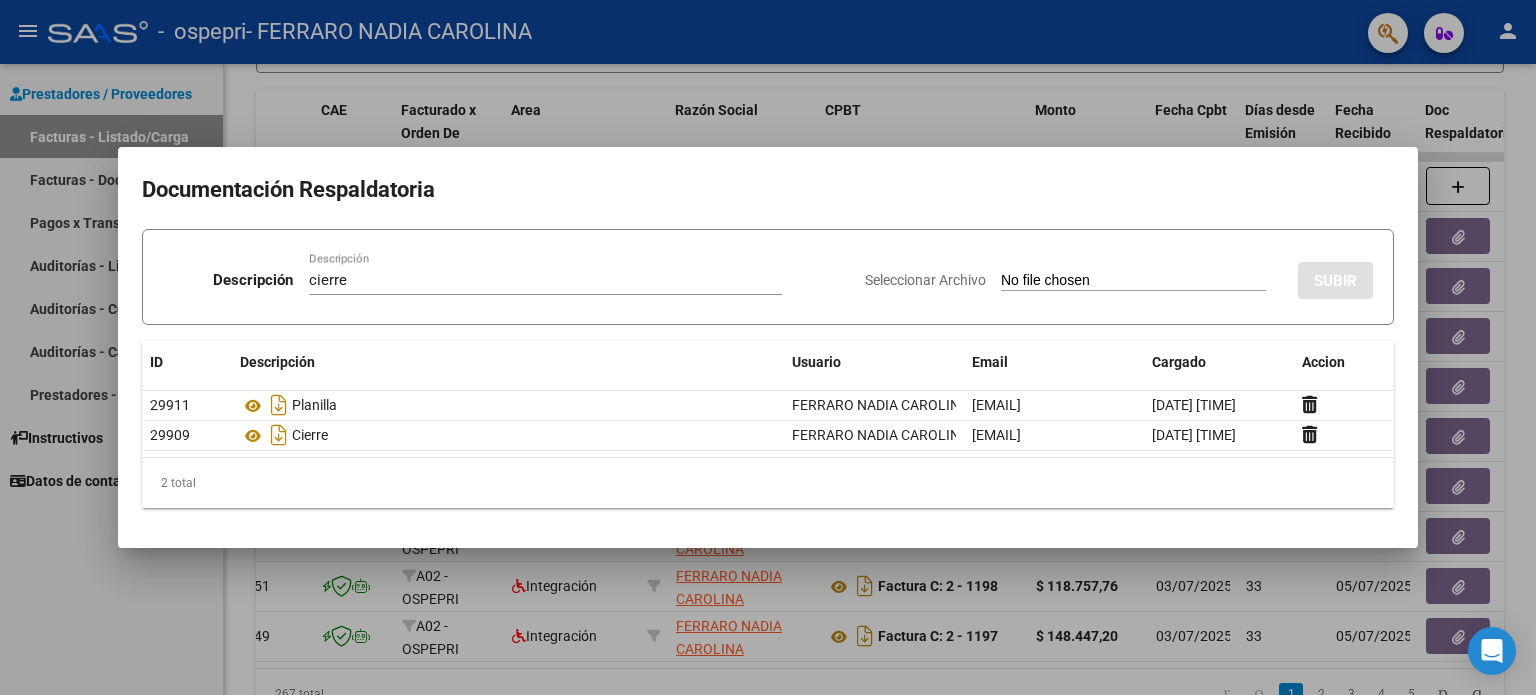 type on "C:\fakepath\apfmimpresionpreliq.pdf" 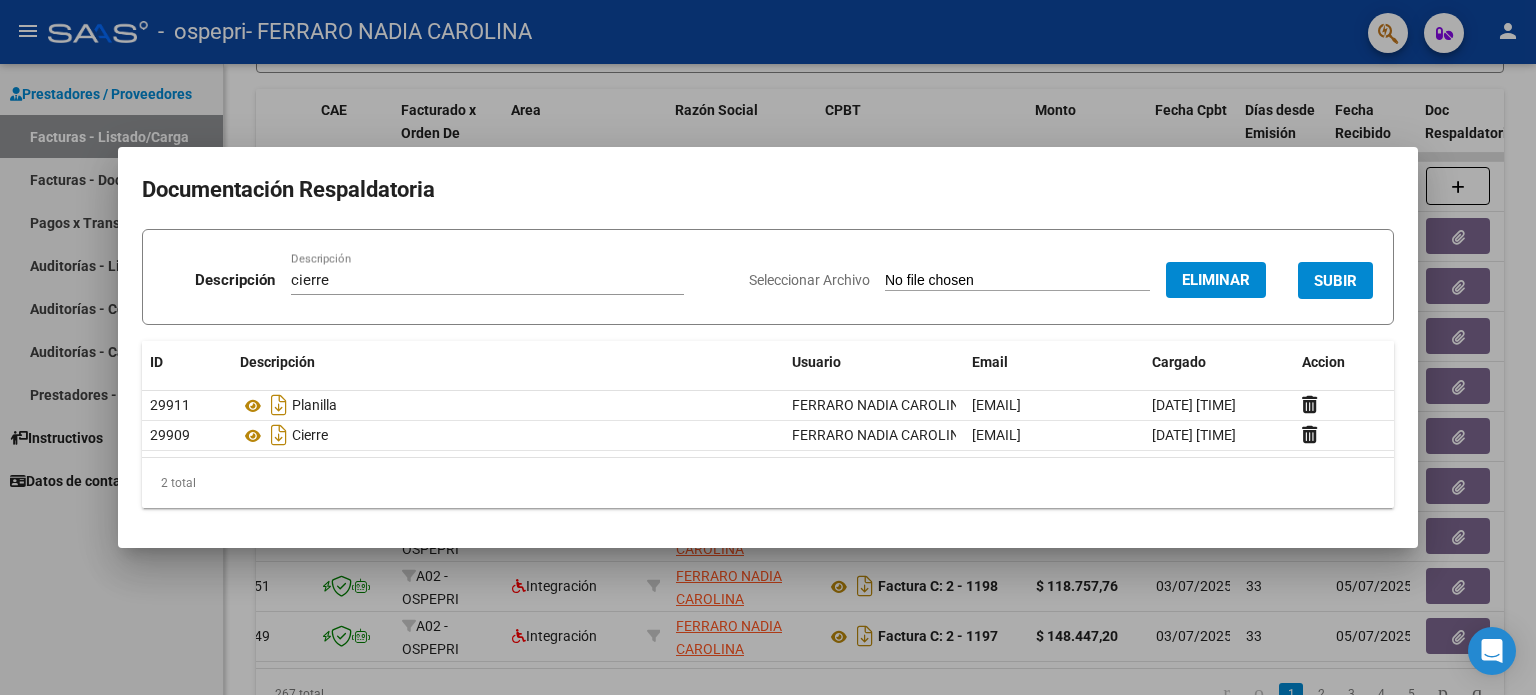 click on "SUBIR" at bounding box center [1335, 281] 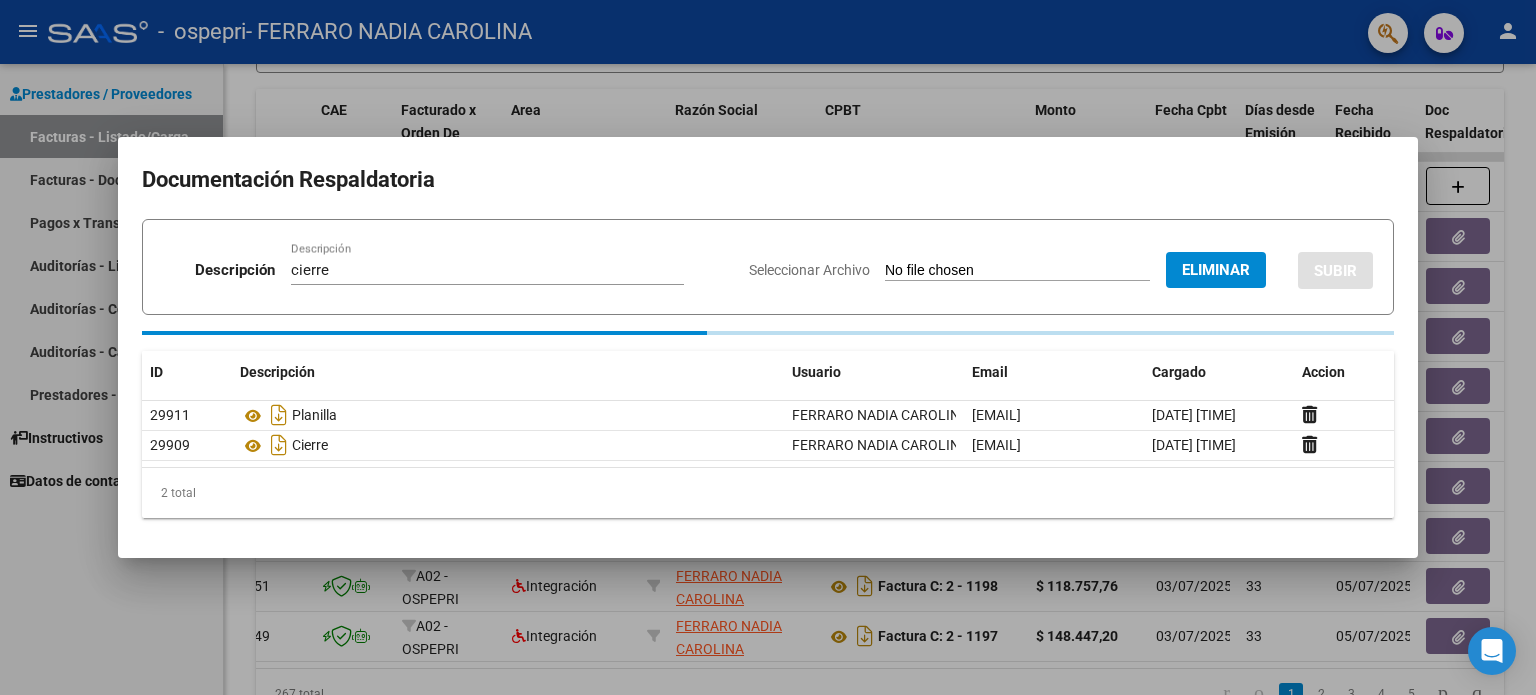 type 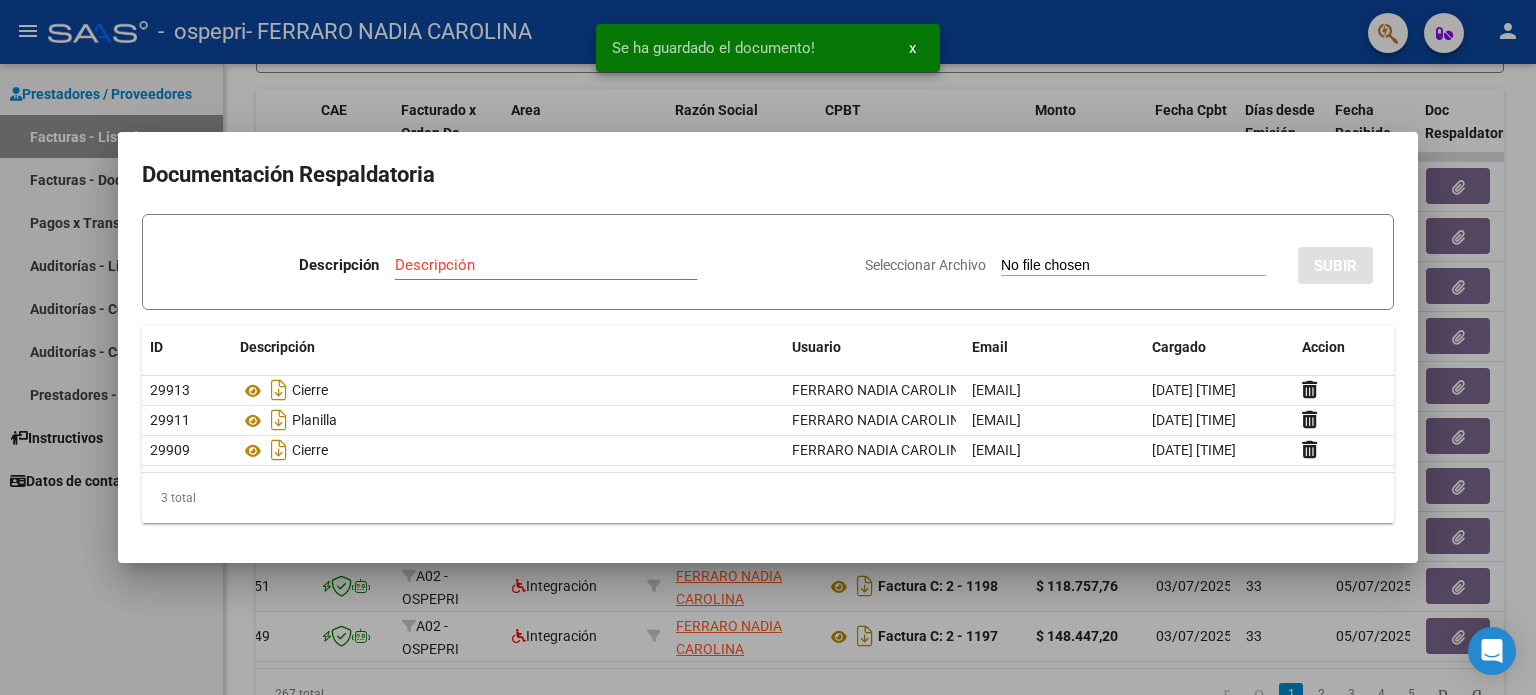 click on "Descripción" at bounding box center [546, 265] 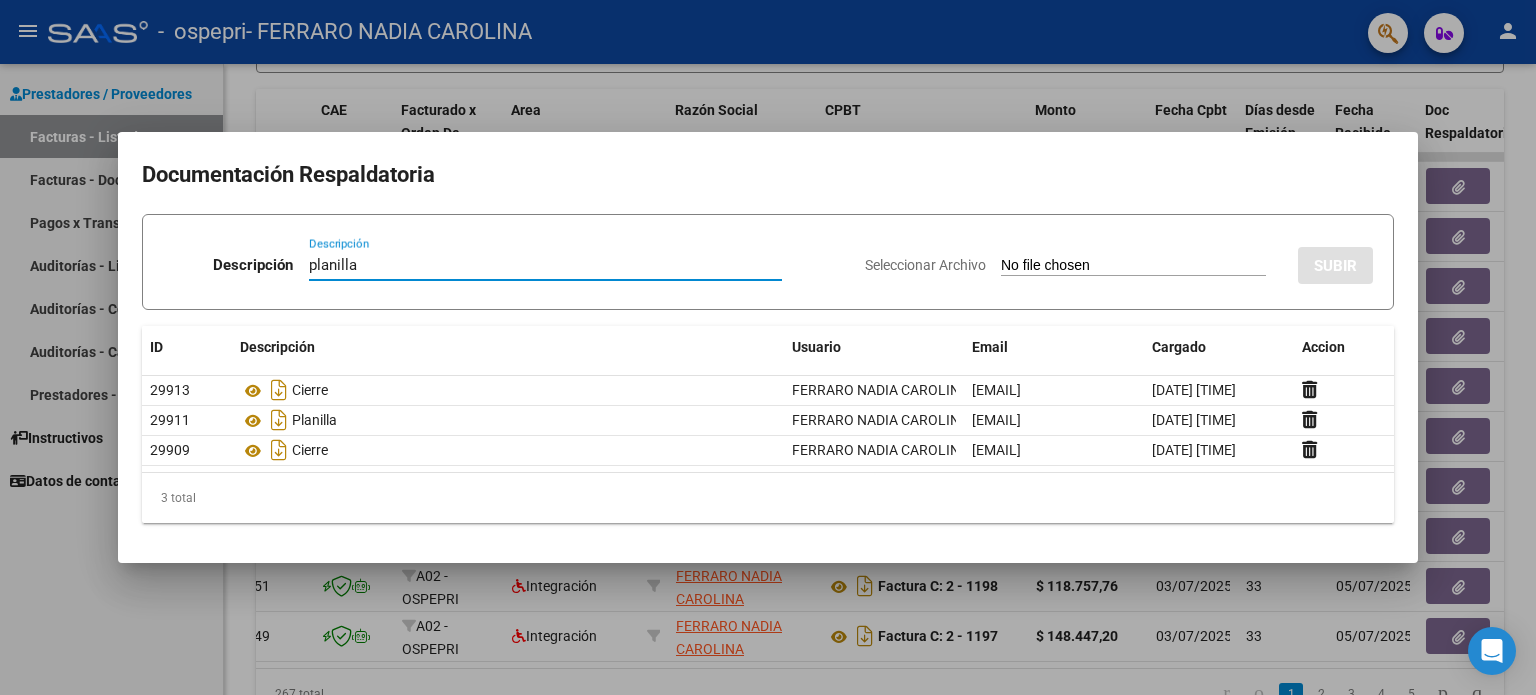 type on "planilla" 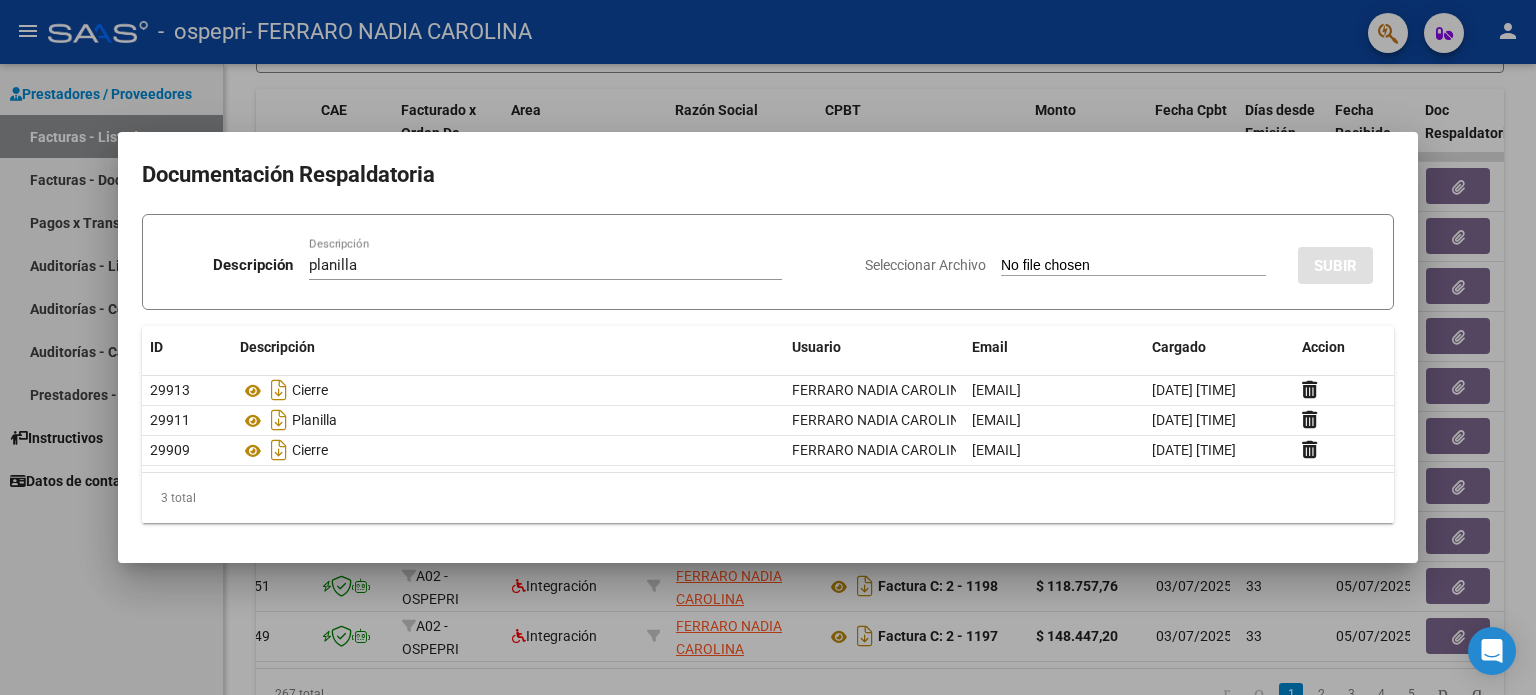 type on "C:\fakepath\planilla FM Julio.pdf" 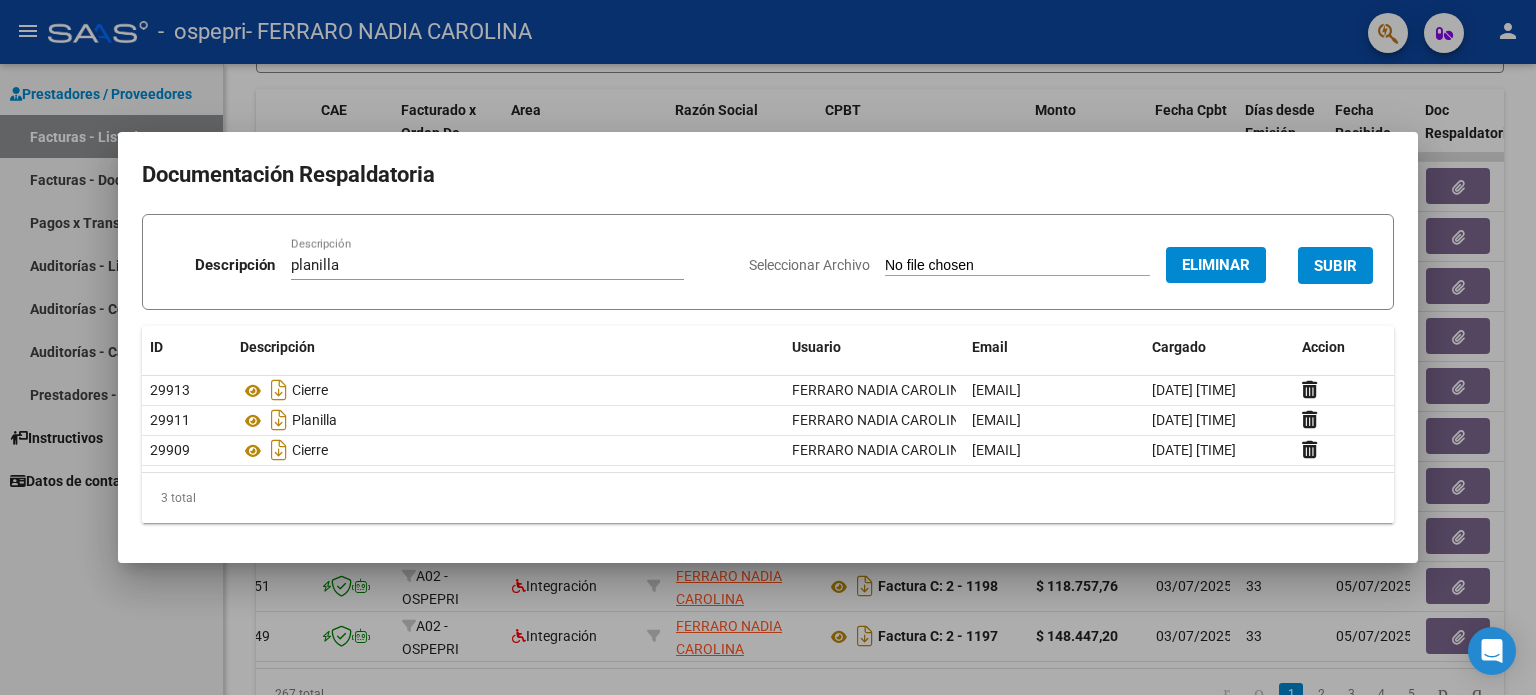 click on "SUBIR" at bounding box center [1335, 266] 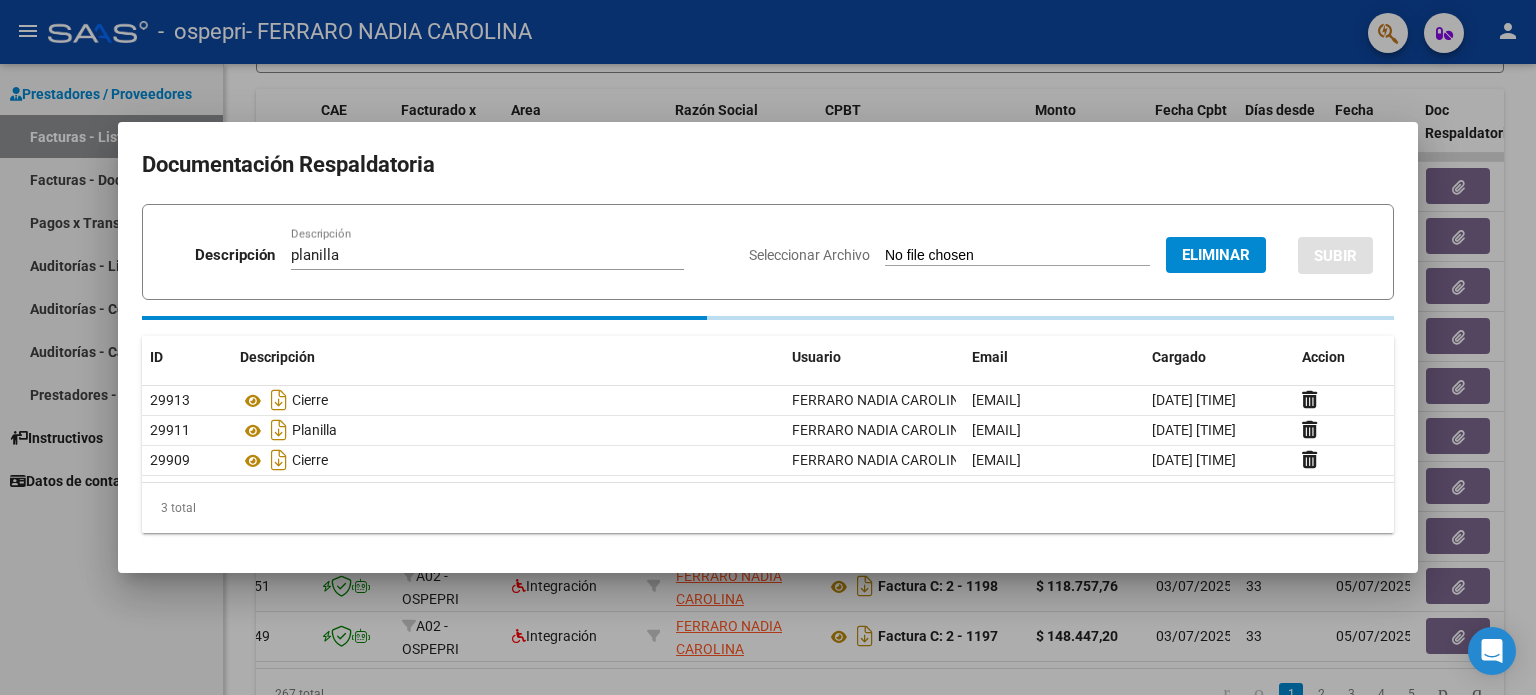 type 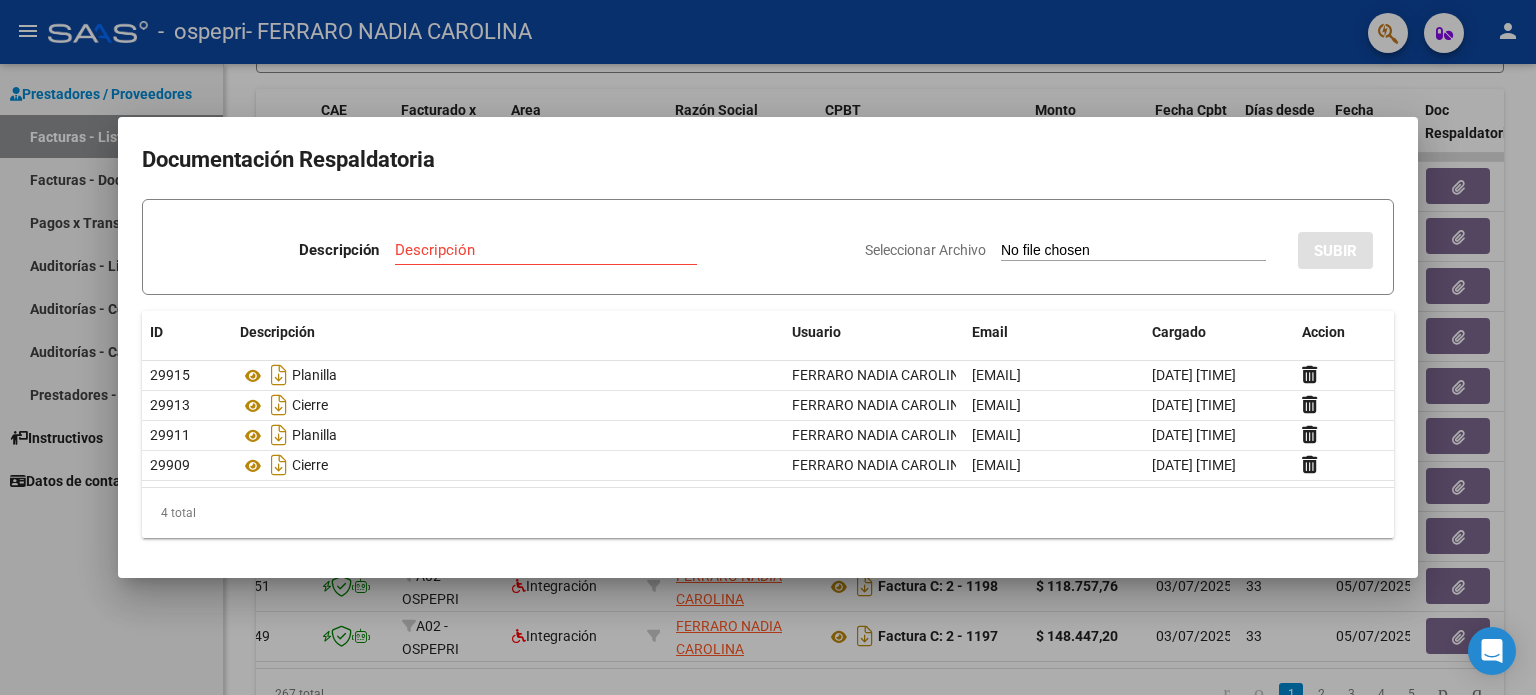 click at bounding box center (768, 347) 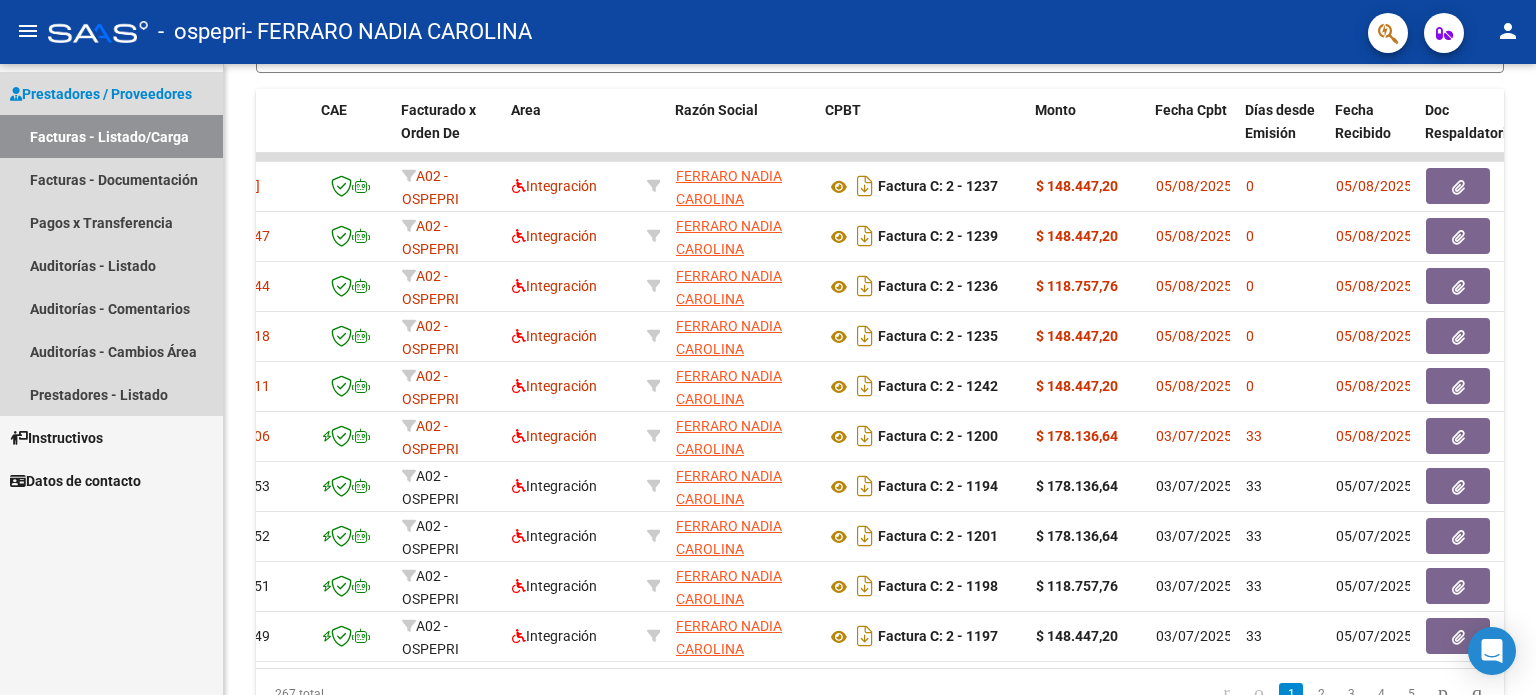 click on "Facturas - Listado/Carga" at bounding box center [111, 136] 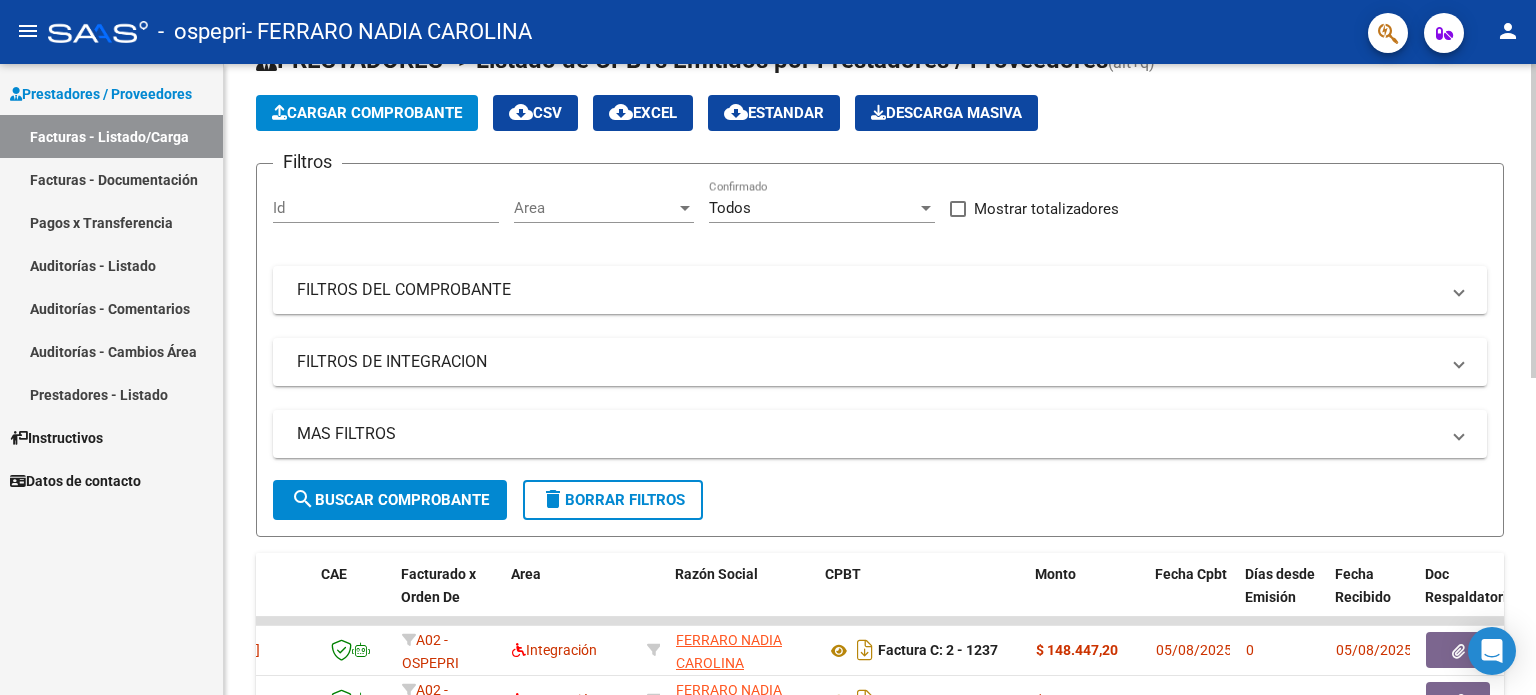 scroll, scrollTop: 0, scrollLeft: 0, axis: both 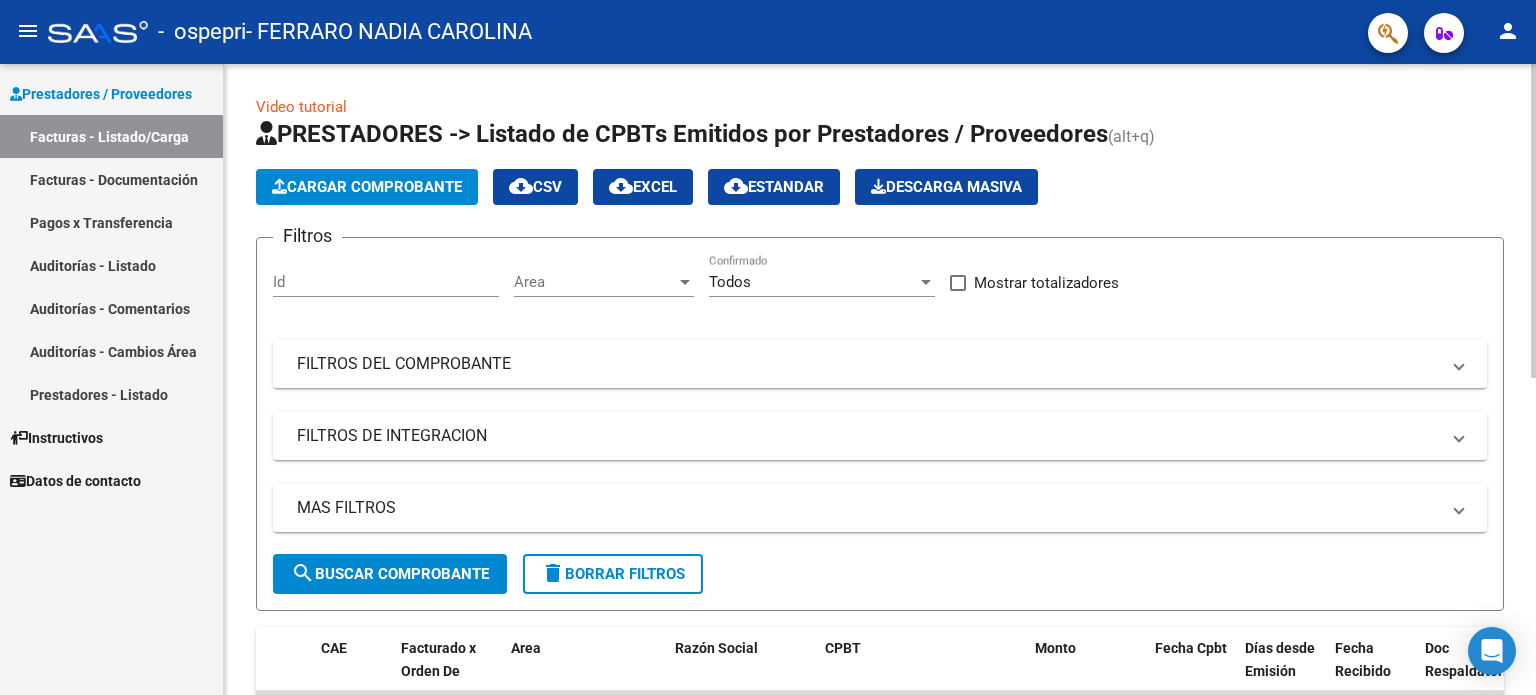 click on "Cargar Comprobante" 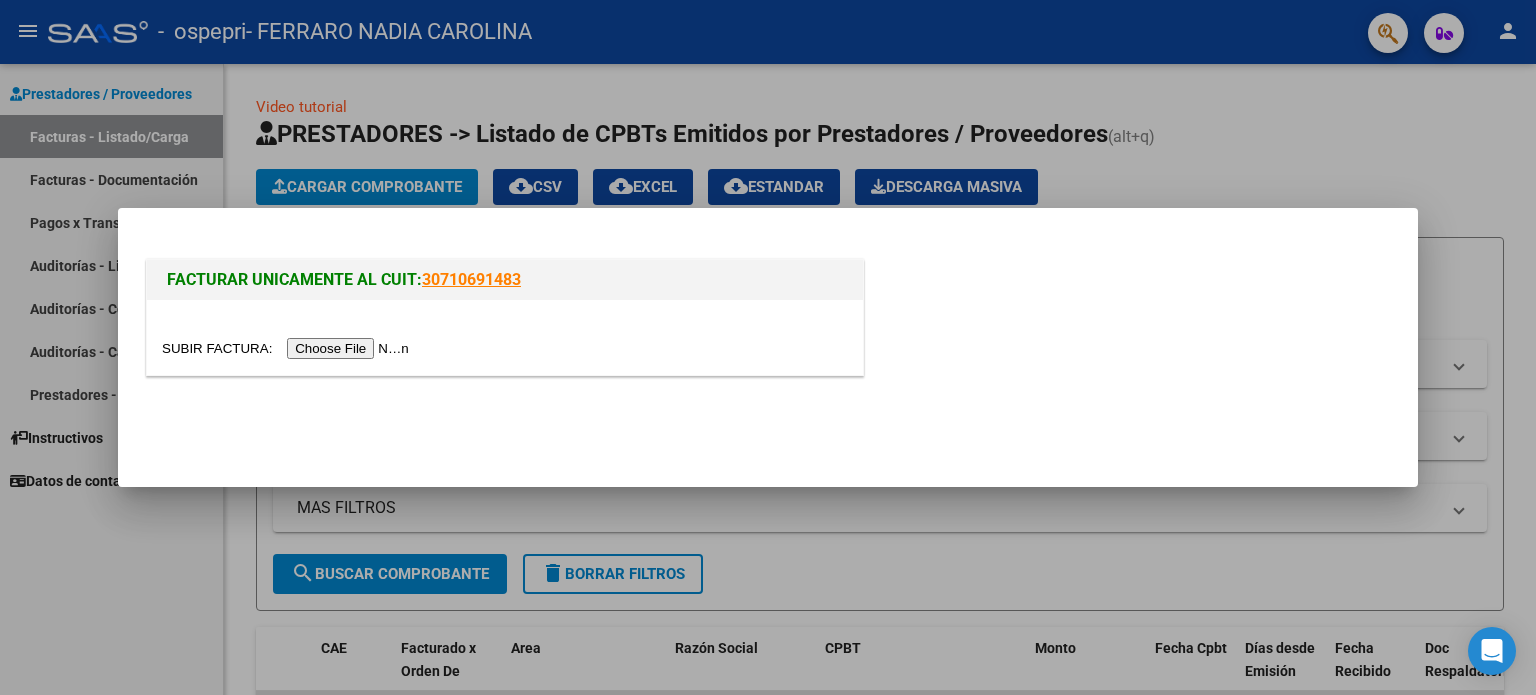 click at bounding box center (288, 348) 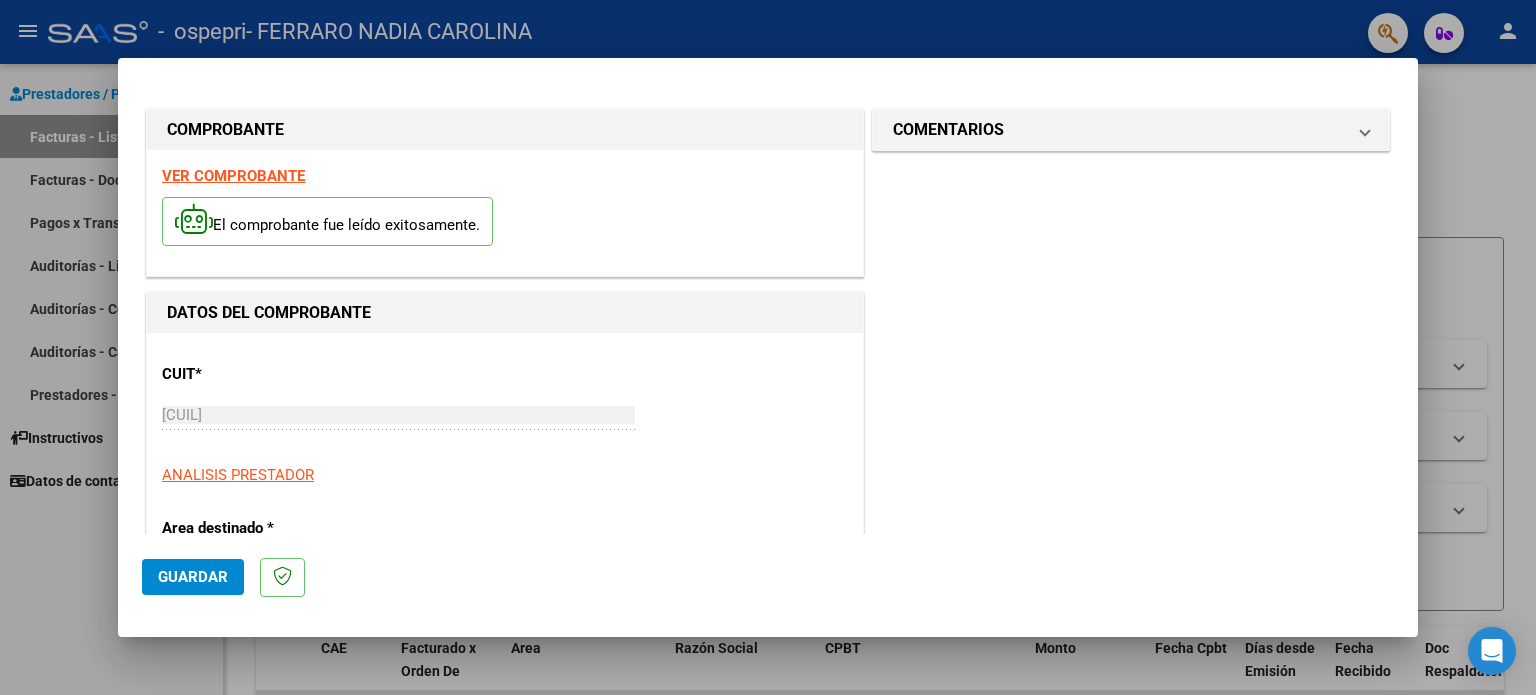 scroll, scrollTop: 300, scrollLeft: 0, axis: vertical 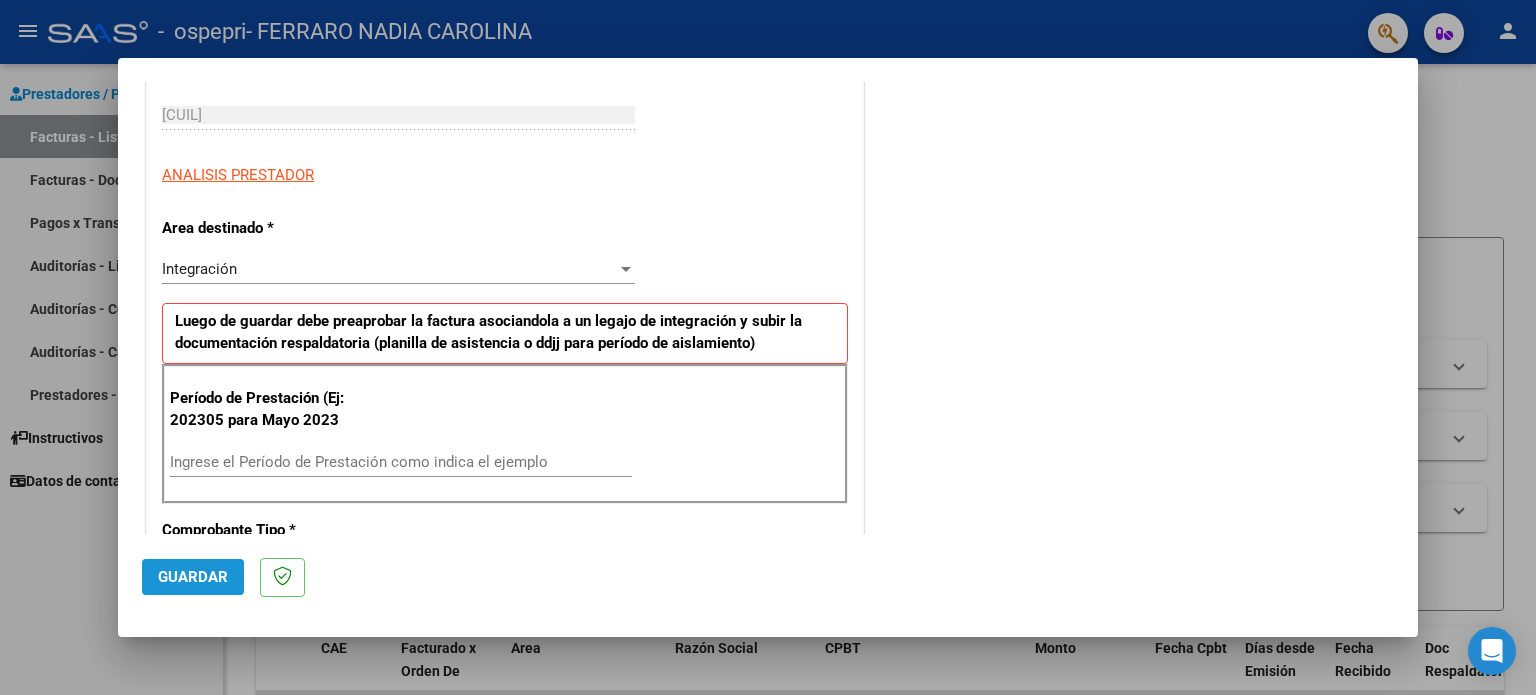 click on "Guardar" 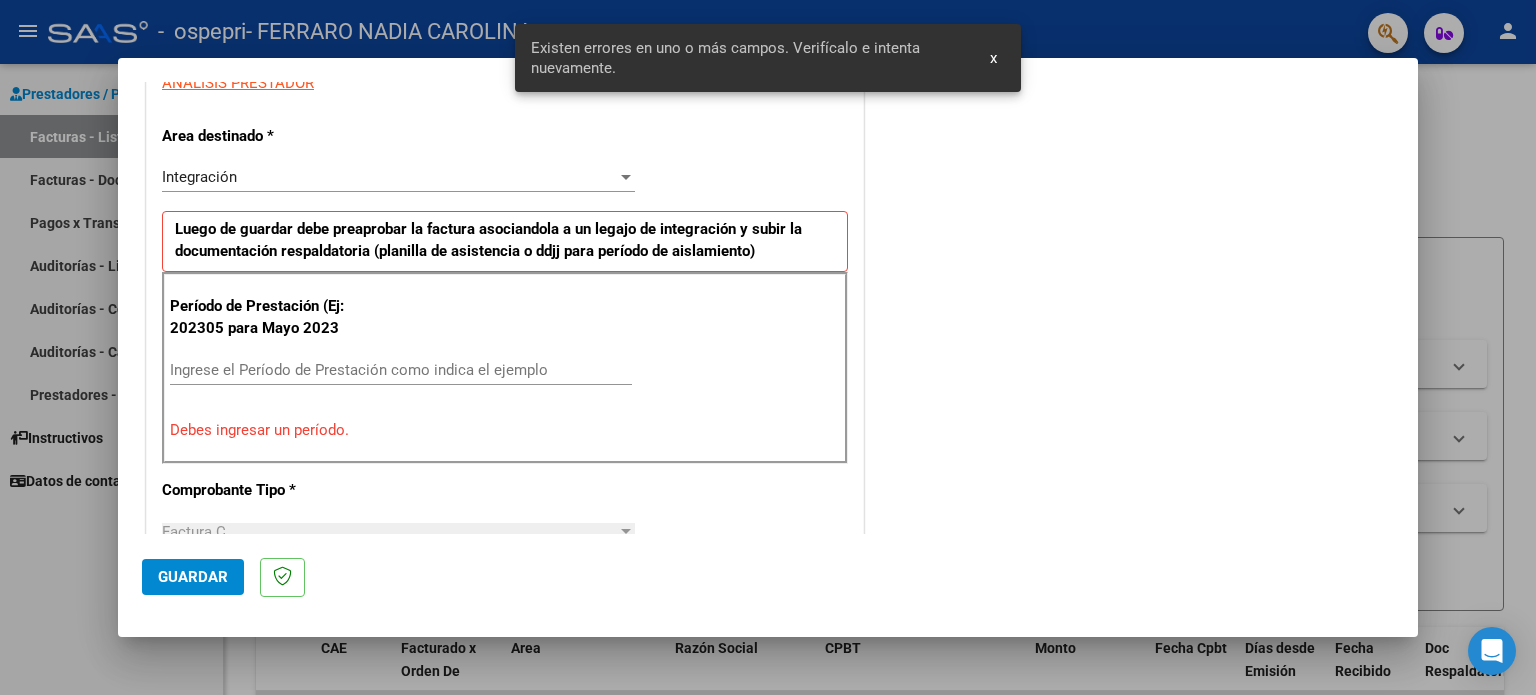 scroll, scrollTop: 431, scrollLeft: 0, axis: vertical 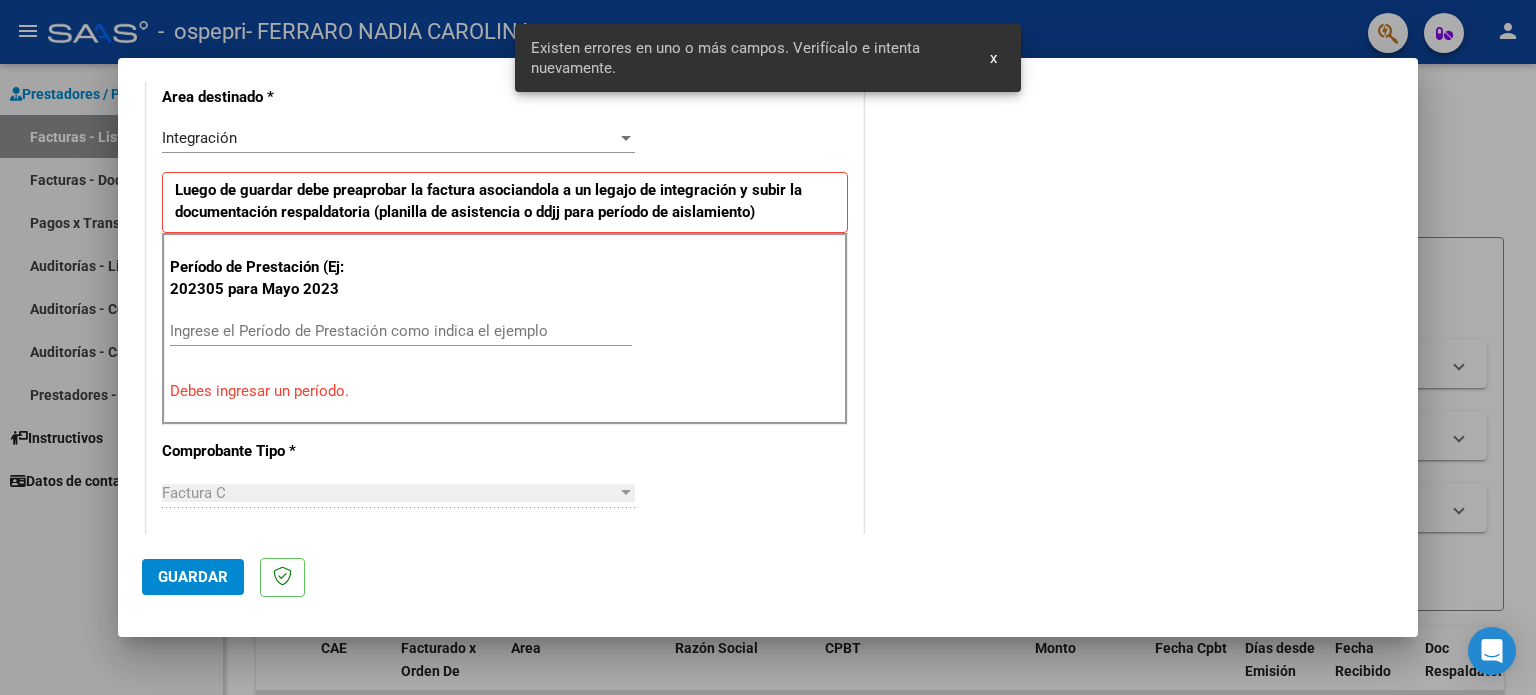click on "Ingrese el Período de Prestación como indica el ejemplo" at bounding box center (401, 331) 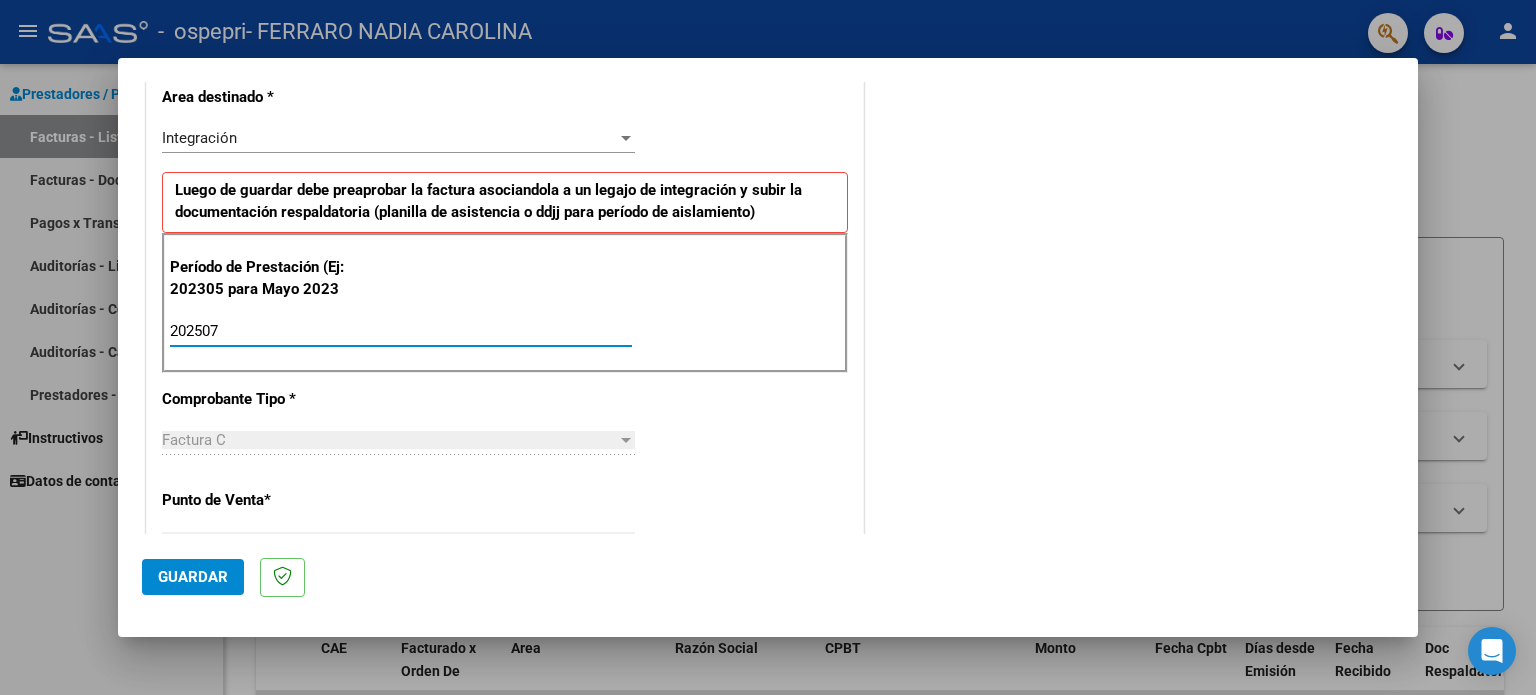 type on "202507" 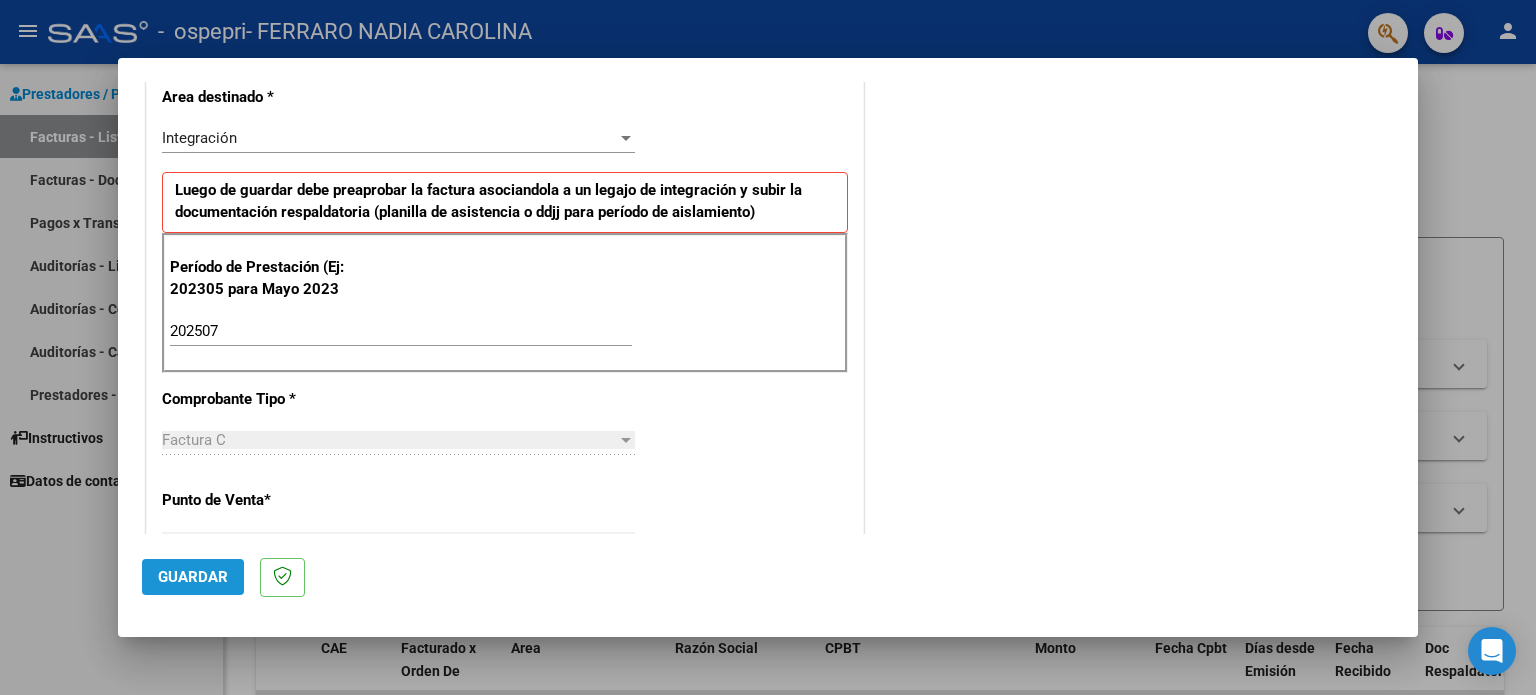 click on "Guardar" 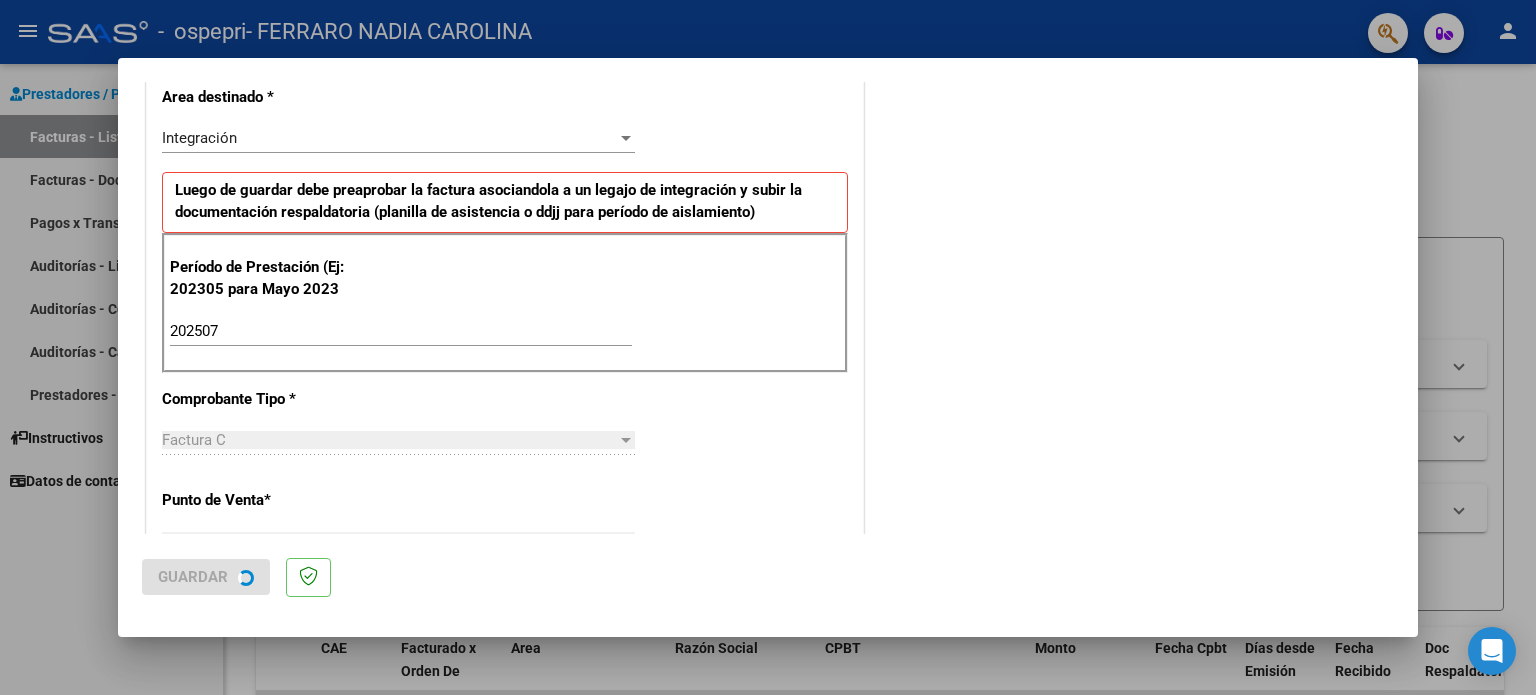 scroll, scrollTop: 0, scrollLeft: 0, axis: both 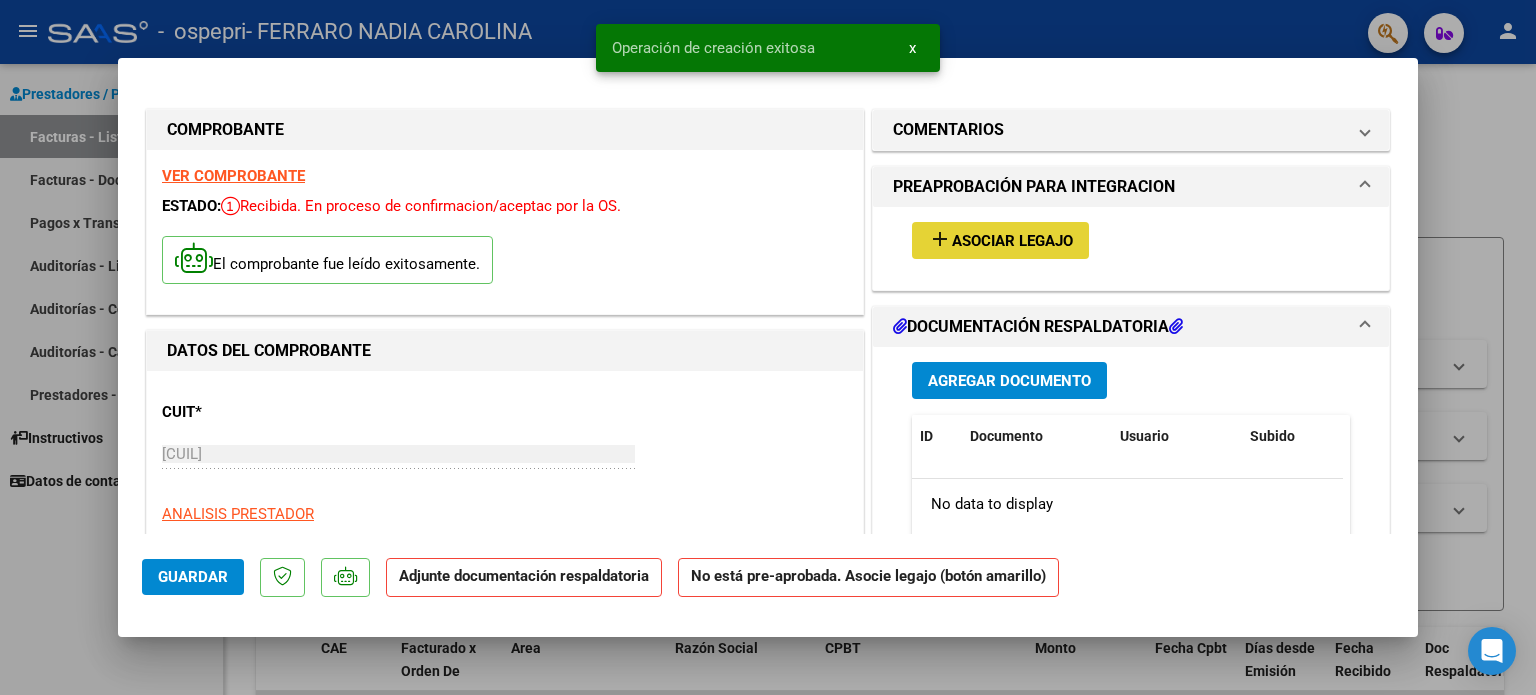 click on "Asociar Legajo" at bounding box center [1012, 241] 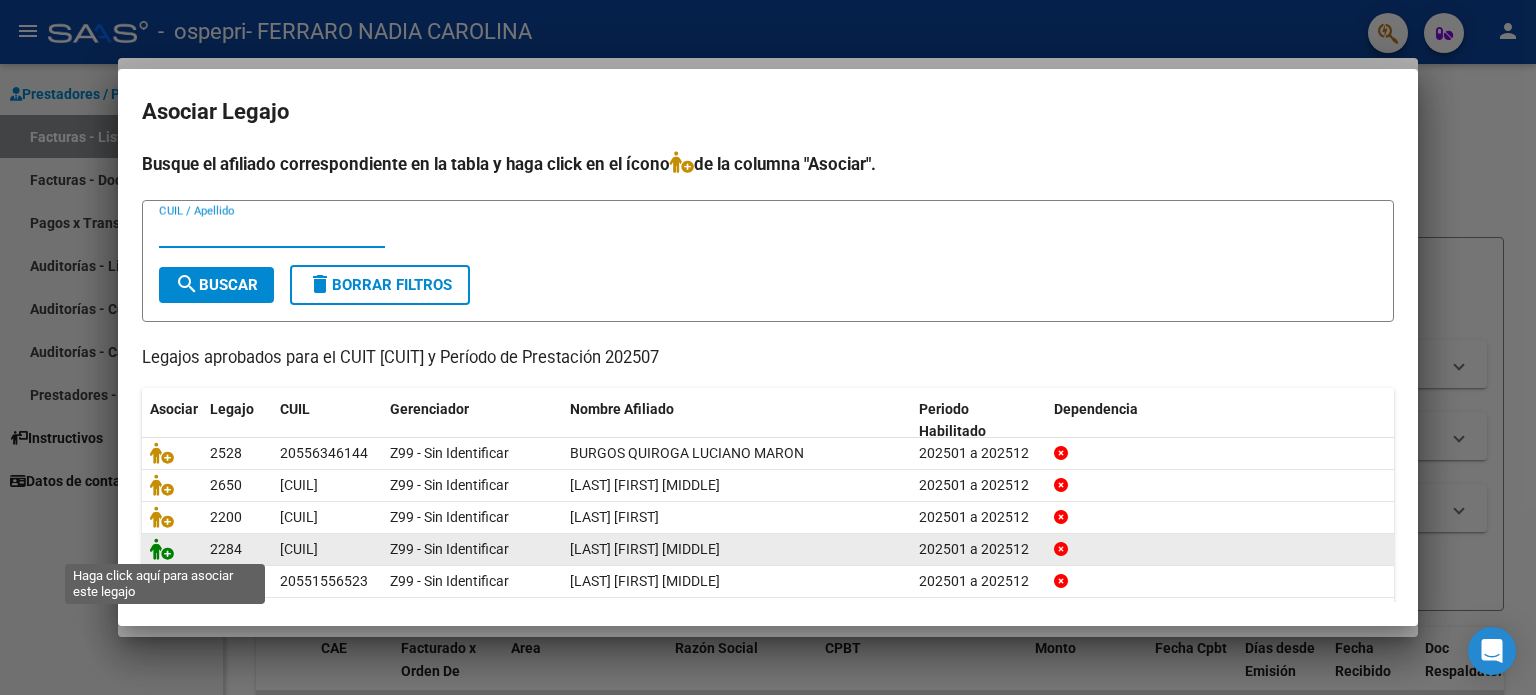 click 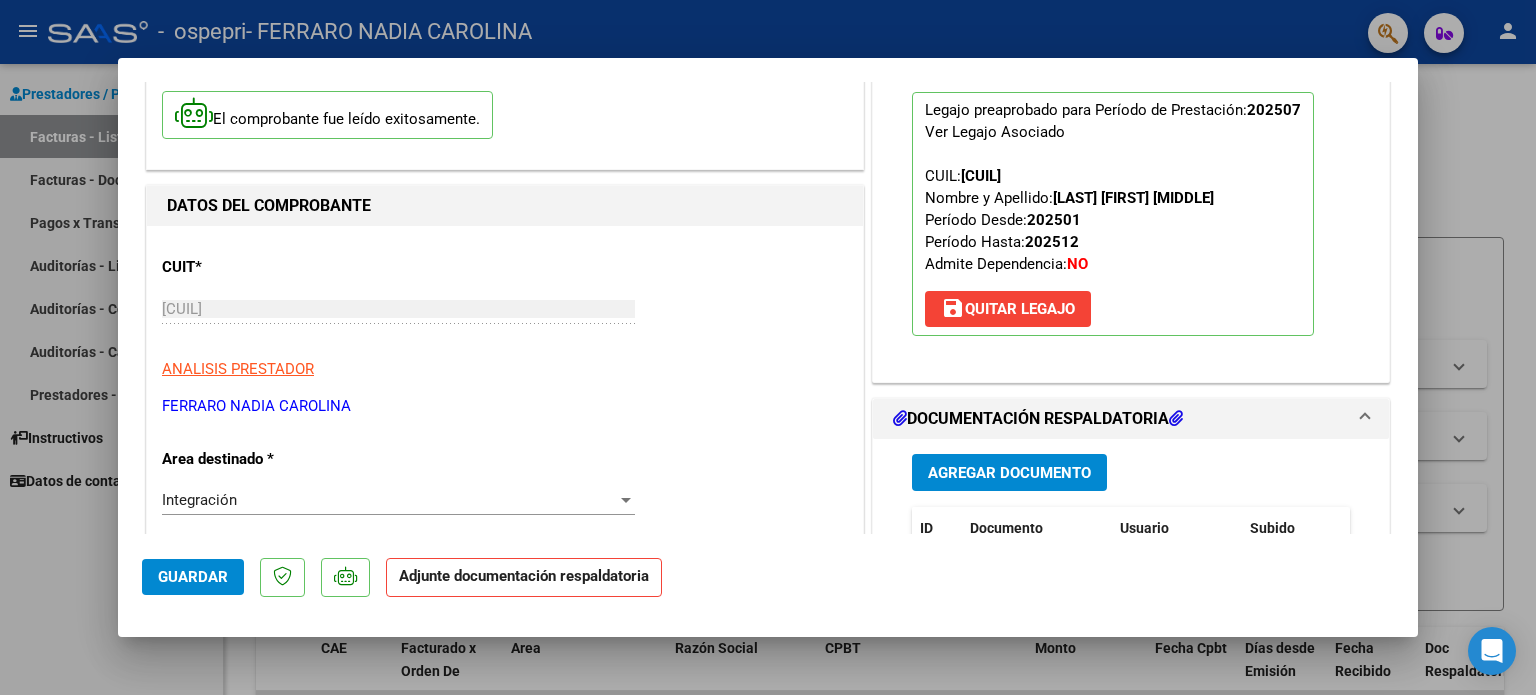 scroll, scrollTop: 200, scrollLeft: 0, axis: vertical 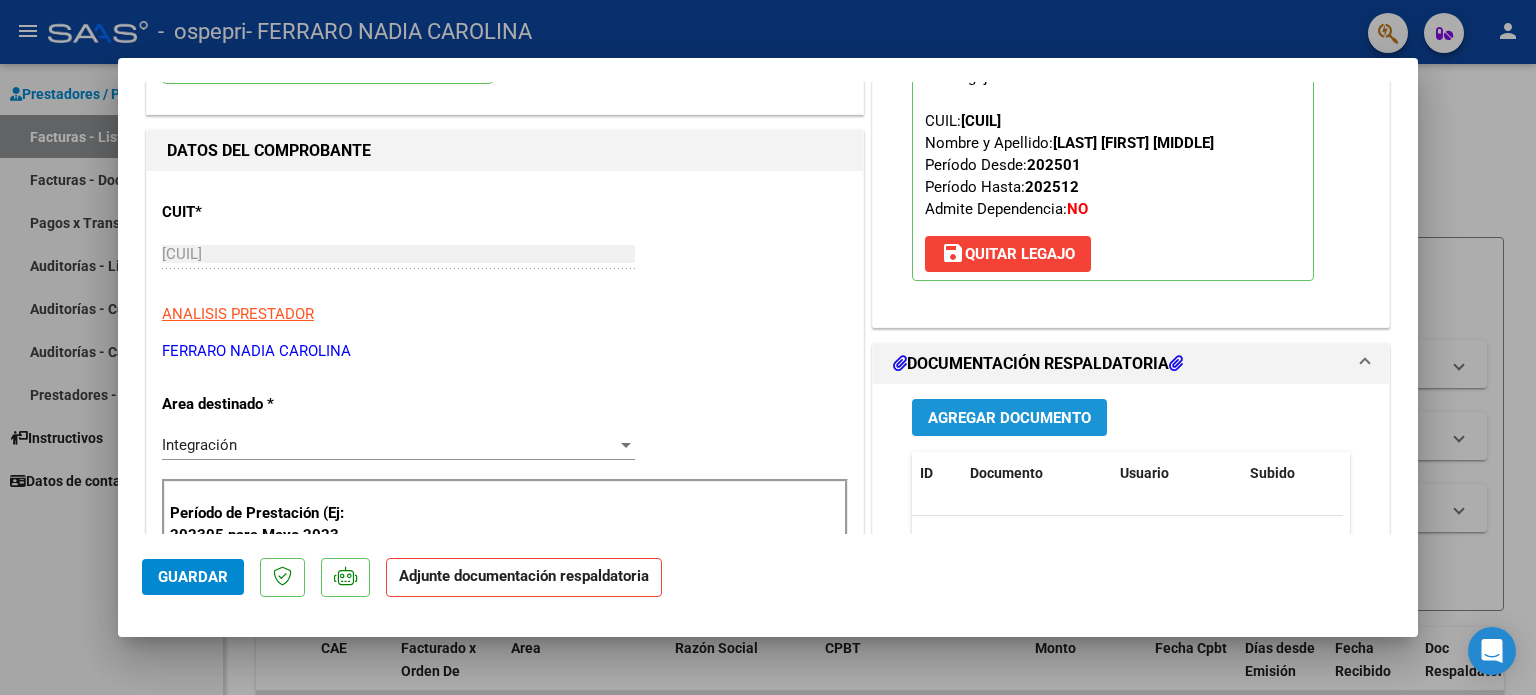 click on "Agregar Documento" at bounding box center [1009, 418] 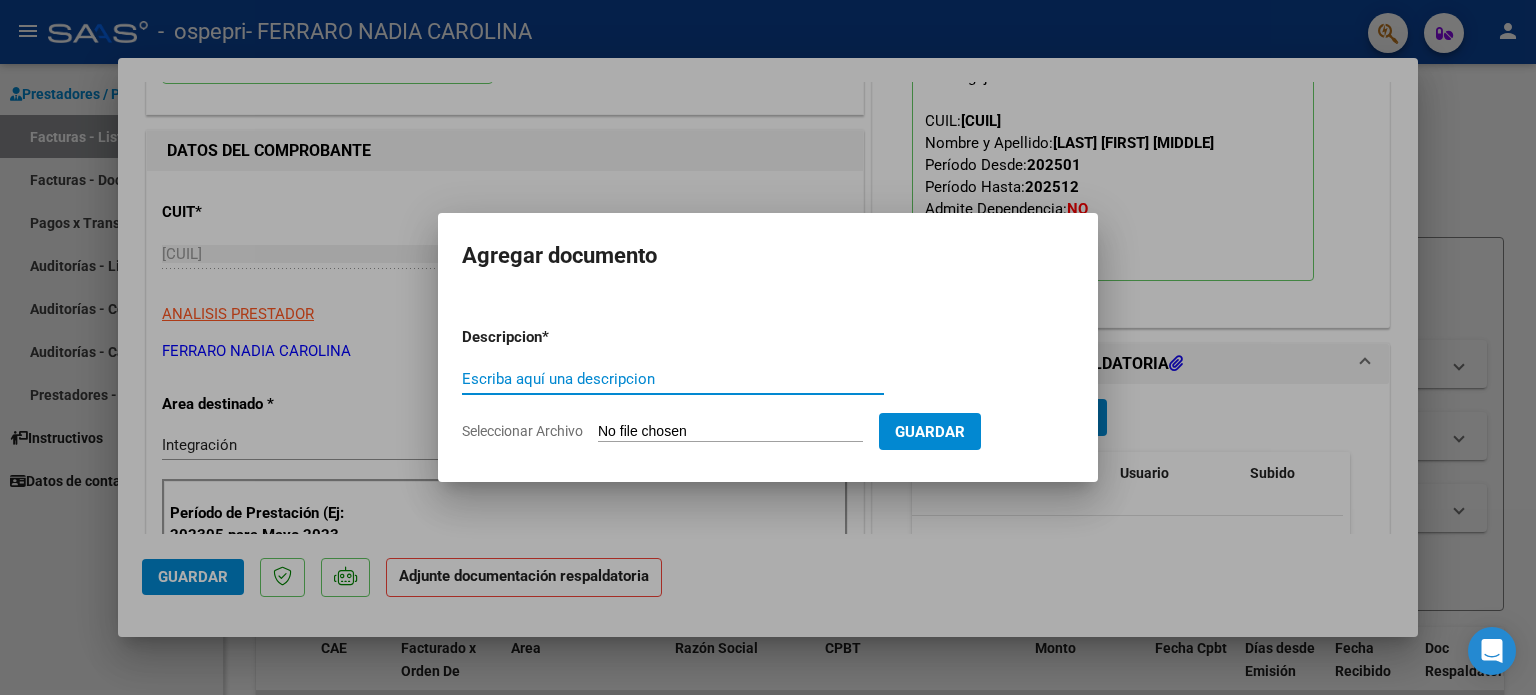 click on "Escriba aquí una descripcion" at bounding box center (673, 379) 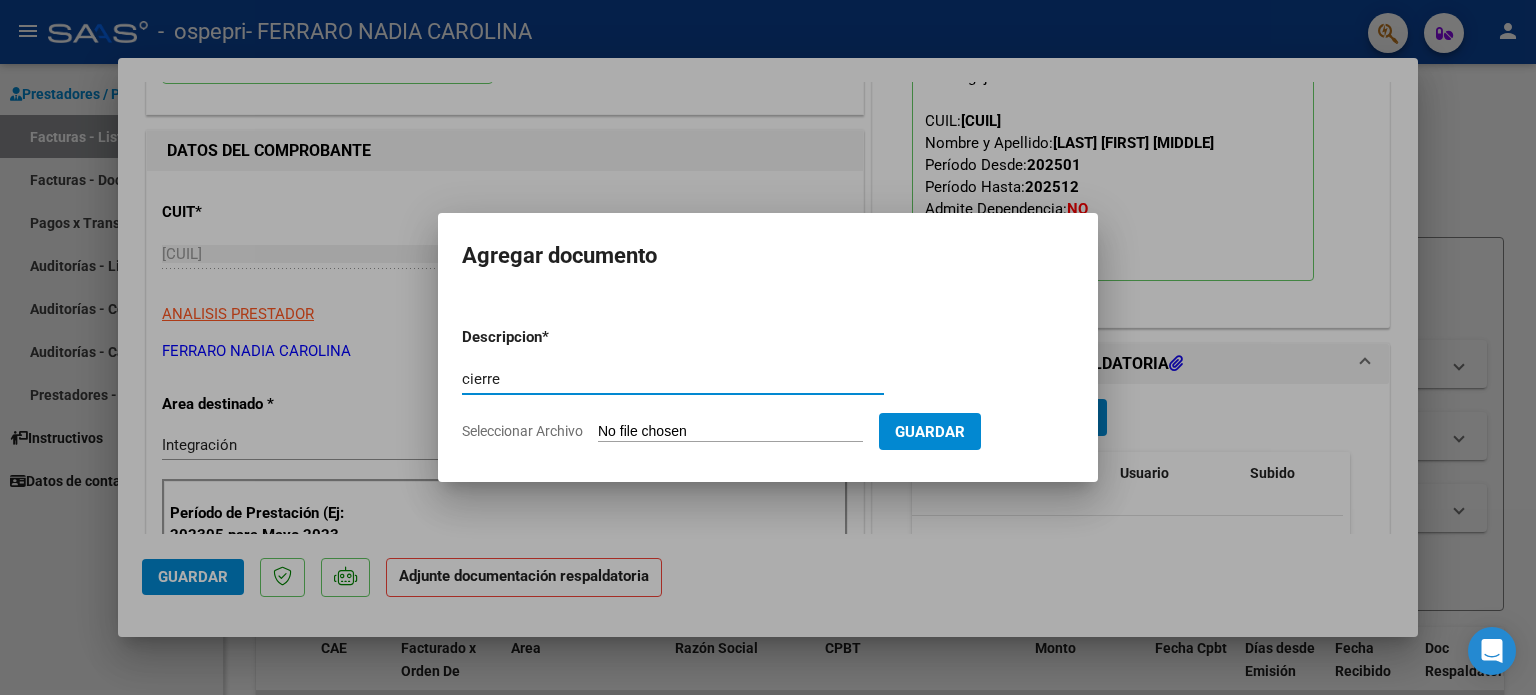 type on "cierre" 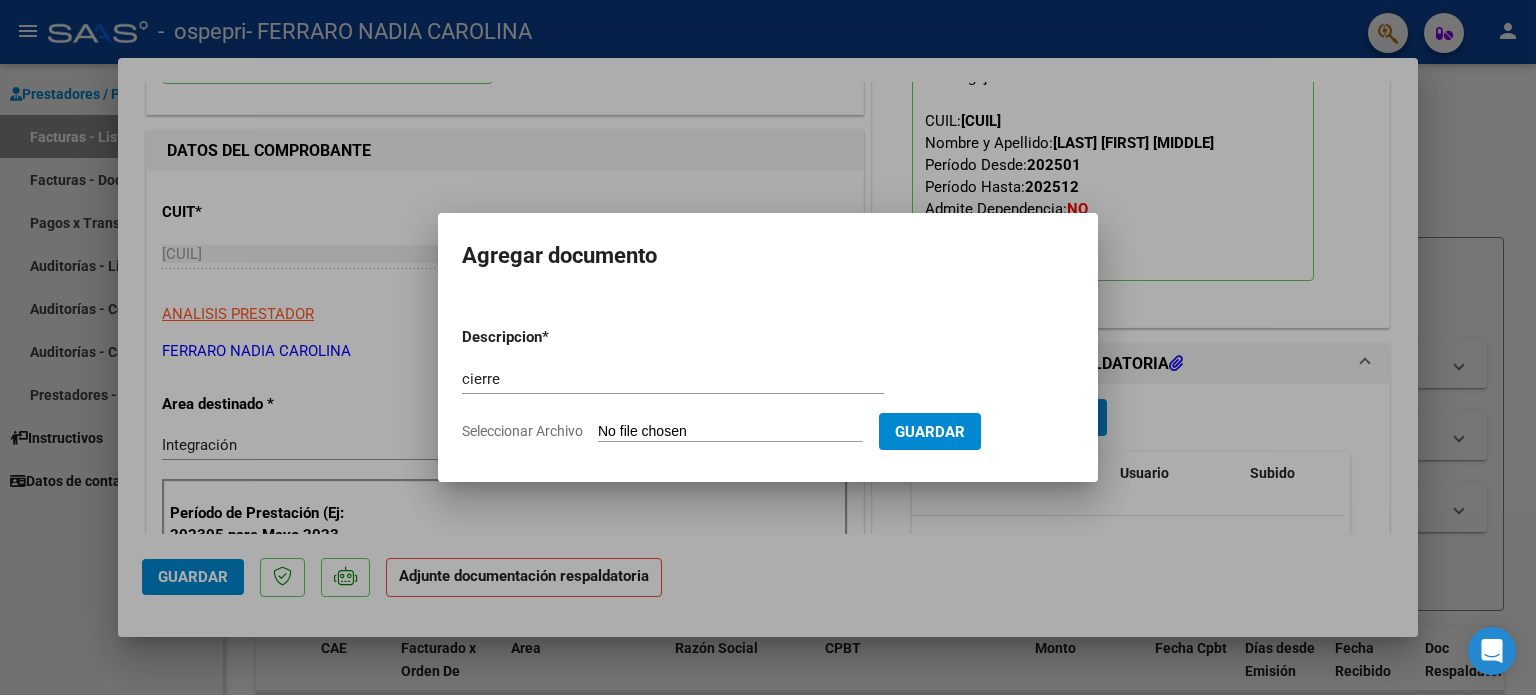 click on "Seleccionar Archivo" at bounding box center [730, 432] 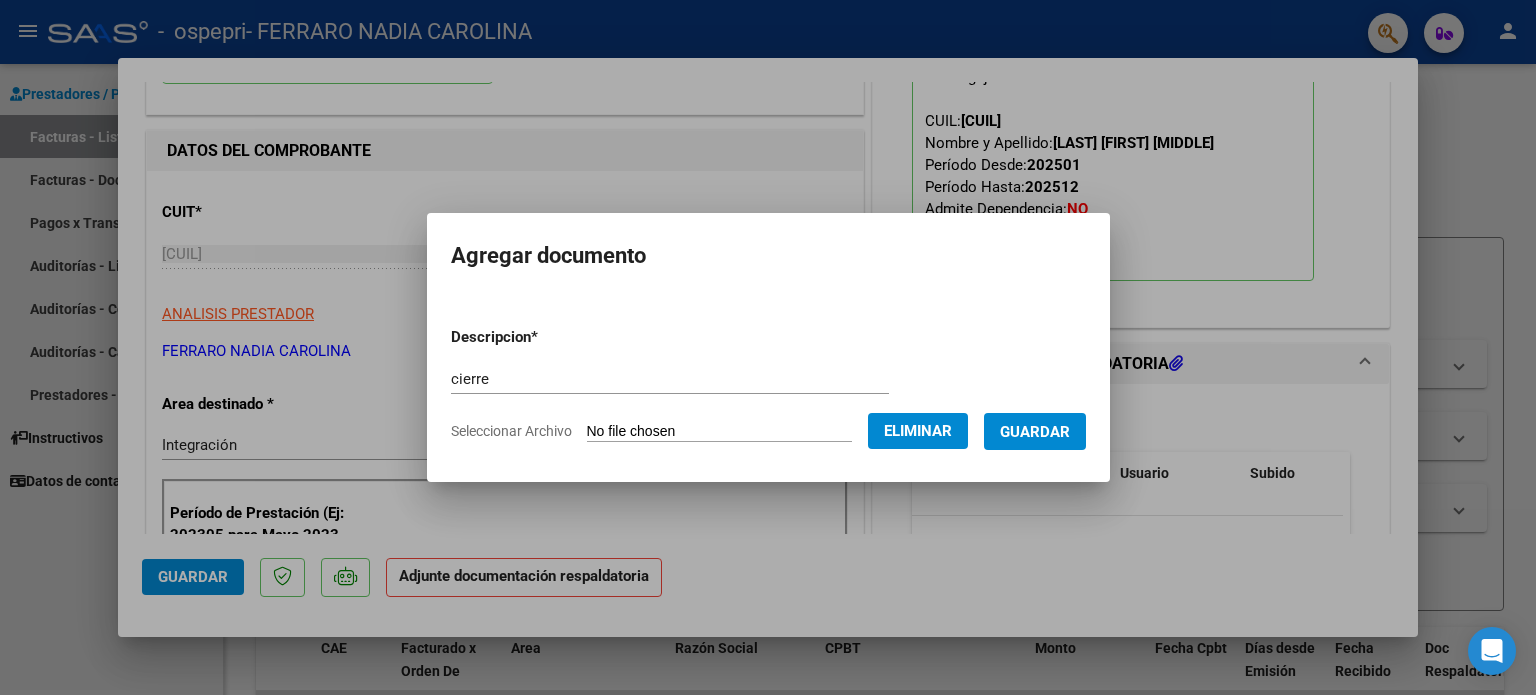 click on "Guardar" at bounding box center (1035, 432) 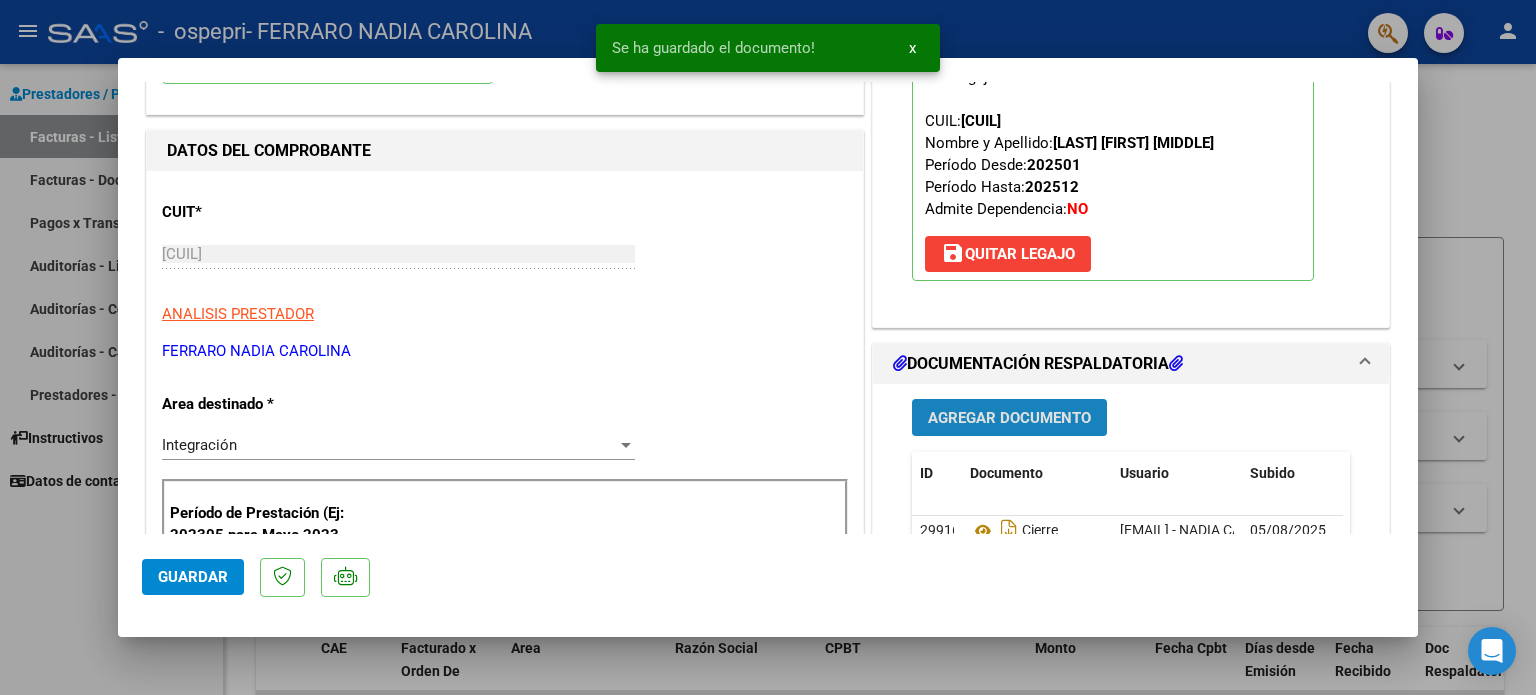 click on "Agregar Documento" at bounding box center (1009, 418) 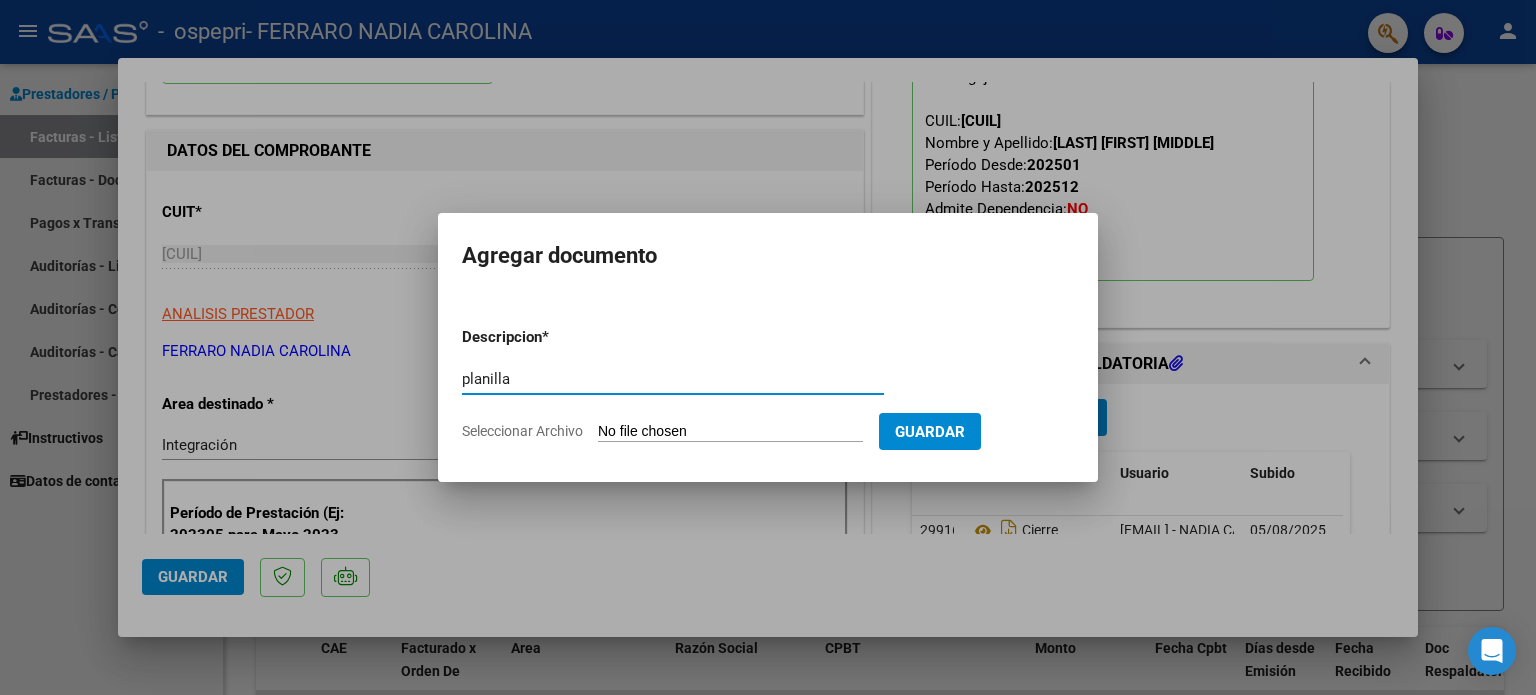 type on "planilla" 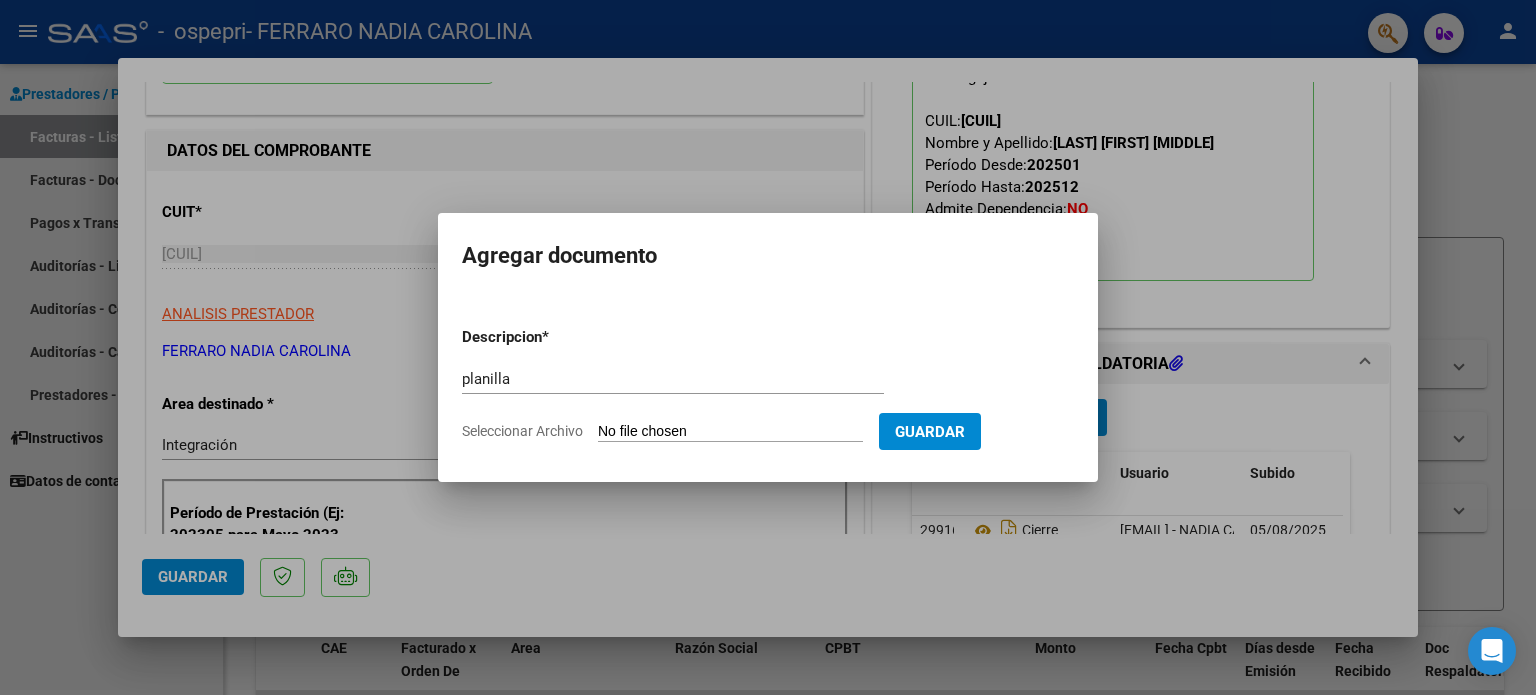 click on "Seleccionar Archivo" at bounding box center (730, 432) 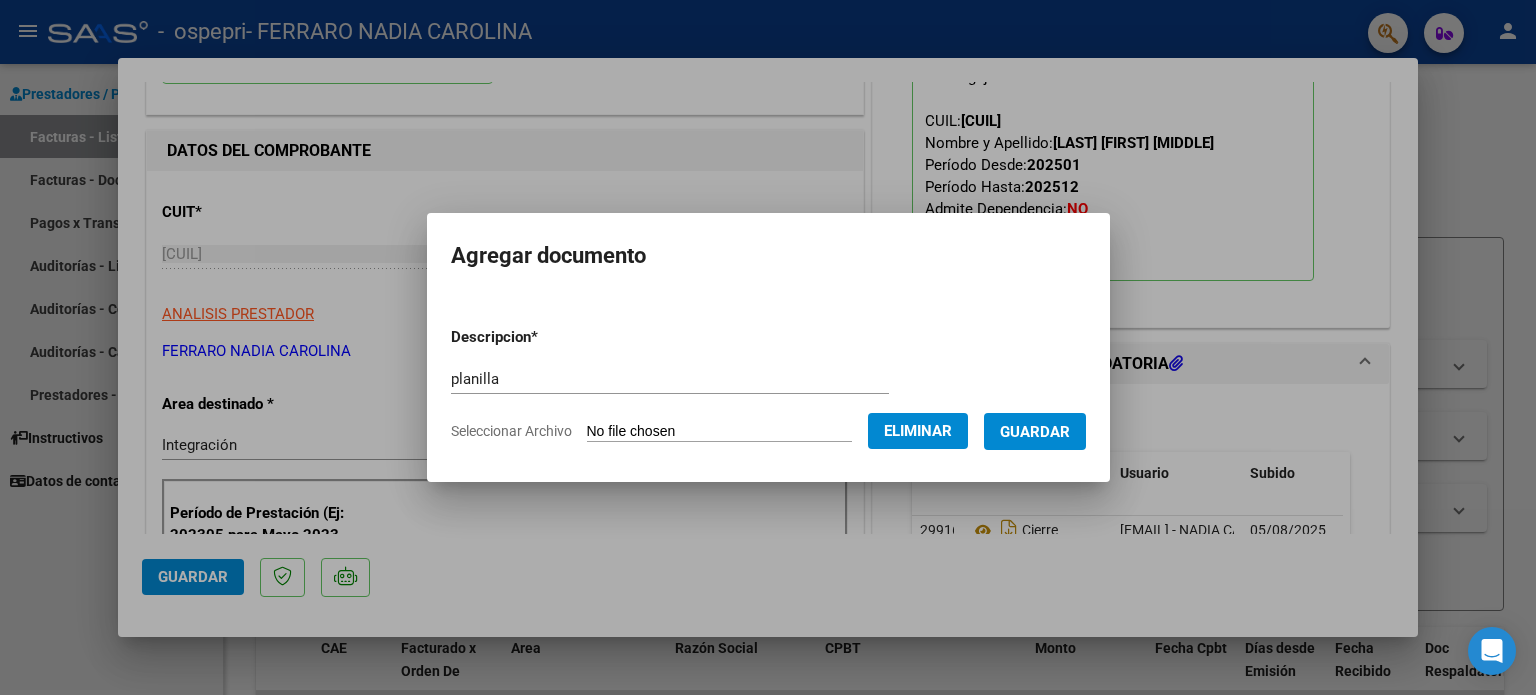 click on "Guardar" at bounding box center [1035, 432] 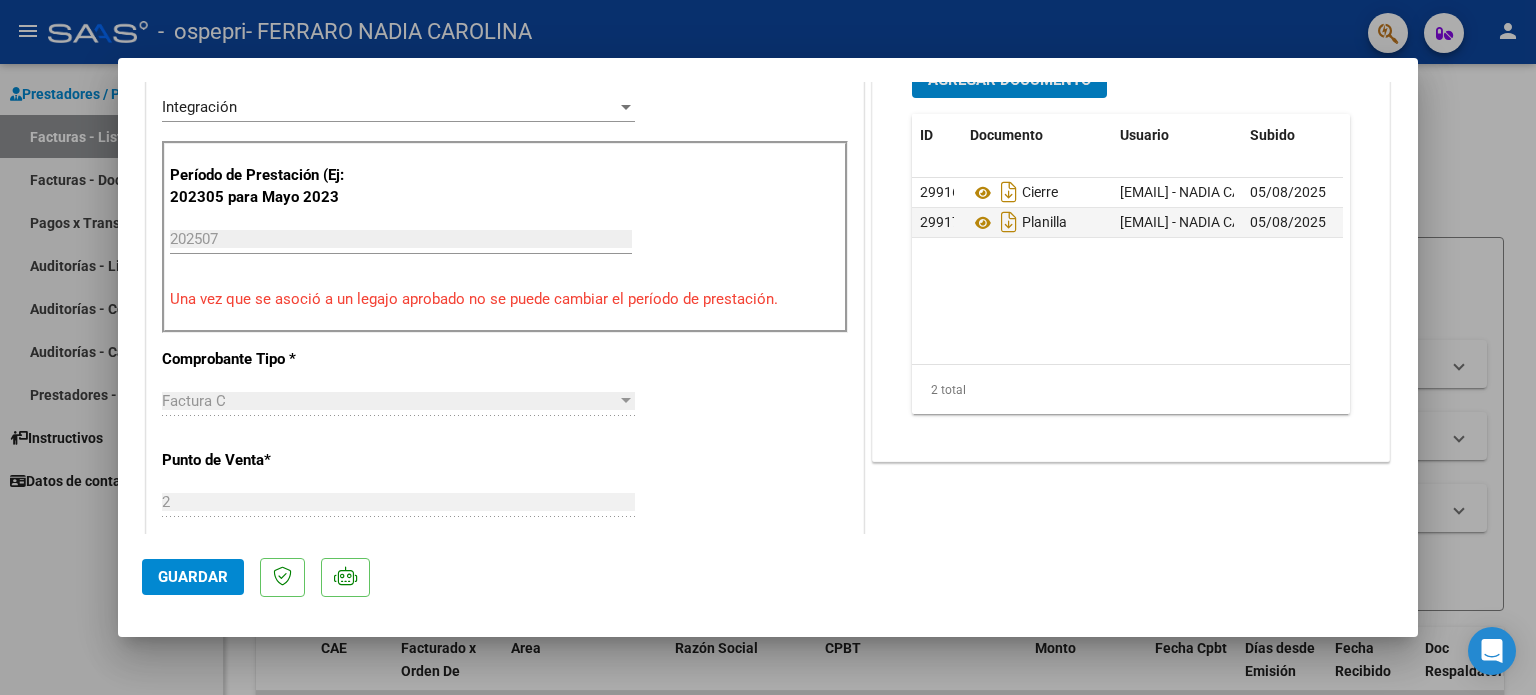 scroll, scrollTop: 500, scrollLeft: 0, axis: vertical 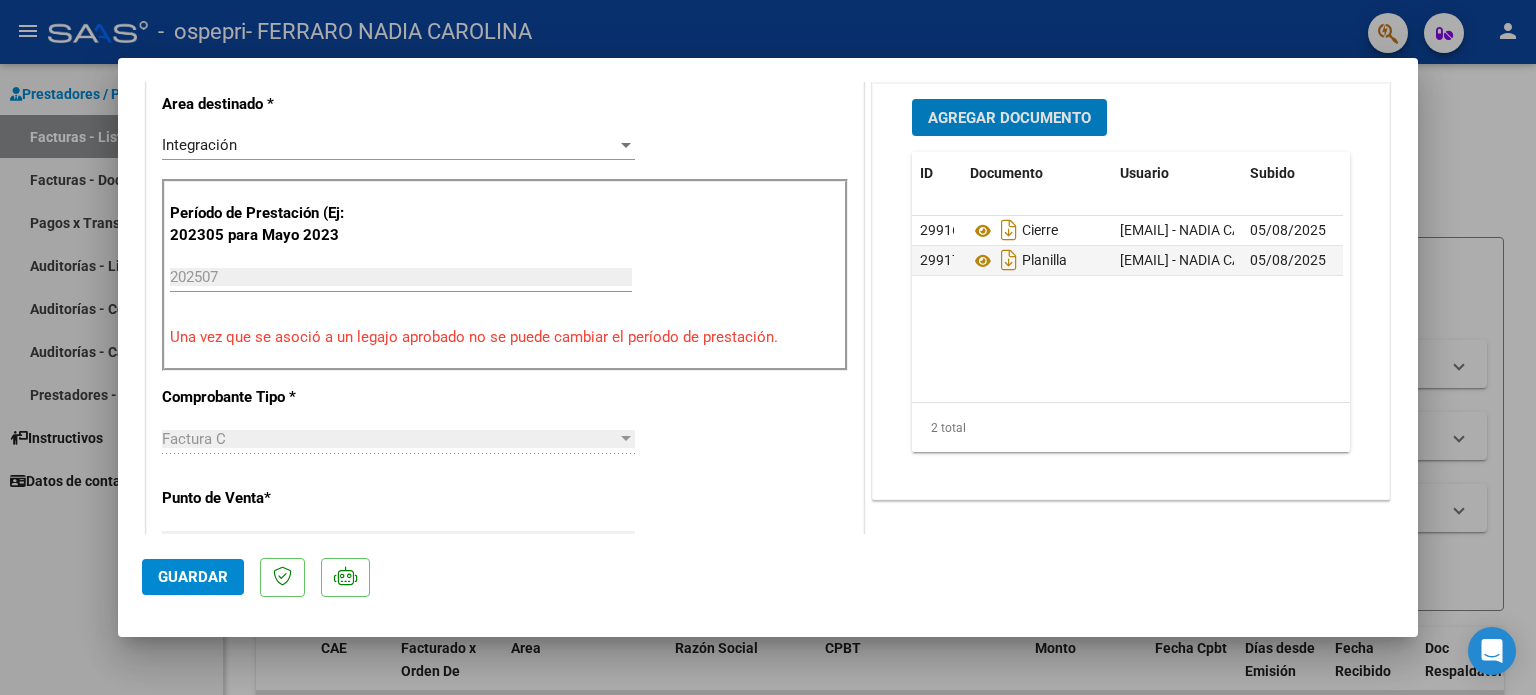 click on "Guardar" 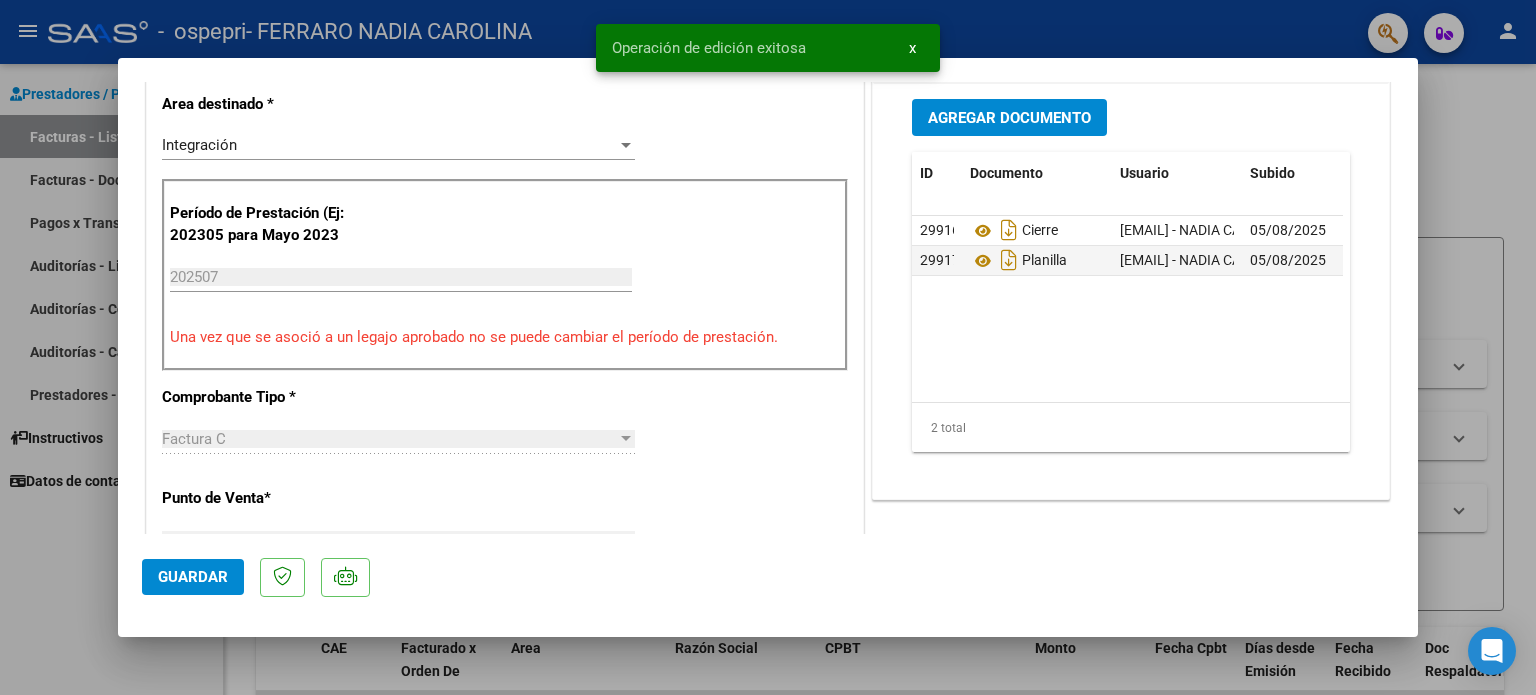 click at bounding box center [768, 347] 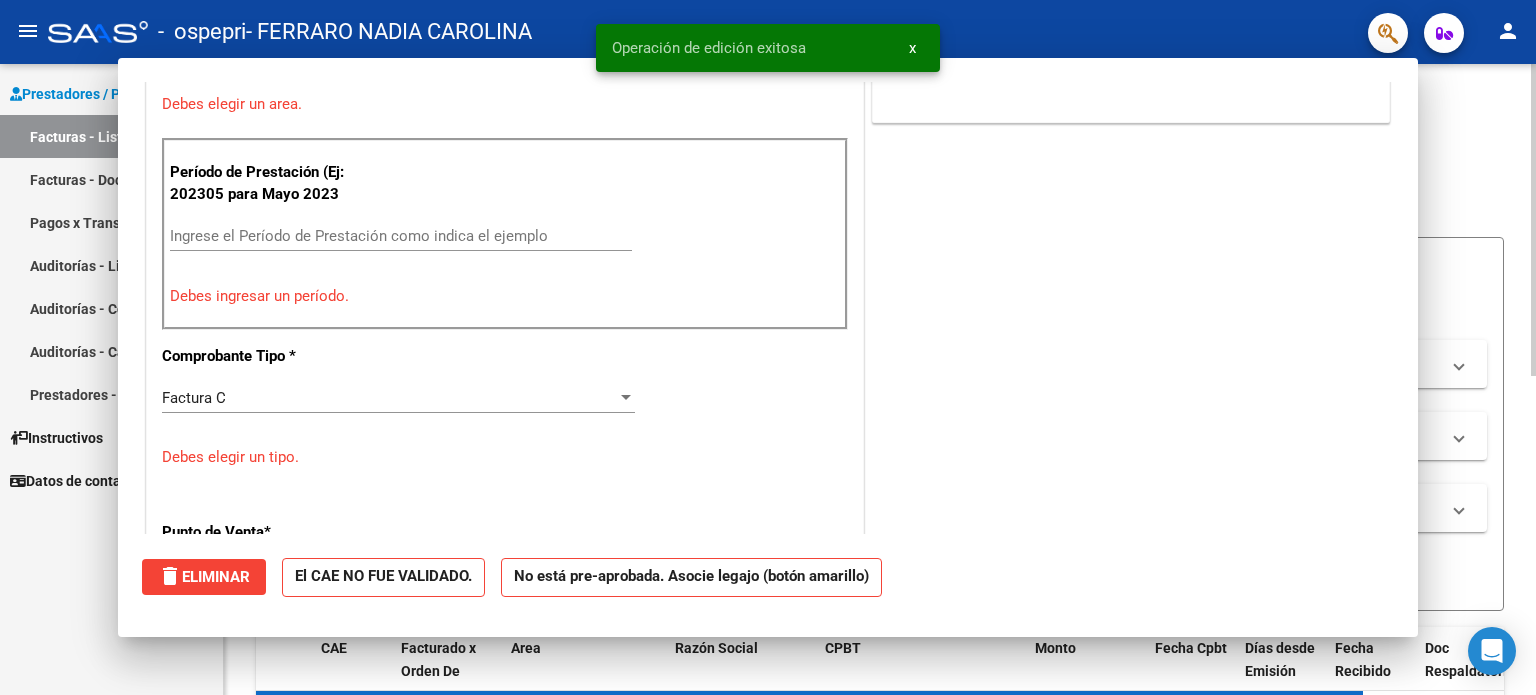 scroll, scrollTop: 0, scrollLeft: 0, axis: both 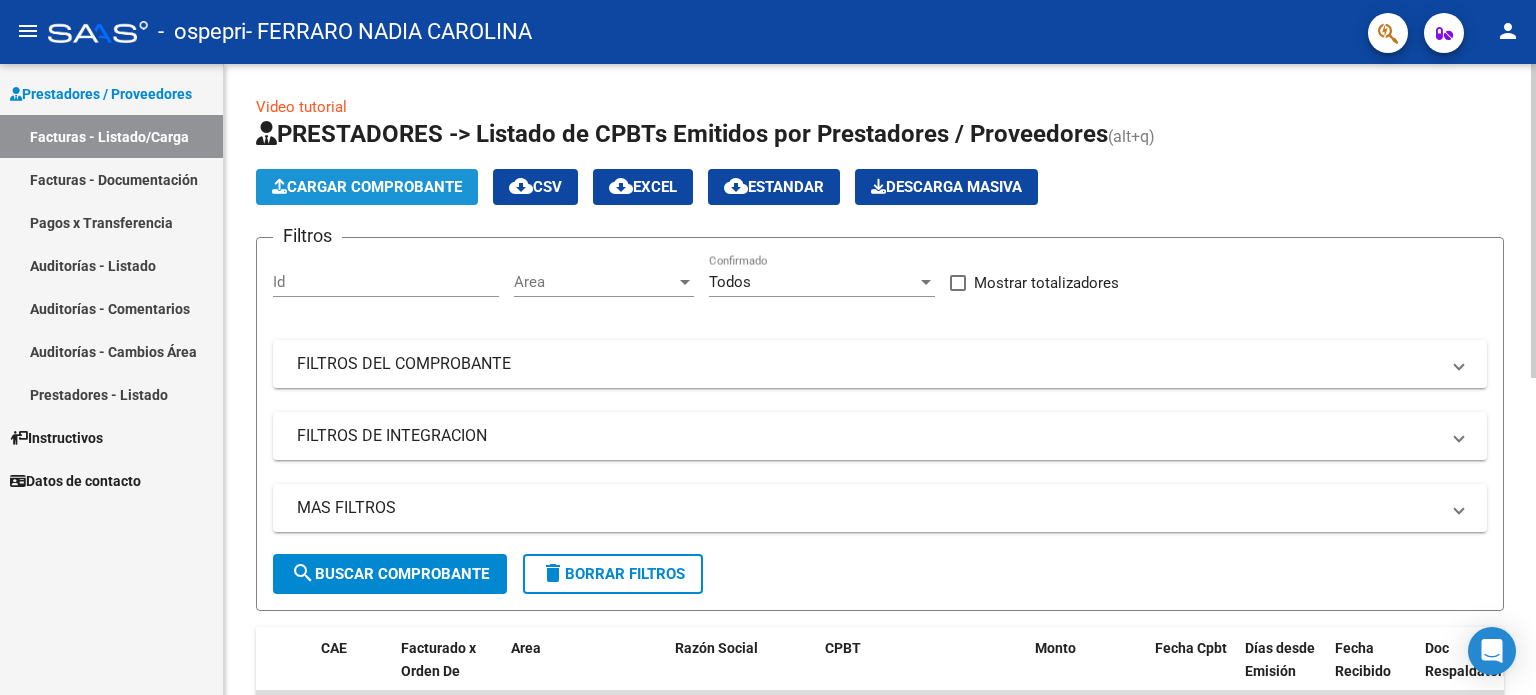 click on "Cargar Comprobante" 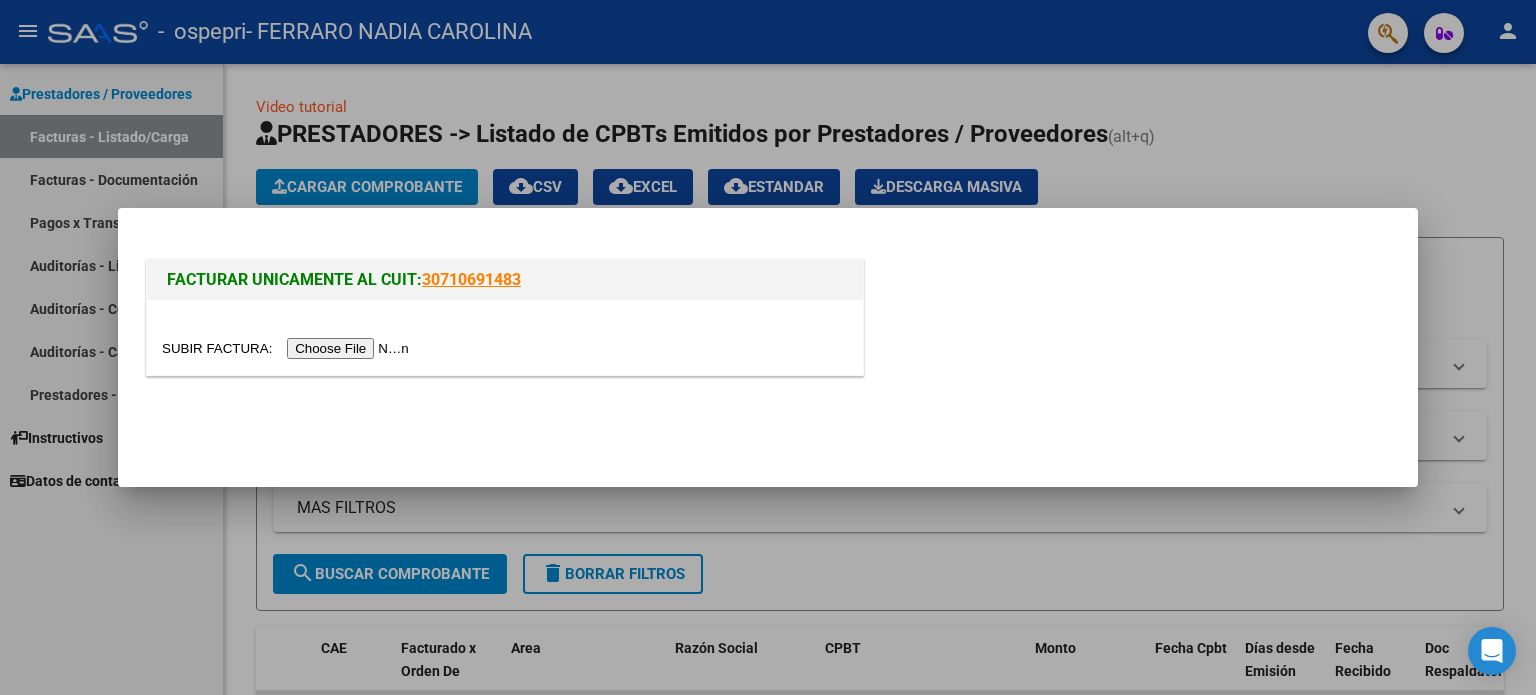 click at bounding box center [288, 348] 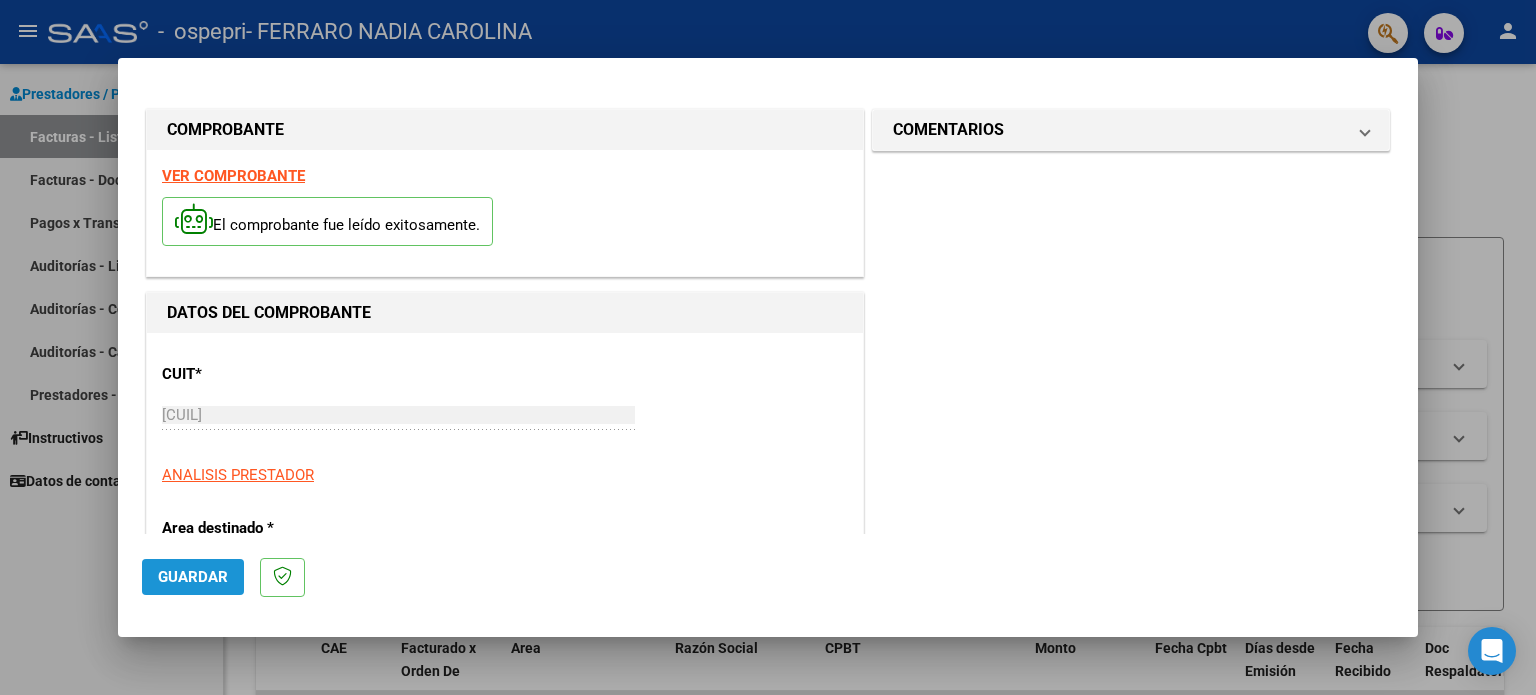 click on "Guardar" 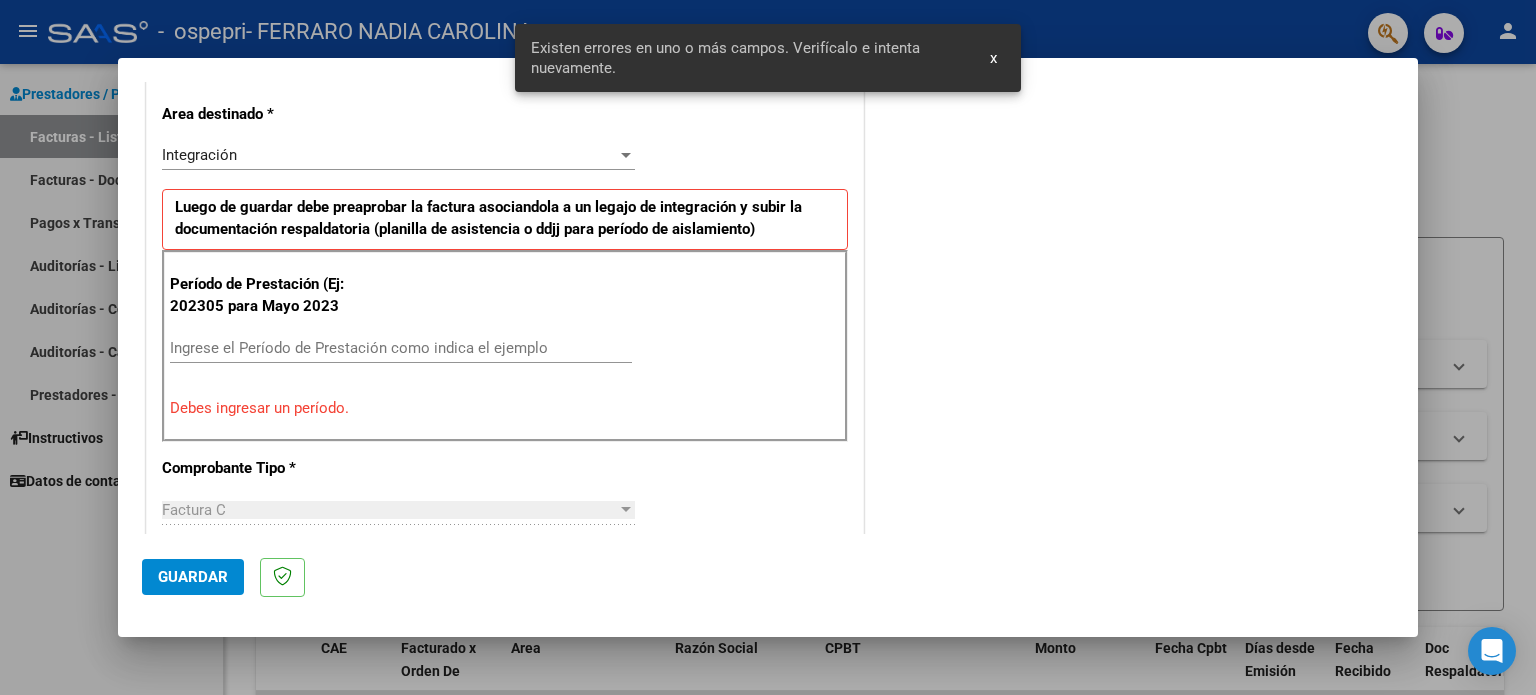 scroll, scrollTop: 431, scrollLeft: 0, axis: vertical 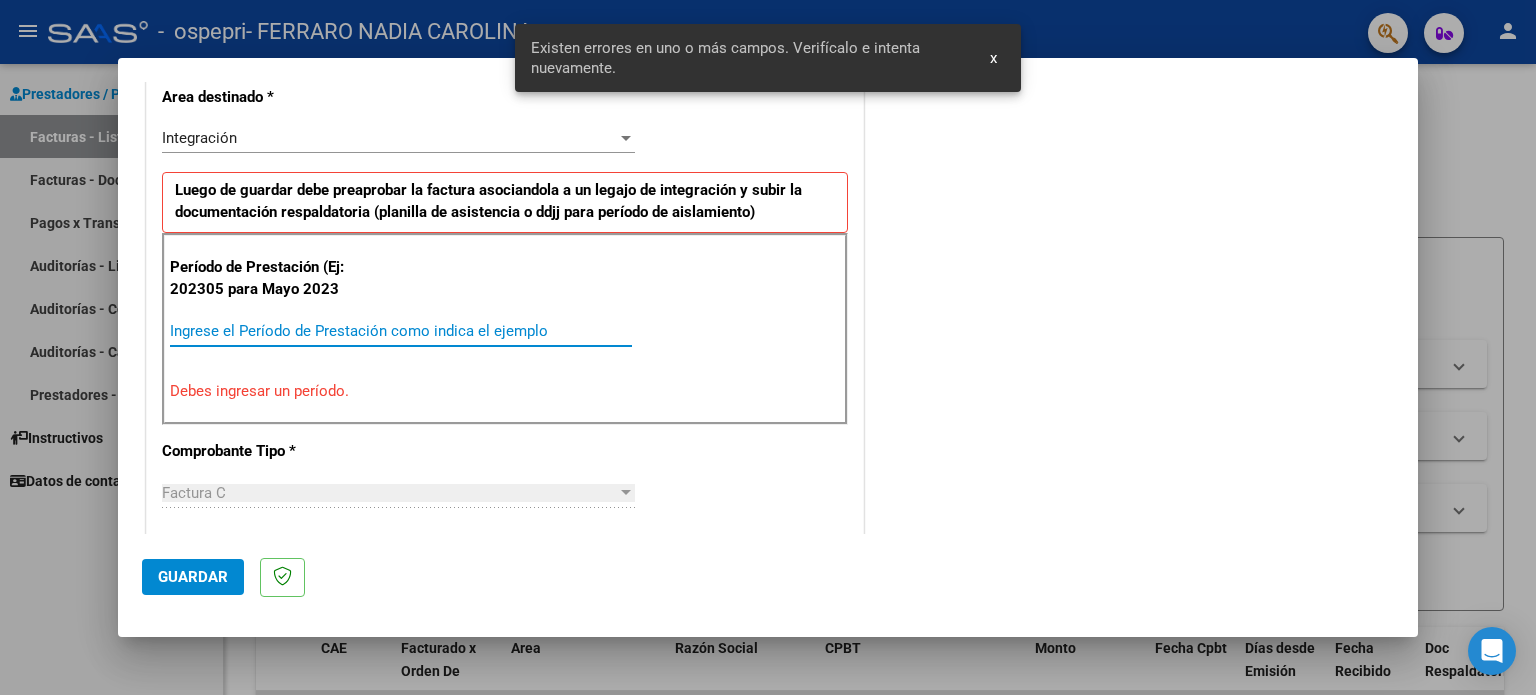 click on "Ingrese el Período de Prestación como indica el ejemplo" at bounding box center [401, 331] 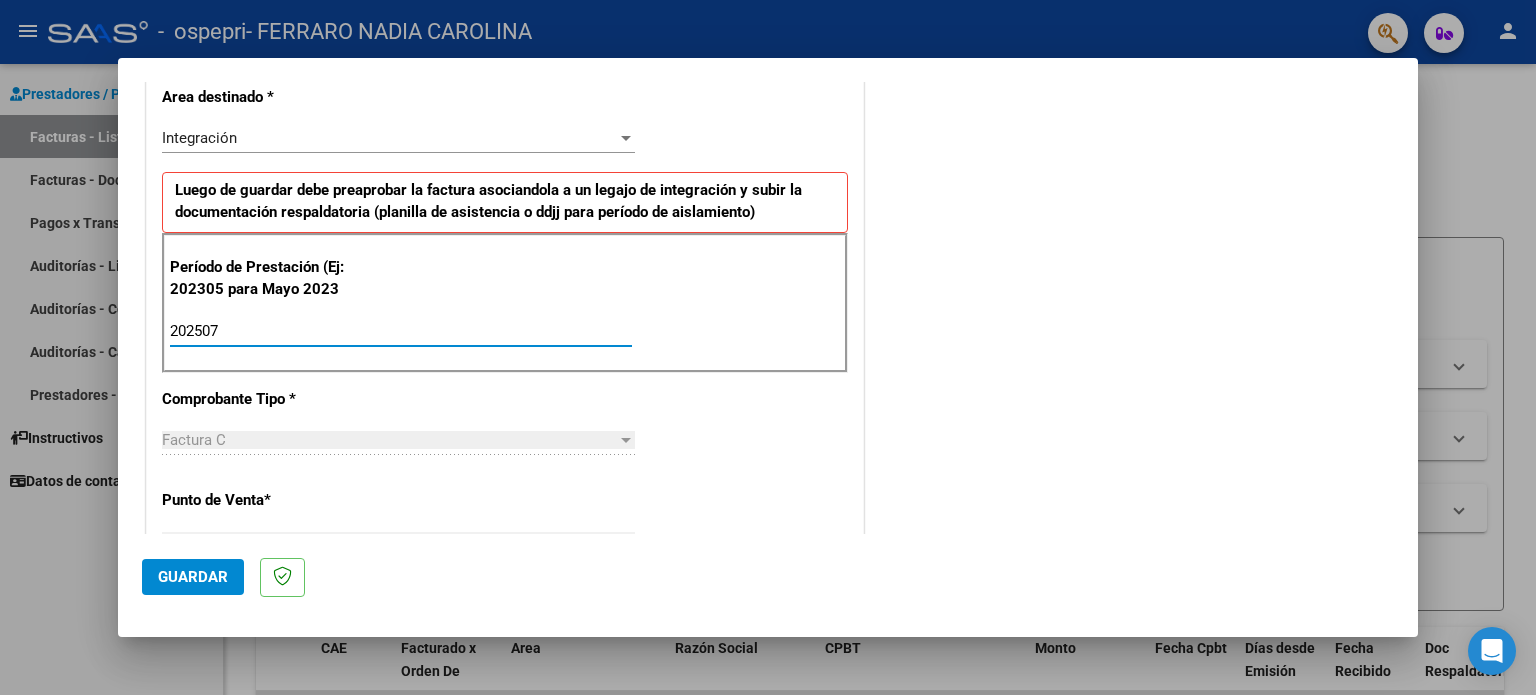 type on "202507" 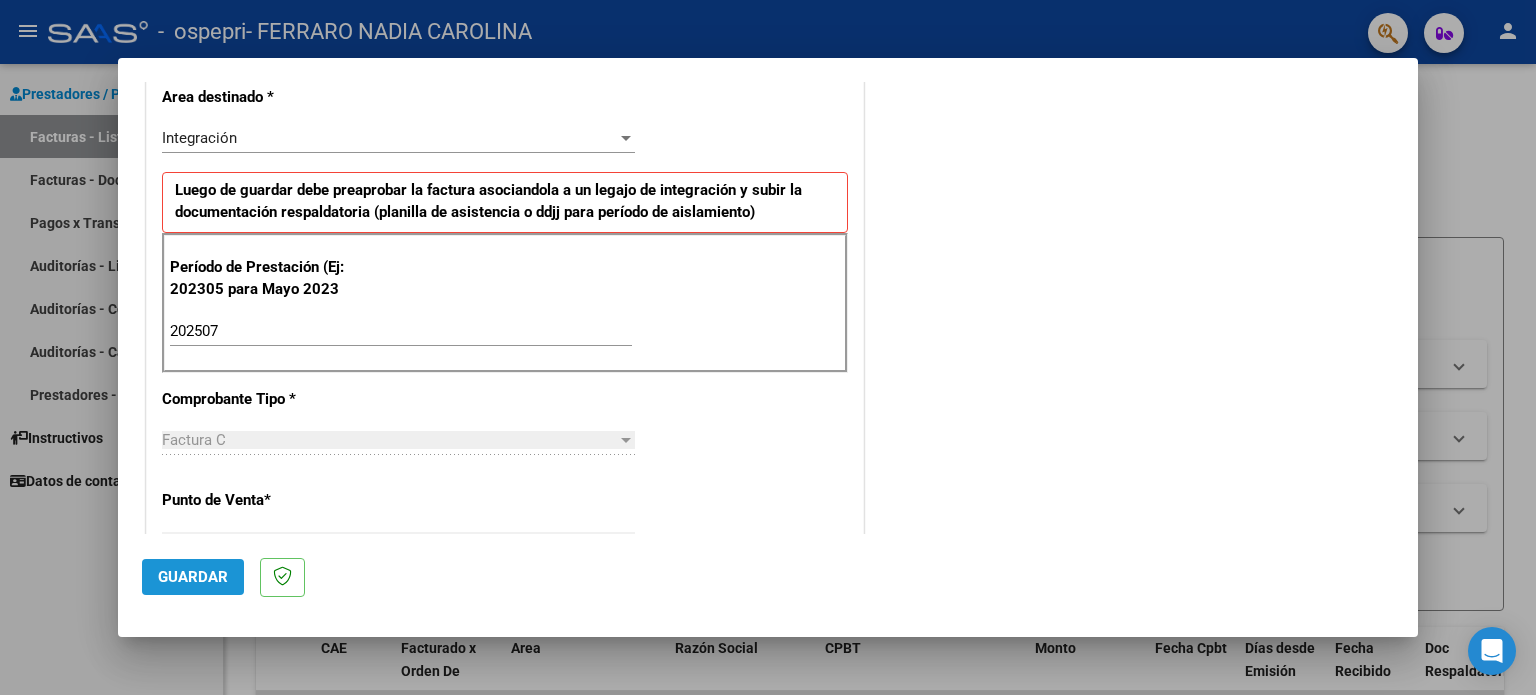 click on "Guardar" 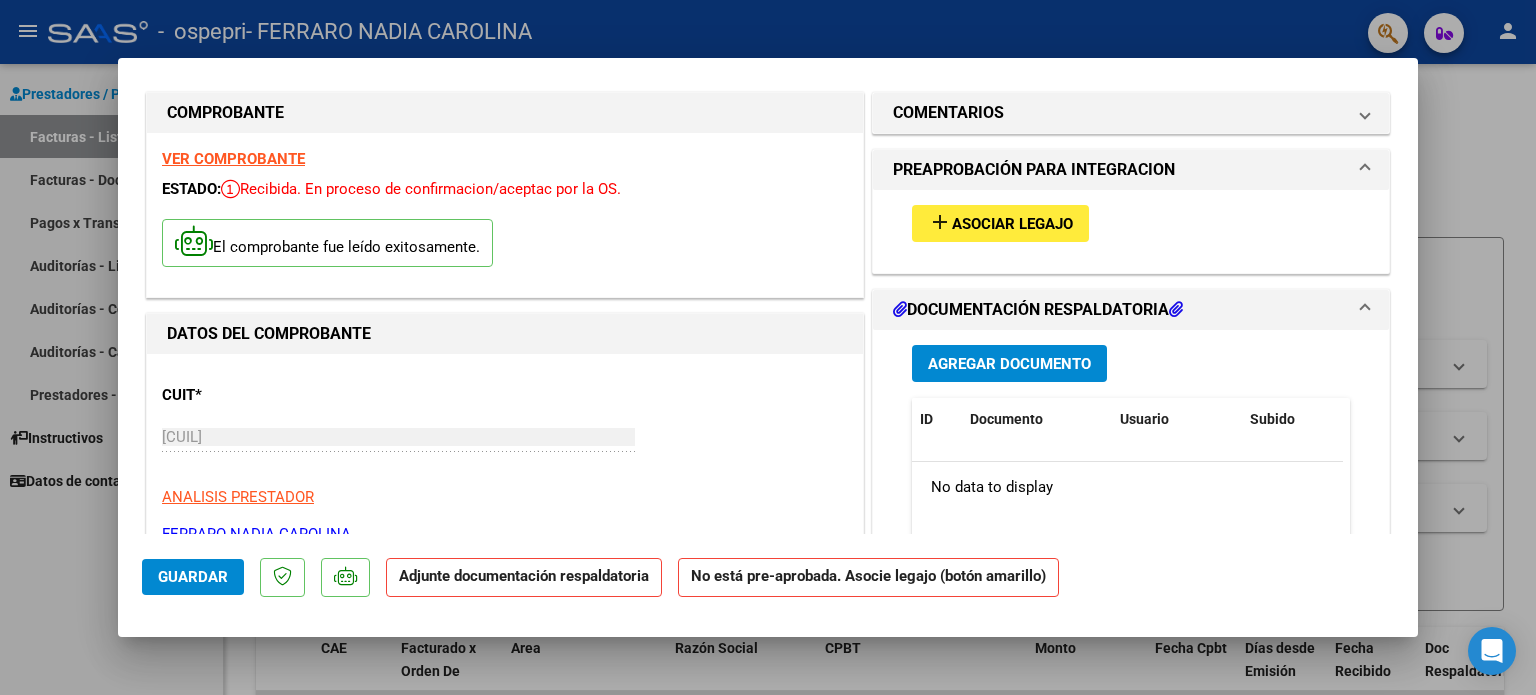 scroll, scrollTop: 0, scrollLeft: 0, axis: both 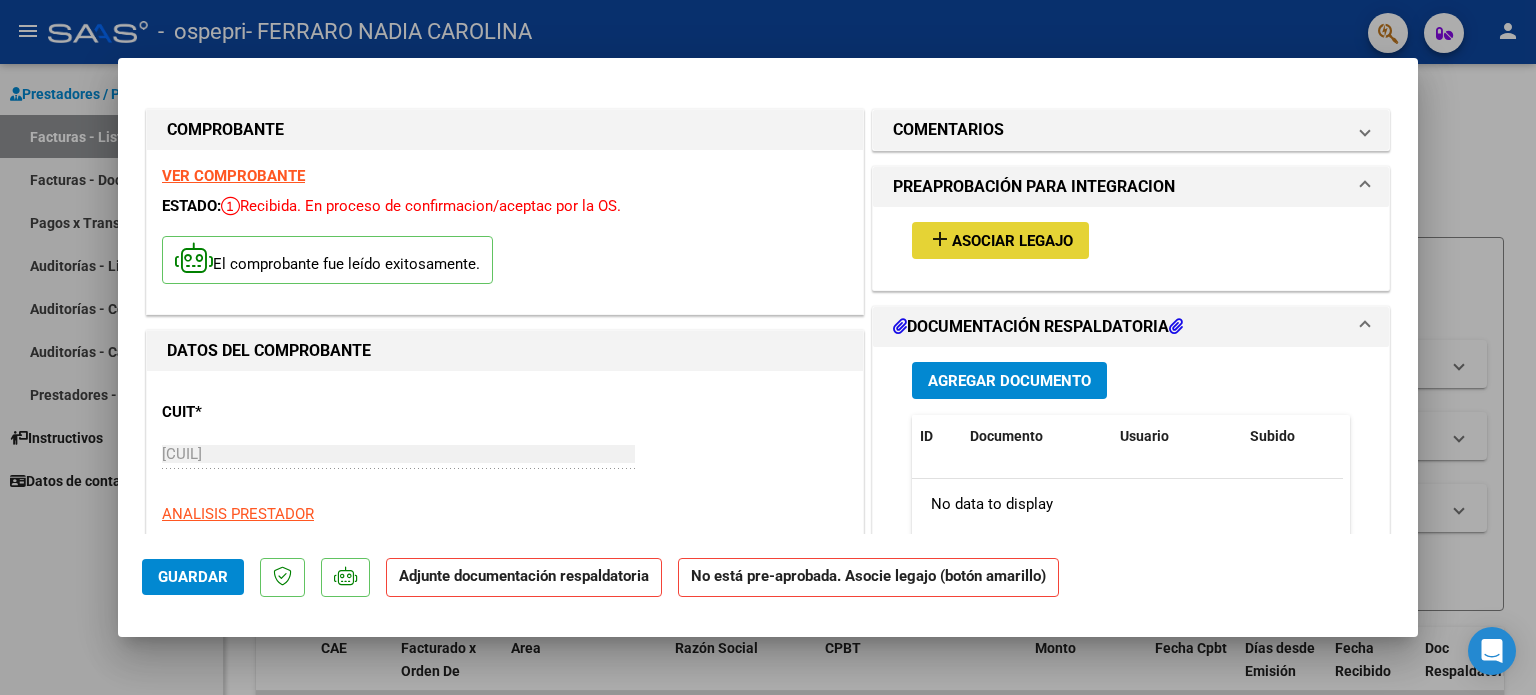 click on "Asociar Legajo" at bounding box center (1012, 241) 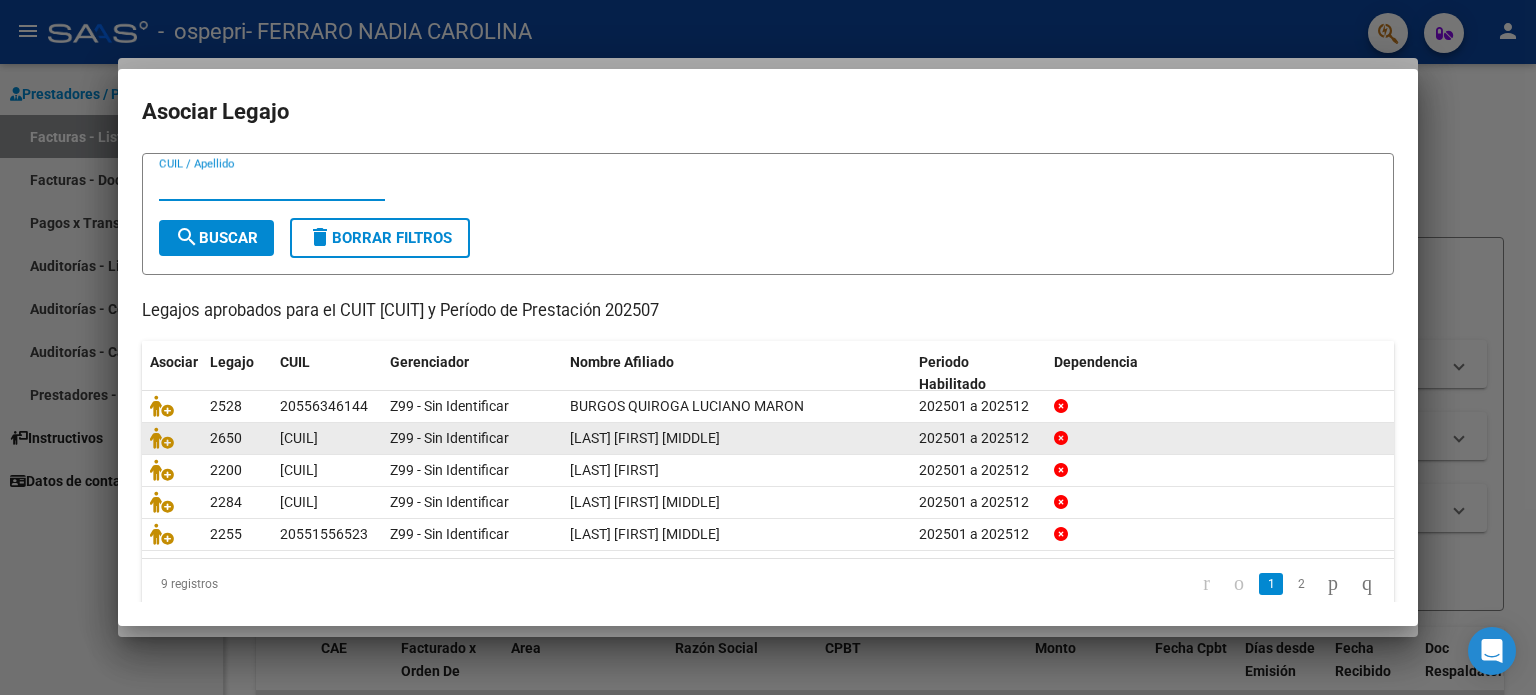 scroll, scrollTop: 67, scrollLeft: 0, axis: vertical 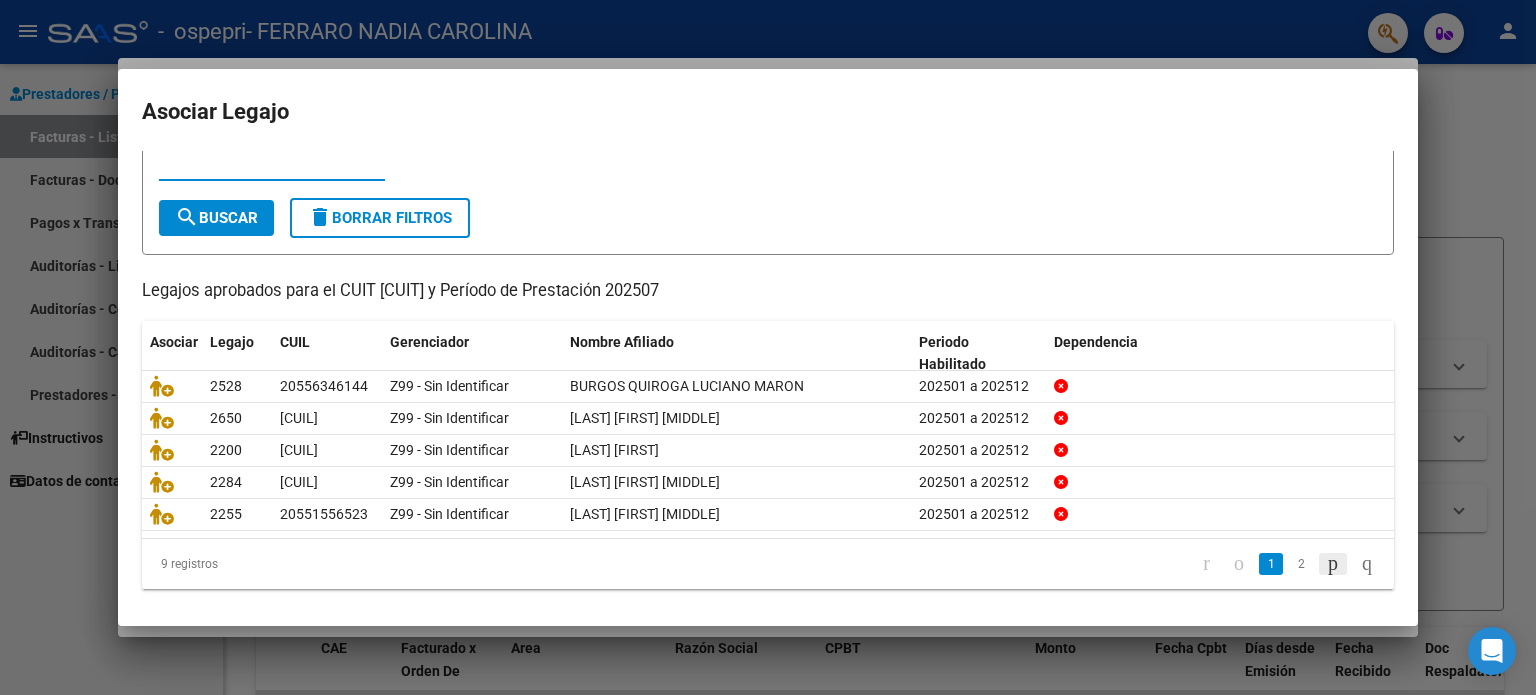 click 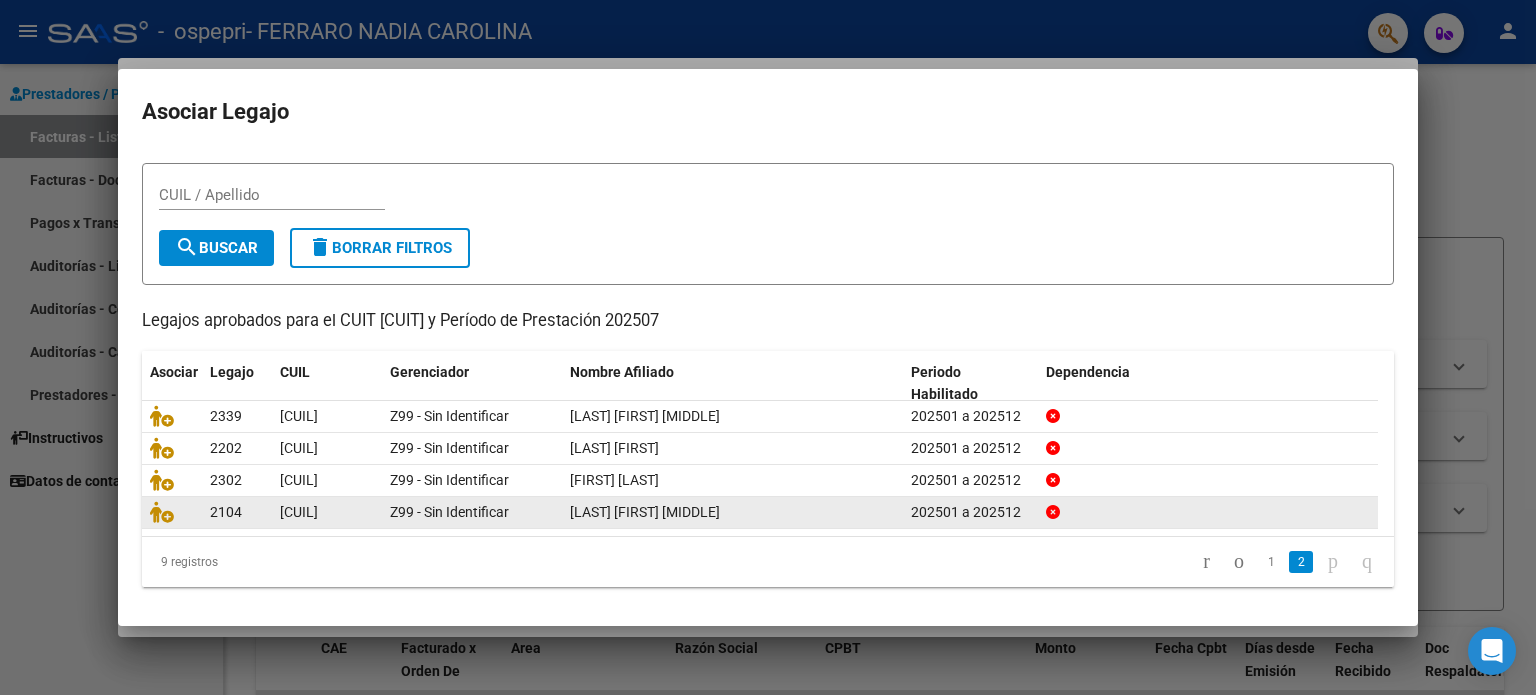 scroll, scrollTop: 35, scrollLeft: 0, axis: vertical 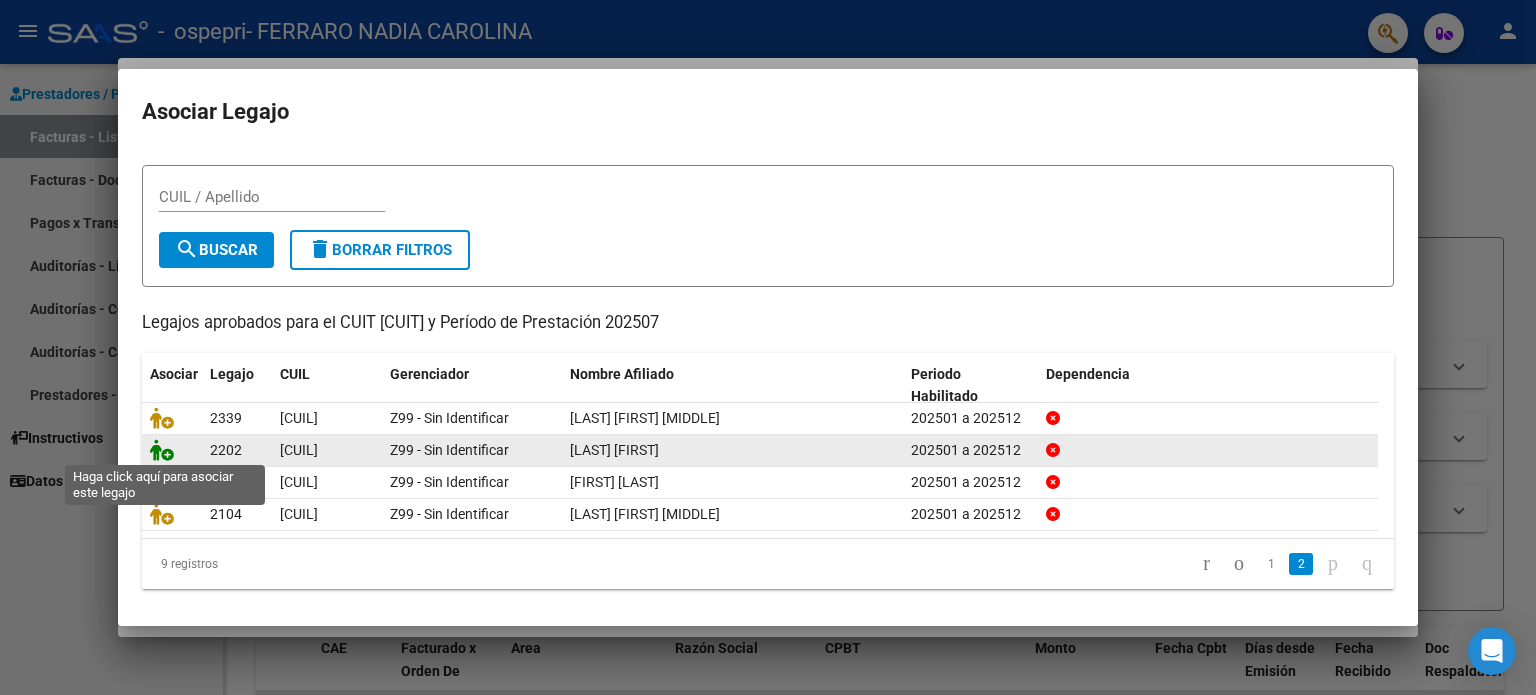 click 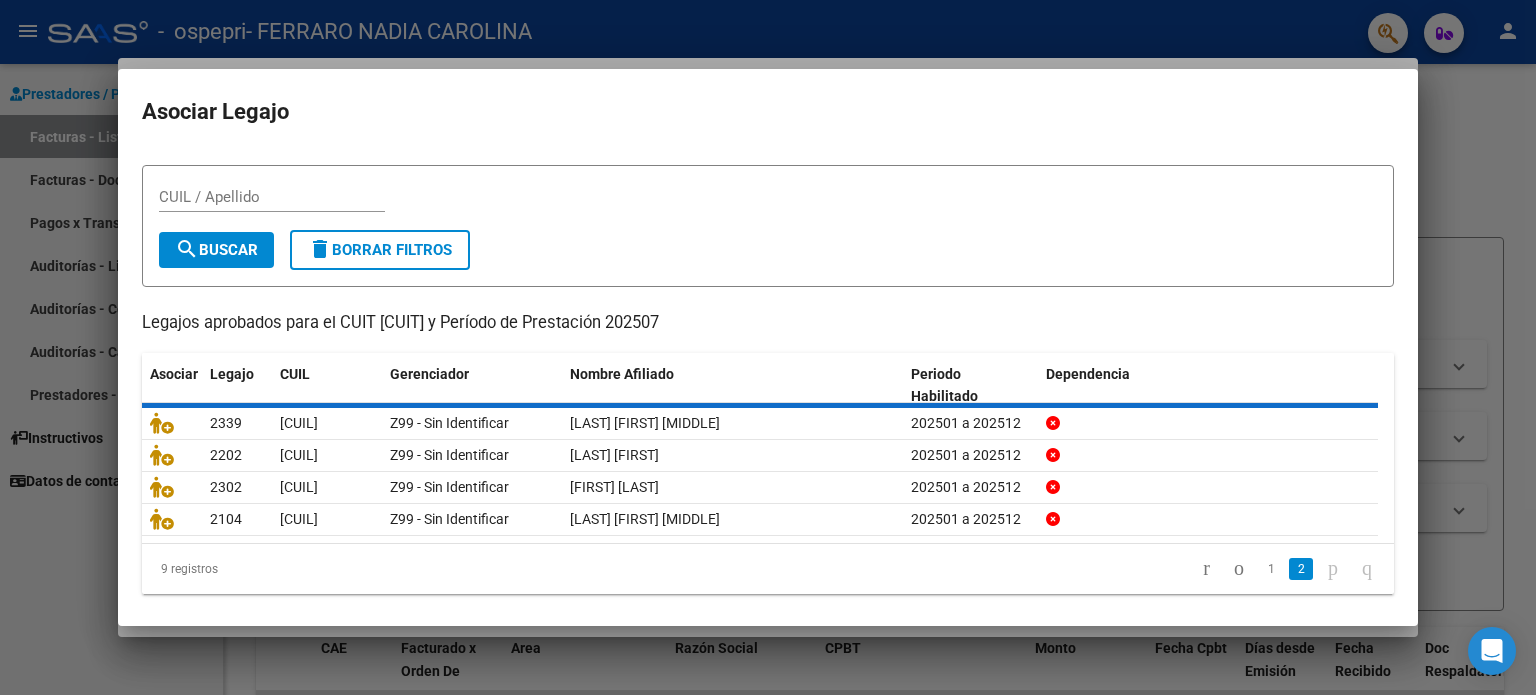 scroll, scrollTop: 0, scrollLeft: 0, axis: both 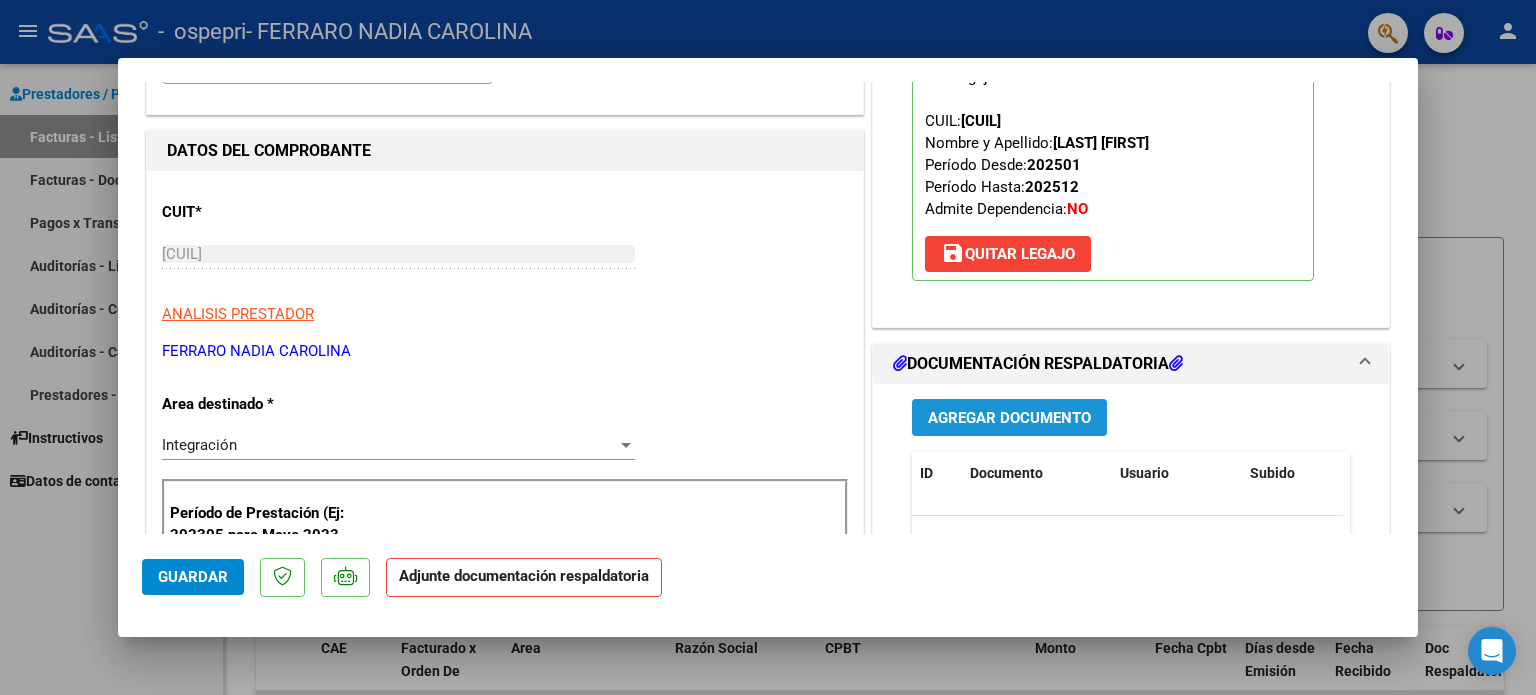 click on "Agregar Documento" at bounding box center (1009, 418) 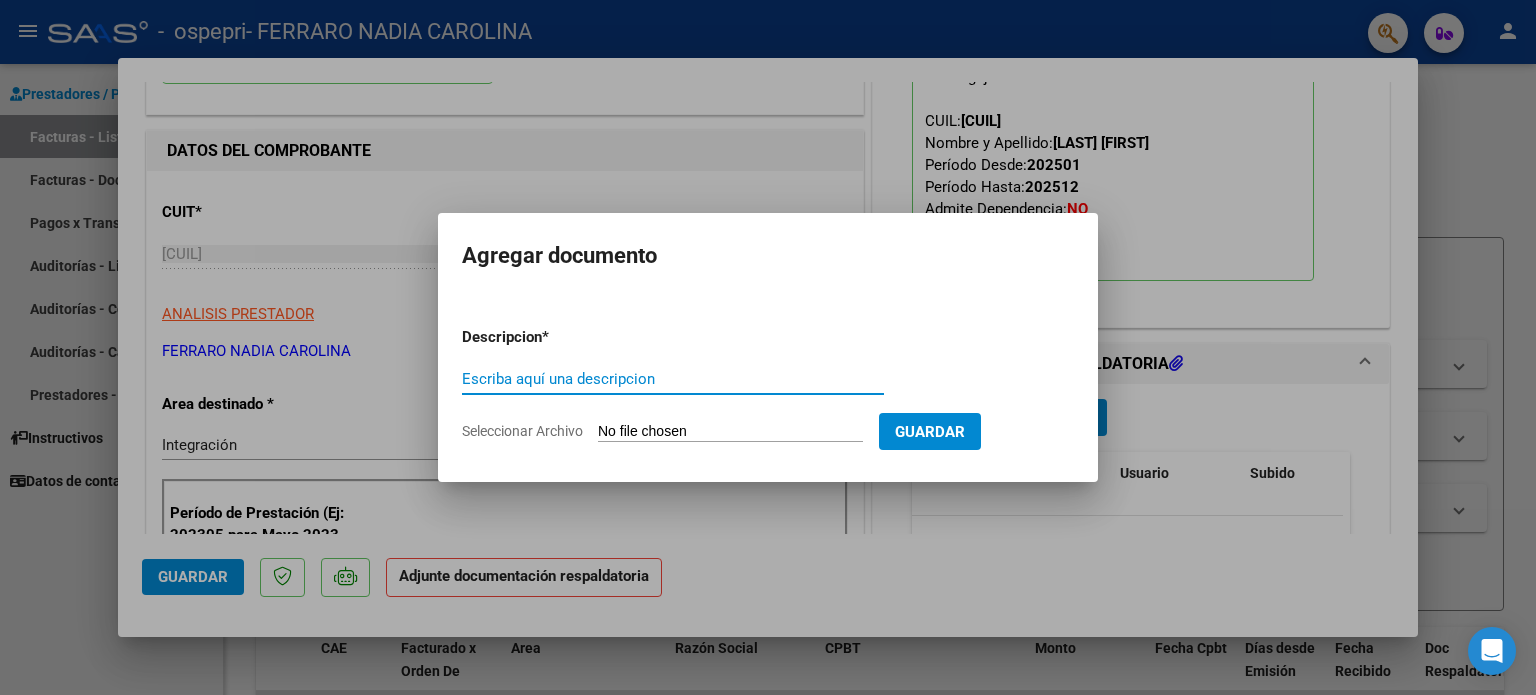 click on "Escriba aquí una descripcion" at bounding box center (673, 379) 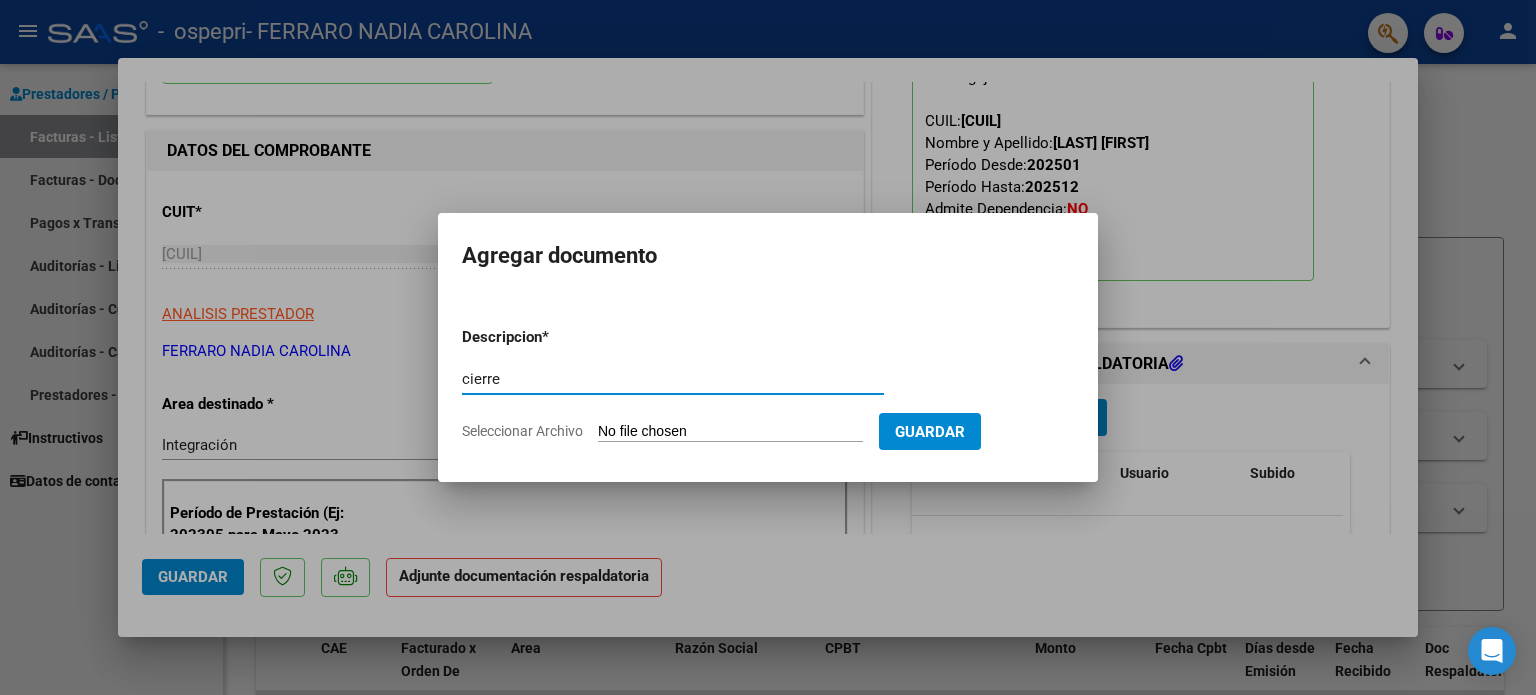 type on "cierre" 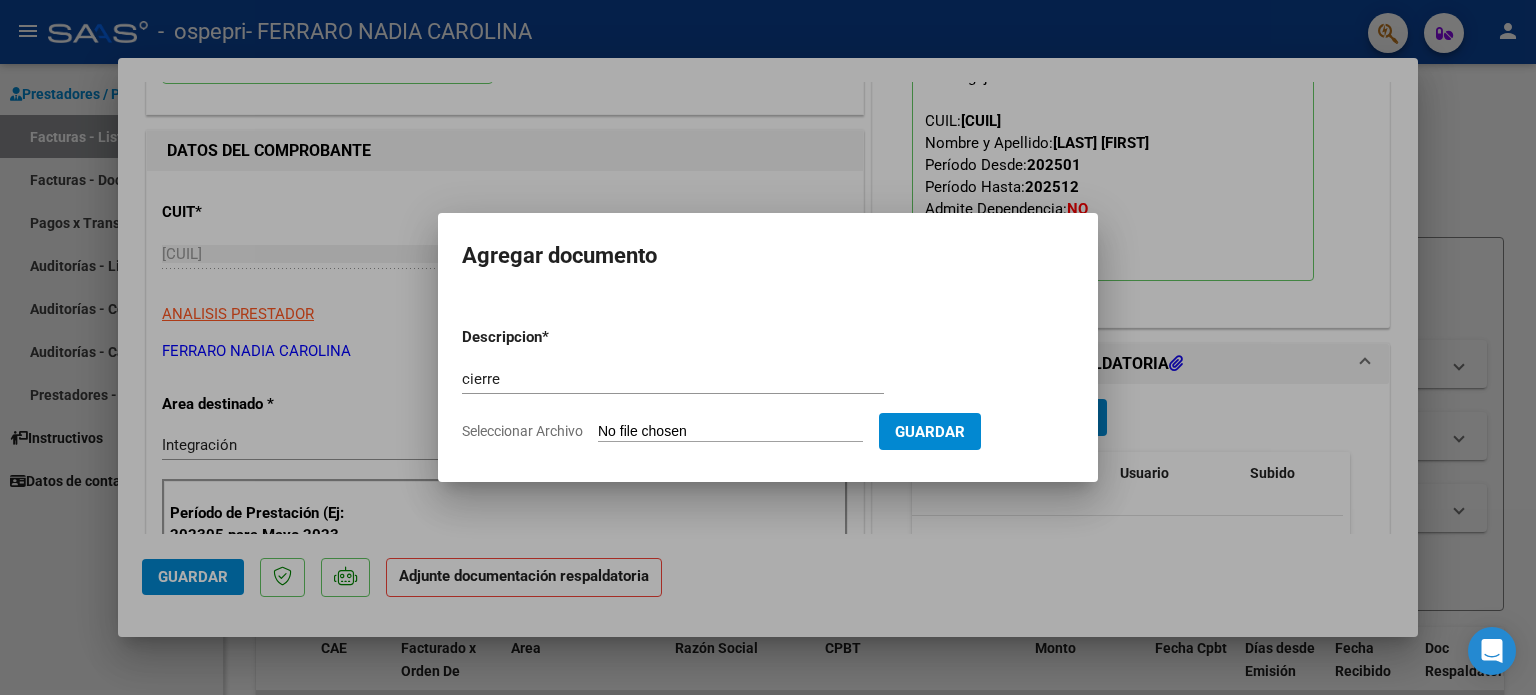 type on "C:\fakepath\apfmimpresionpreliq.pdf" 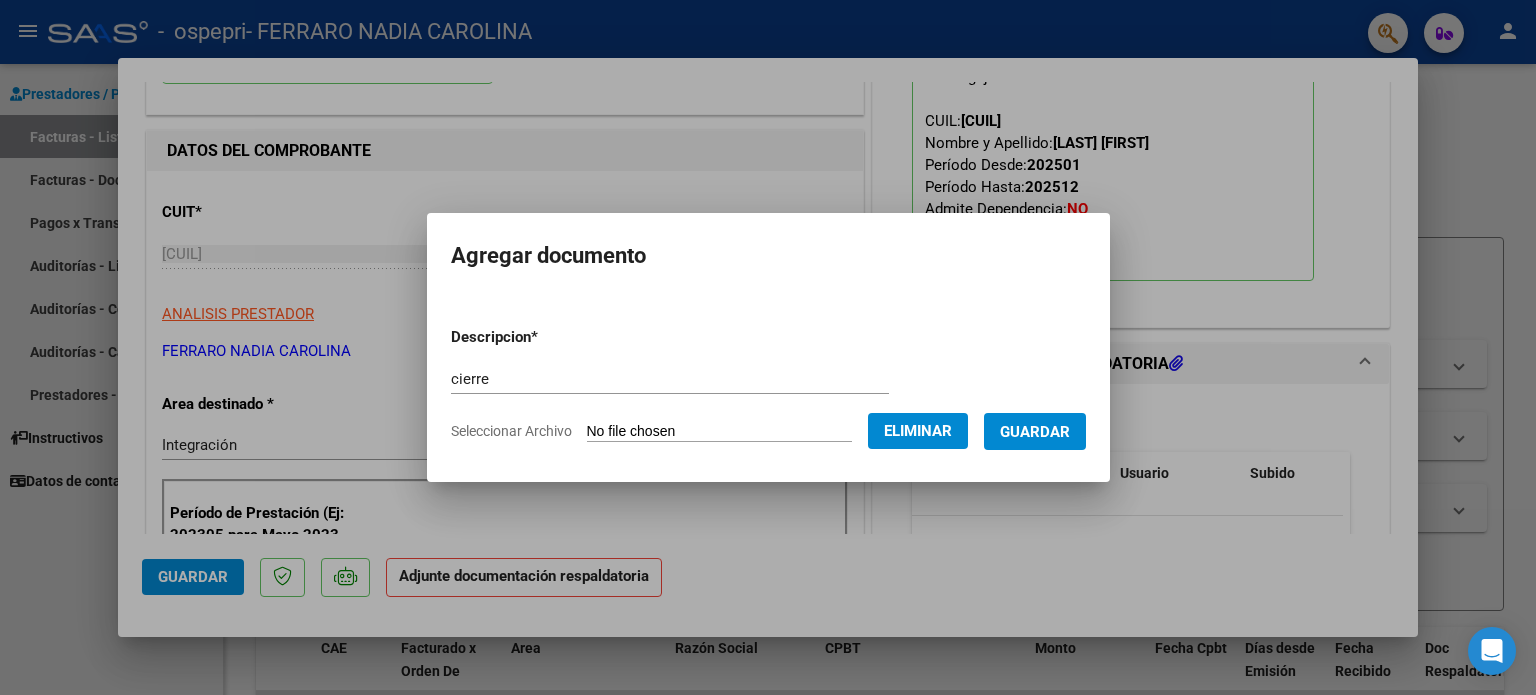 click on "Guardar" at bounding box center [1035, 432] 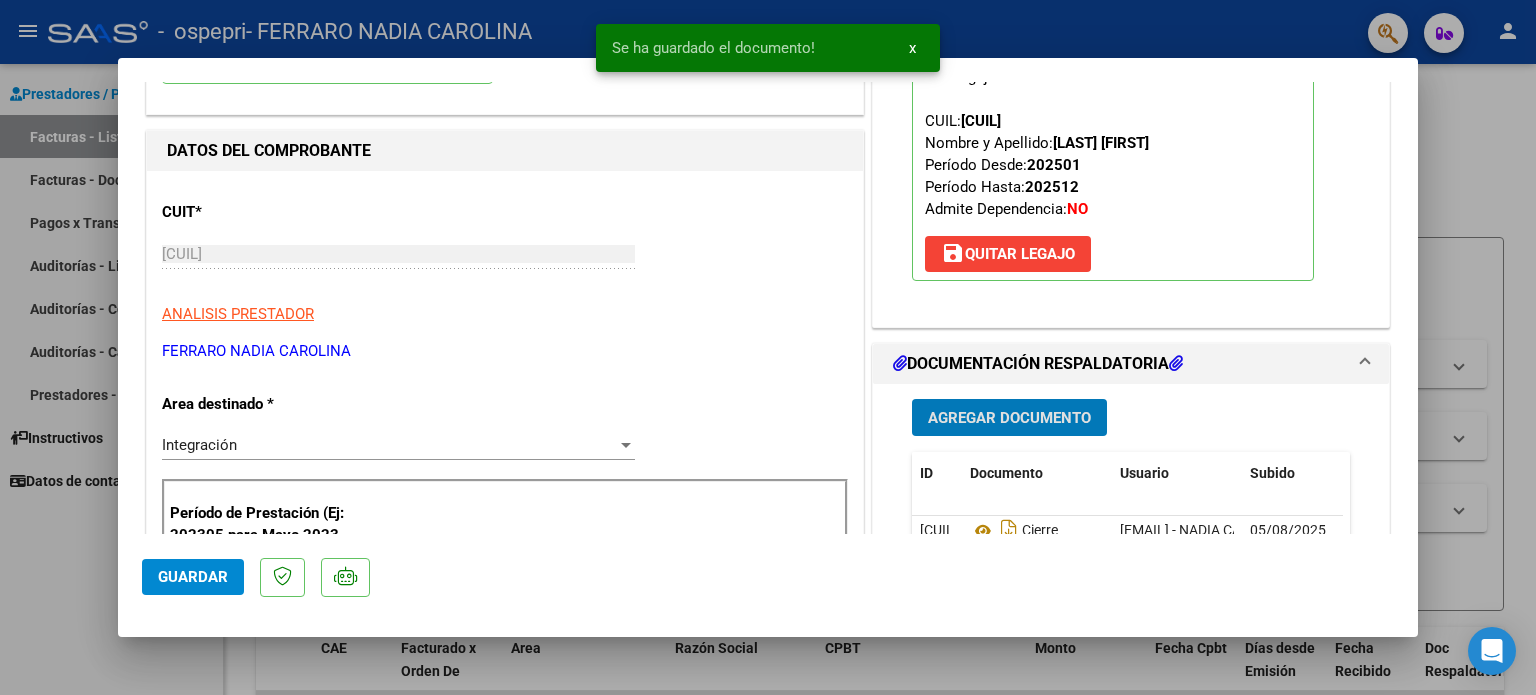 click on "Agregar Documento" at bounding box center (1009, 418) 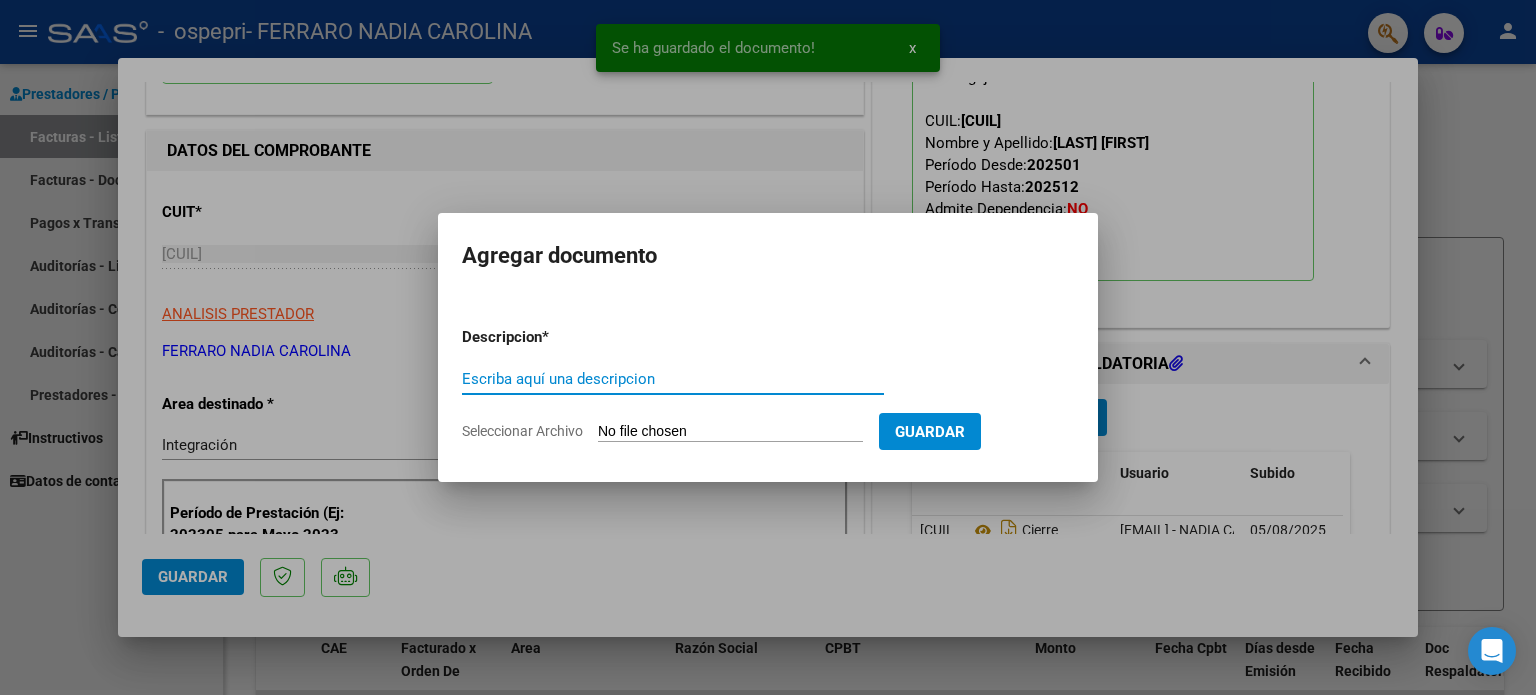 click on "Escriba aquí una descripcion" at bounding box center [673, 379] 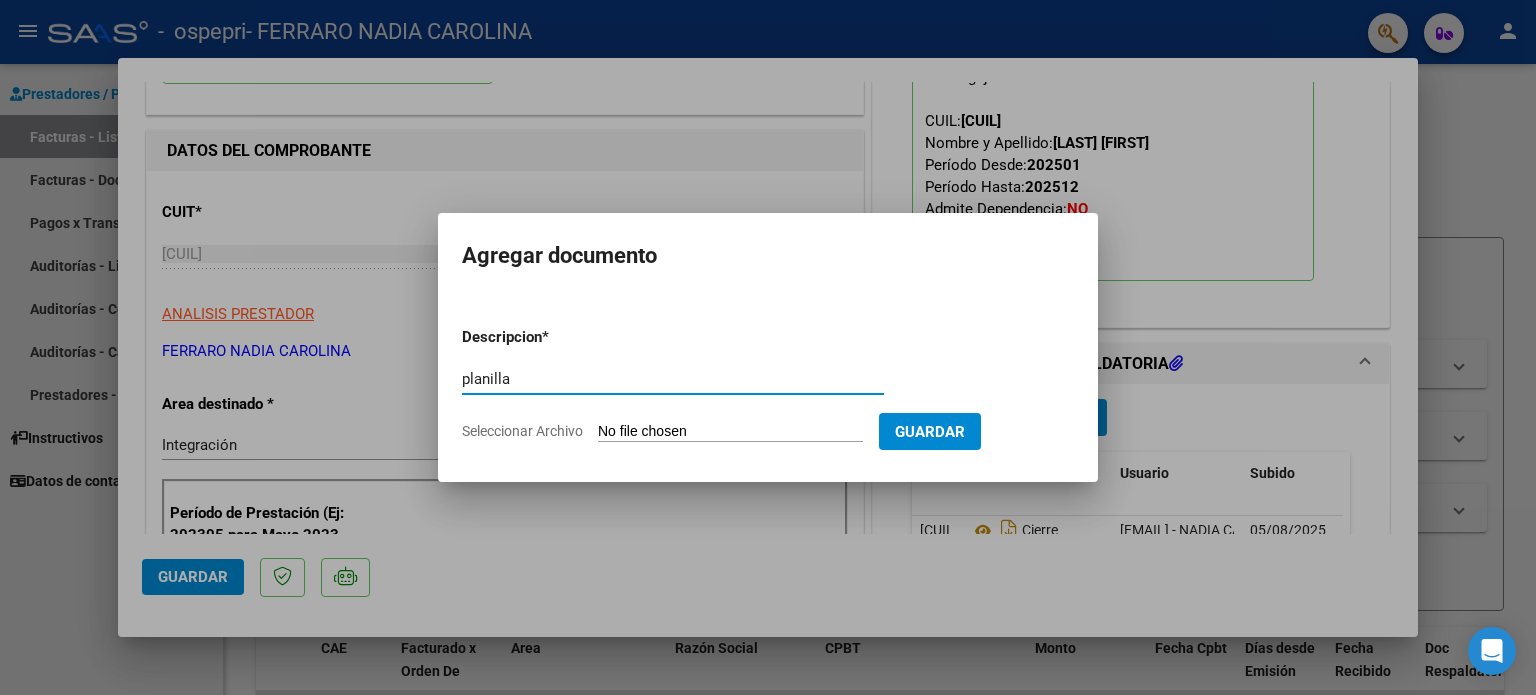 type on "planilla" 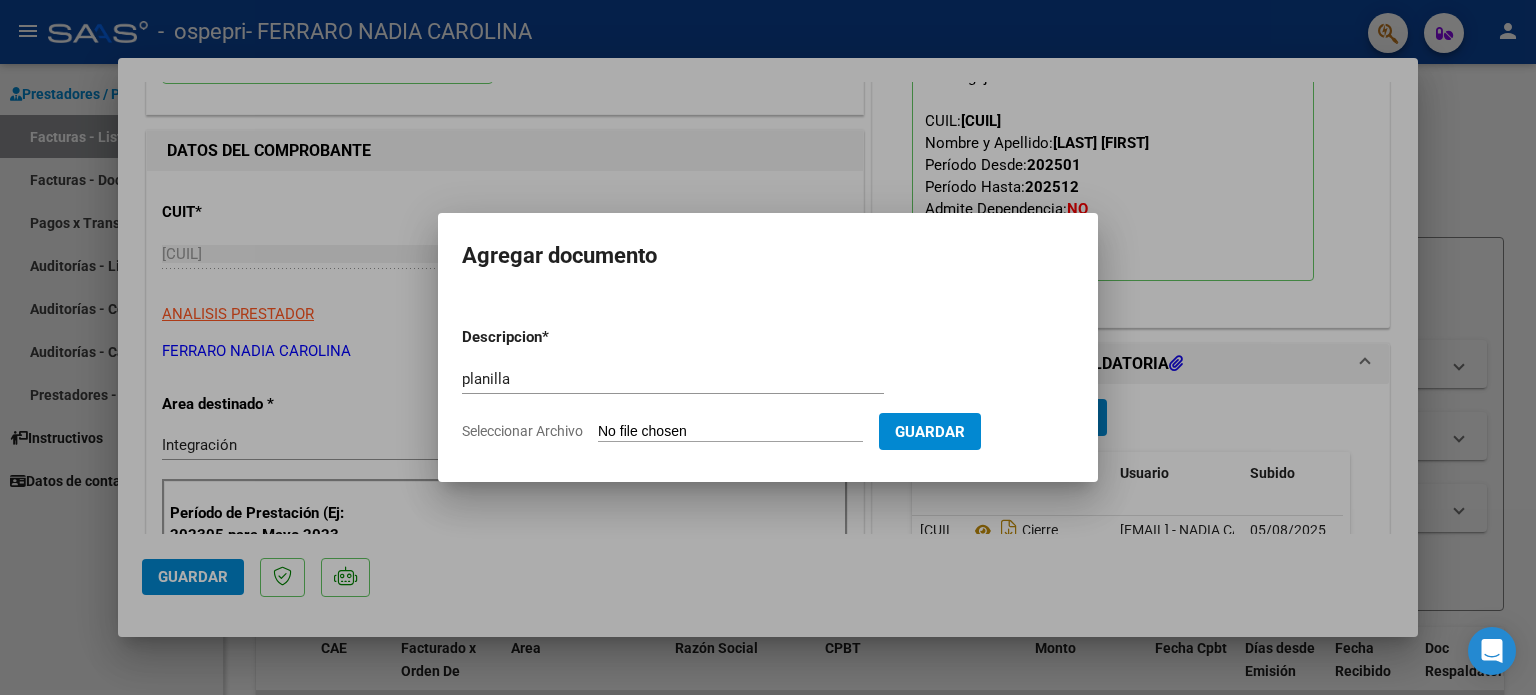 type on "C:\fakepath\PLANILLA DS JULIO.pdf" 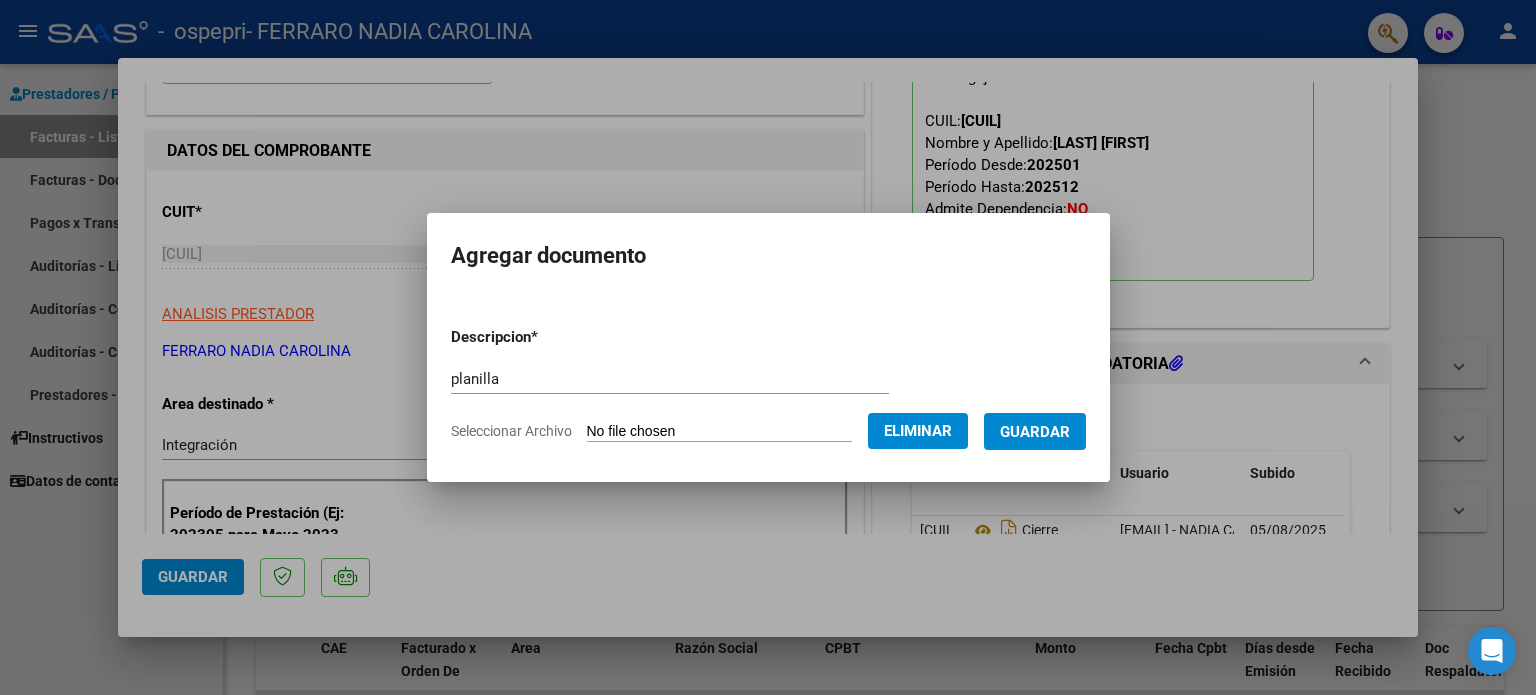 click on "Guardar" at bounding box center (1035, 432) 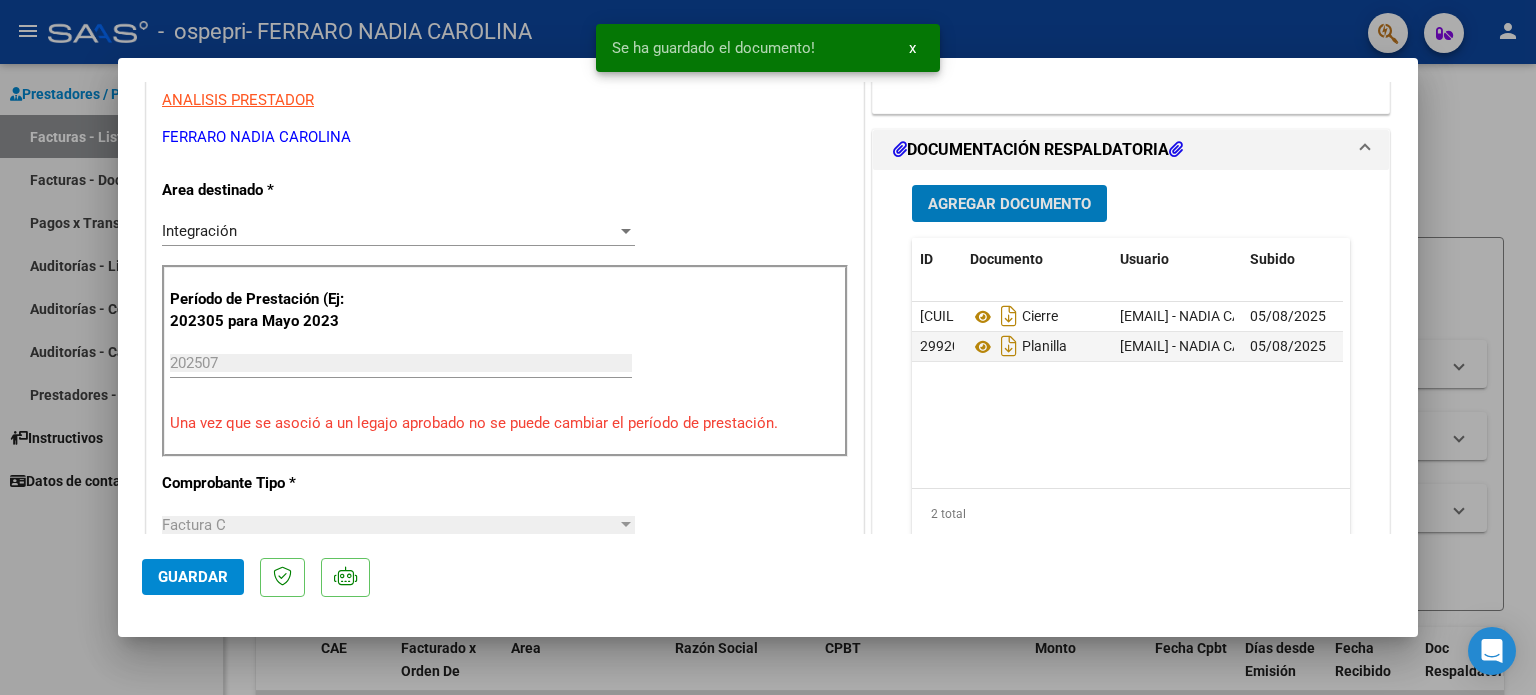 scroll, scrollTop: 600, scrollLeft: 0, axis: vertical 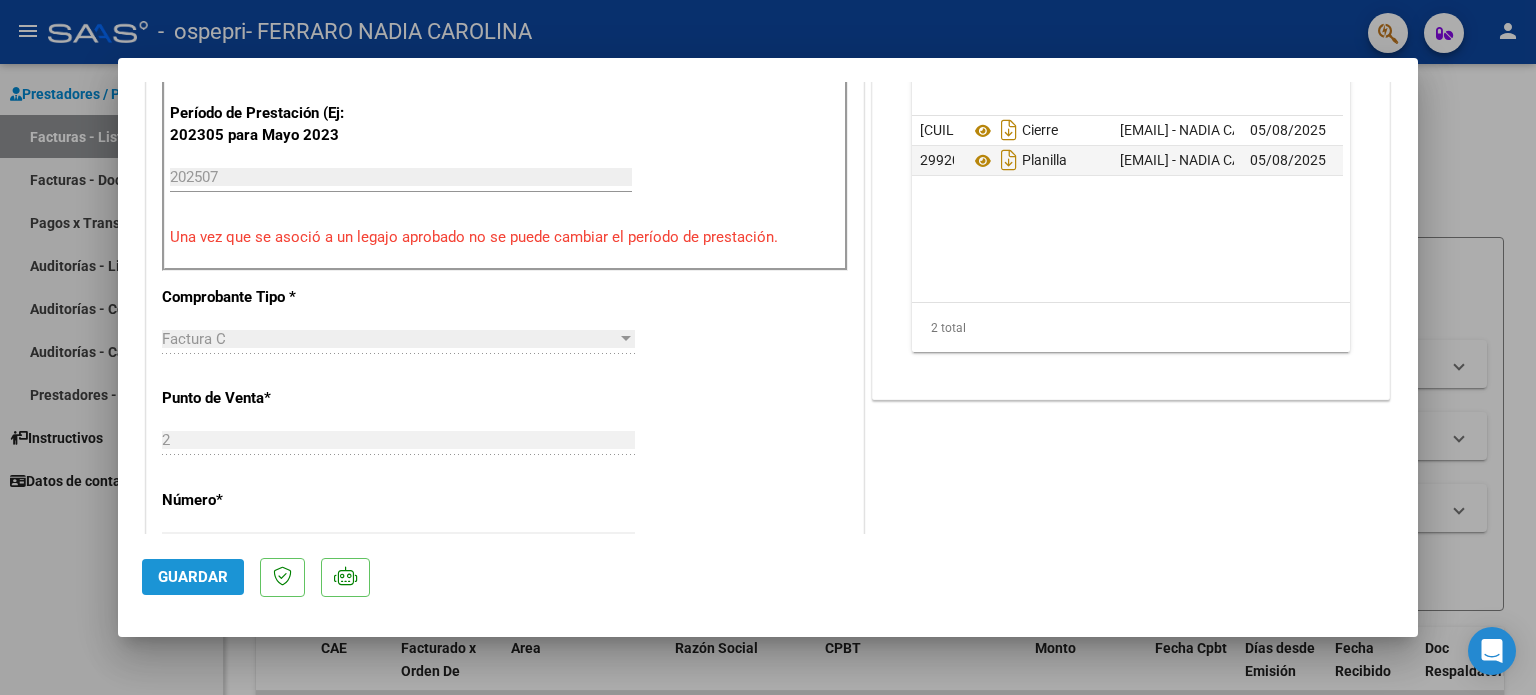 click on "Guardar" 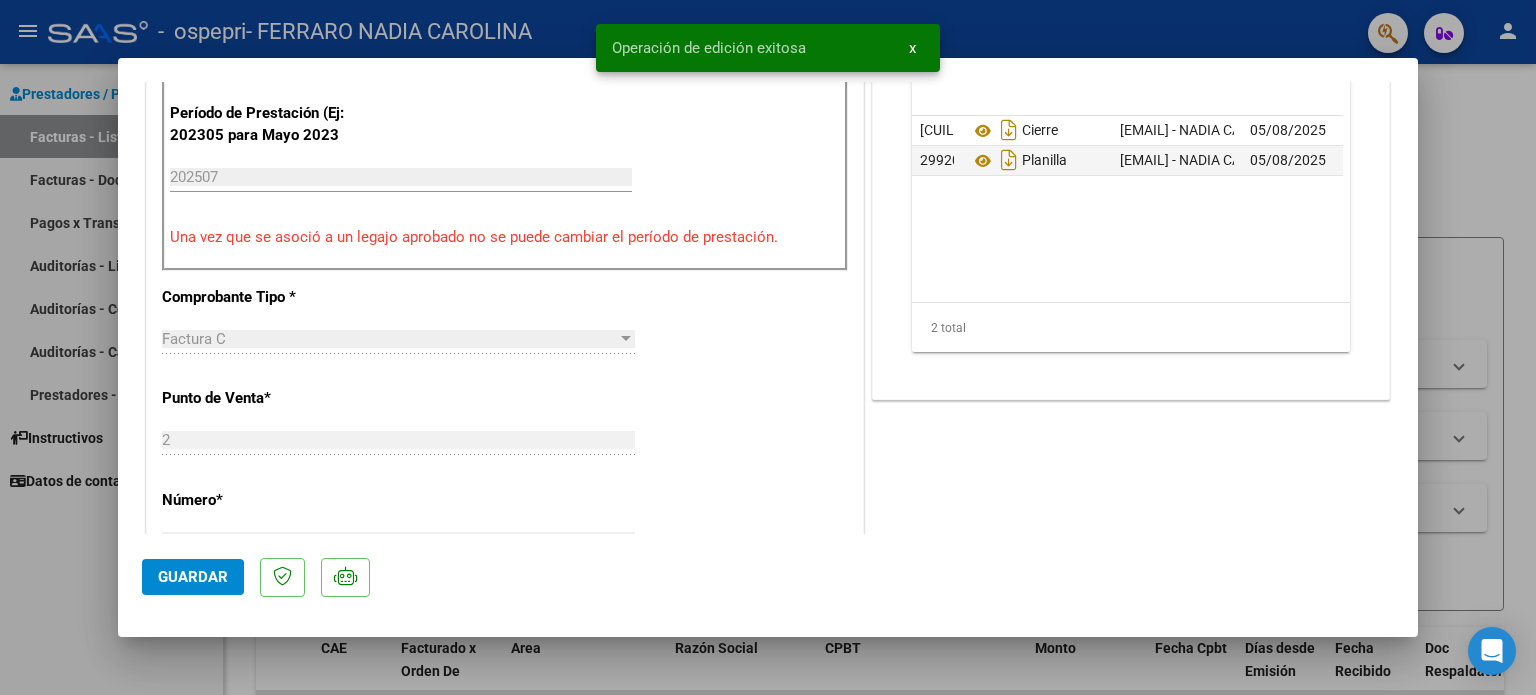 click at bounding box center [768, 347] 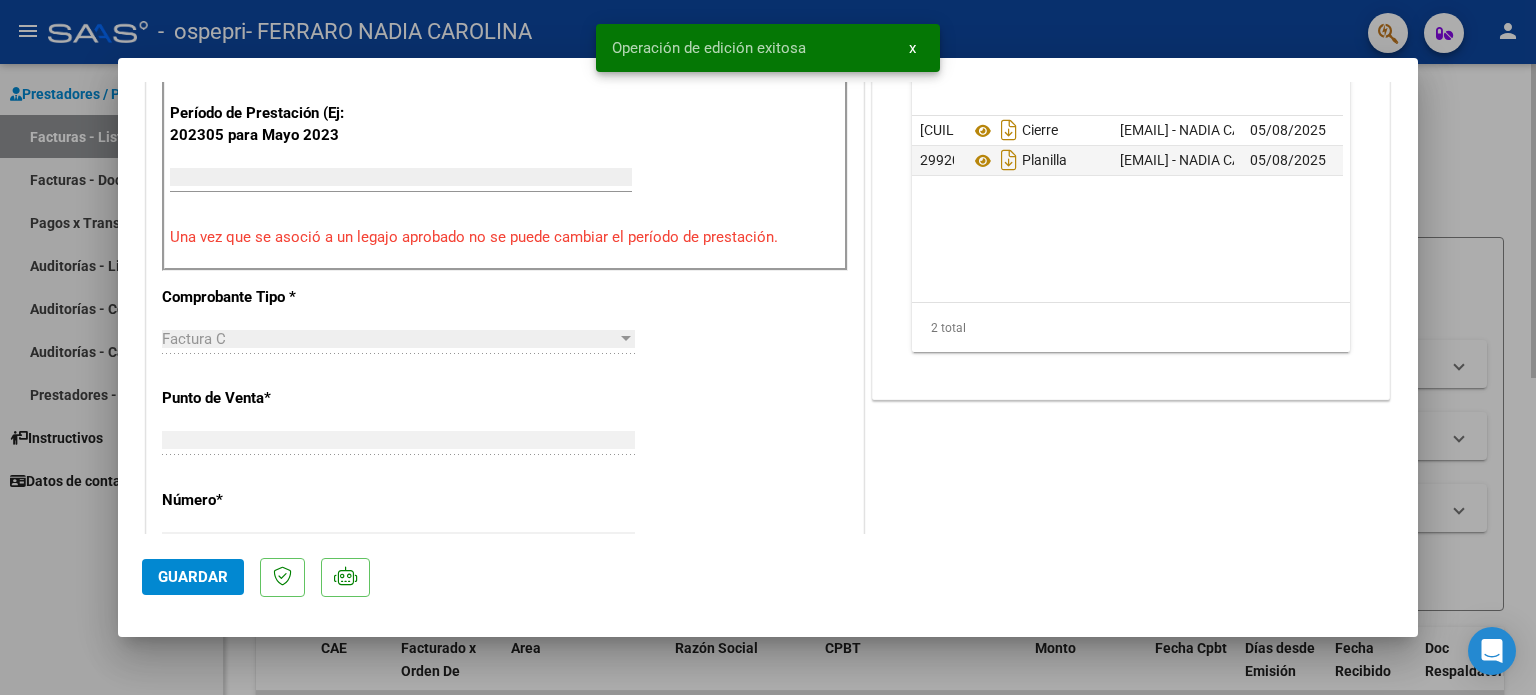 scroll, scrollTop: 559, scrollLeft: 0, axis: vertical 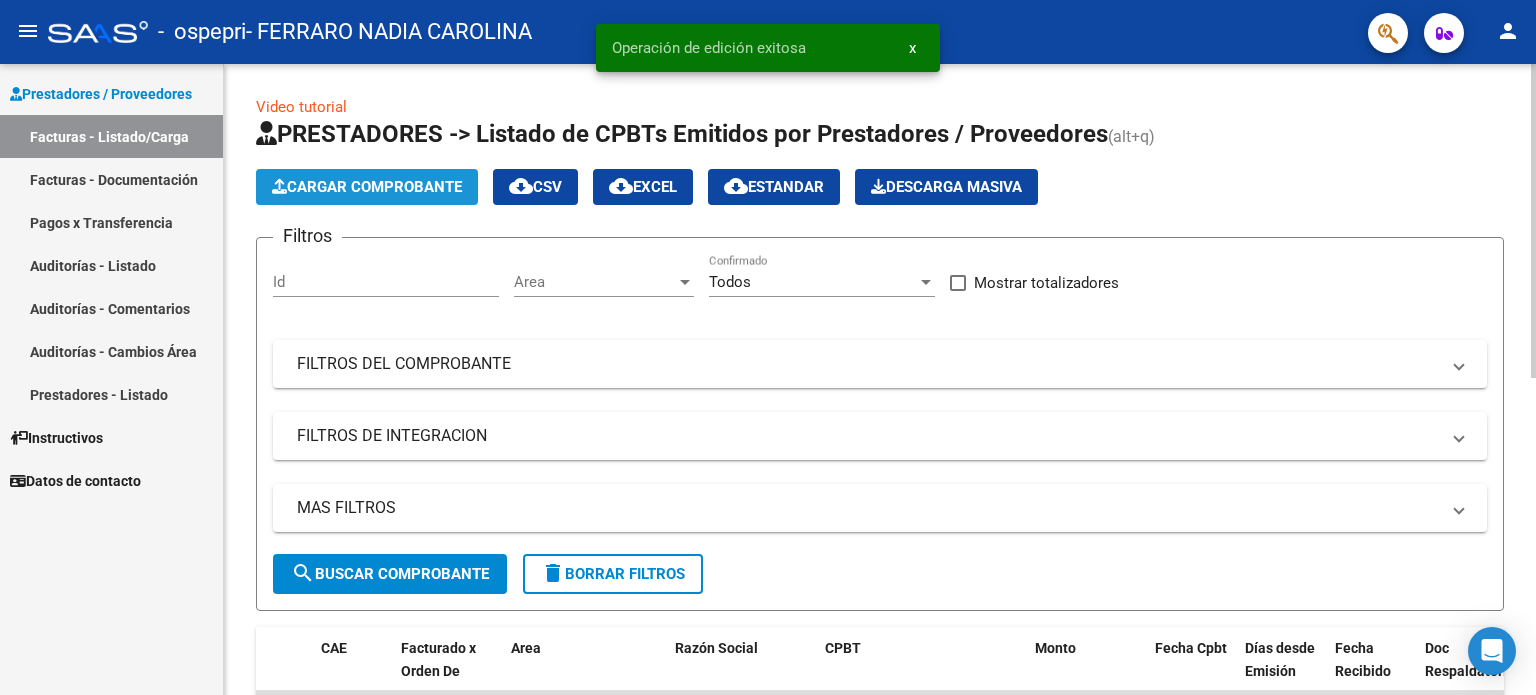 click on "Cargar Comprobante" 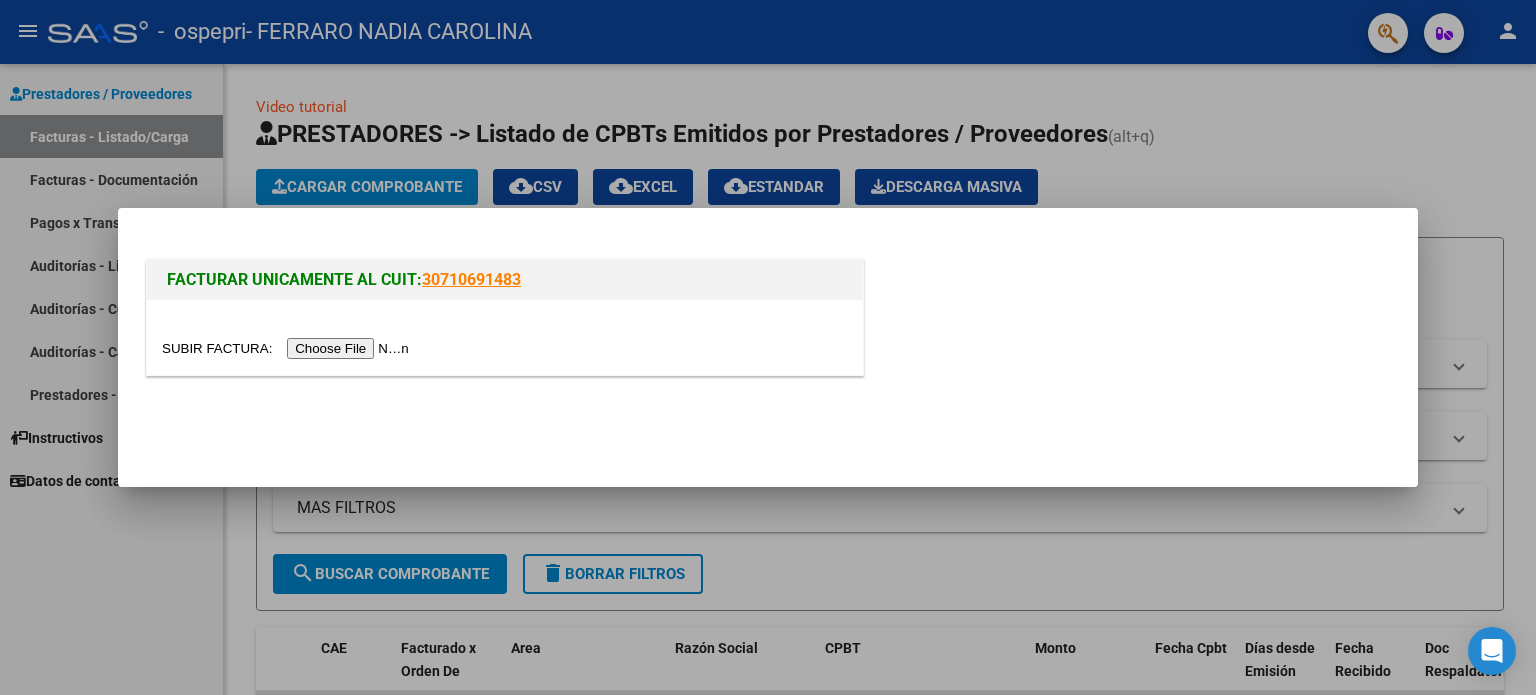 click at bounding box center [288, 348] 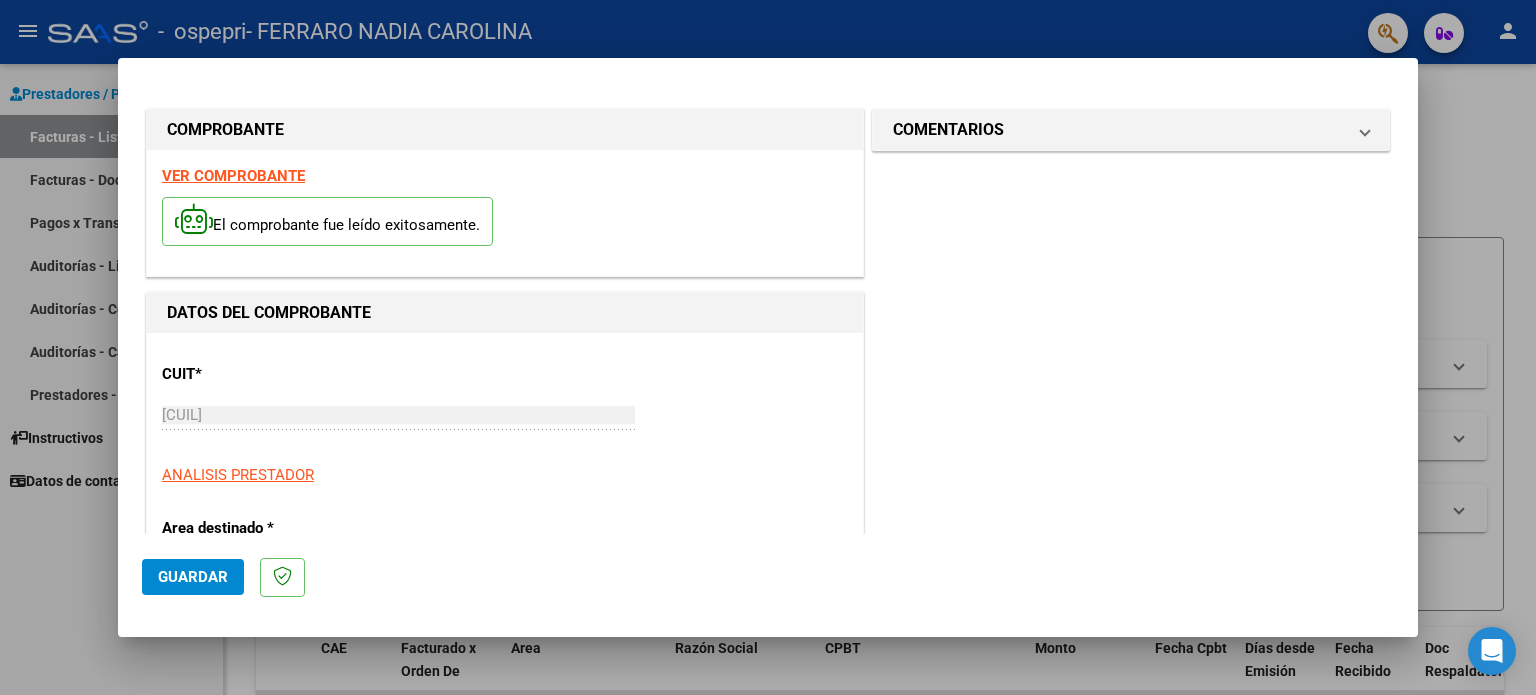 click on "Guardar" 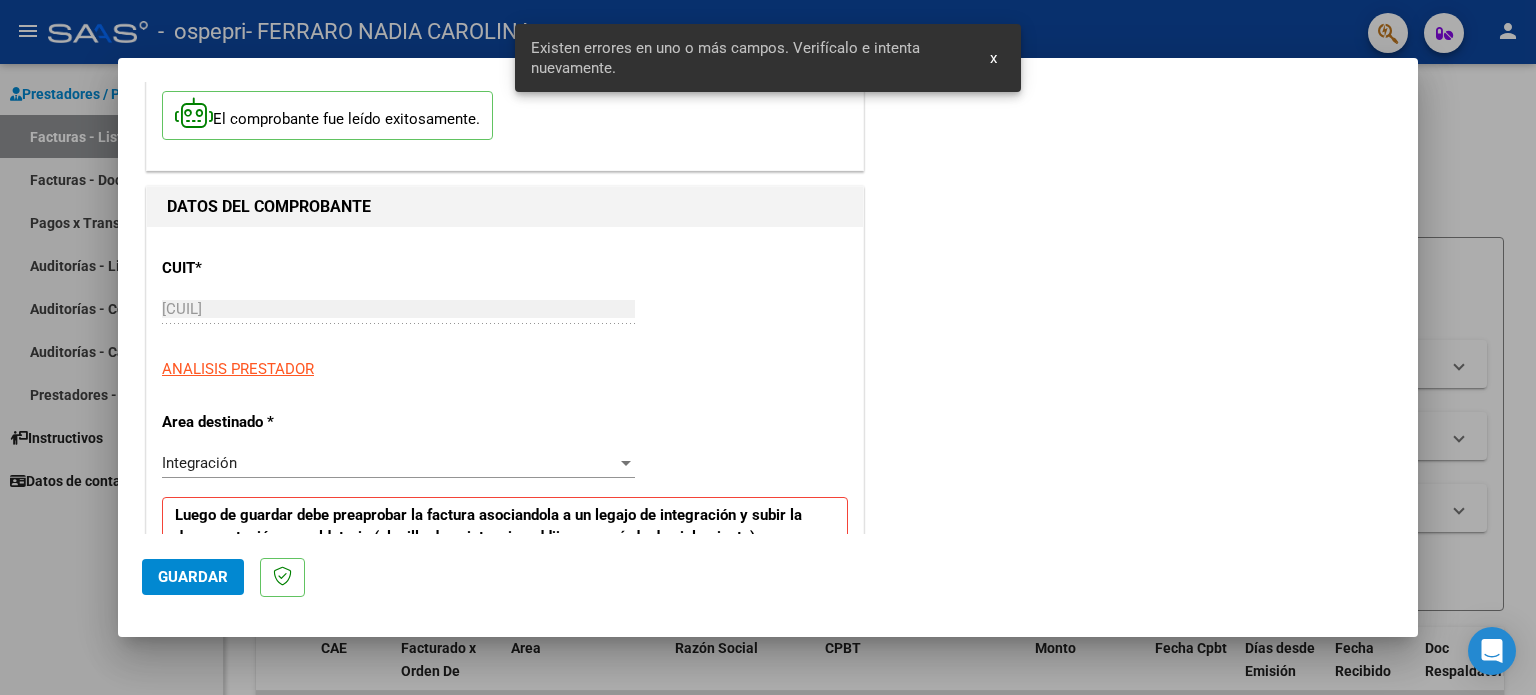 scroll, scrollTop: 431, scrollLeft: 0, axis: vertical 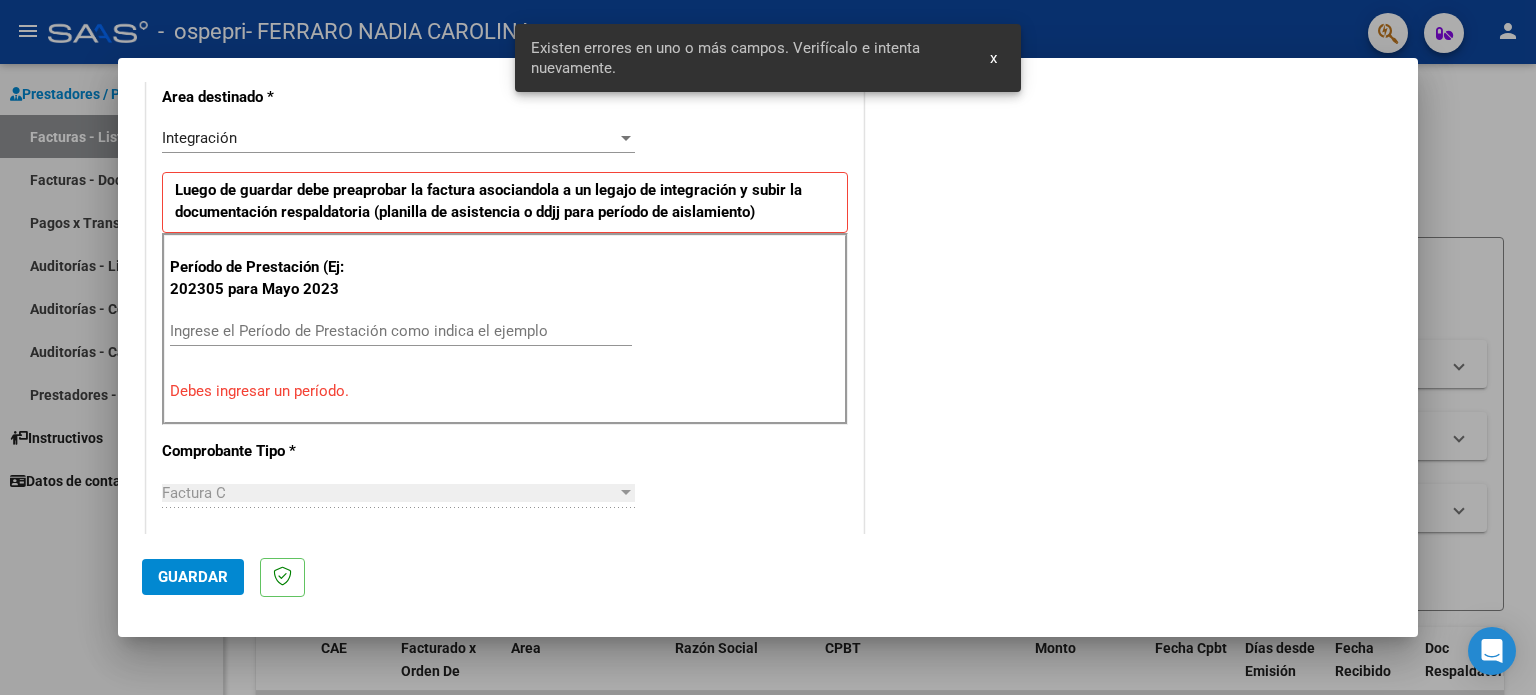click on "Ingrese el Período de Prestación como indica el ejemplo" at bounding box center [401, 331] 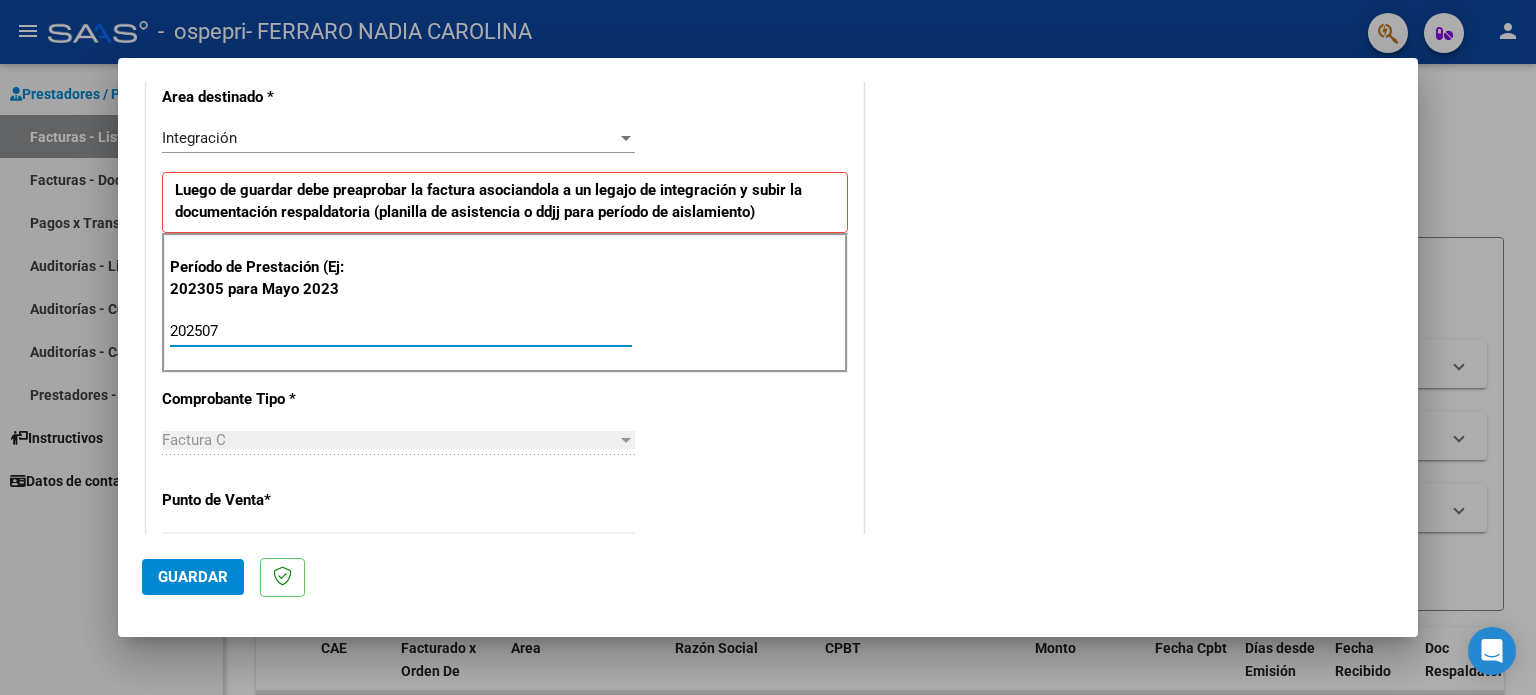 type on "202507" 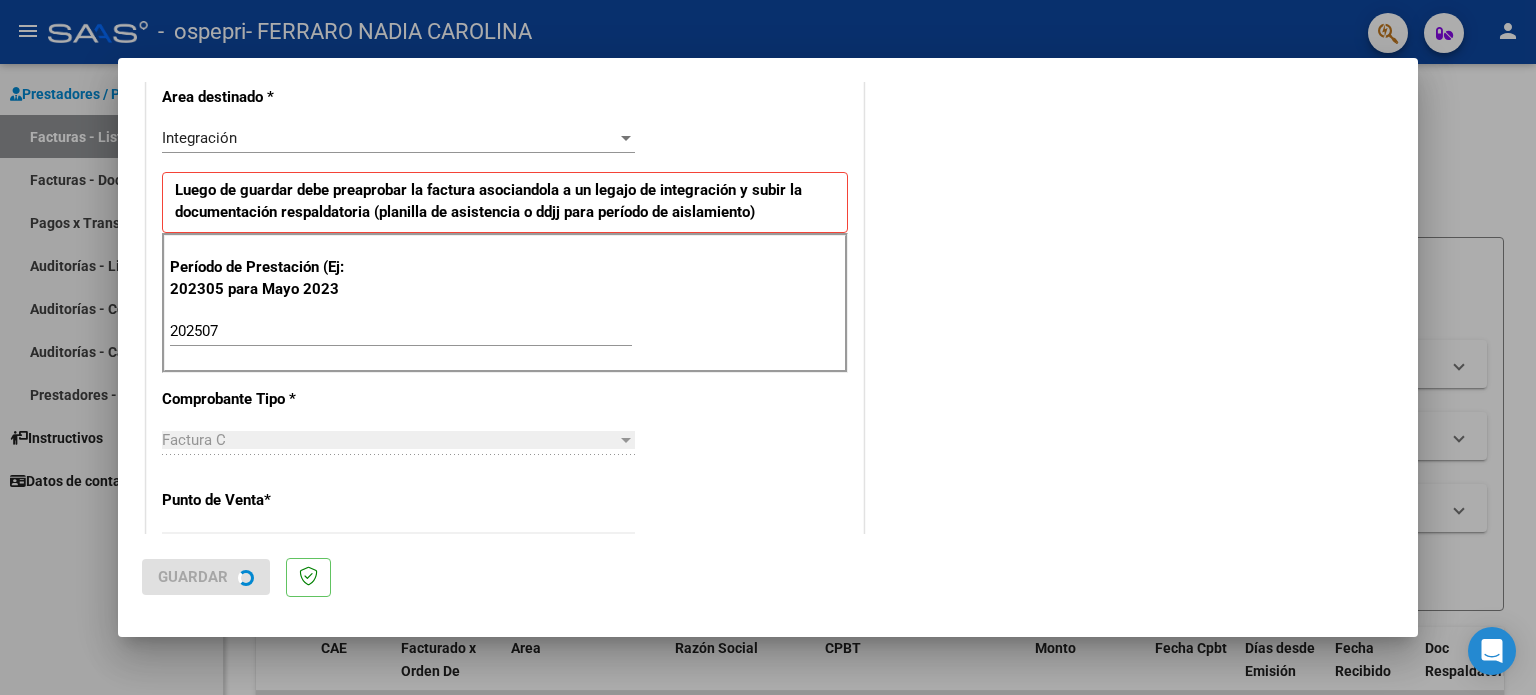 scroll, scrollTop: 0, scrollLeft: 0, axis: both 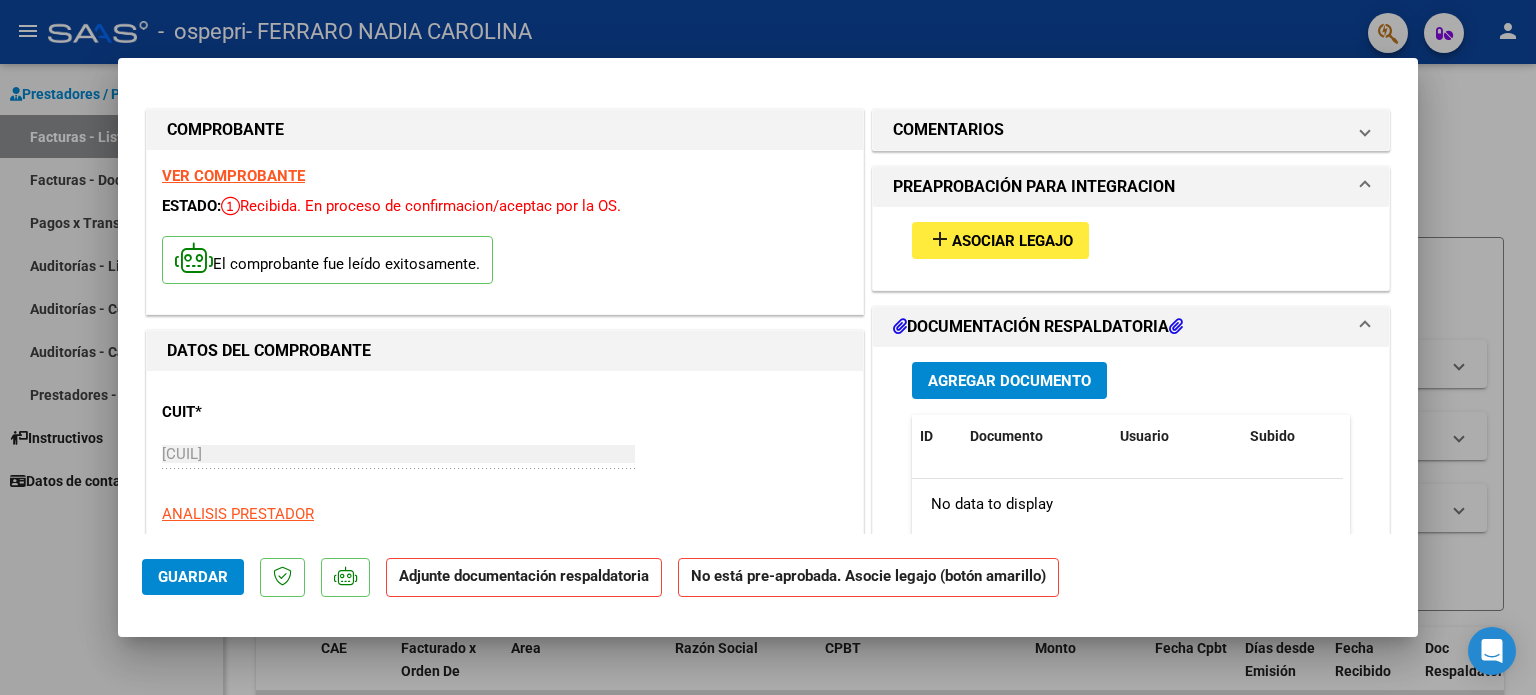 click on "Asociar Legajo" at bounding box center [1012, 241] 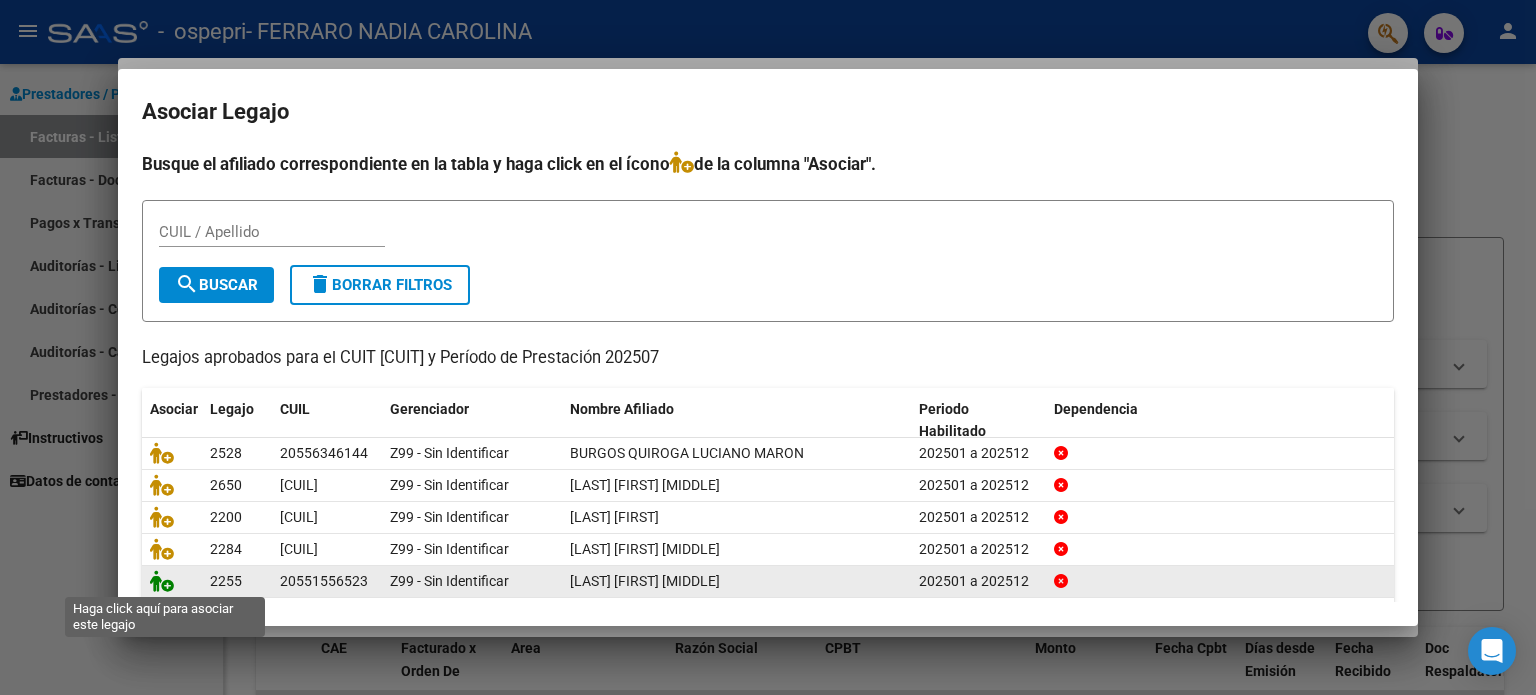 click 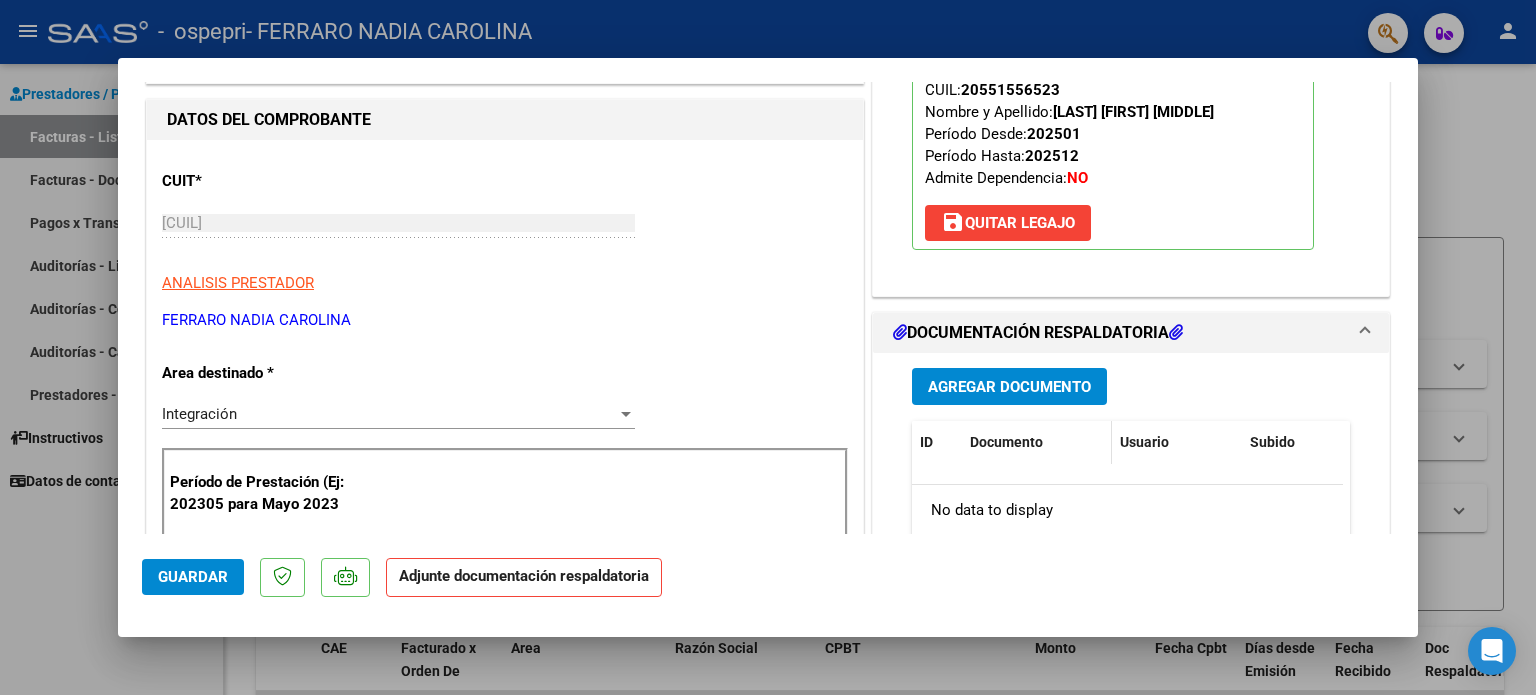 scroll, scrollTop: 200, scrollLeft: 0, axis: vertical 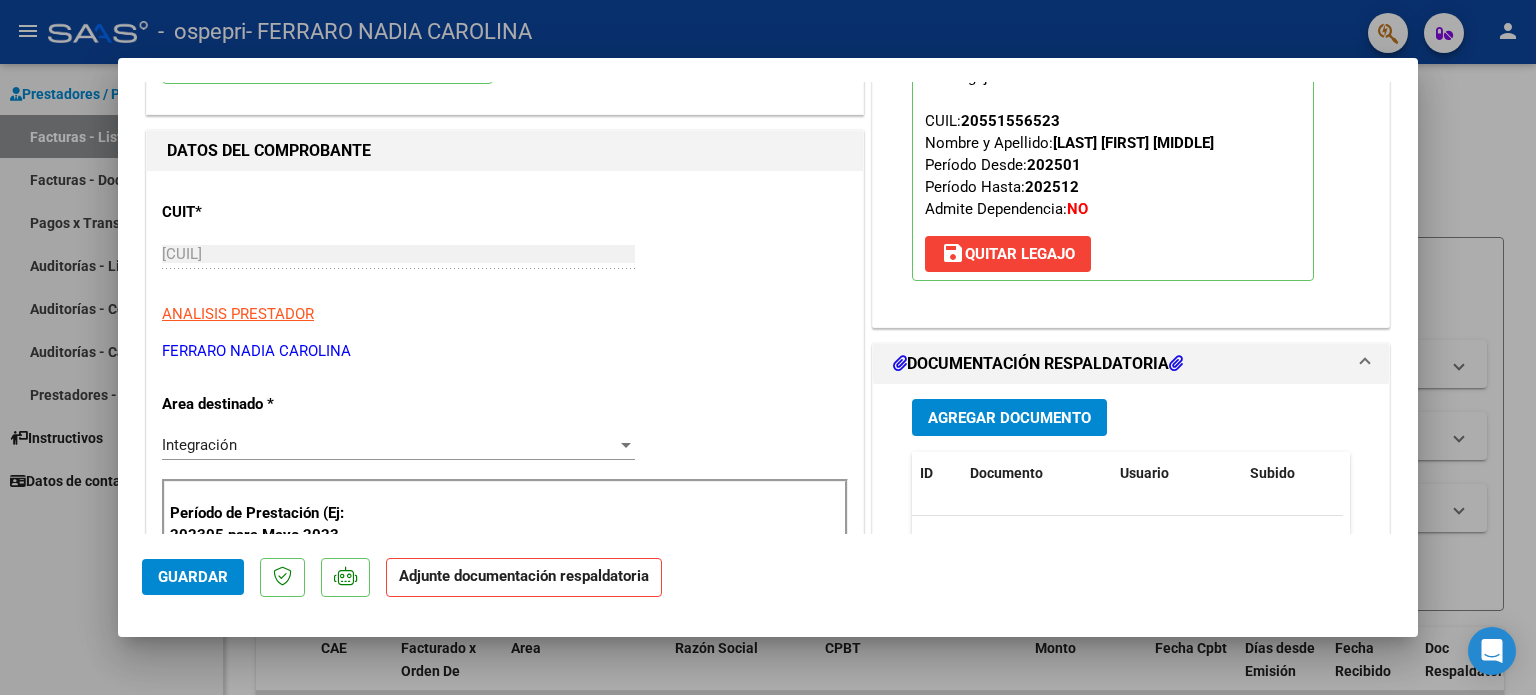 click on "Agregar Documento" at bounding box center [1009, 418] 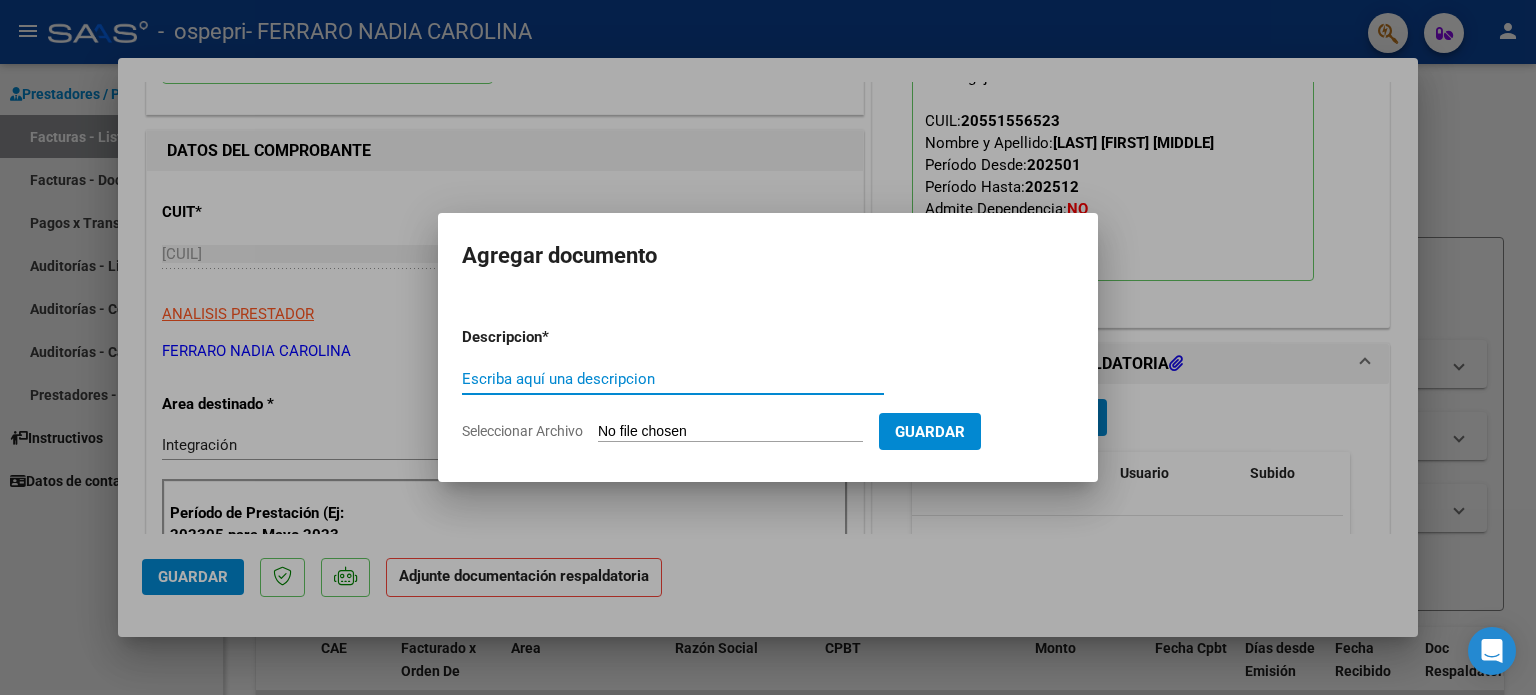 click on "Escriba aquí una descripcion" at bounding box center [673, 379] 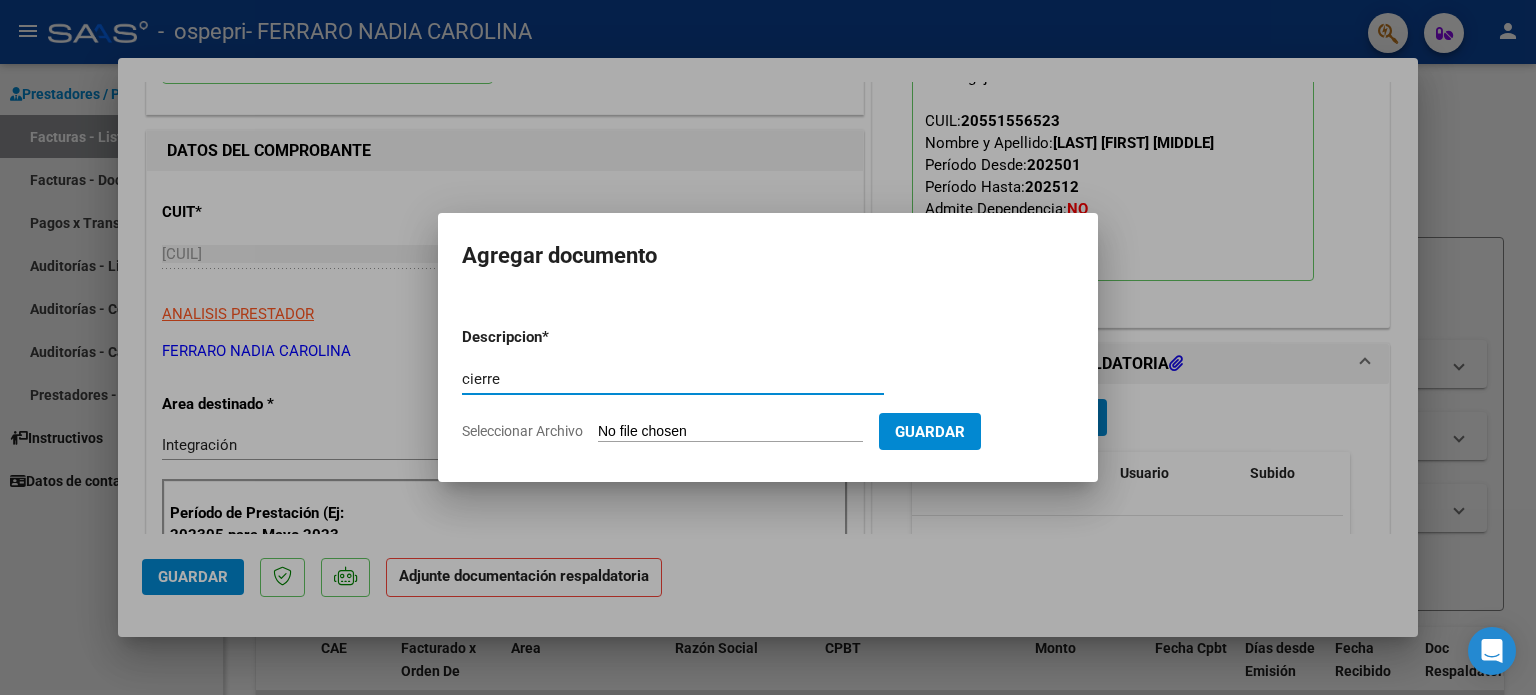 type on "cierre" 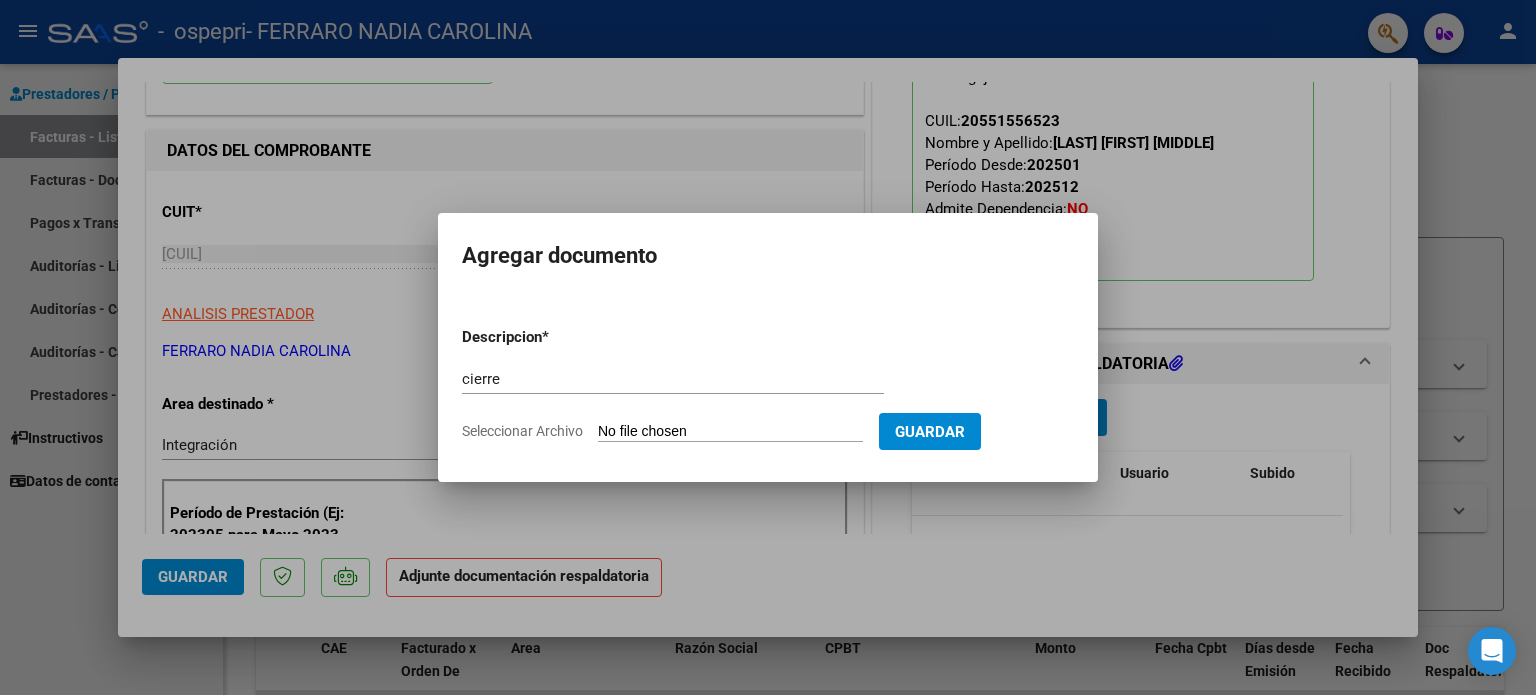 type on "C:\fakepath\apfmimpresionpreliq.pdf" 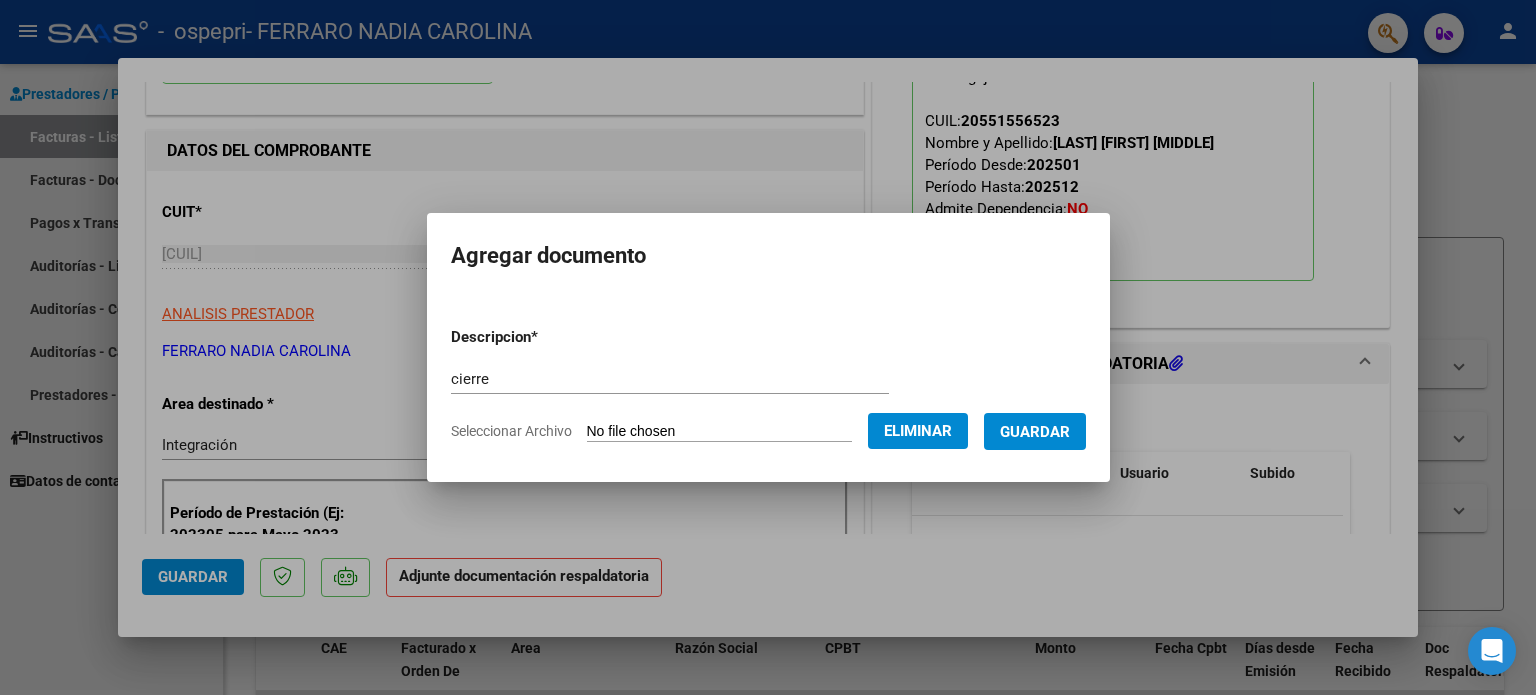 click on "Guardar" at bounding box center [1035, 432] 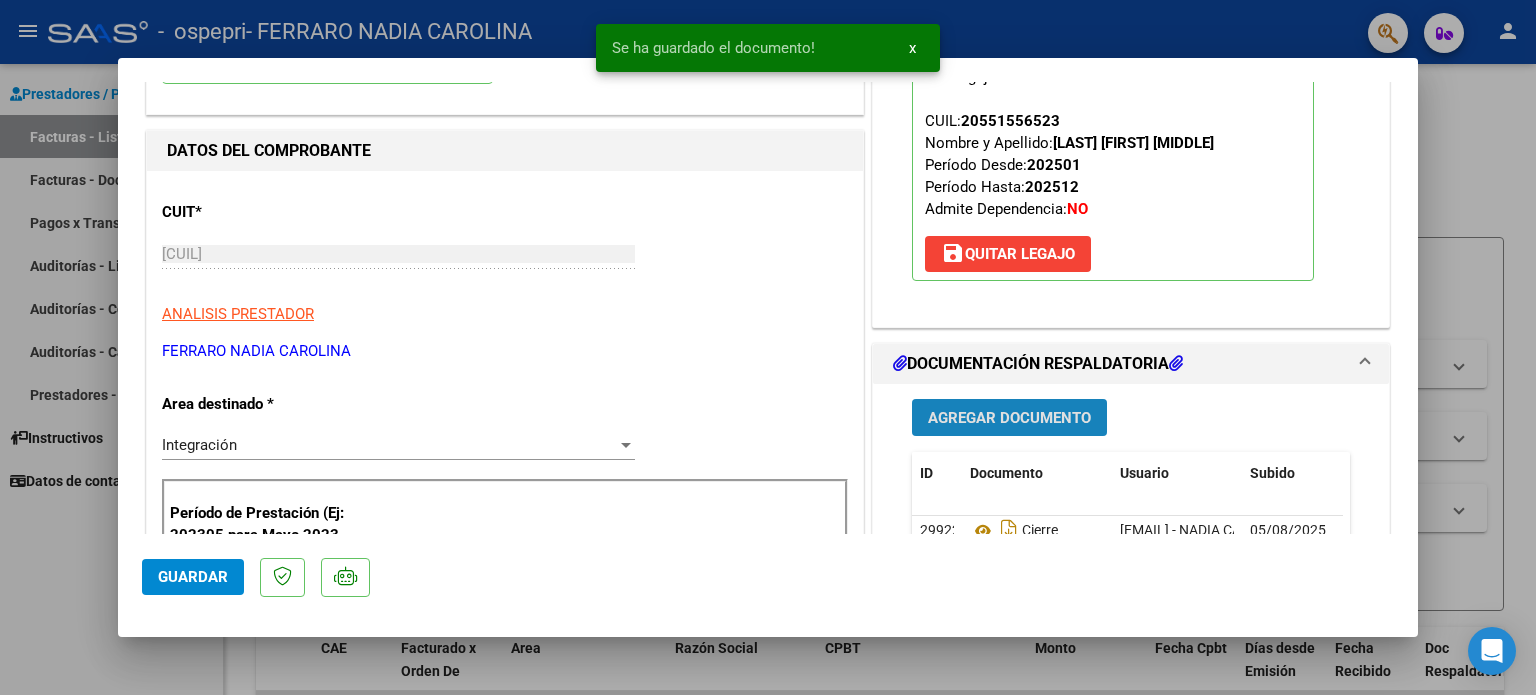 click on "Agregar Documento" at bounding box center [1009, 418] 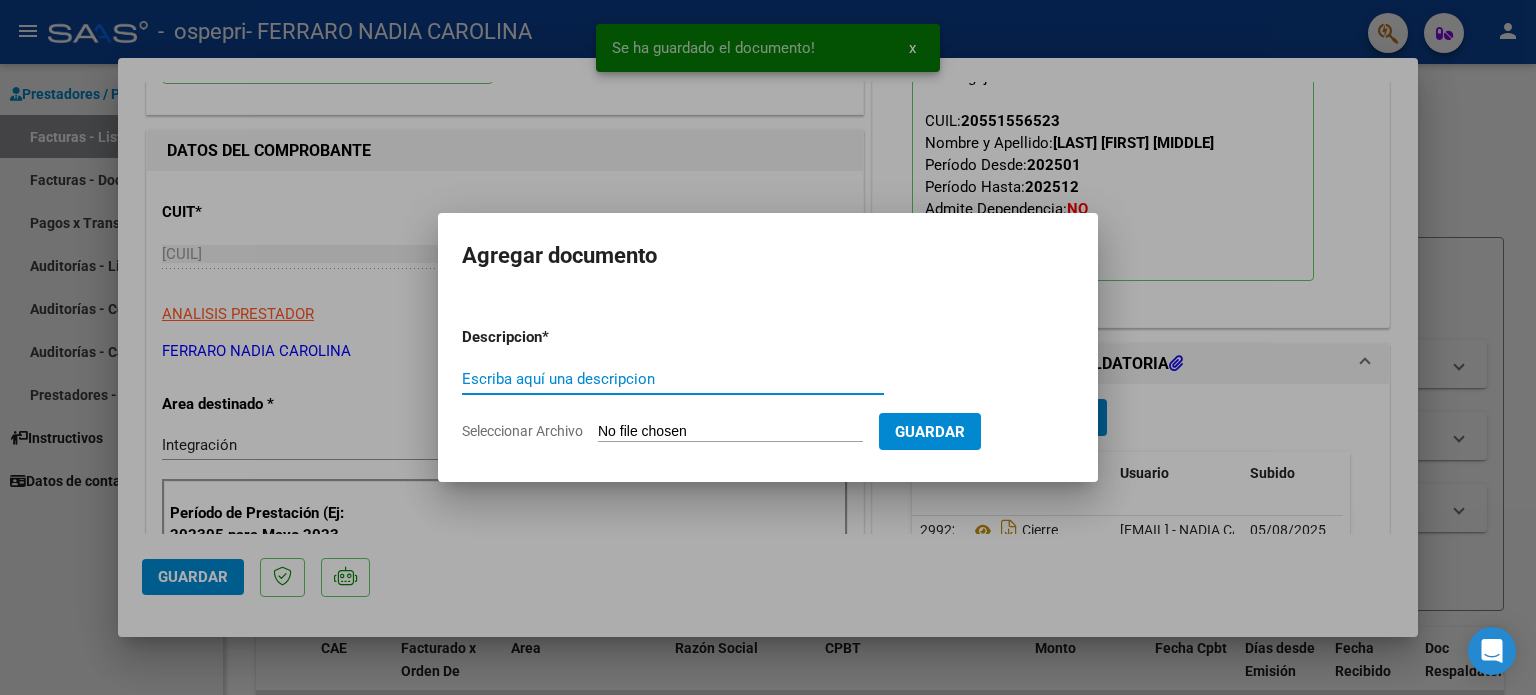 click on "Escriba aquí una descripcion" at bounding box center [673, 379] 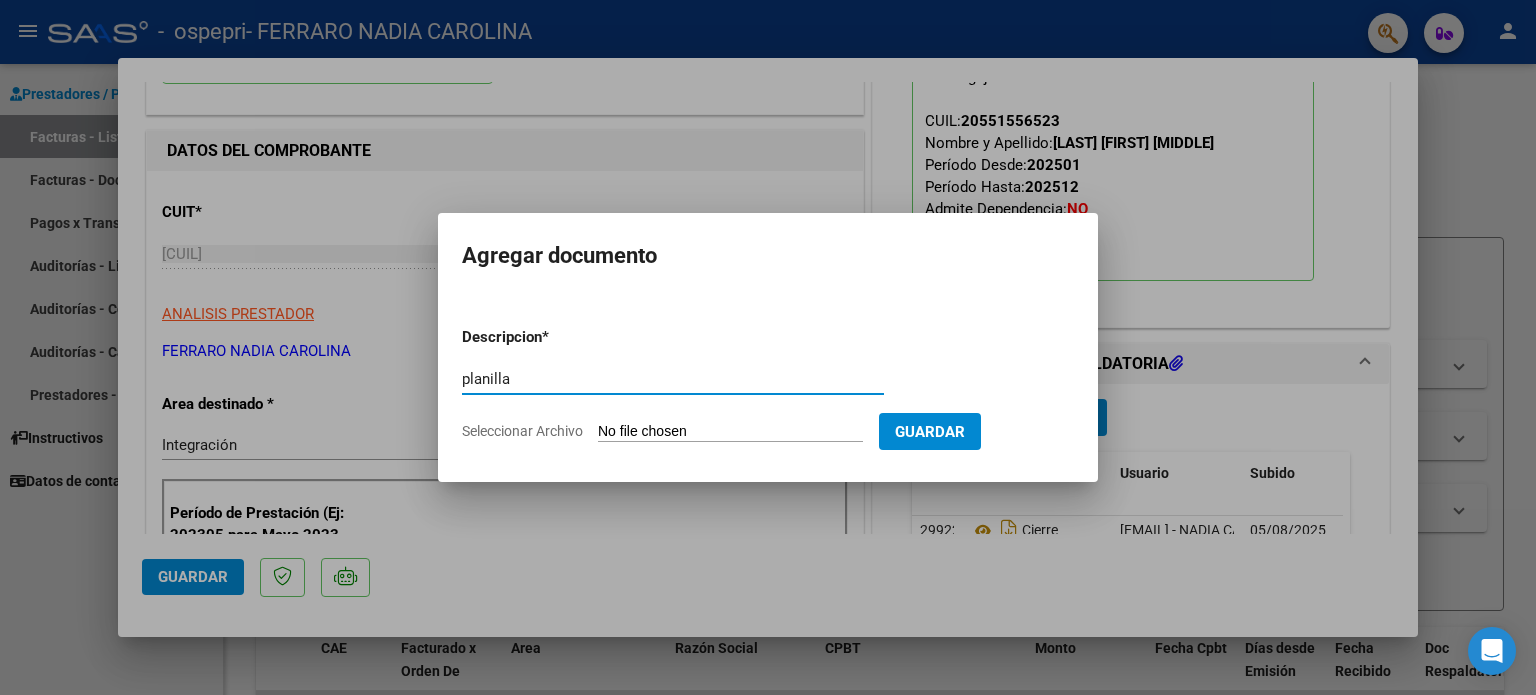 type on "planilla" 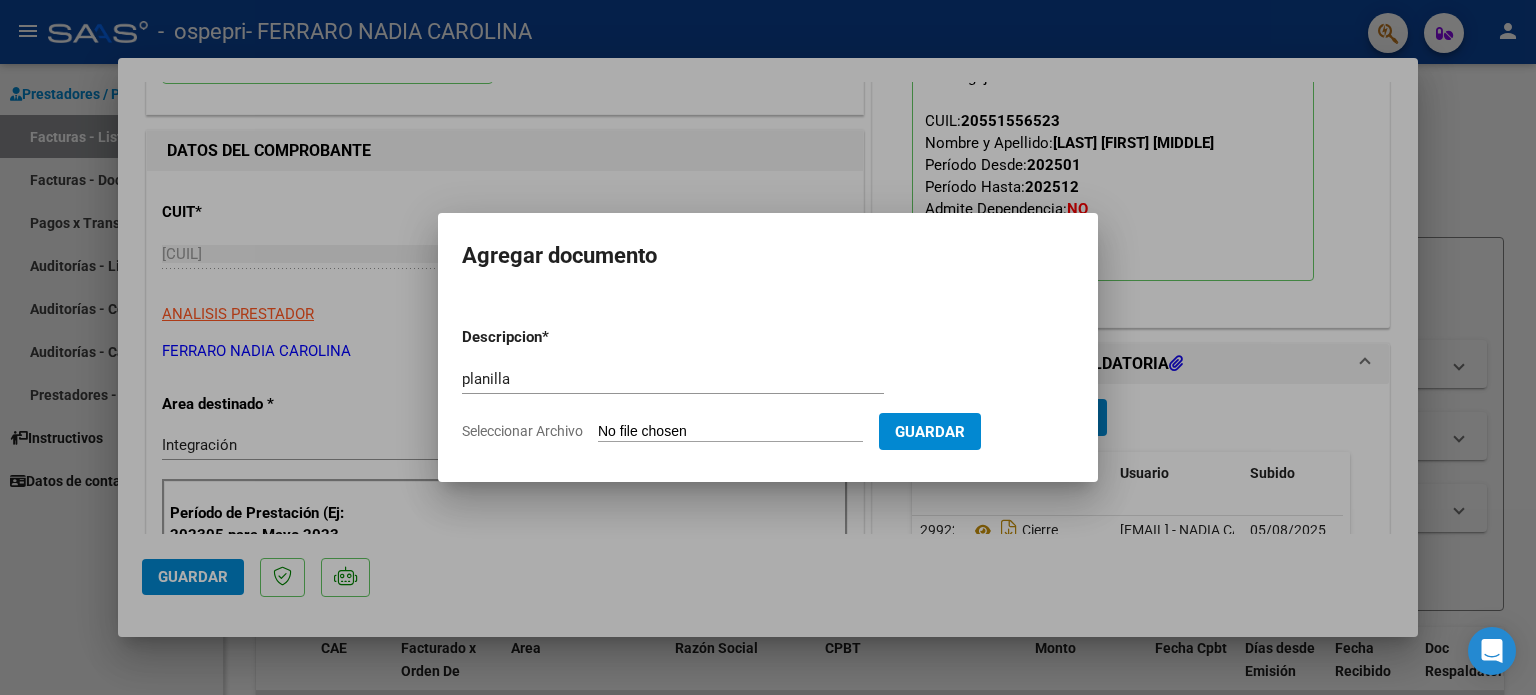 type on "C:\fakepath\PLANILLA IP JULIO.pdf" 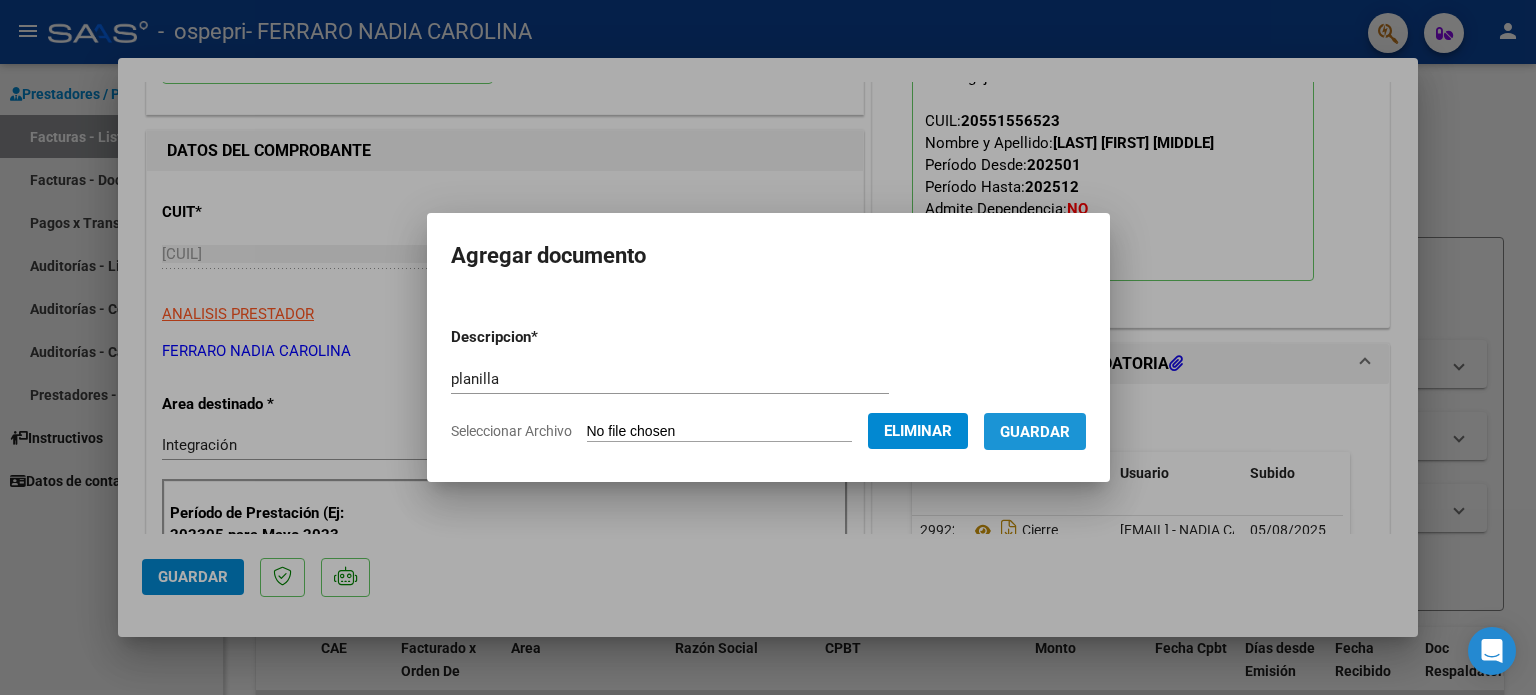 click on "Guardar" at bounding box center [1035, 432] 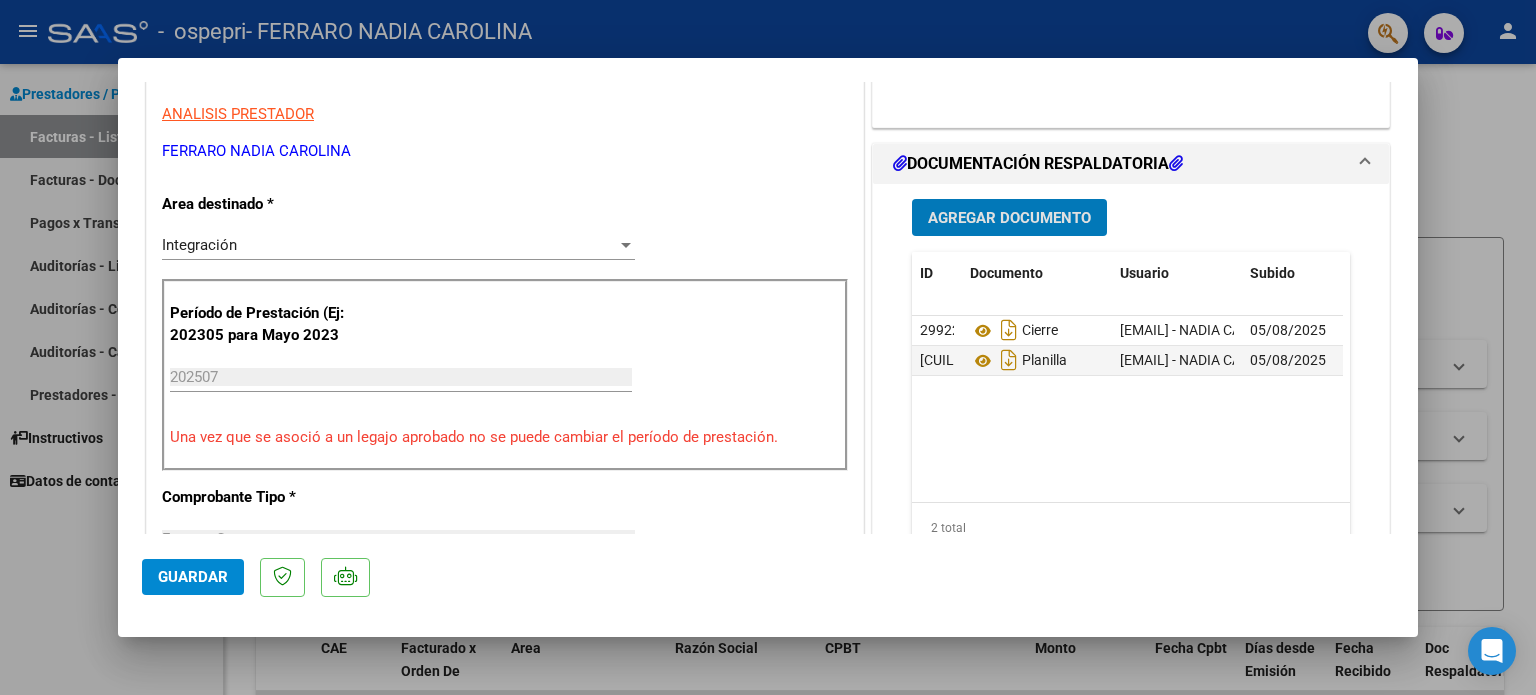 scroll, scrollTop: 300, scrollLeft: 0, axis: vertical 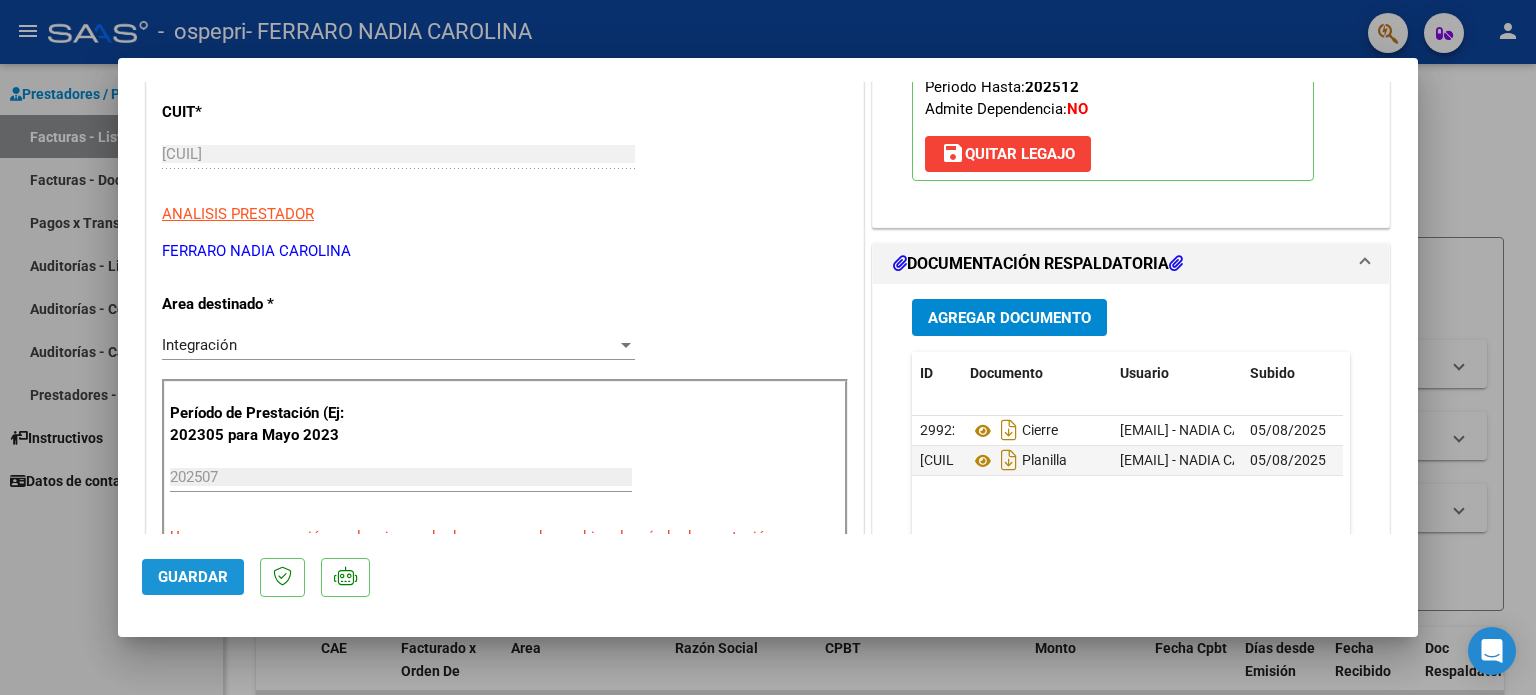 click on "Guardar" 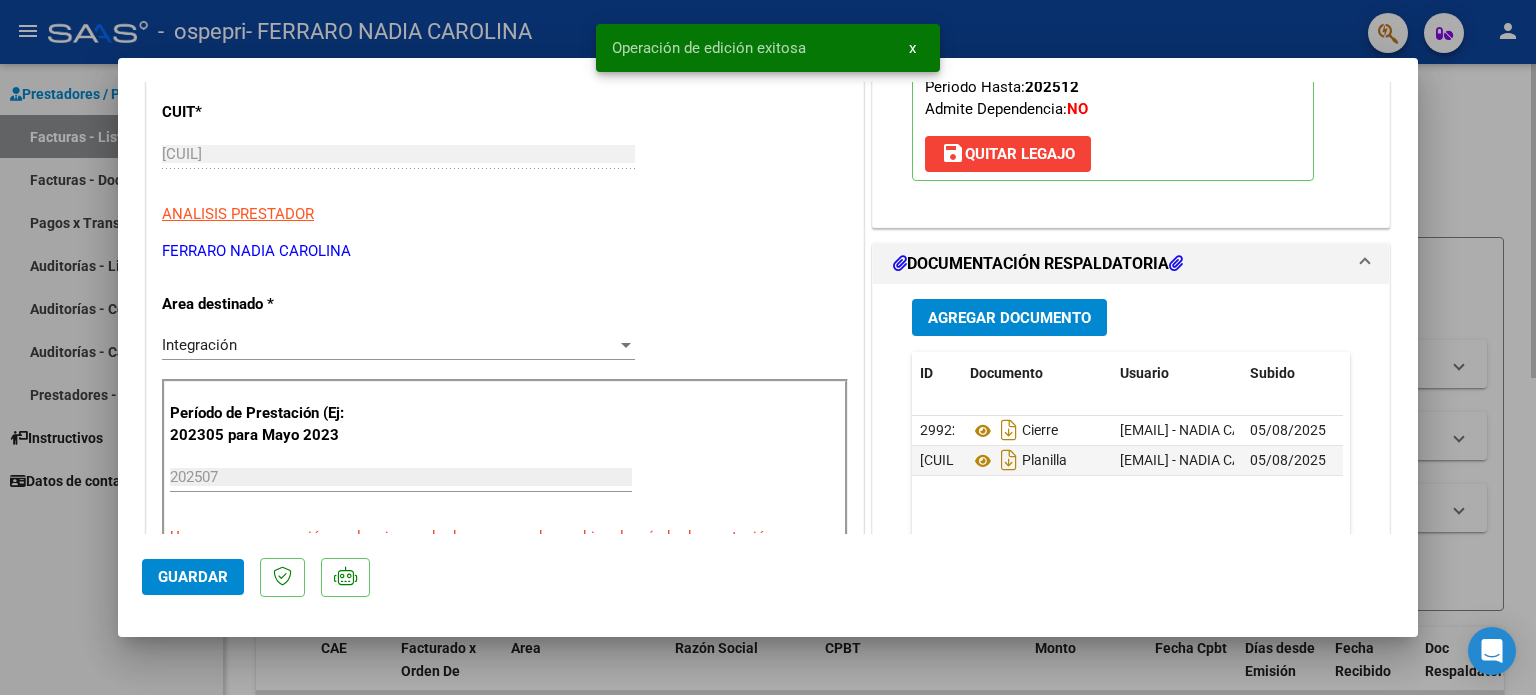 click at bounding box center (768, 347) 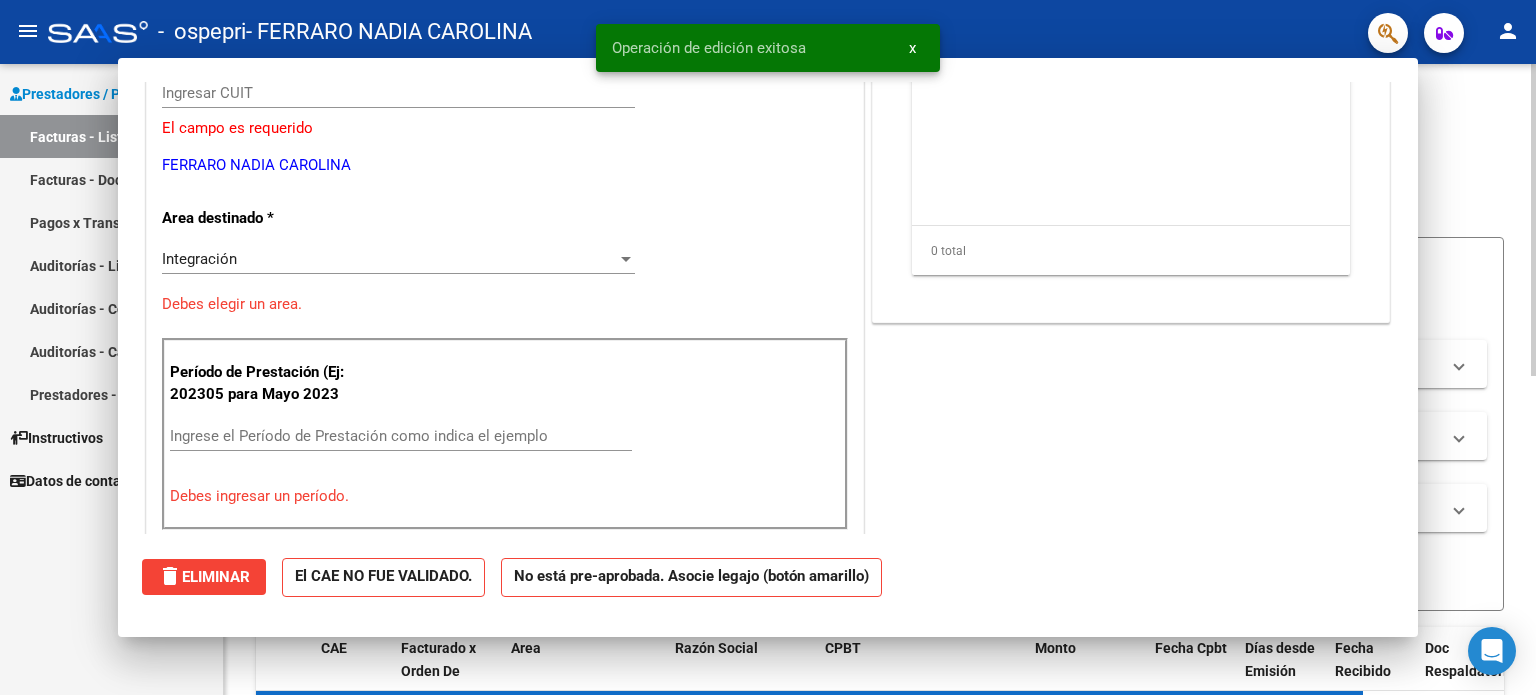 scroll, scrollTop: 0, scrollLeft: 0, axis: both 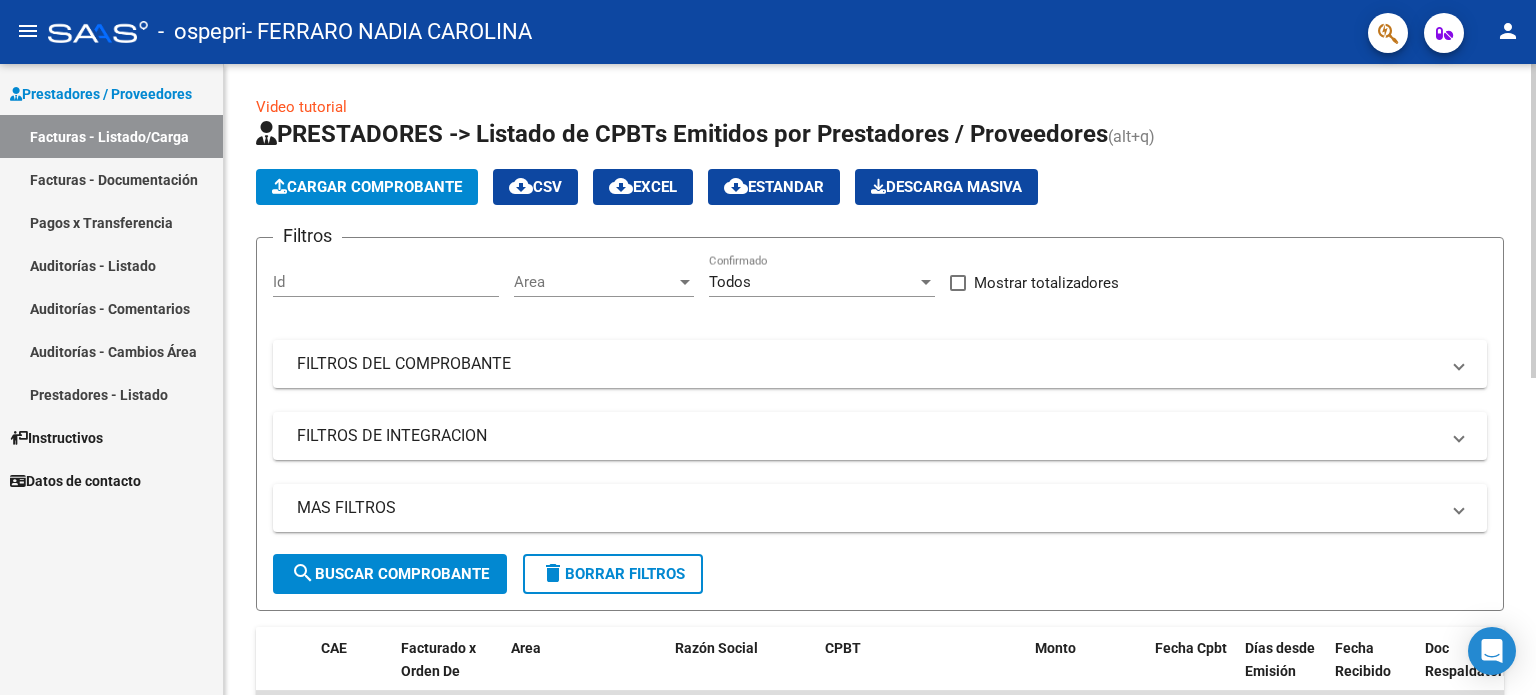 click on "Cargar Comprobante" 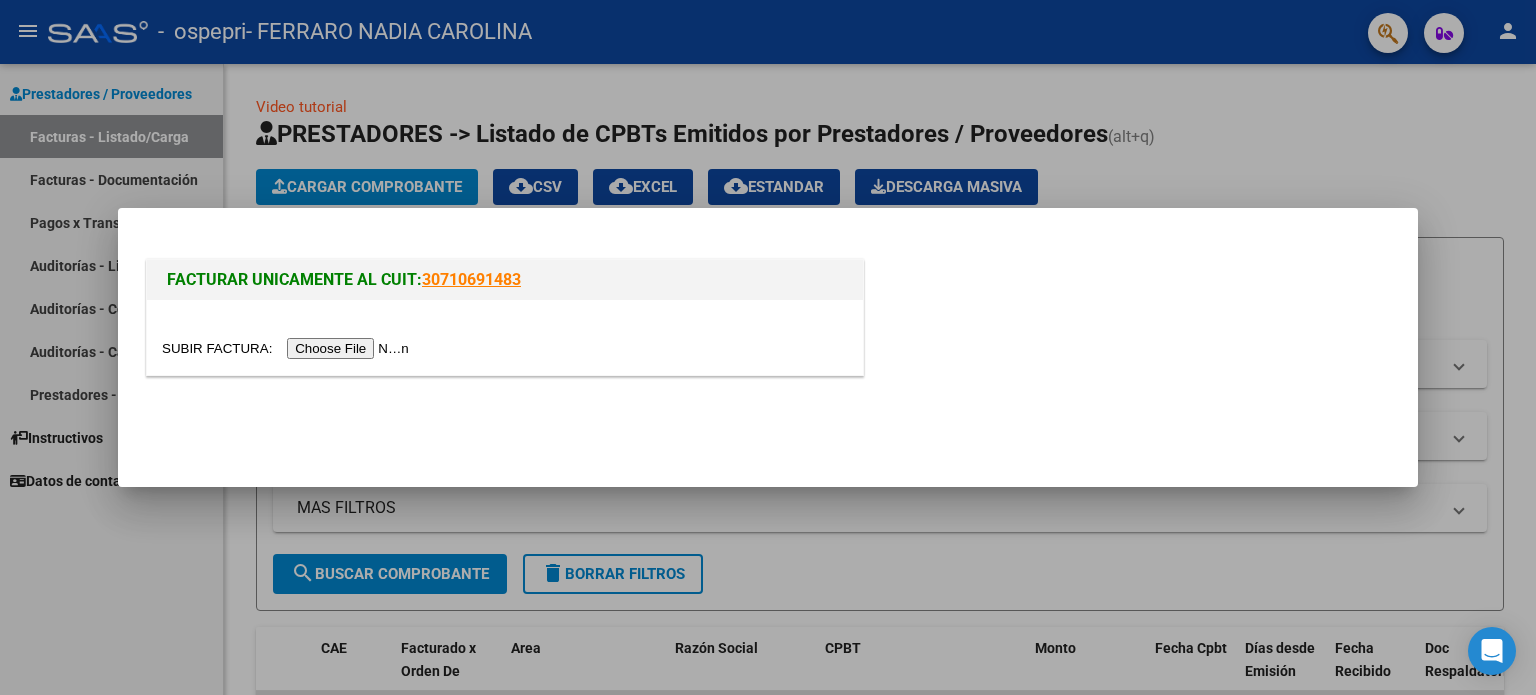 click at bounding box center [288, 348] 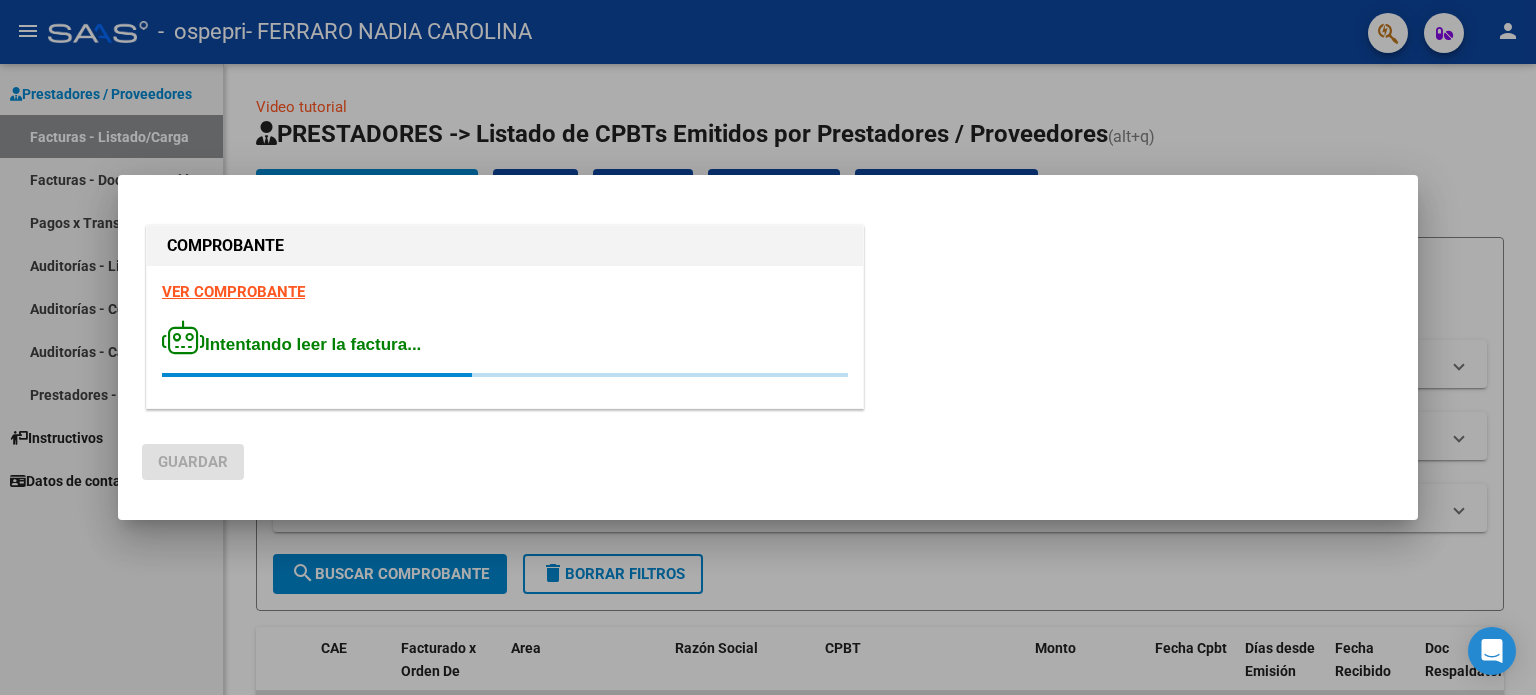 click at bounding box center [768, 347] 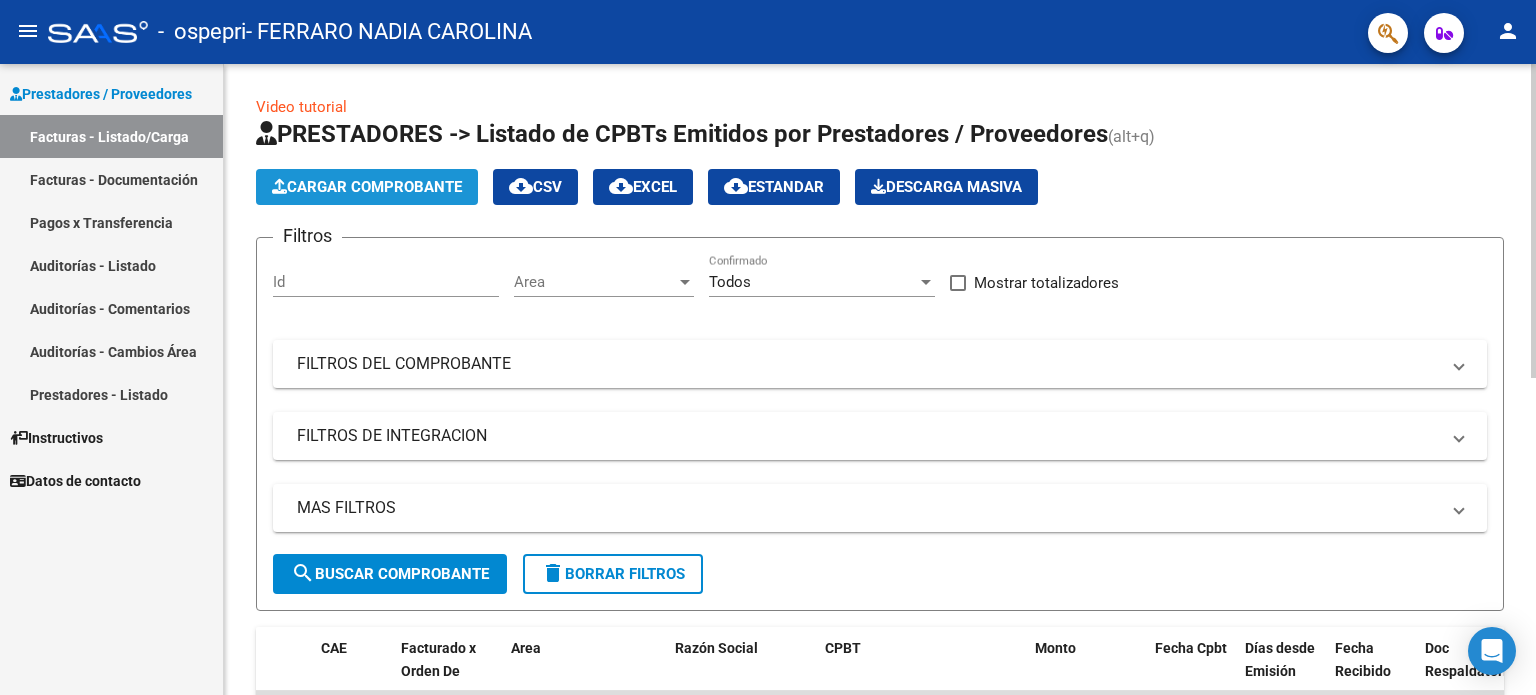 click on "Cargar Comprobante" 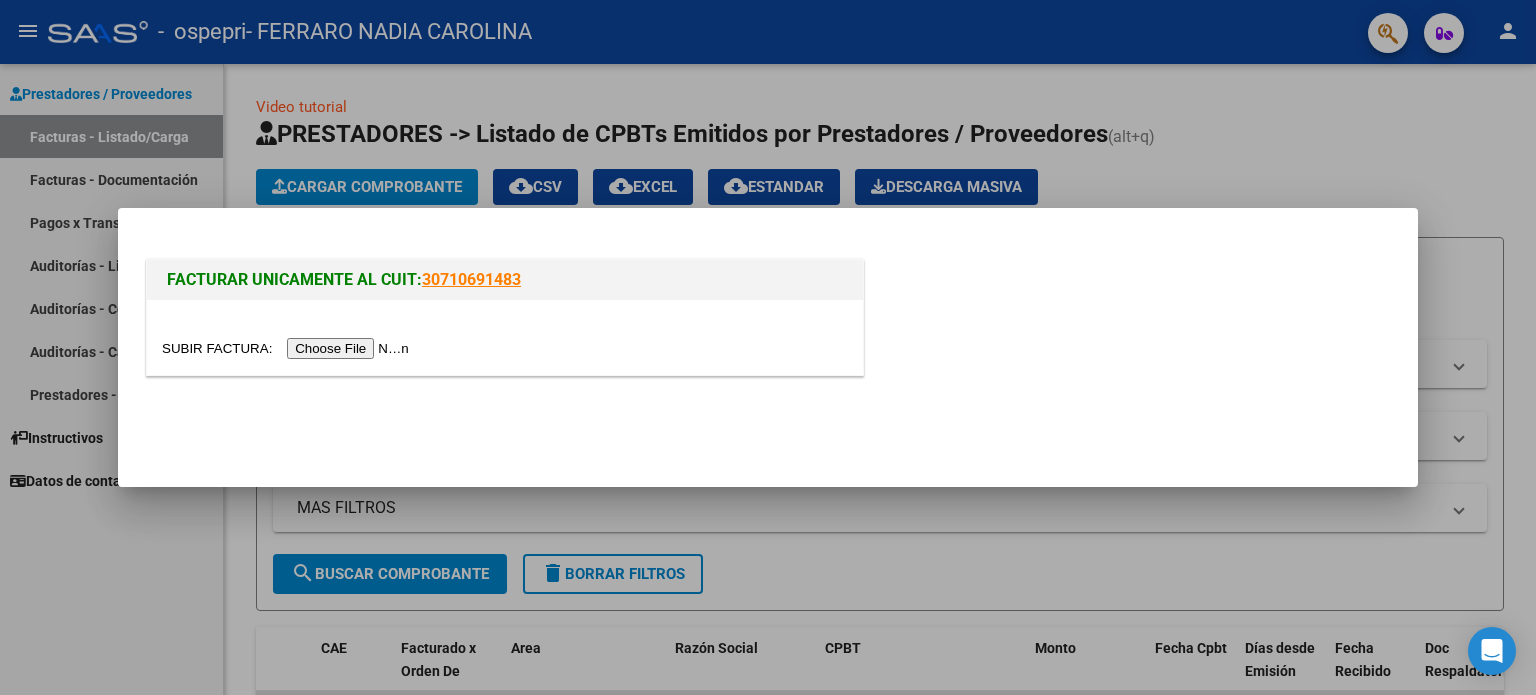 click at bounding box center [288, 348] 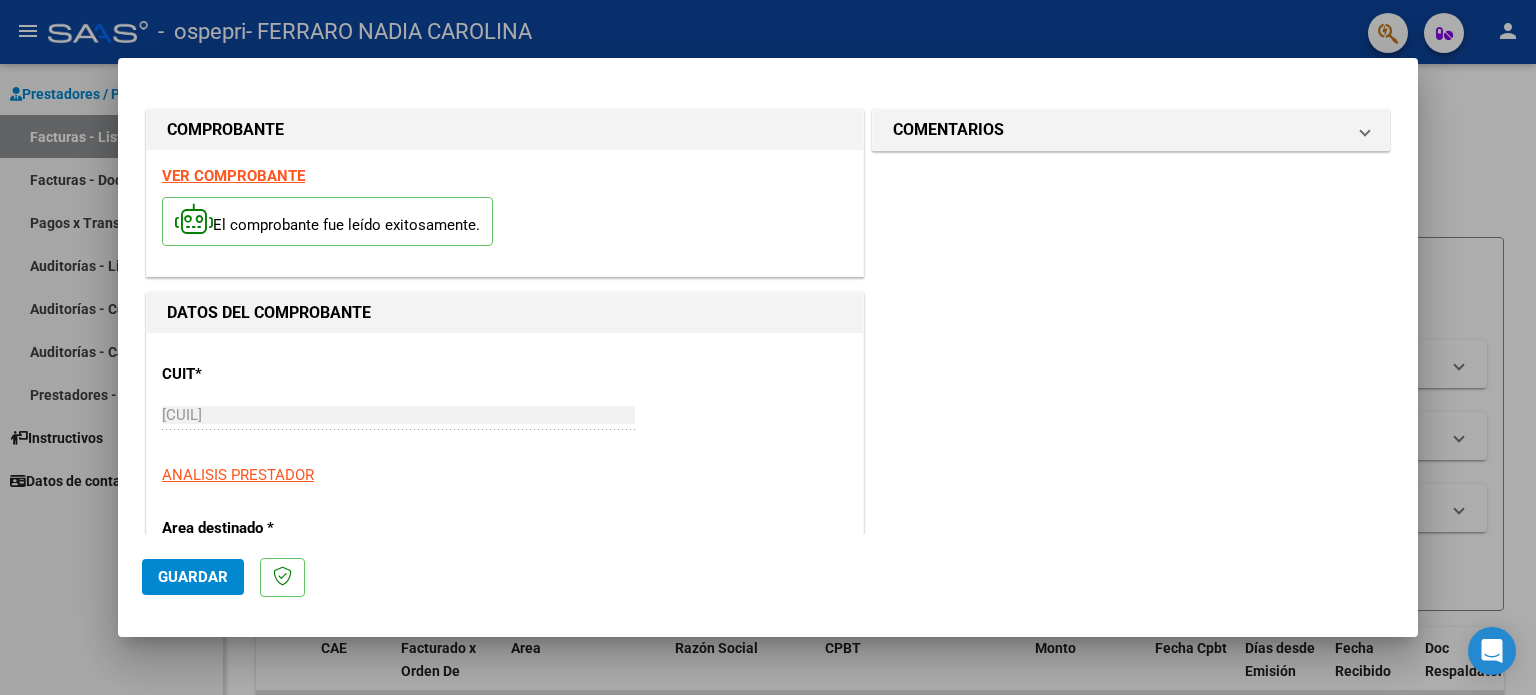 scroll, scrollTop: 100, scrollLeft: 0, axis: vertical 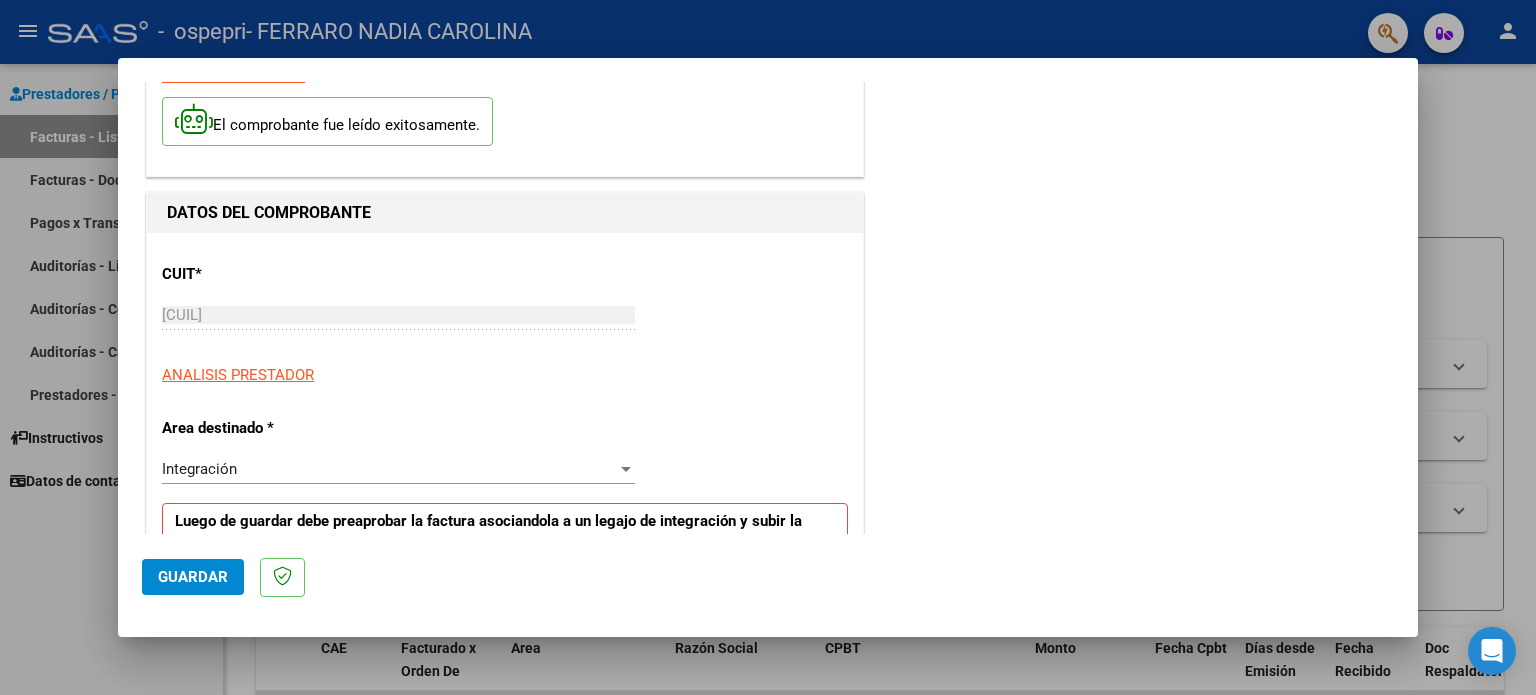 click on "Guardar" 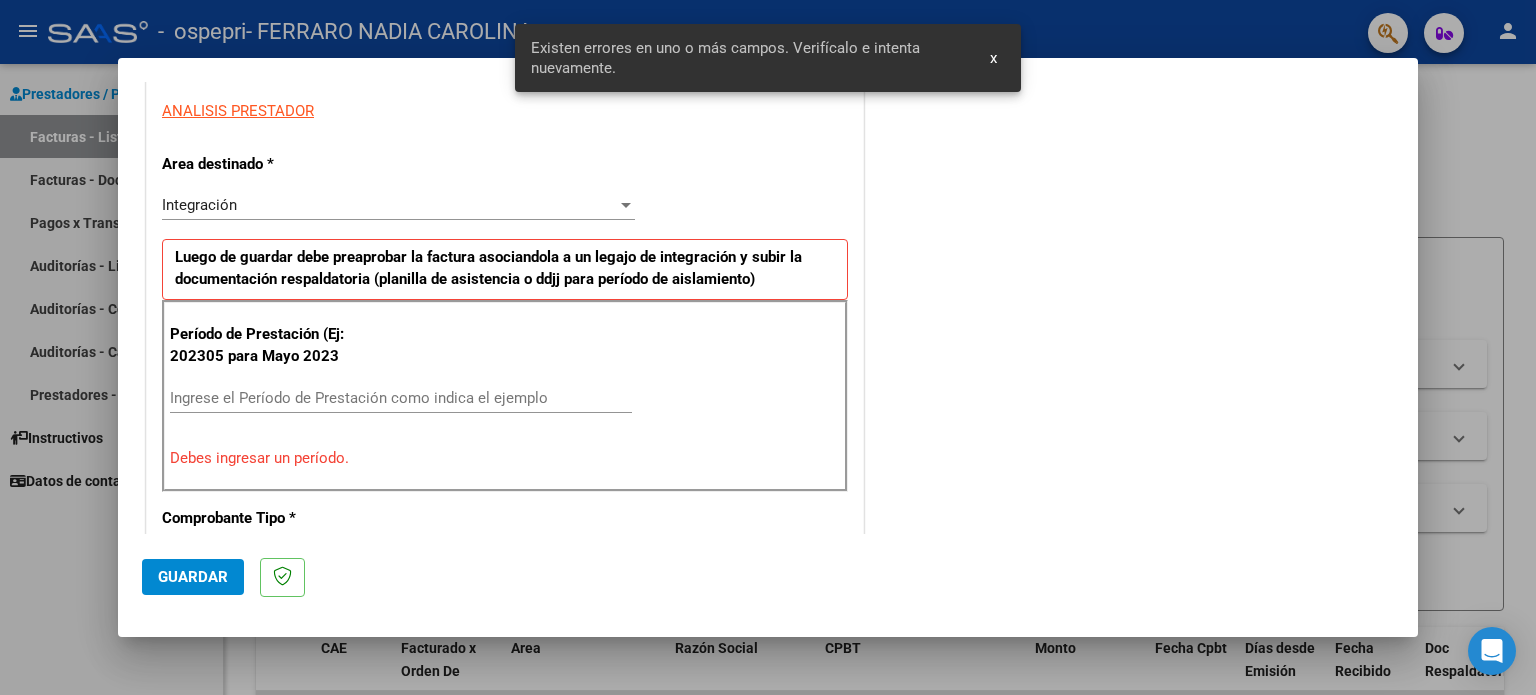 scroll, scrollTop: 431, scrollLeft: 0, axis: vertical 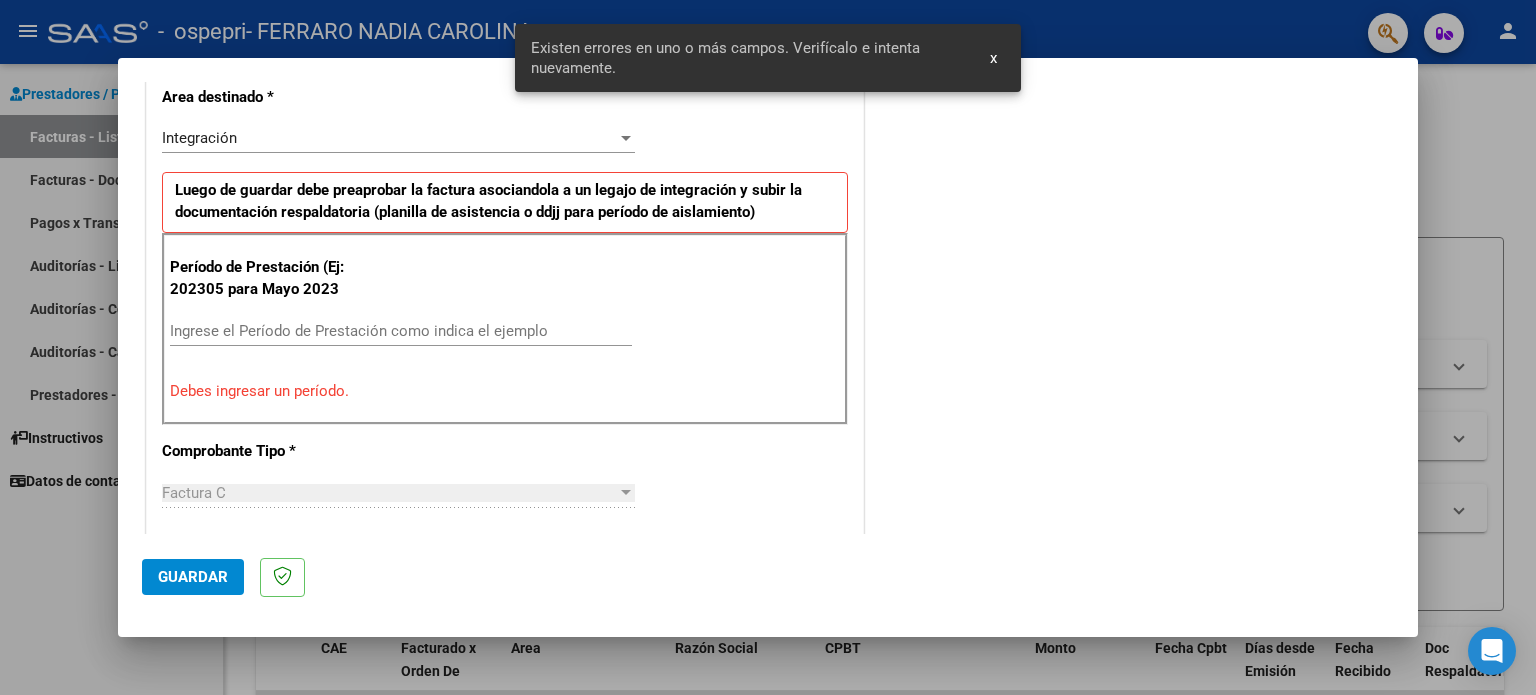 click on "Ingrese el Período de Prestación como indica el ejemplo" at bounding box center [401, 331] 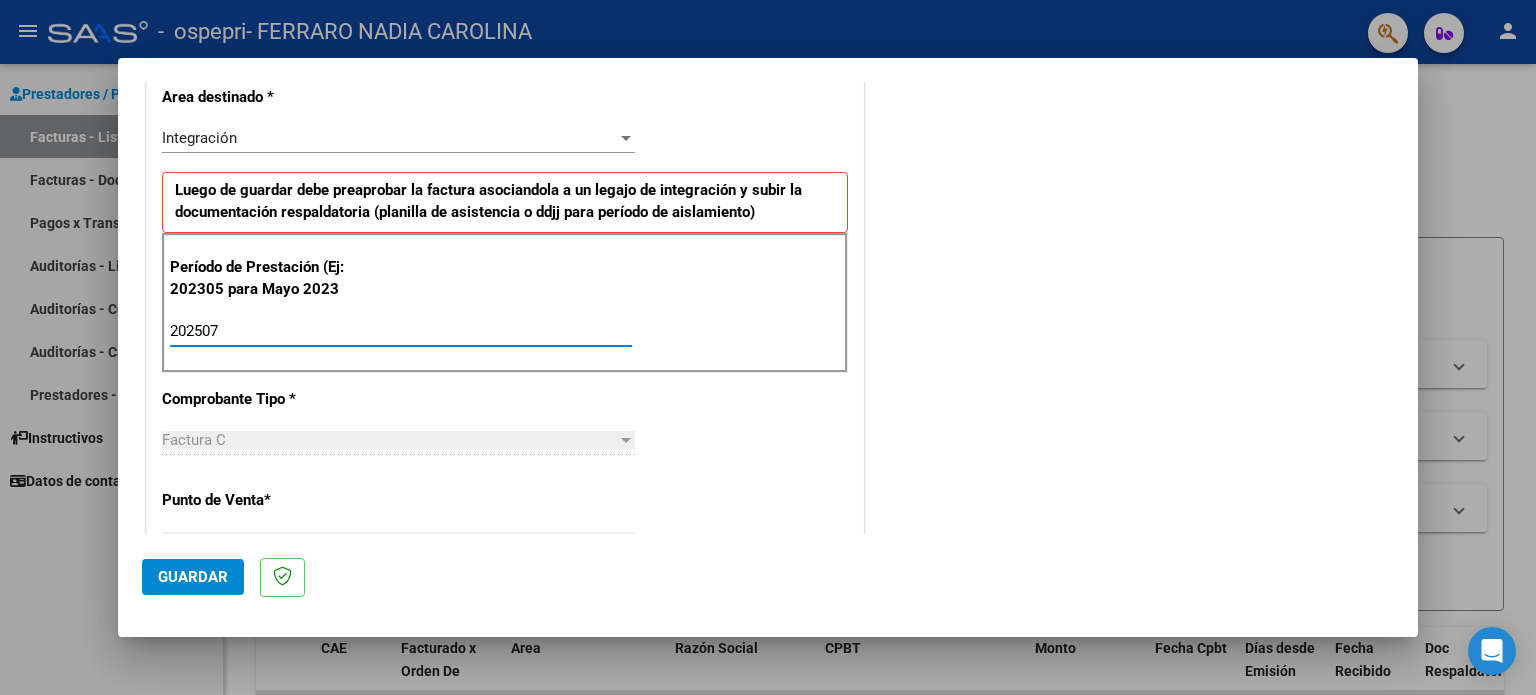 type on "202507" 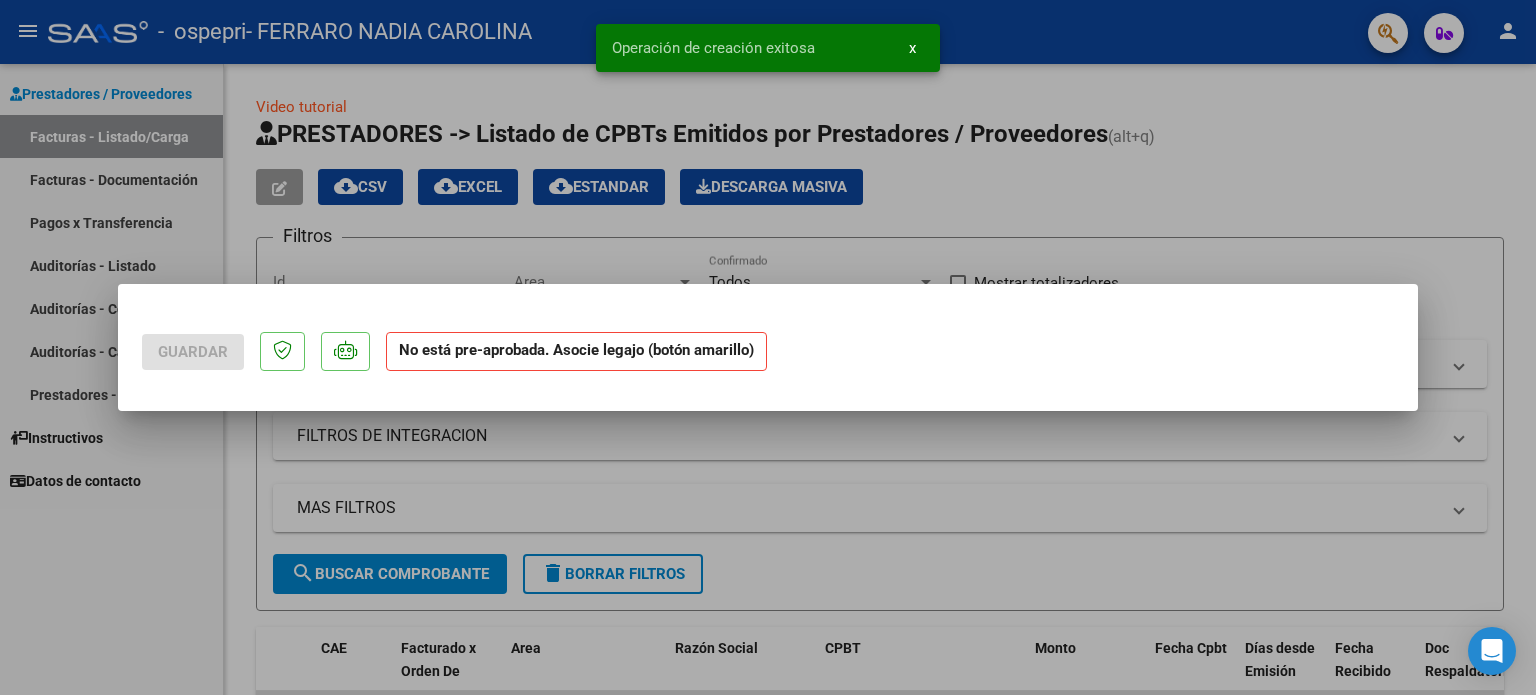 scroll, scrollTop: 0, scrollLeft: 0, axis: both 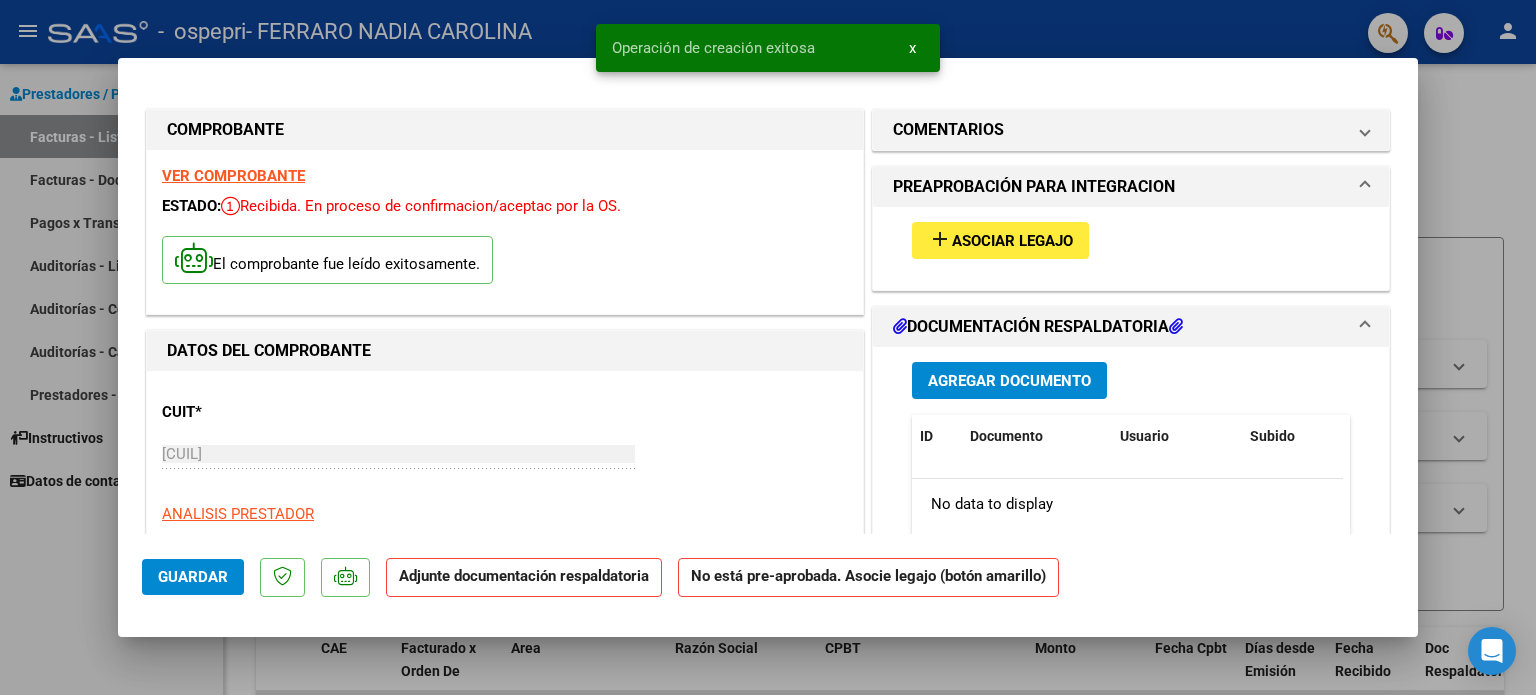 click on "add" at bounding box center (940, 239) 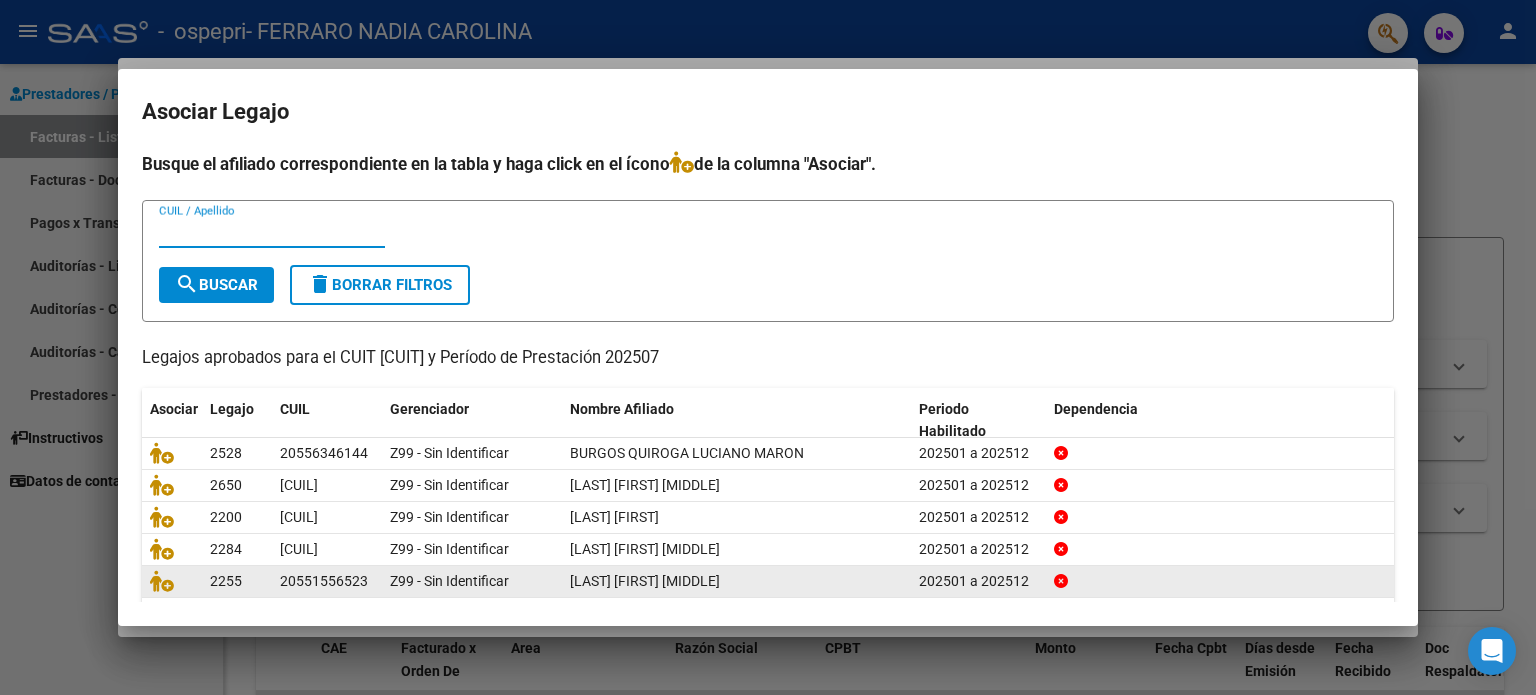 scroll, scrollTop: 67, scrollLeft: 0, axis: vertical 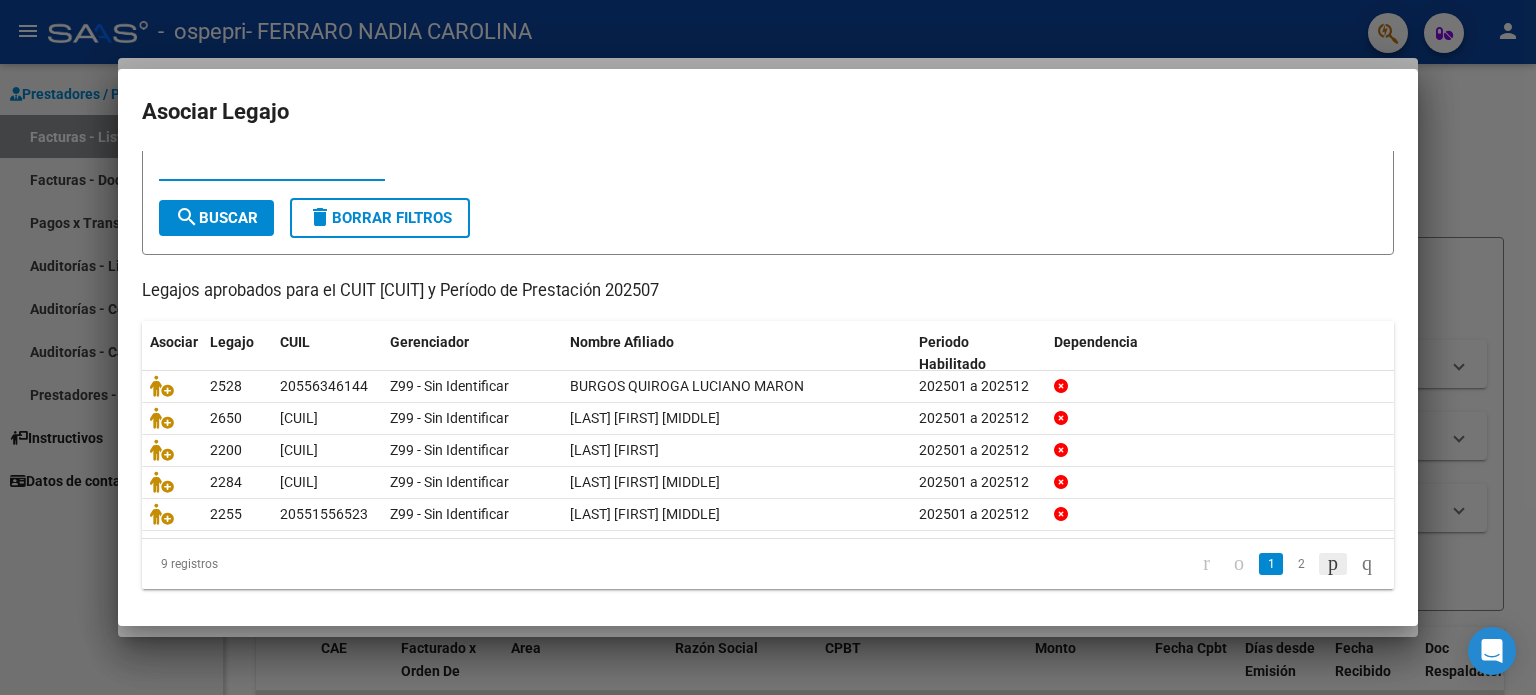 click 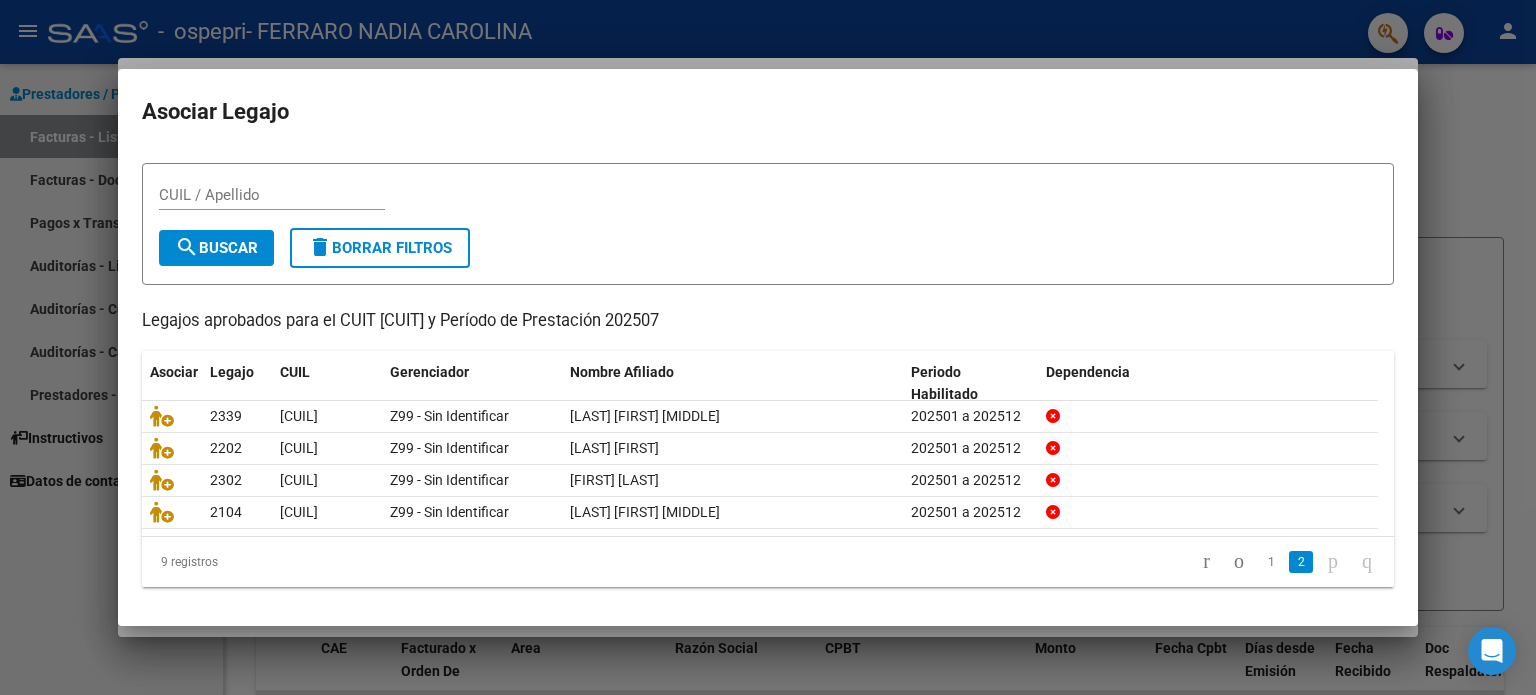 scroll, scrollTop: 35, scrollLeft: 0, axis: vertical 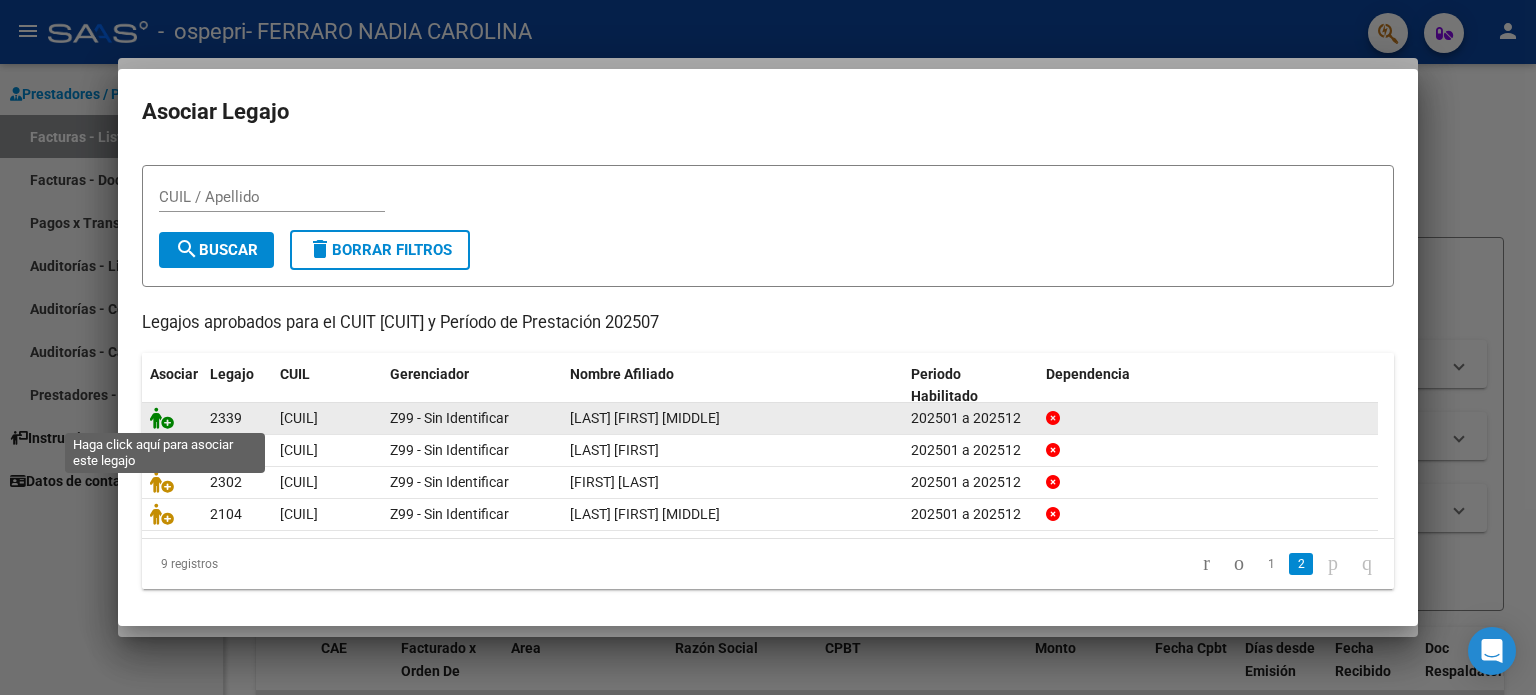 click 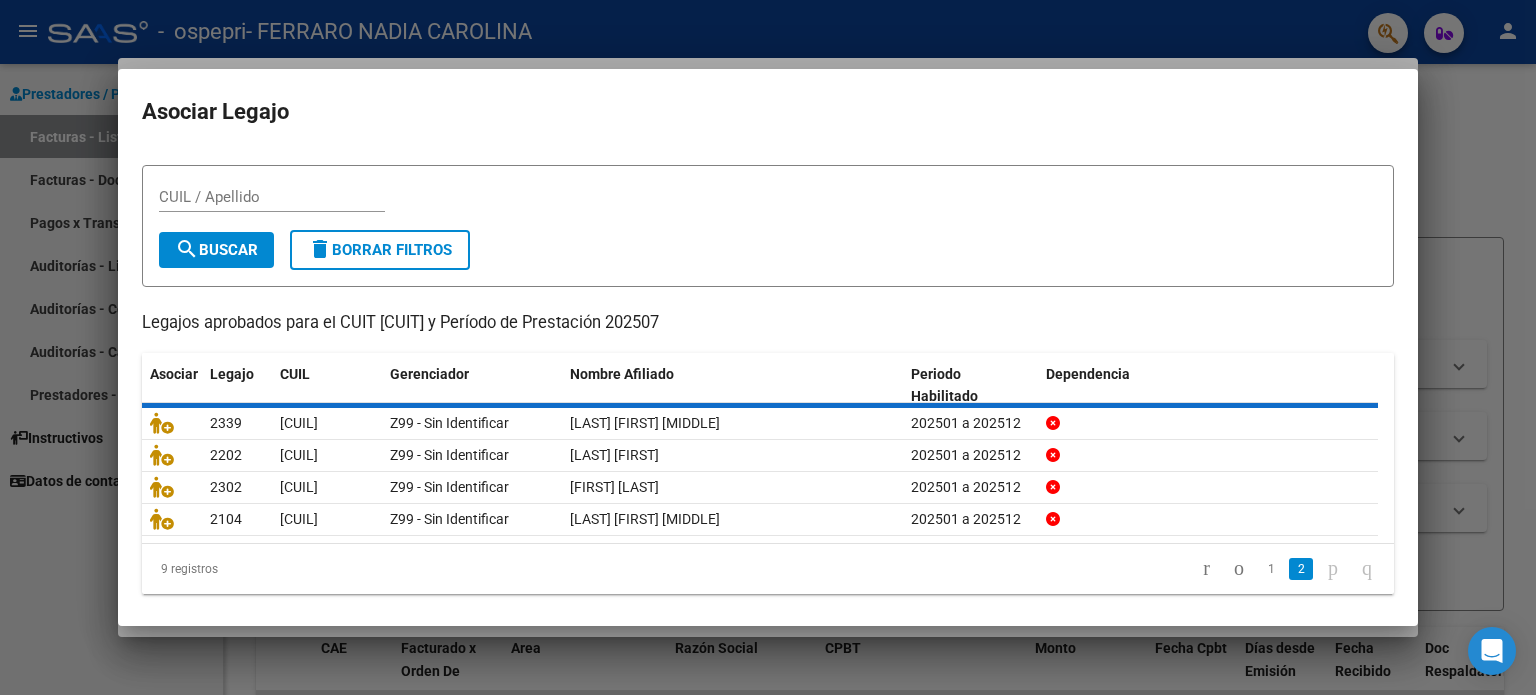scroll, scrollTop: 0, scrollLeft: 0, axis: both 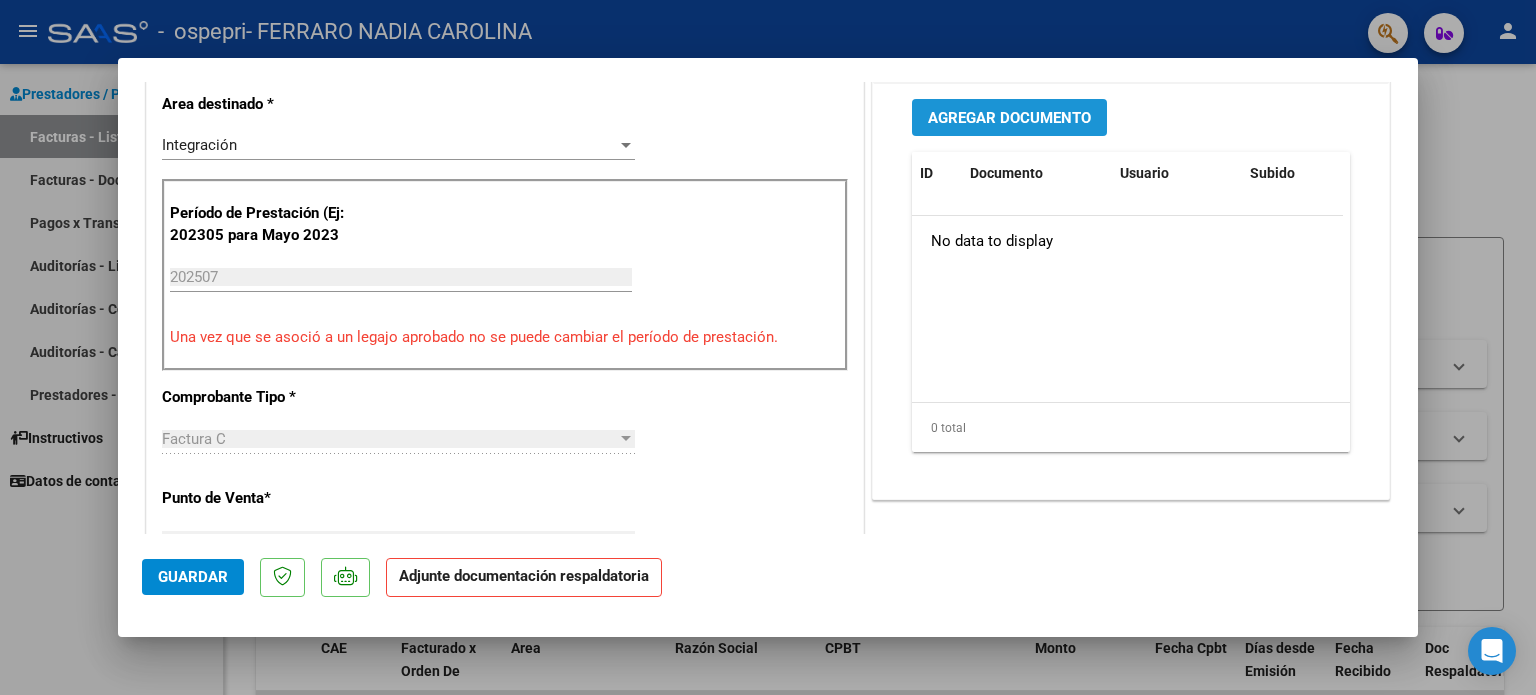 click on "Agregar Documento" at bounding box center [1009, 118] 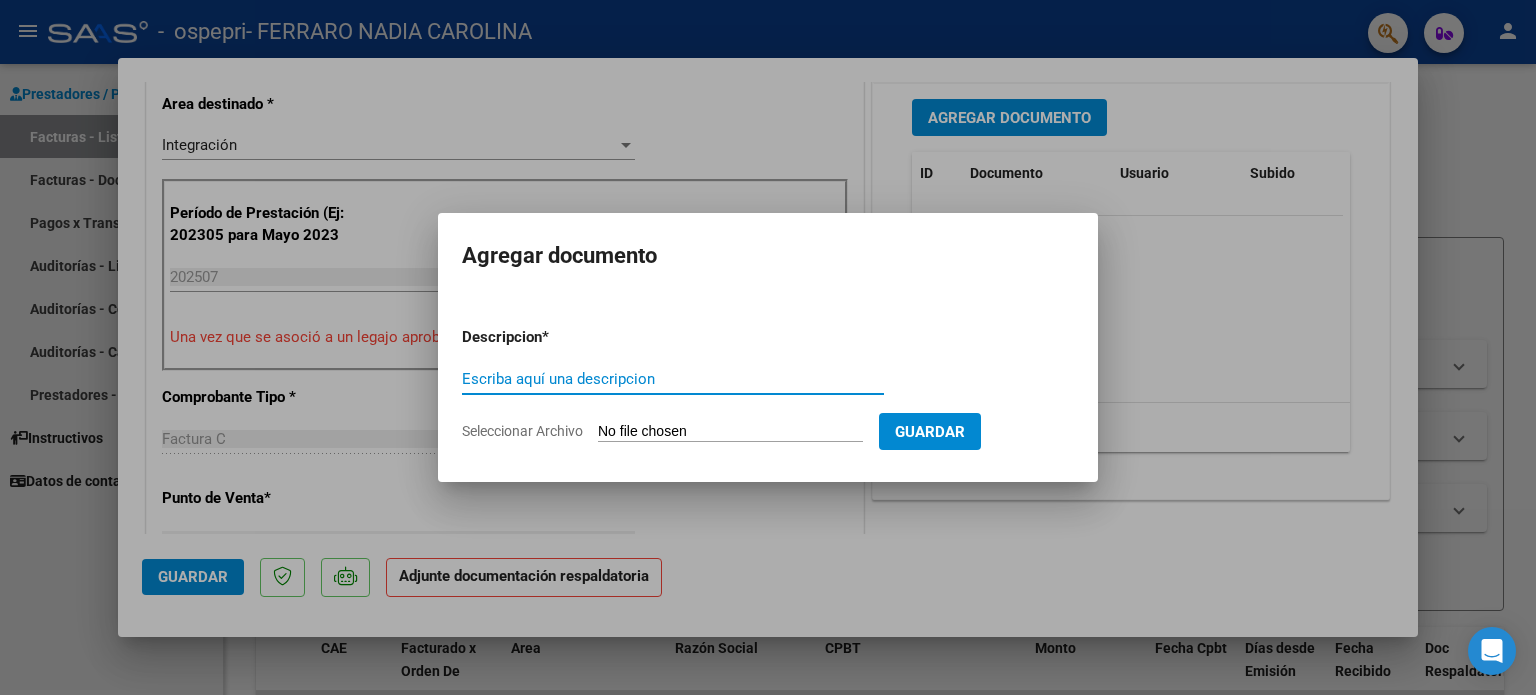 click on "Escriba aquí una descripcion" at bounding box center (673, 379) 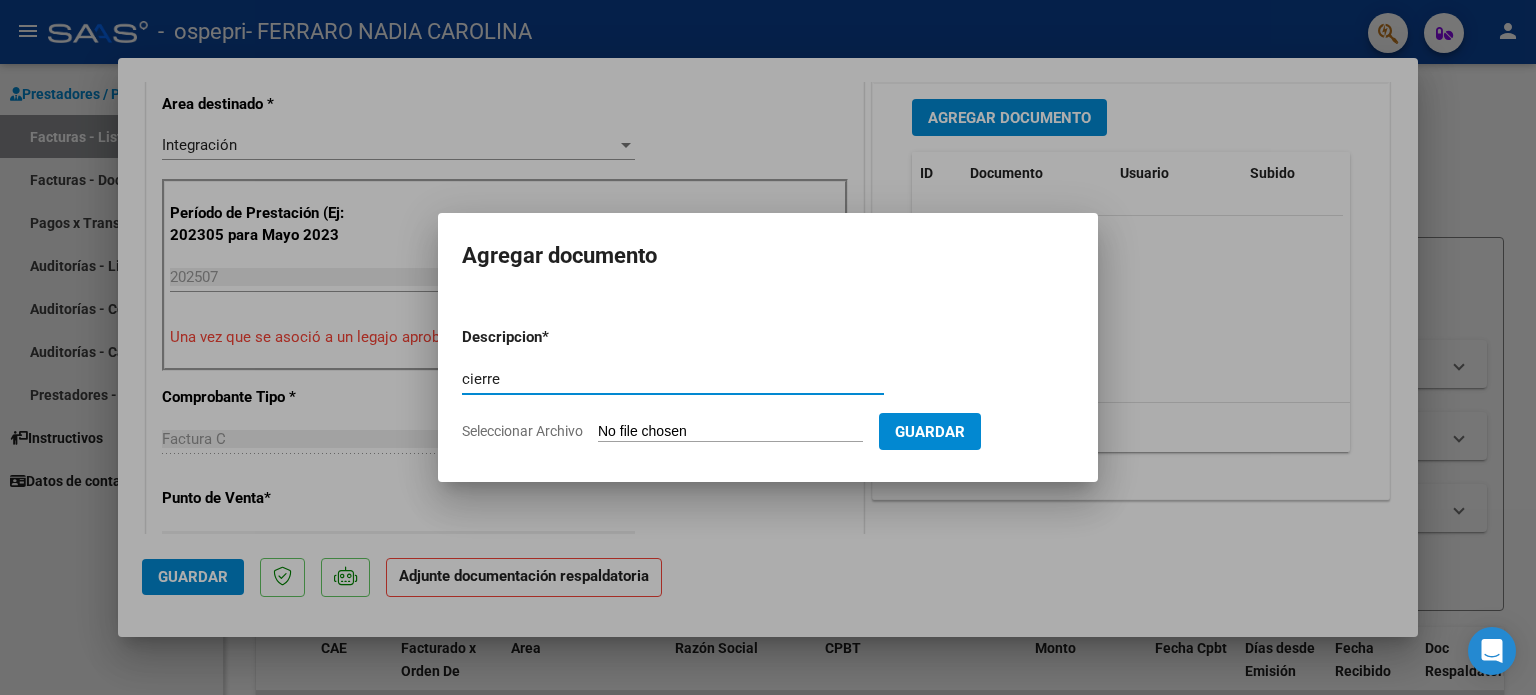 type on "cierre" 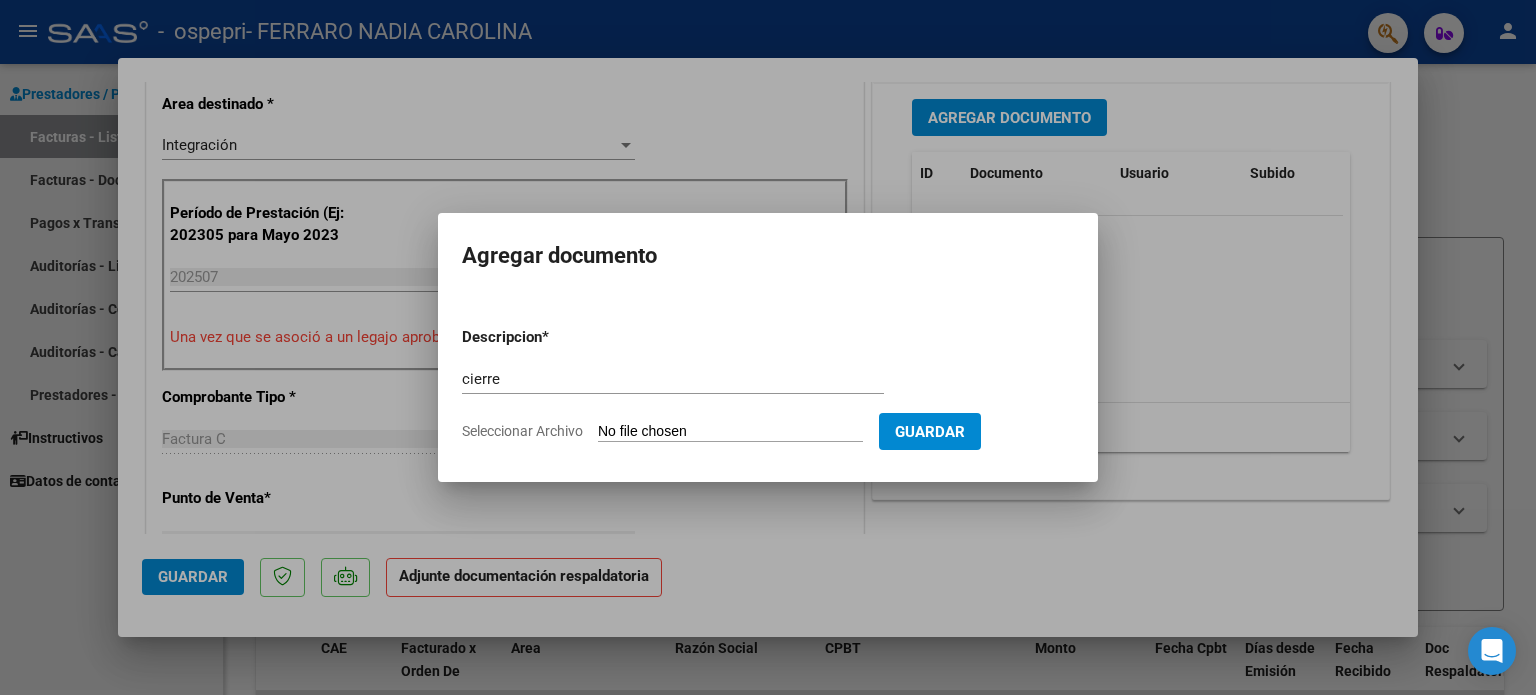 click on "Seleccionar Archivo" at bounding box center (730, 432) 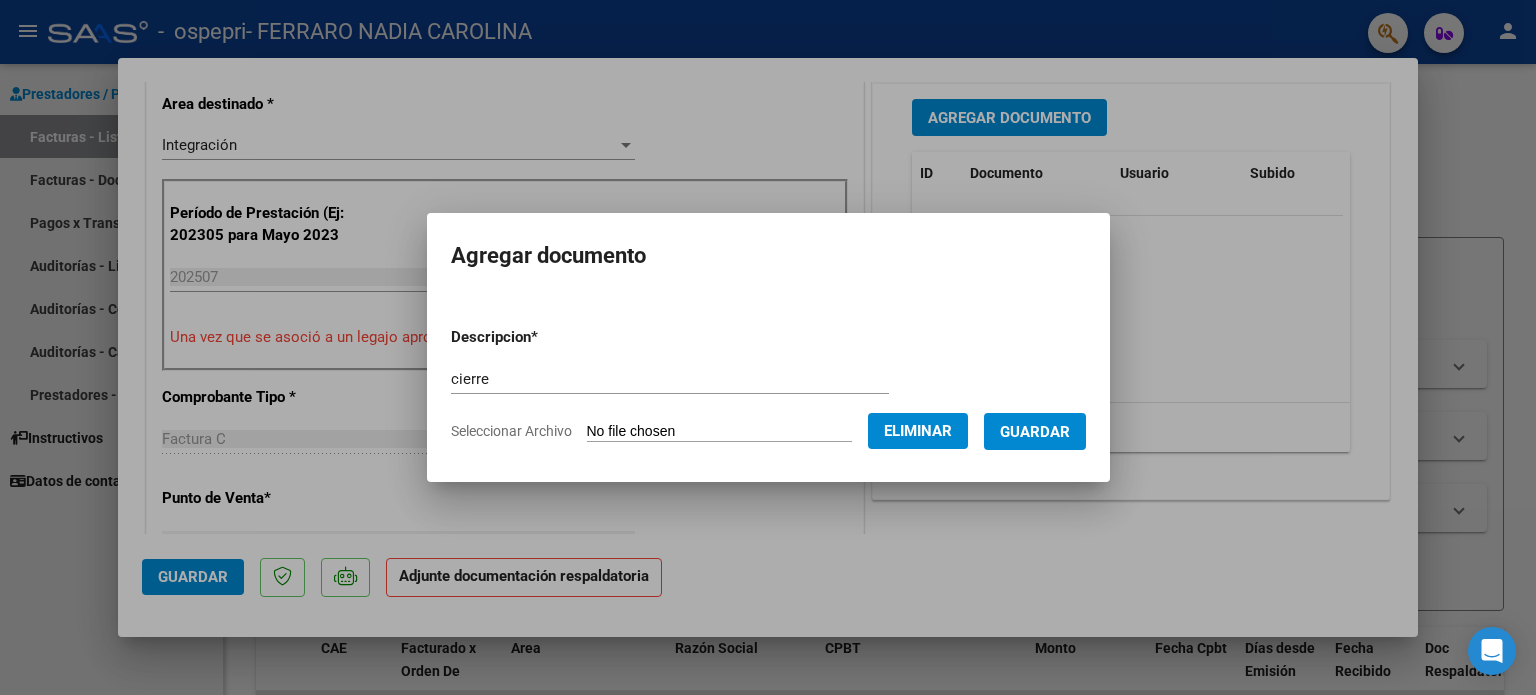 click on "Guardar" at bounding box center (1035, 432) 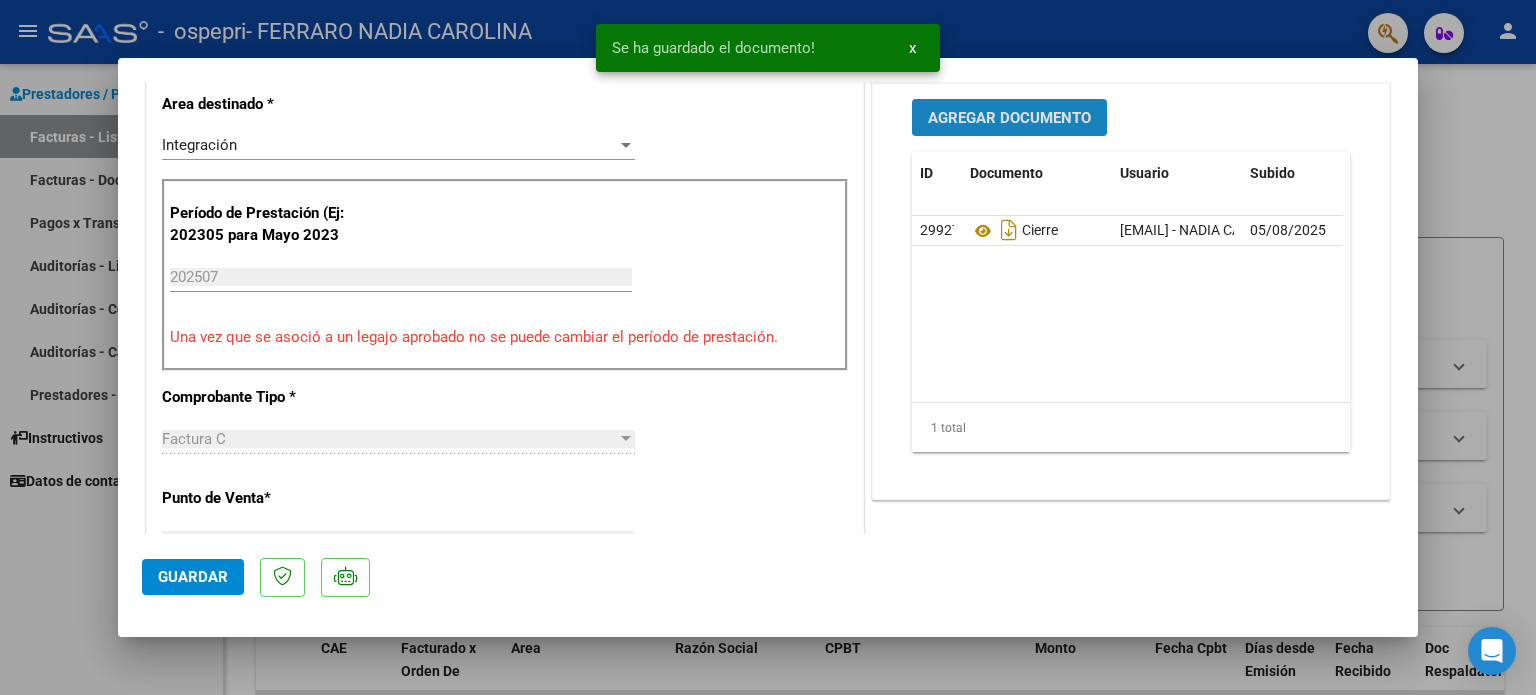 click on "Agregar Documento" at bounding box center [1009, 118] 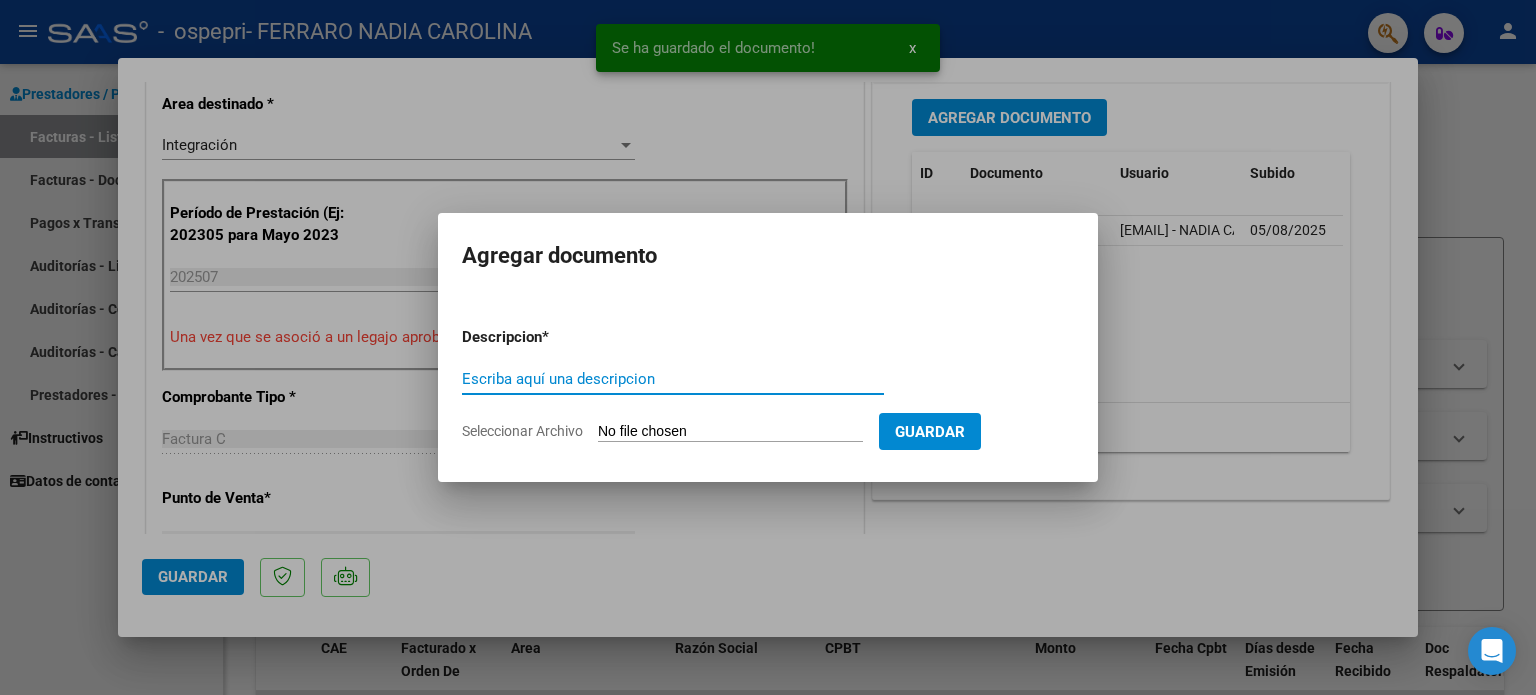 click on "Escriba aquí una descripcion" at bounding box center [673, 379] 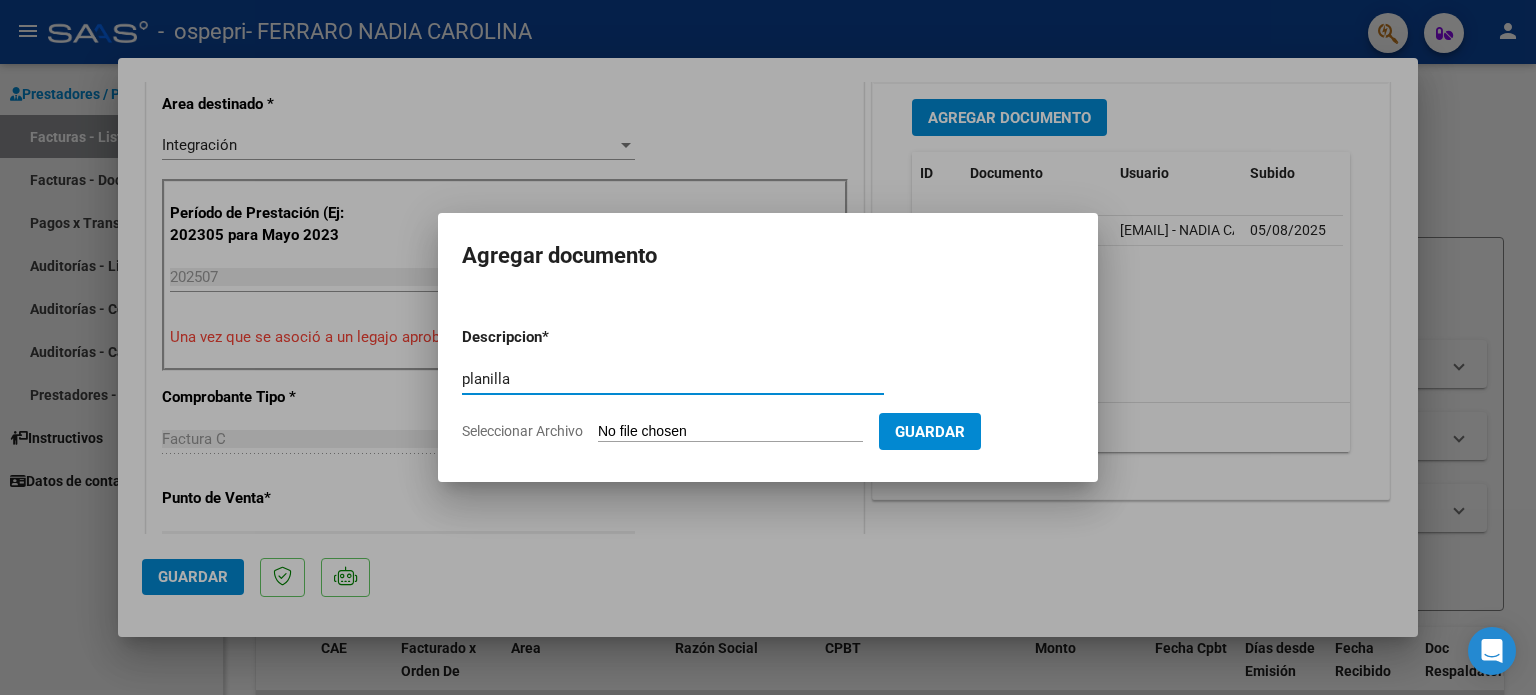 type on "planilla" 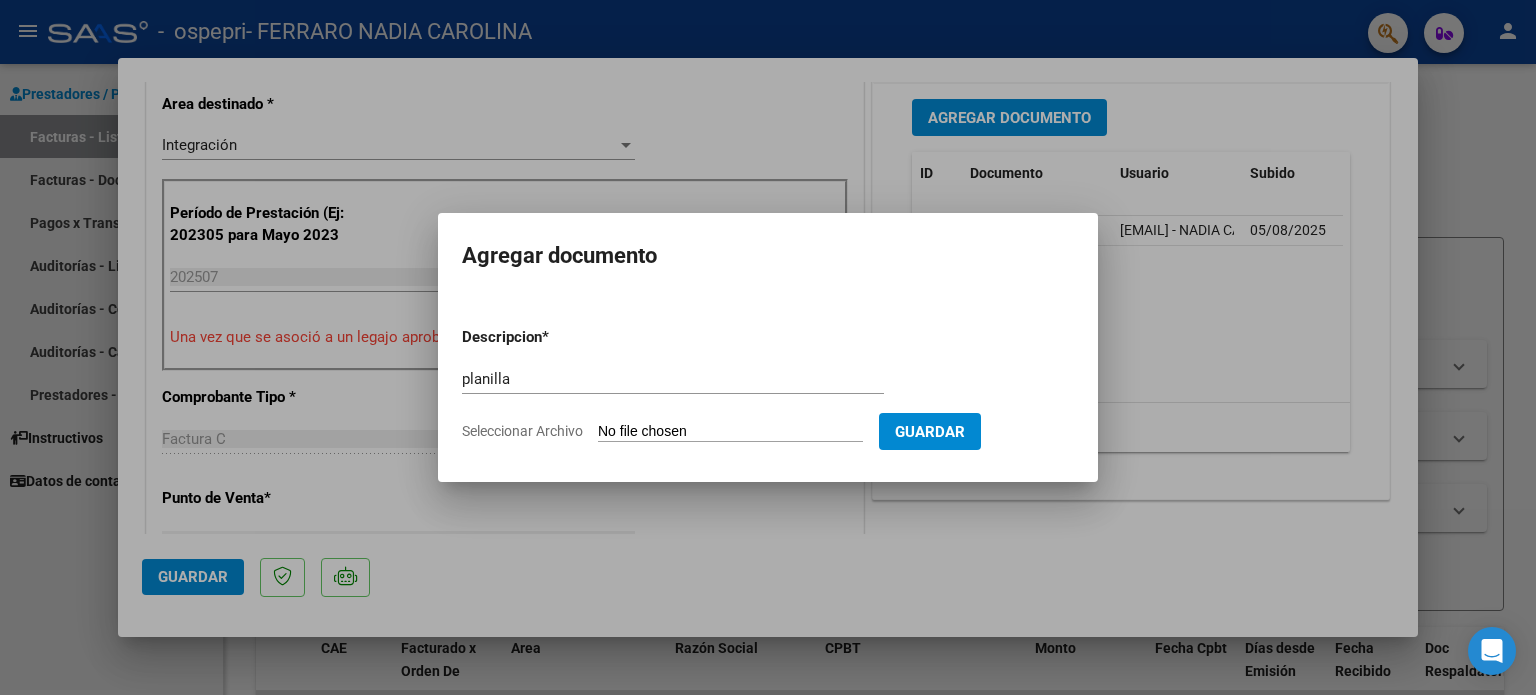 click on "Seleccionar Archivo" at bounding box center (730, 432) 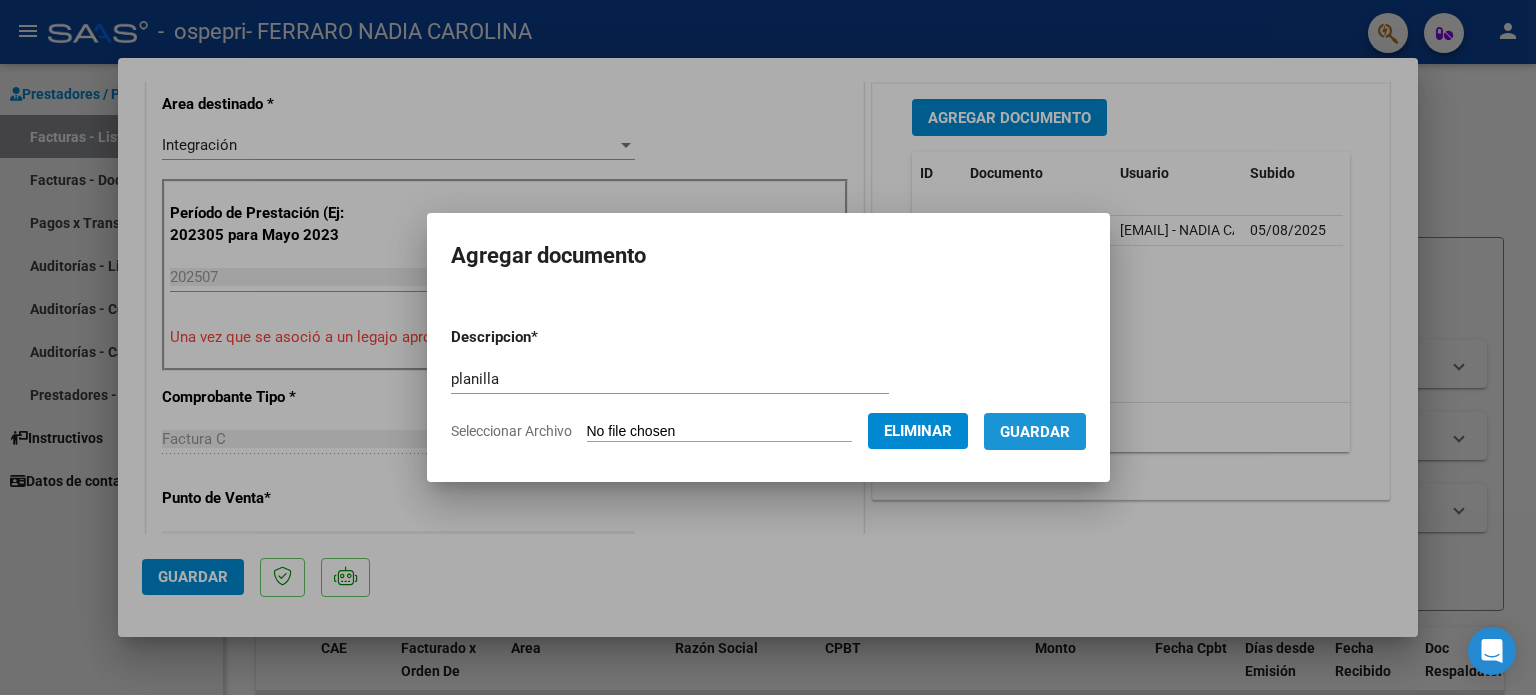 click on "Guardar" at bounding box center [1035, 432] 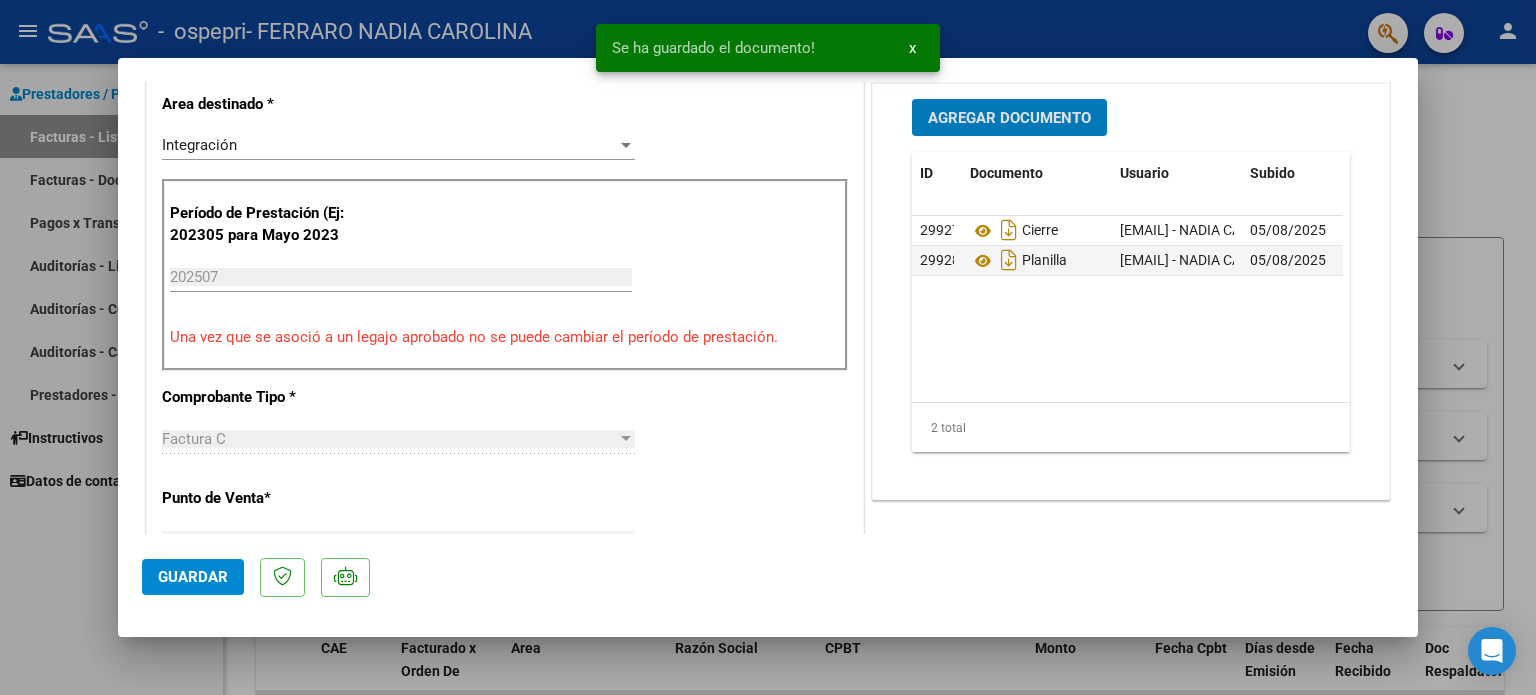 click on "Guardar" 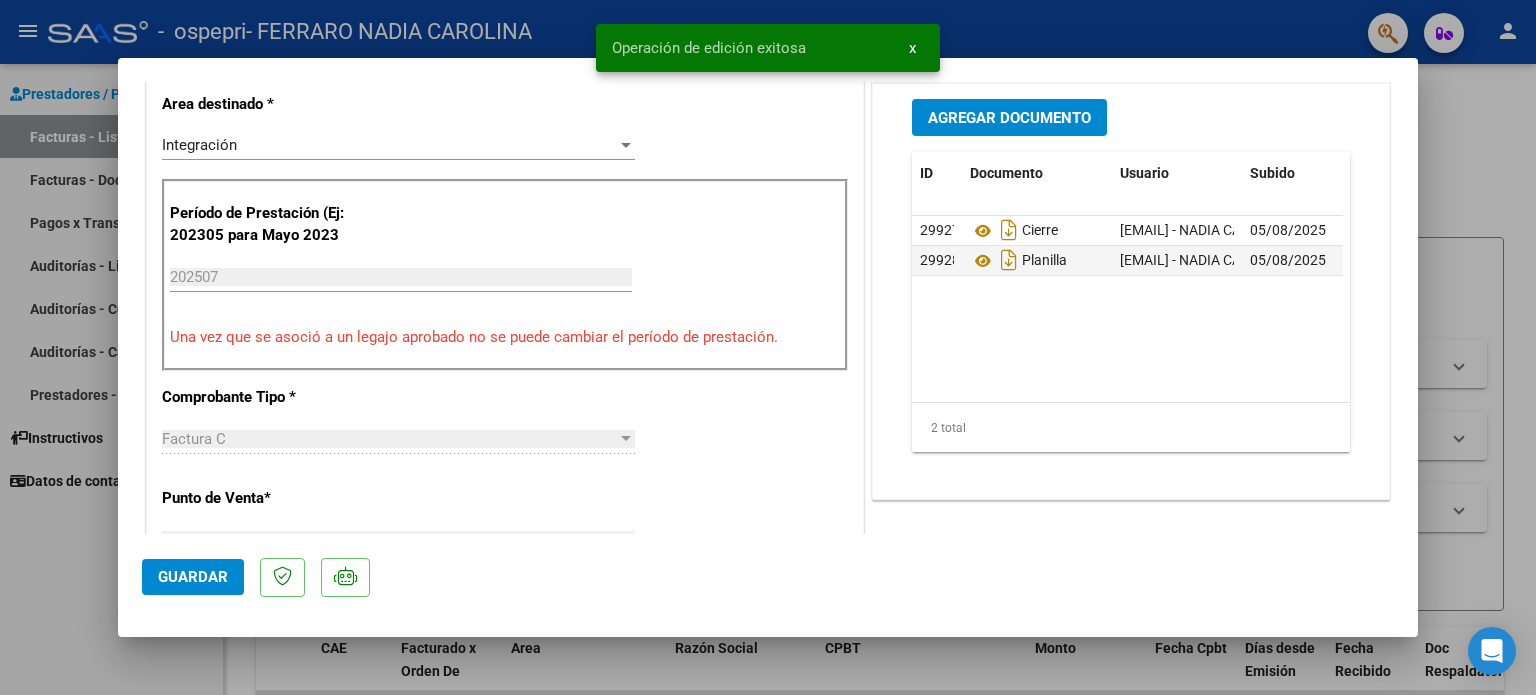 click at bounding box center [768, 347] 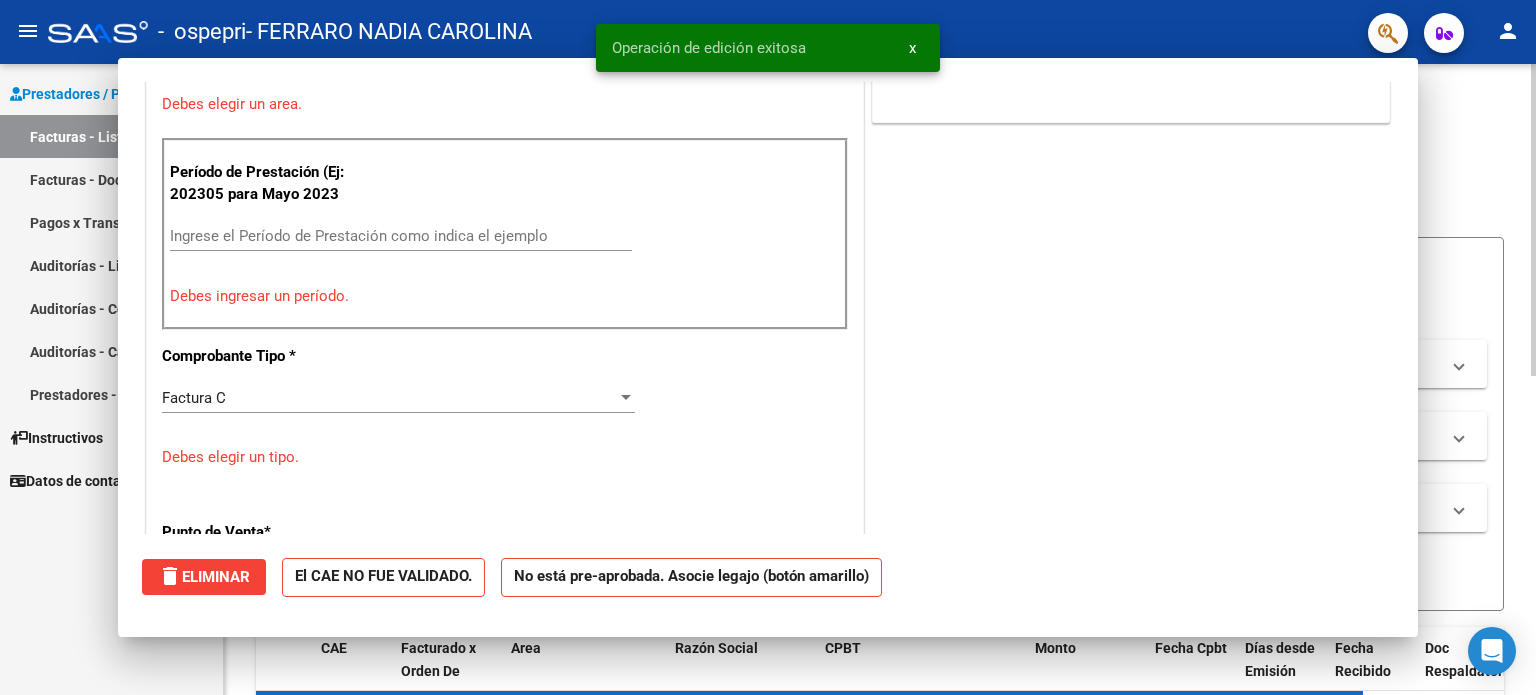 scroll, scrollTop: 0, scrollLeft: 0, axis: both 